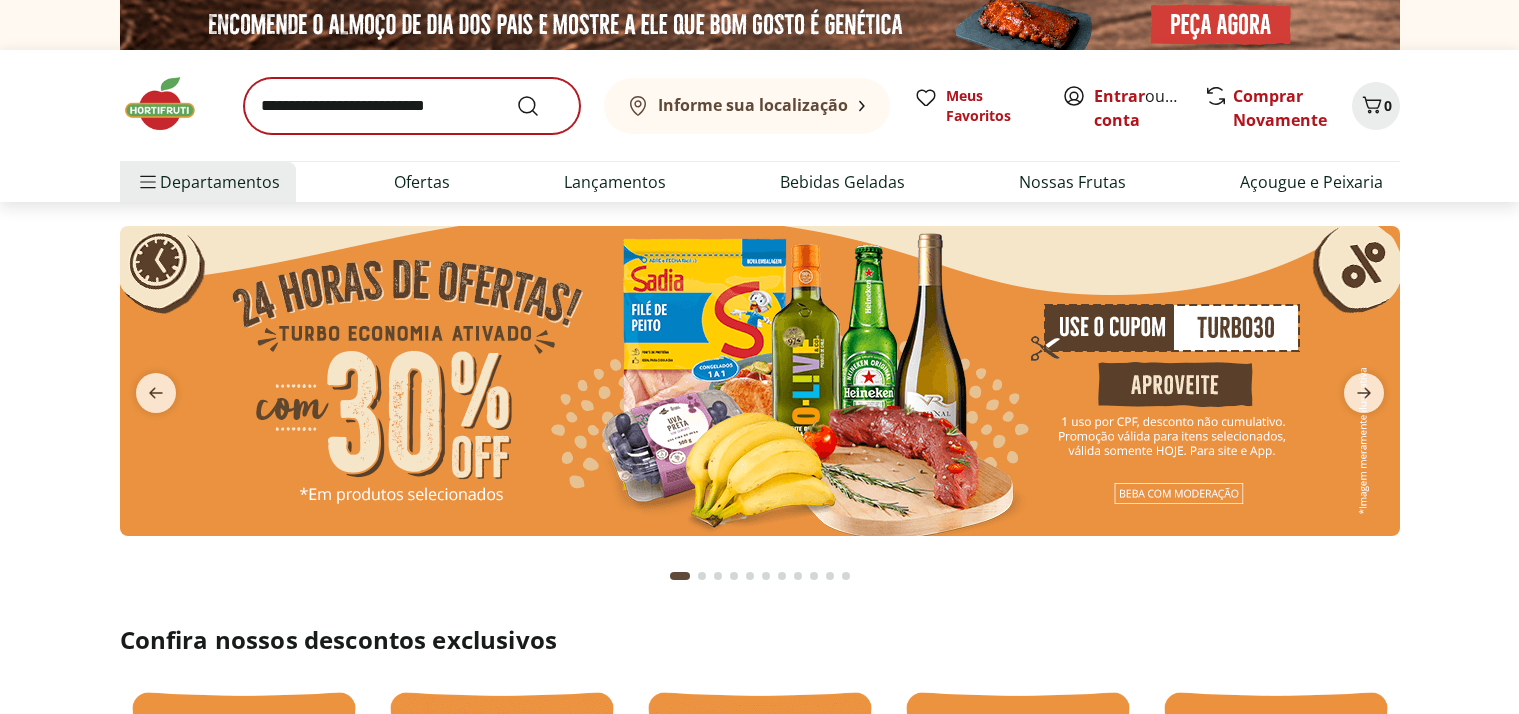 scroll, scrollTop: 0, scrollLeft: 0, axis: both 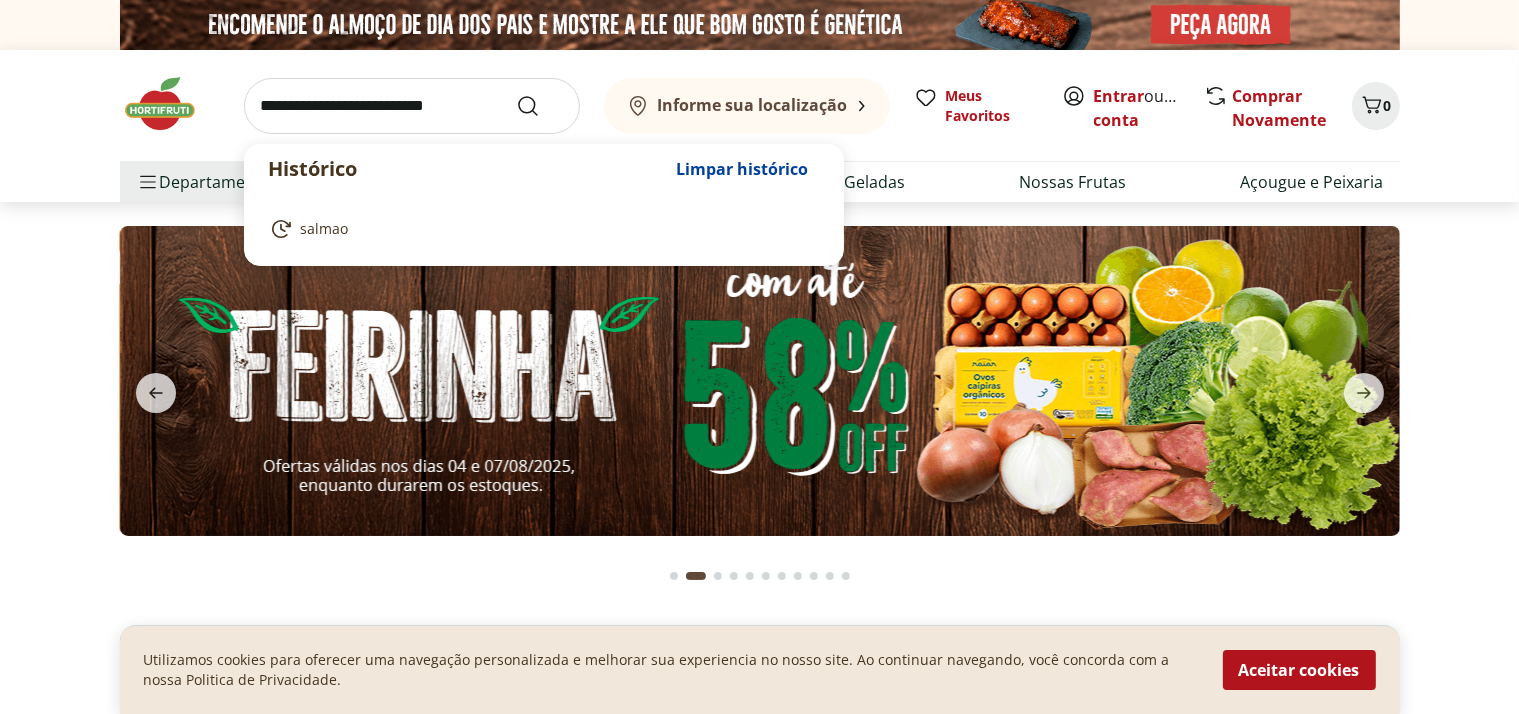 click at bounding box center [412, 106] 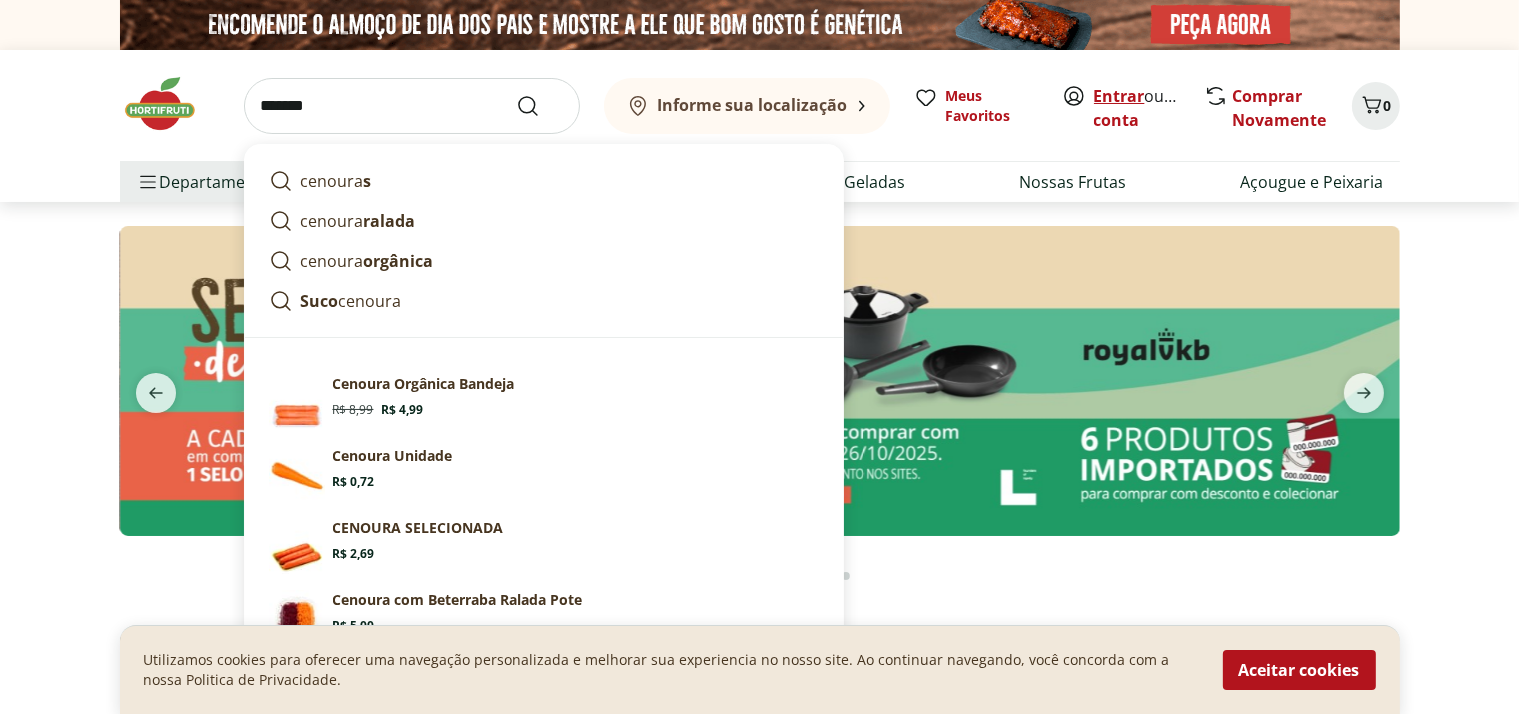 type on "*******" 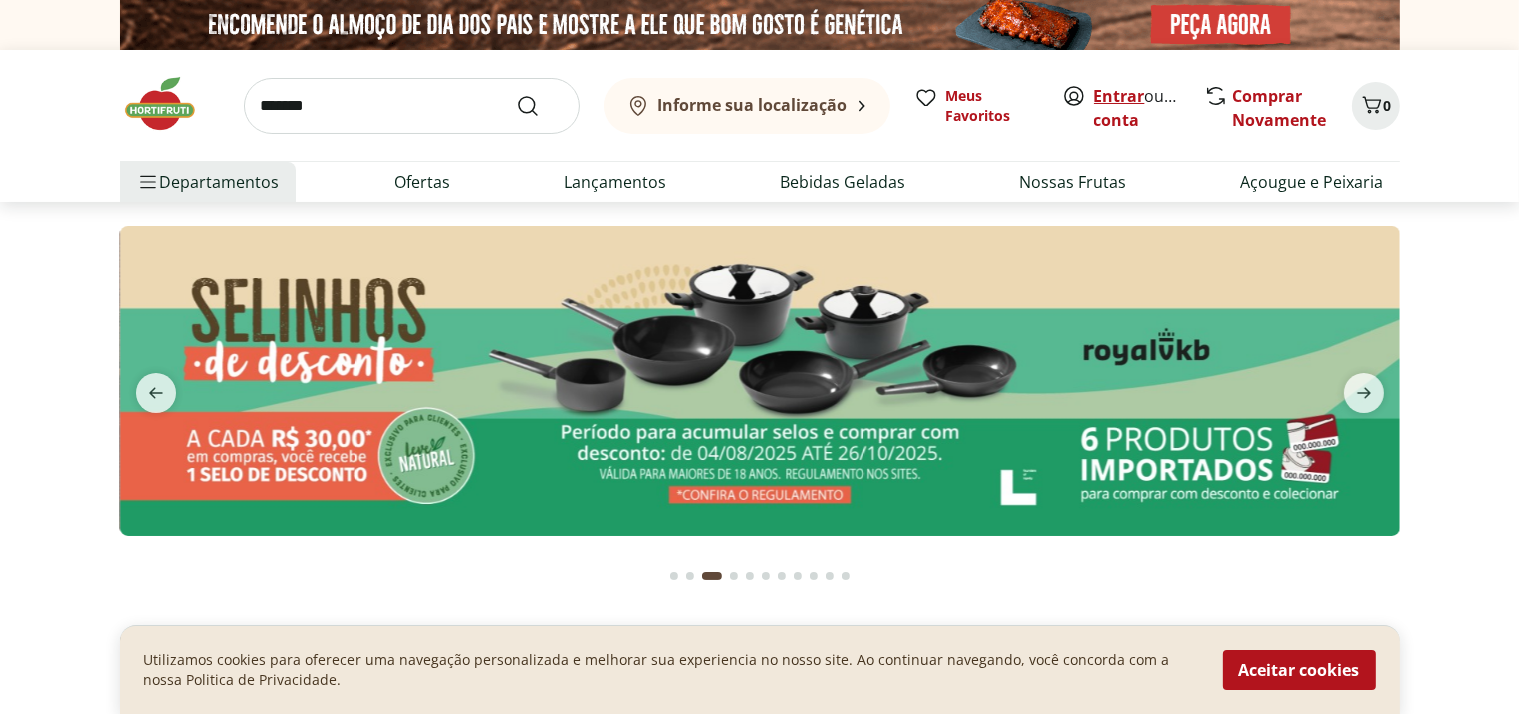 click on "Entrar" at bounding box center (1119, 96) 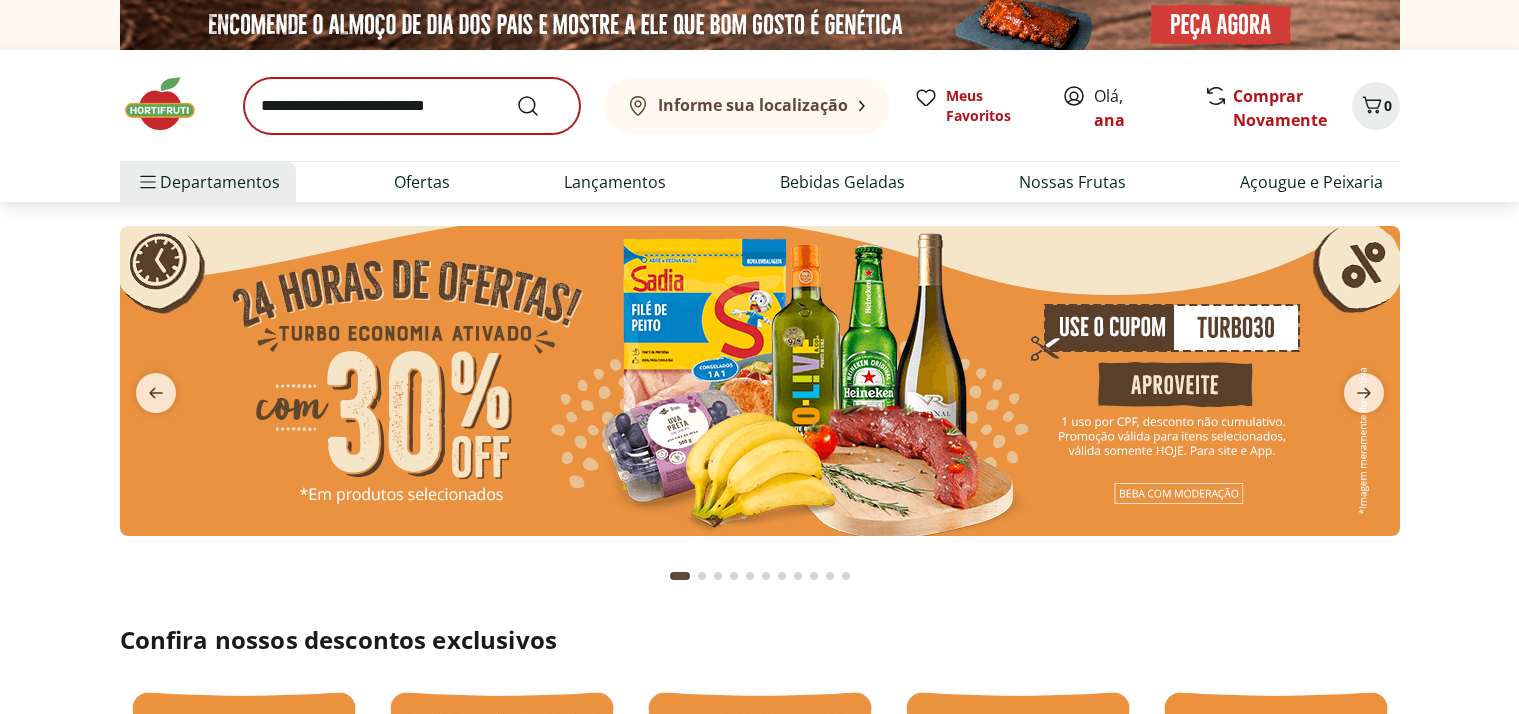 scroll, scrollTop: 0, scrollLeft: 0, axis: both 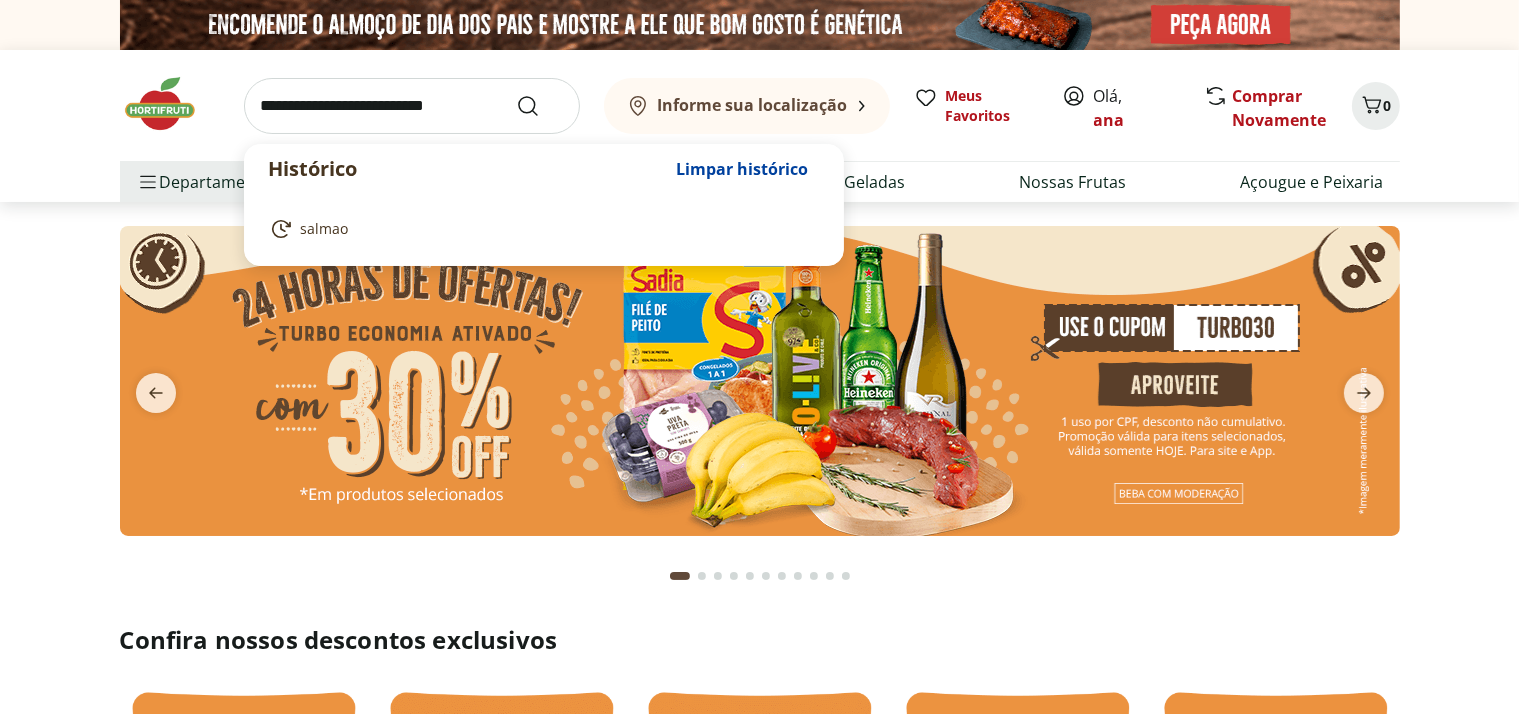 click at bounding box center [412, 106] 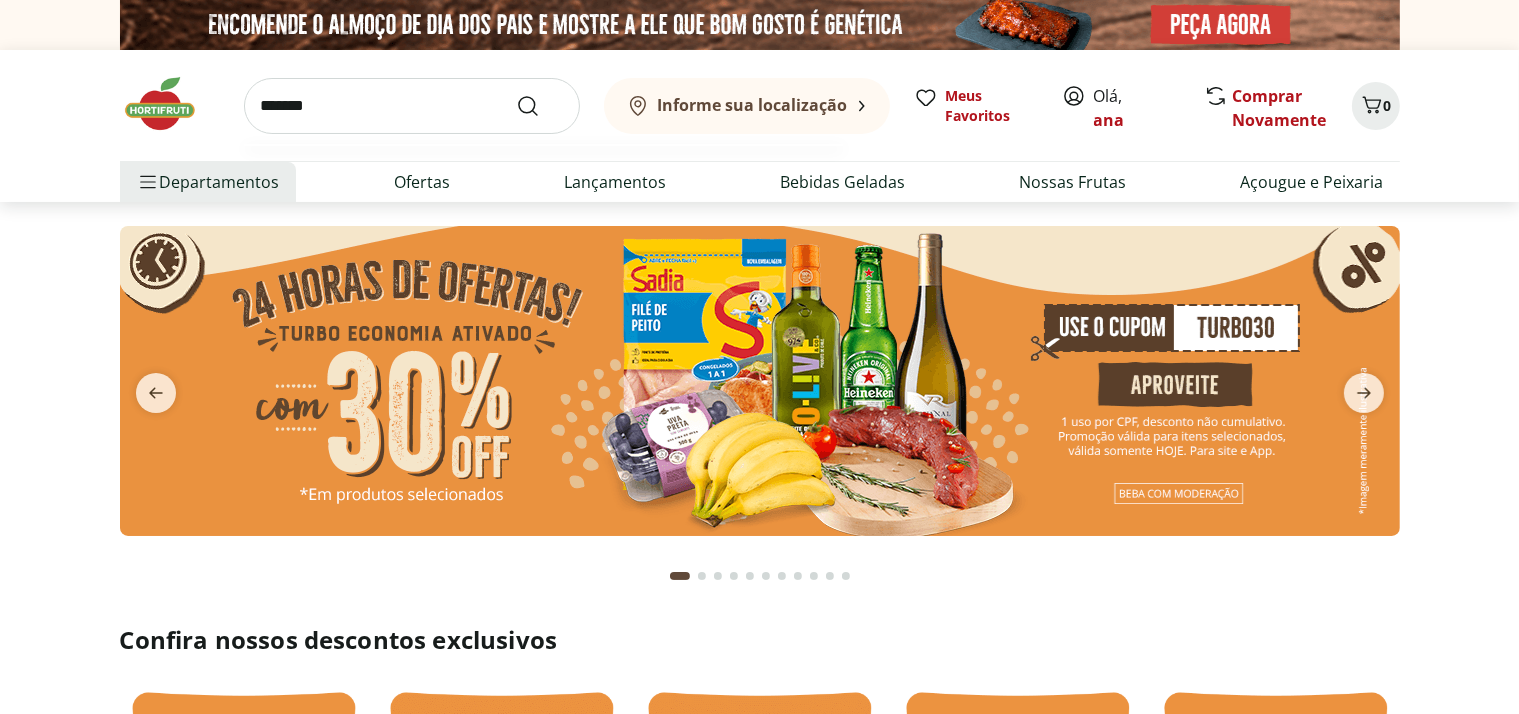 type on "*******" 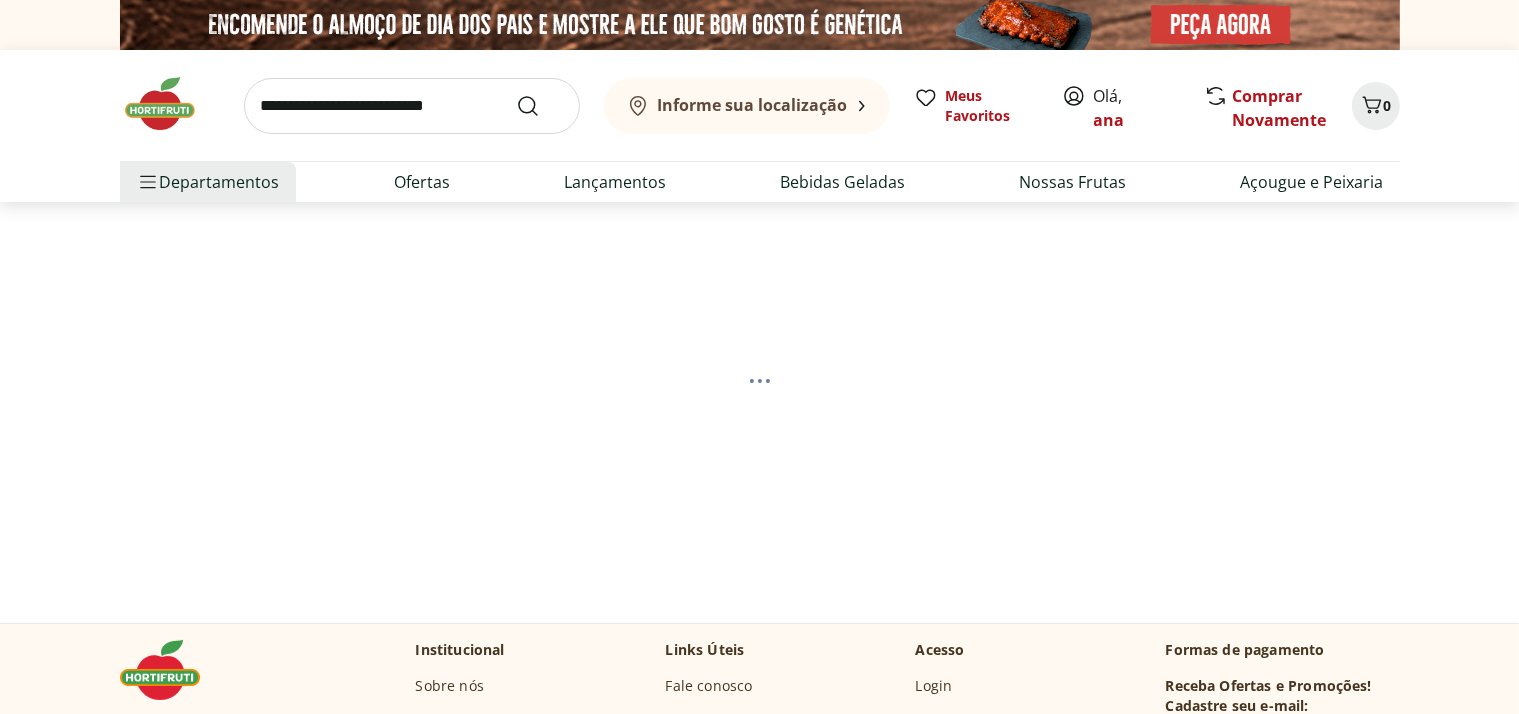 select on "**********" 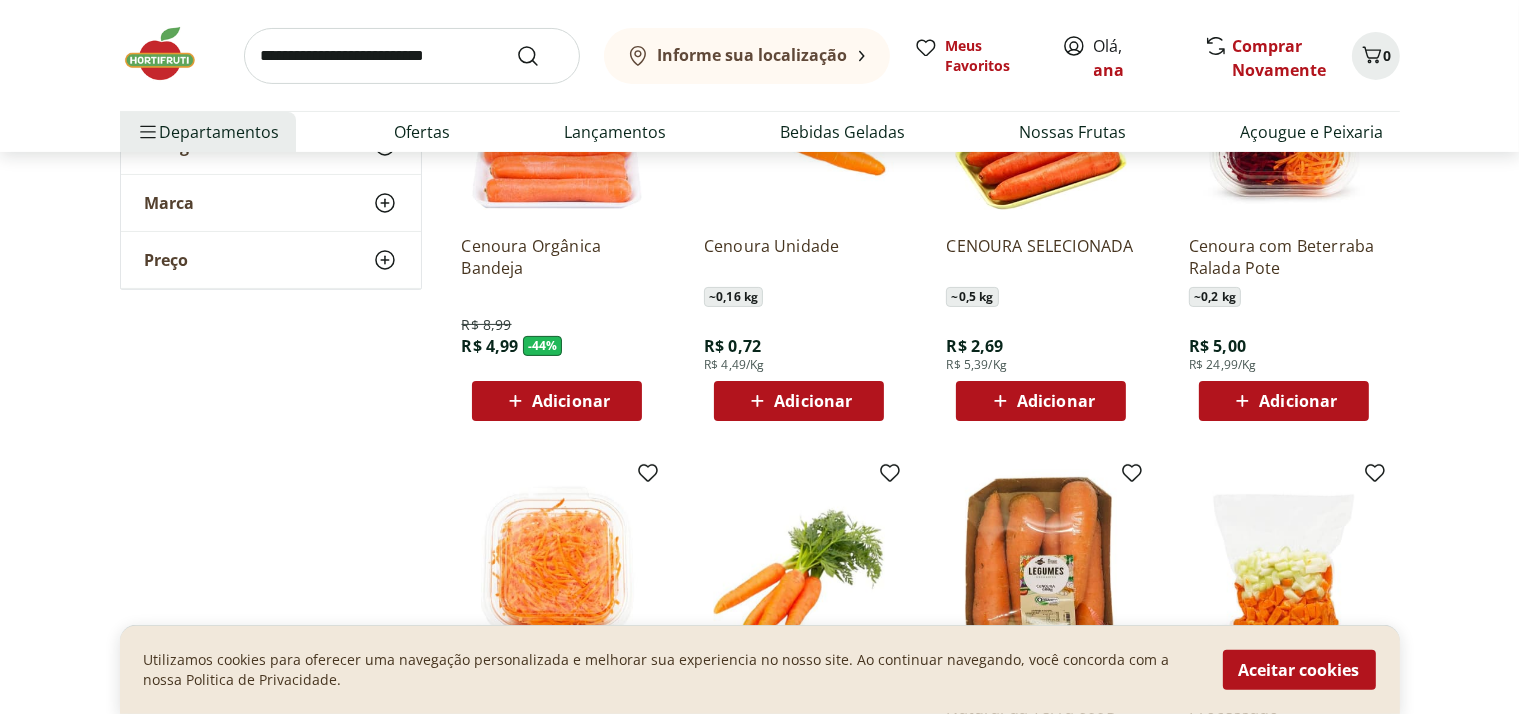 scroll, scrollTop: 300, scrollLeft: 0, axis: vertical 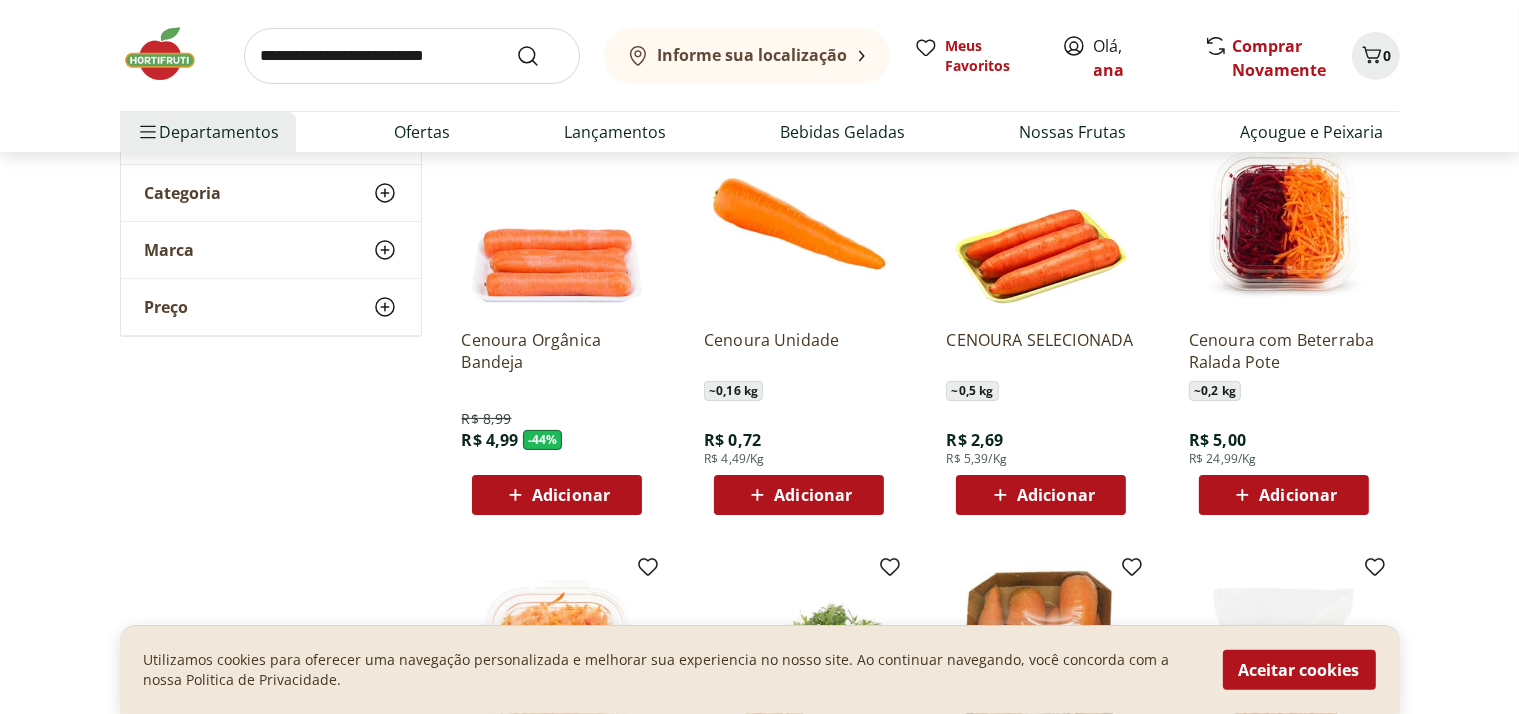 click on "Adicionar" at bounding box center (813, 495) 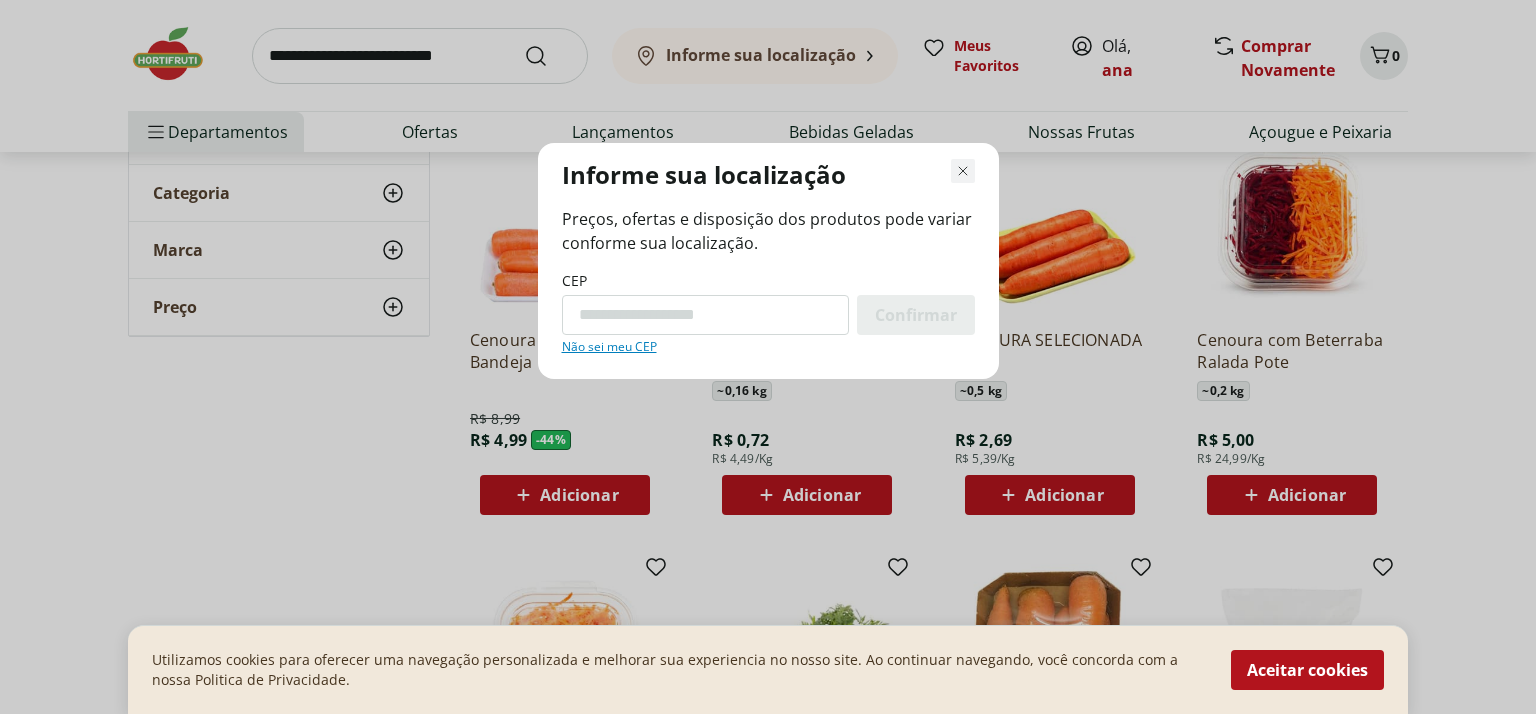 click 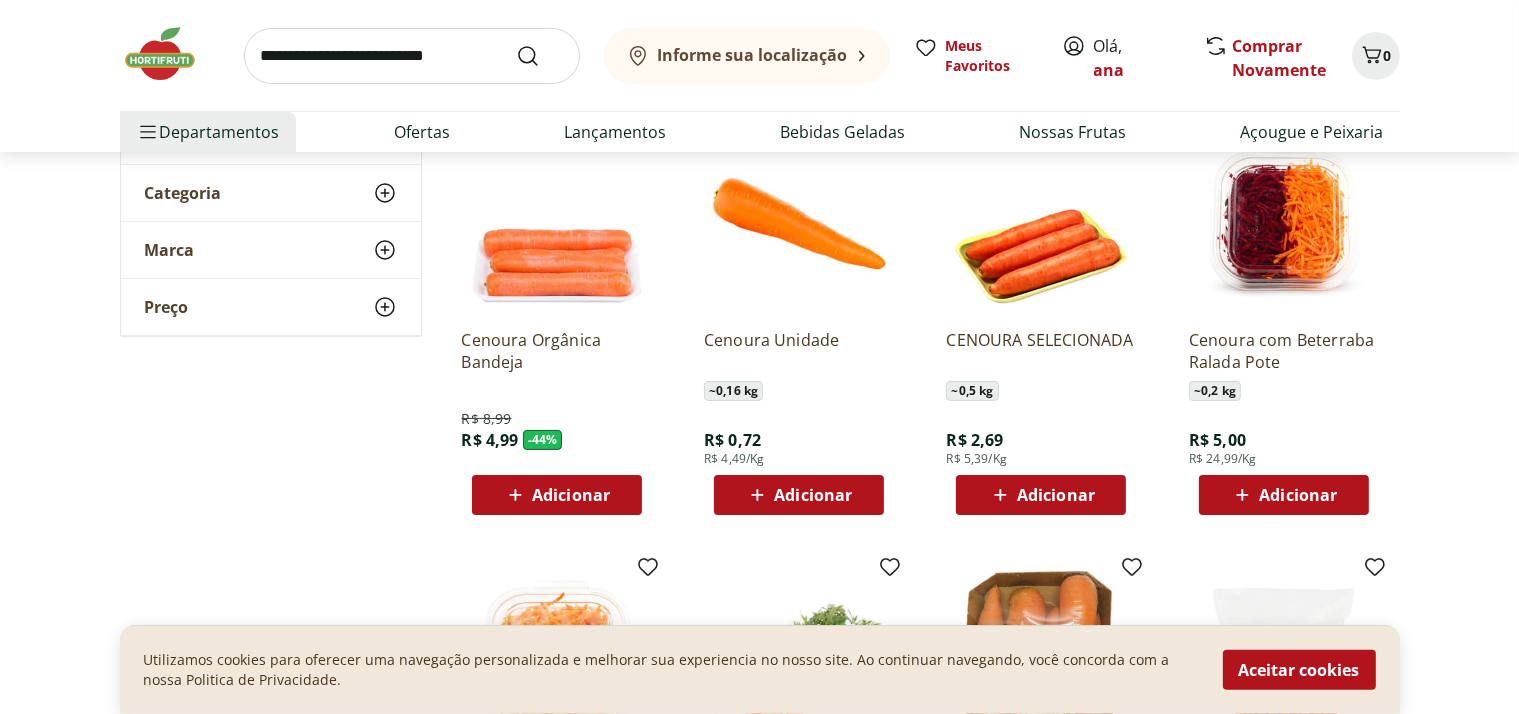 click on "Adicionar" at bounding box center [813, 495] 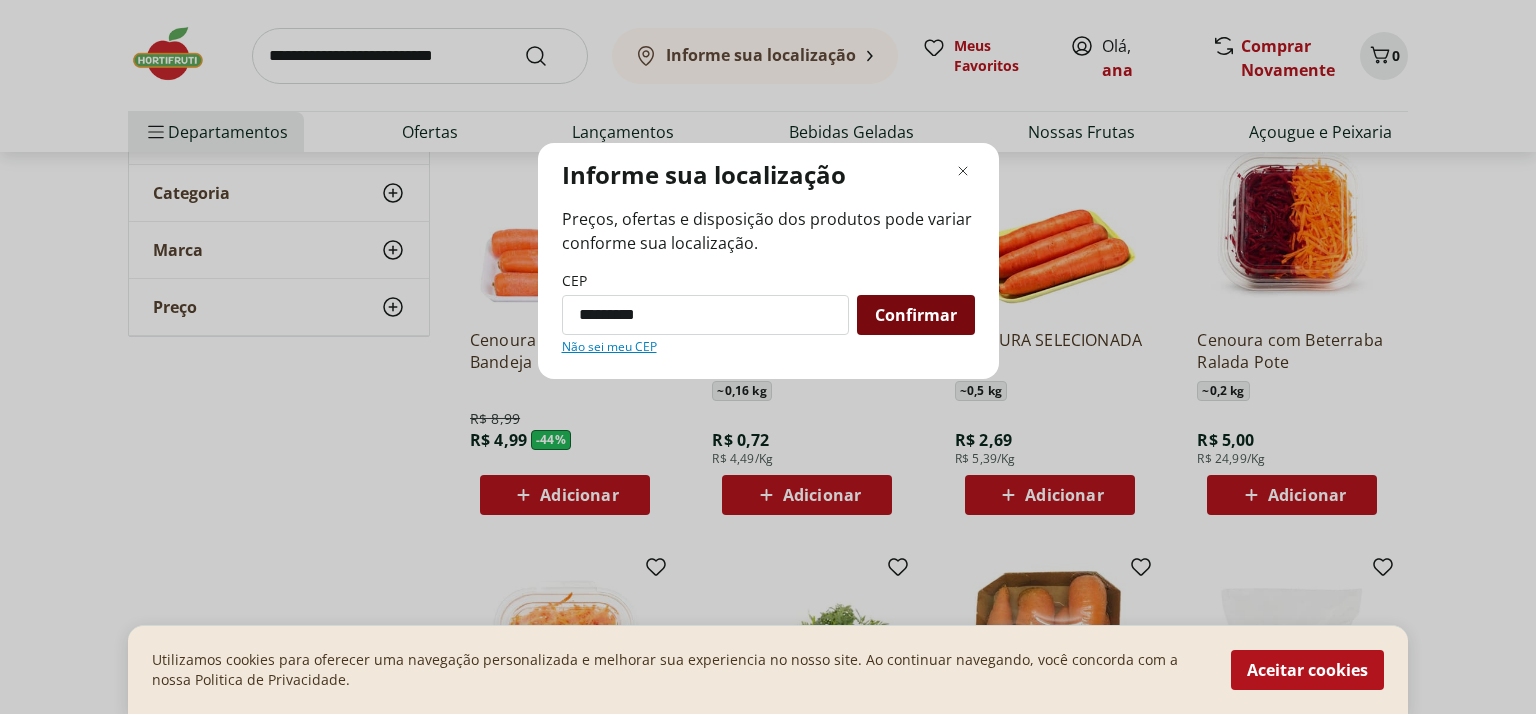 type on "*********" 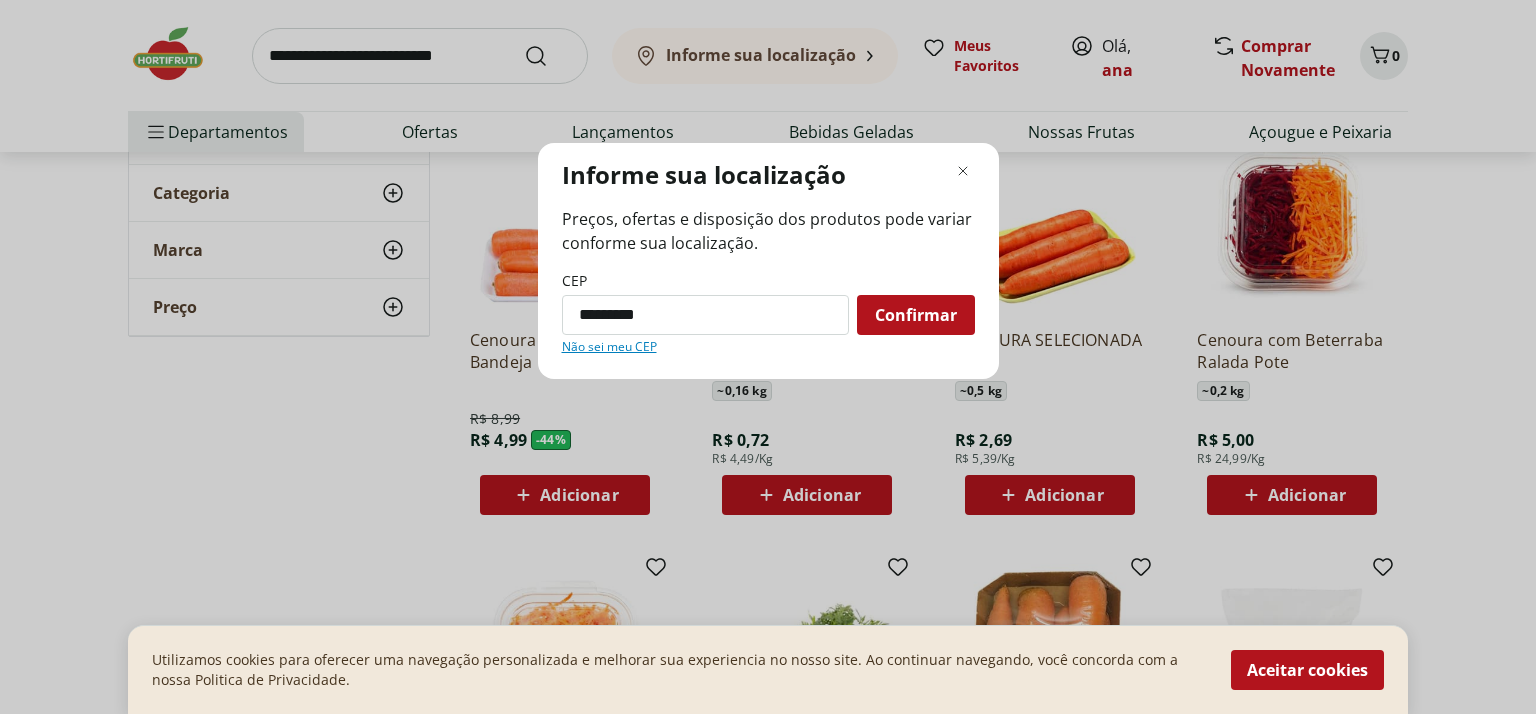 click on "Confirmar" at bounding box center [916, 315] 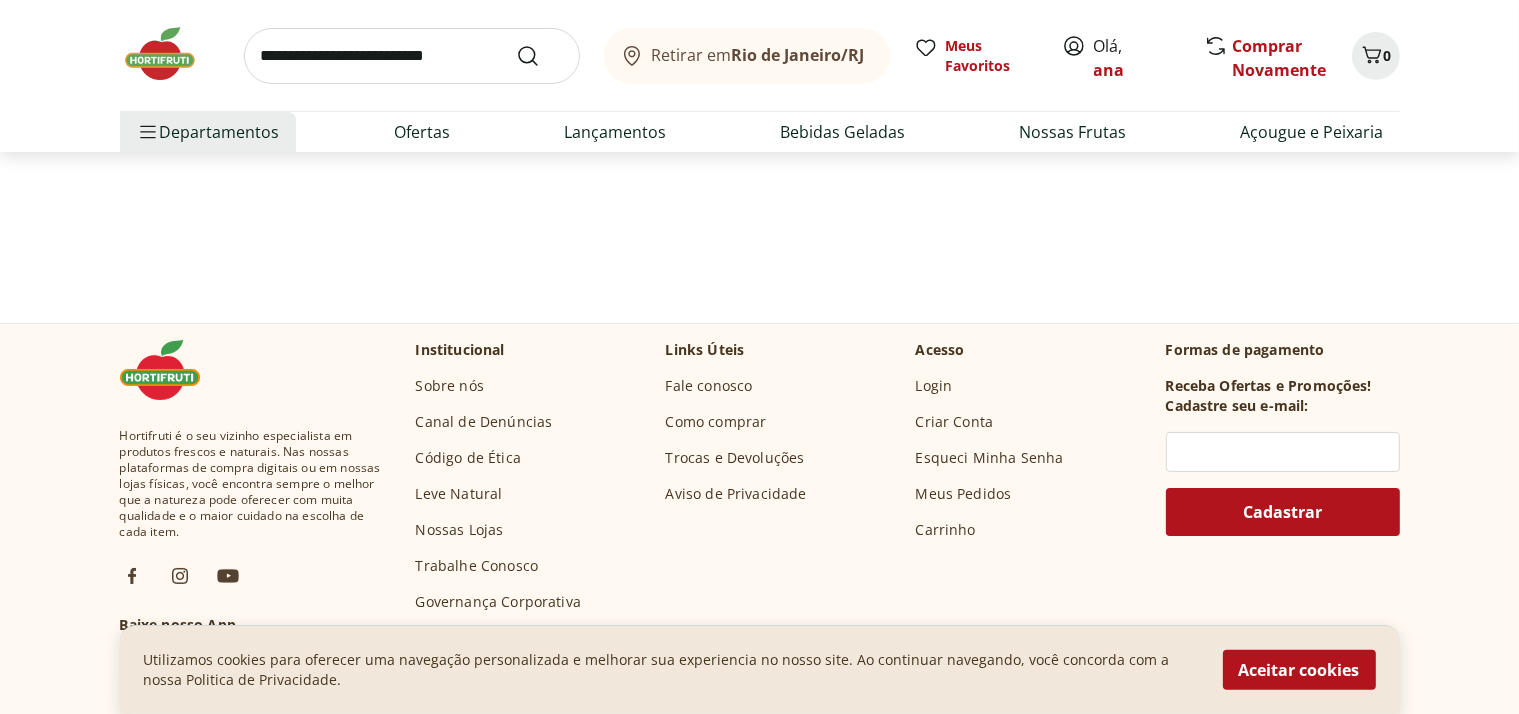 select on "**********" 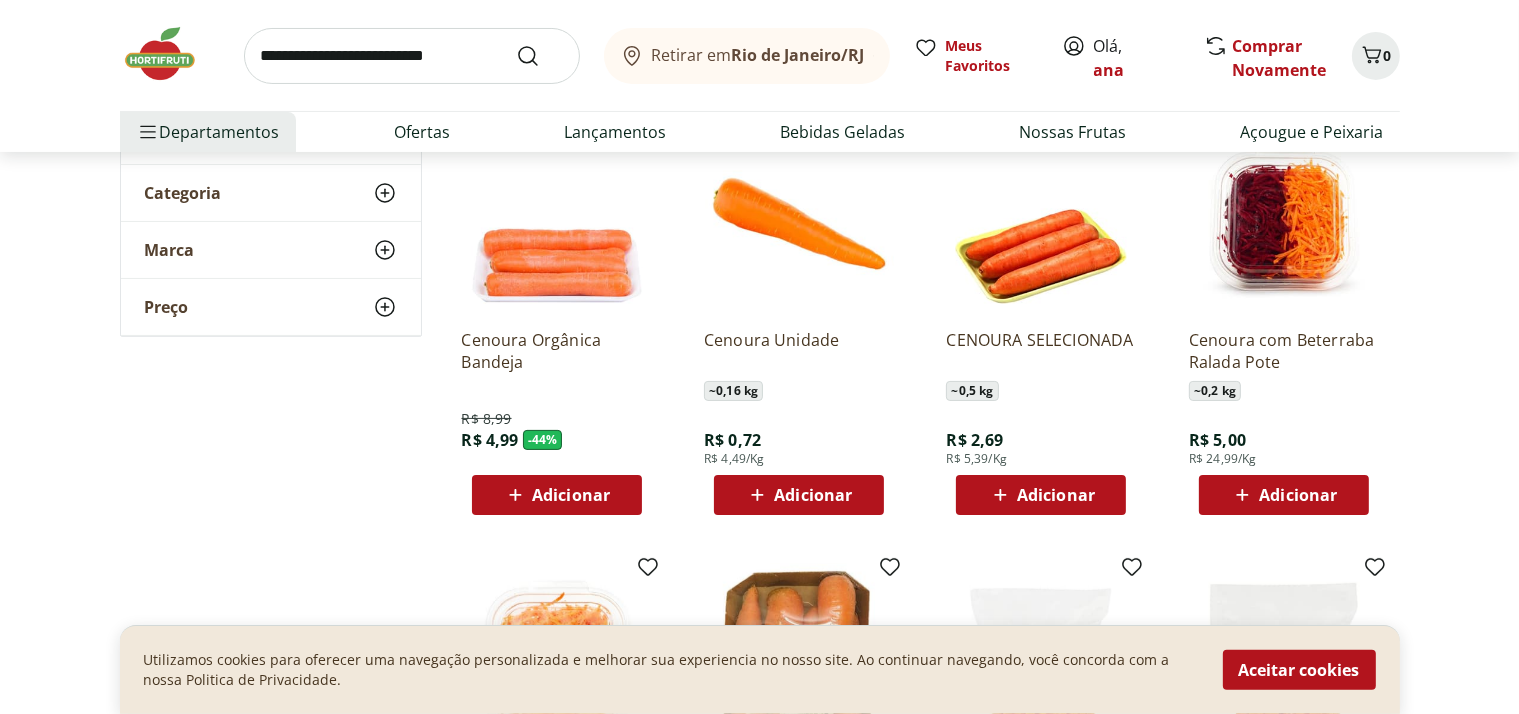 click on "Adicionar" at bounding box center [813, 495] 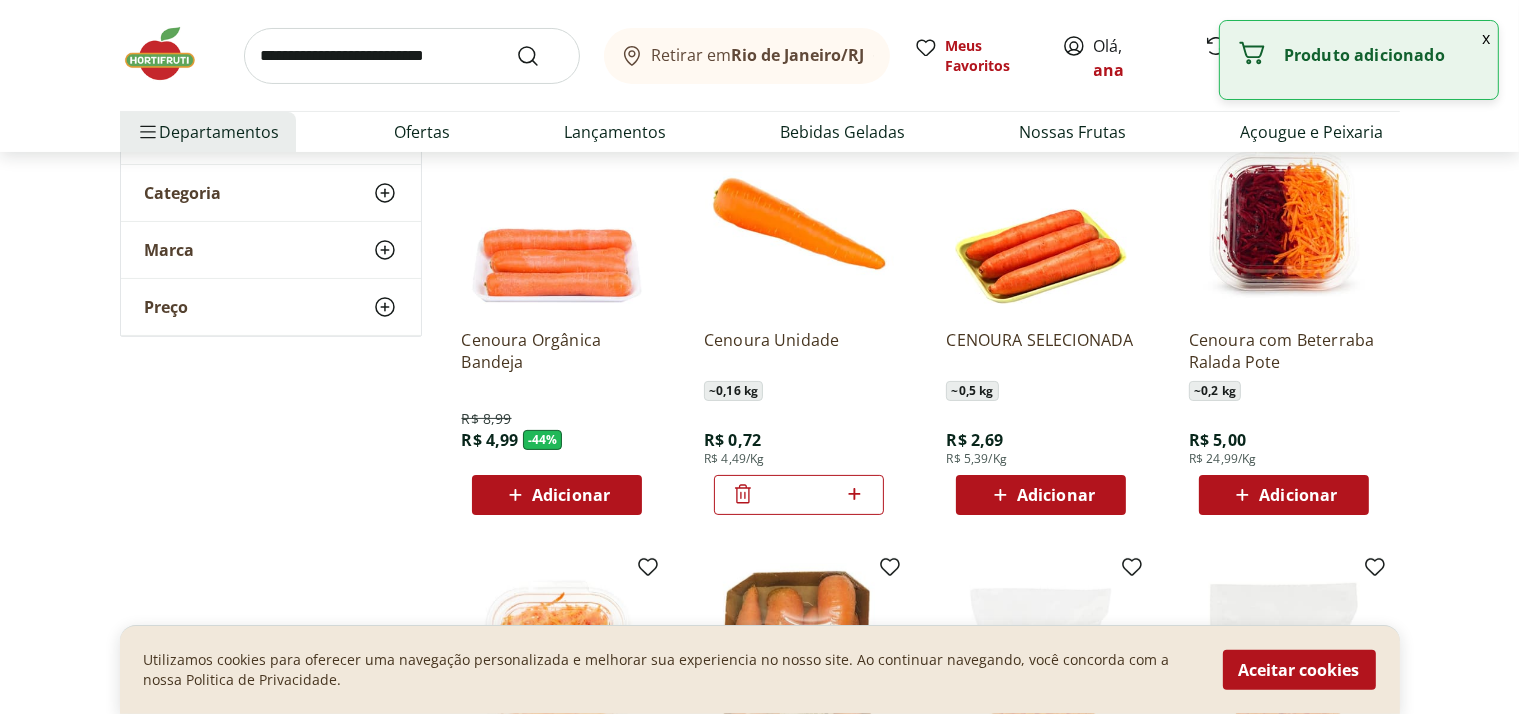 click 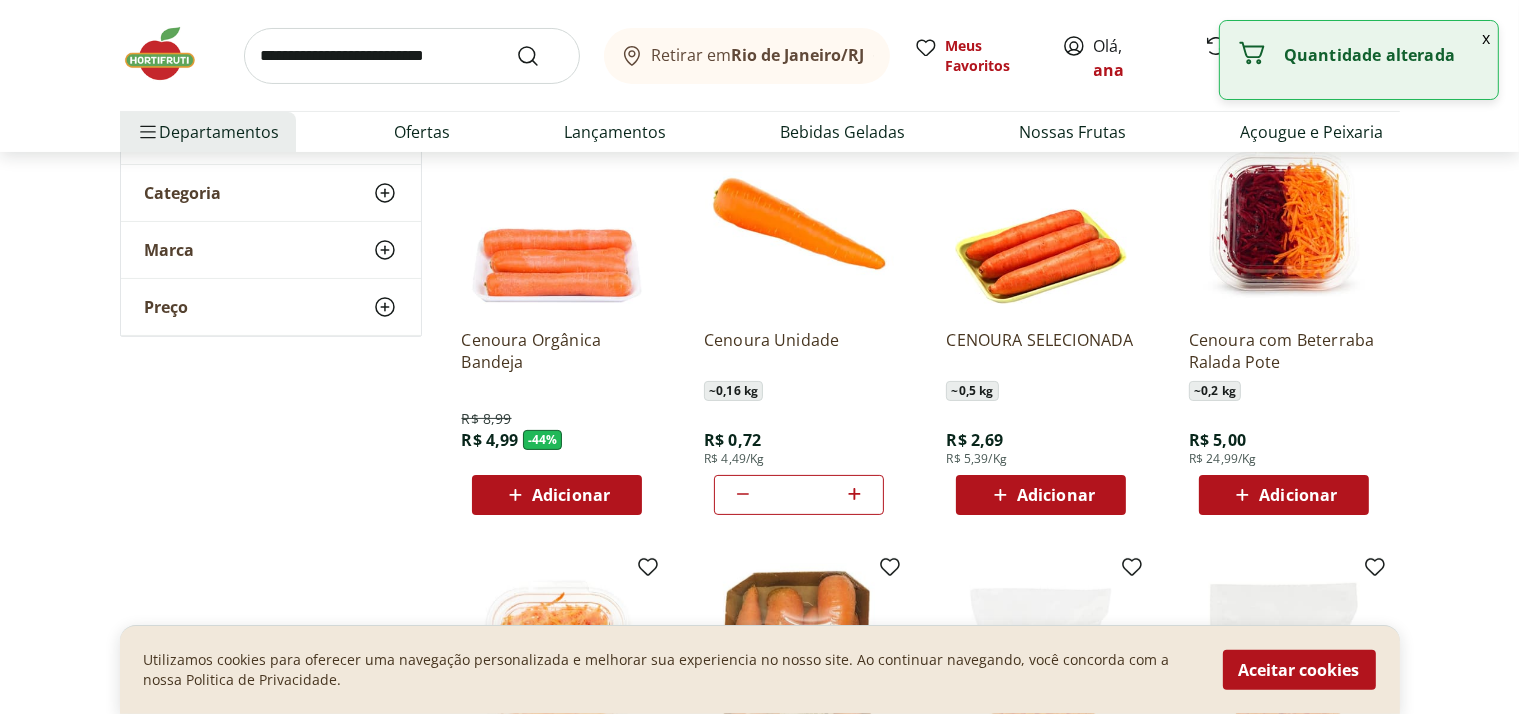 click on "x" at bounding box center [1486, 38] 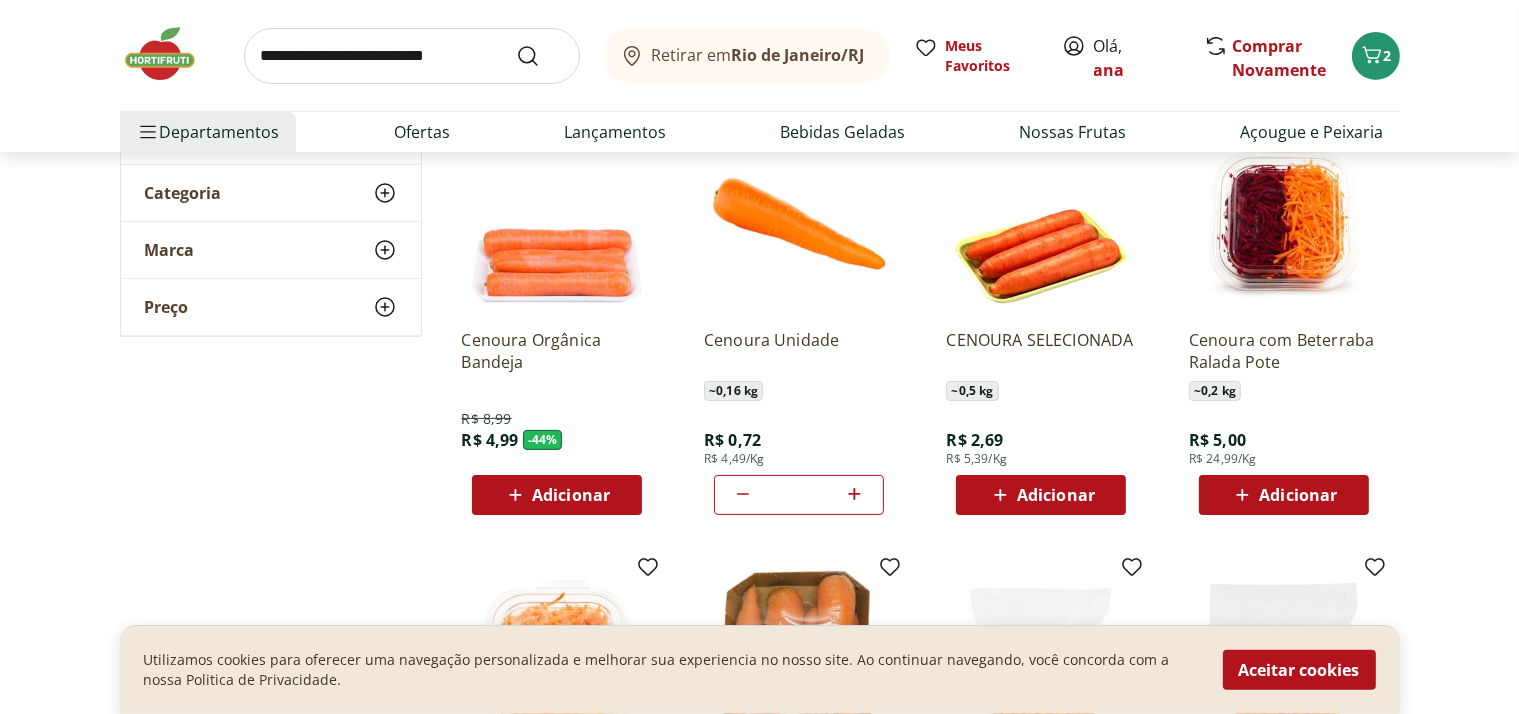 click at bounding box center (412, 56) 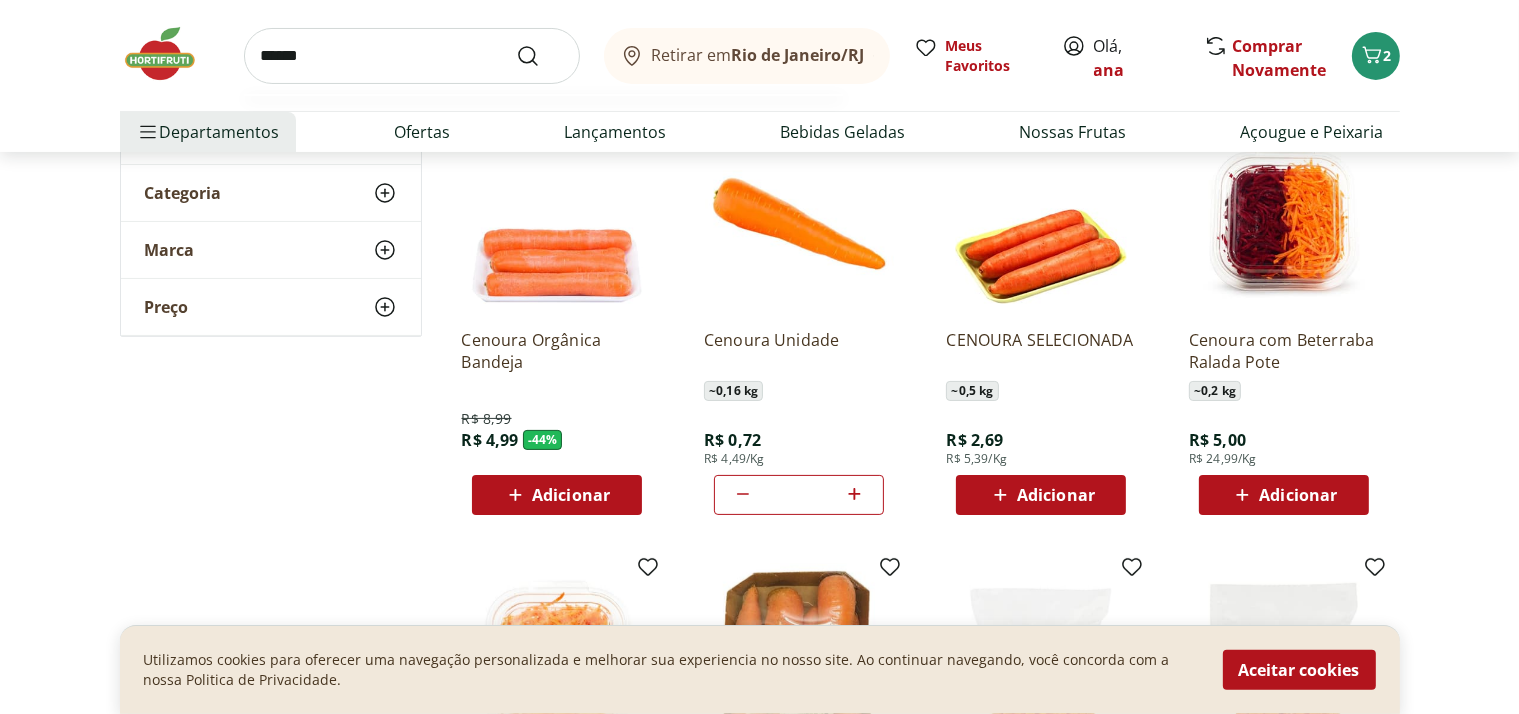 type on "******" 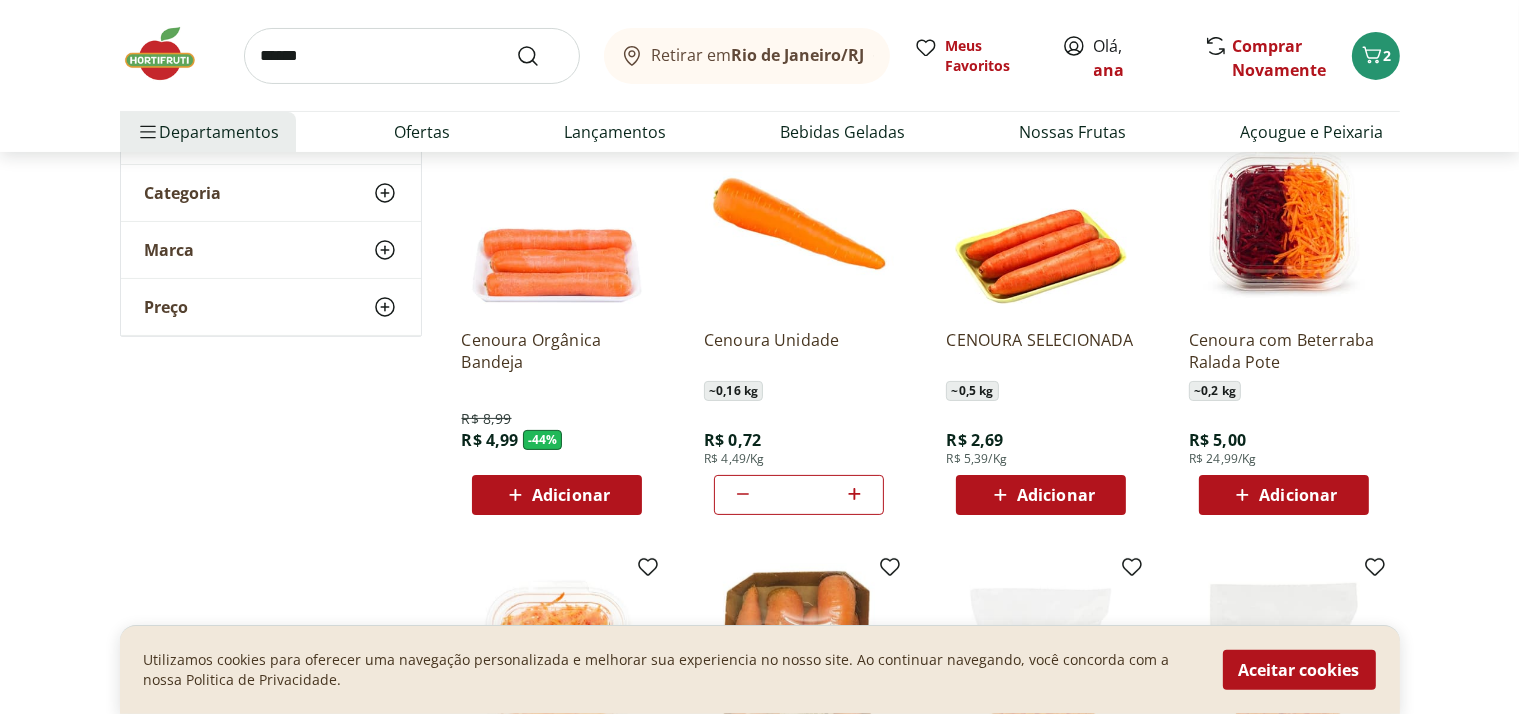 scroll, scrollTop: 0, scrollLeft: 0, axis: both 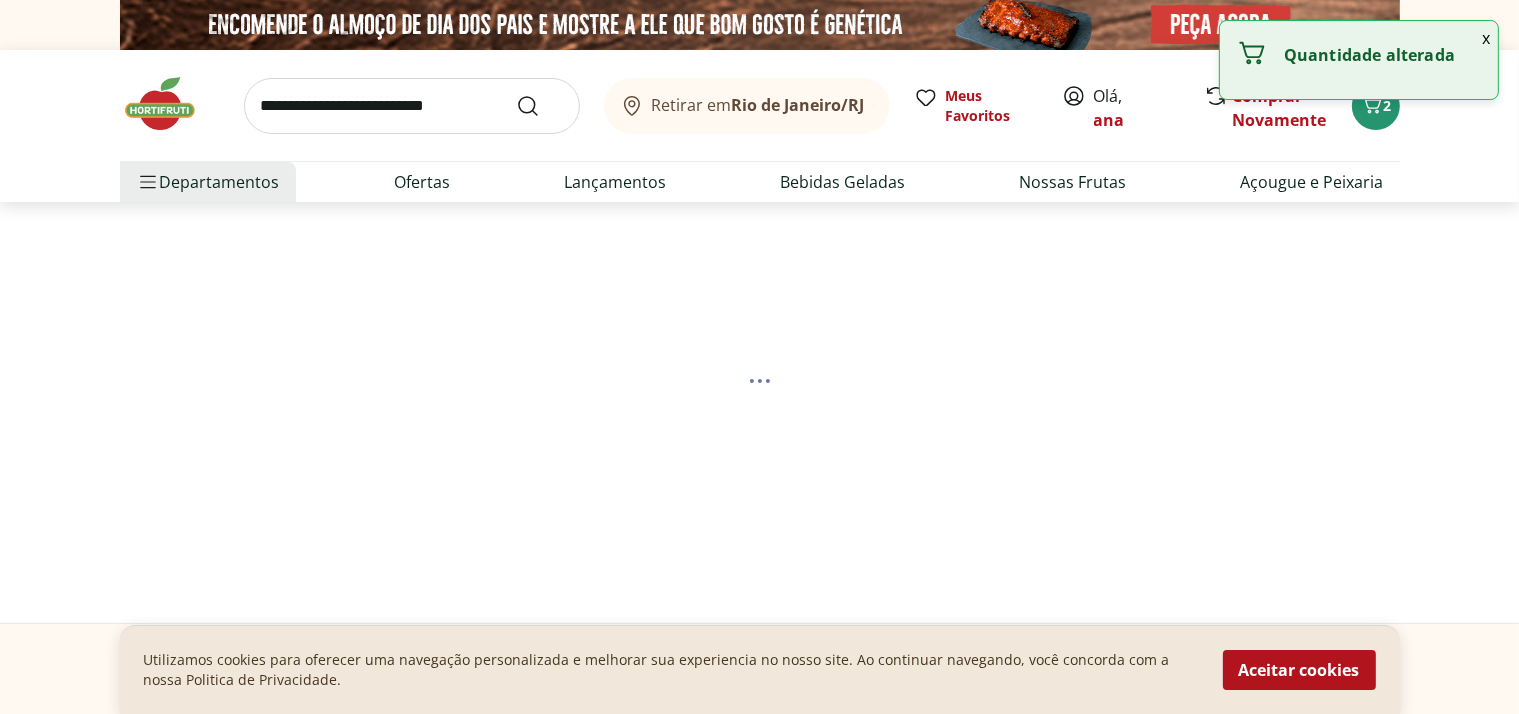 select on "**********" 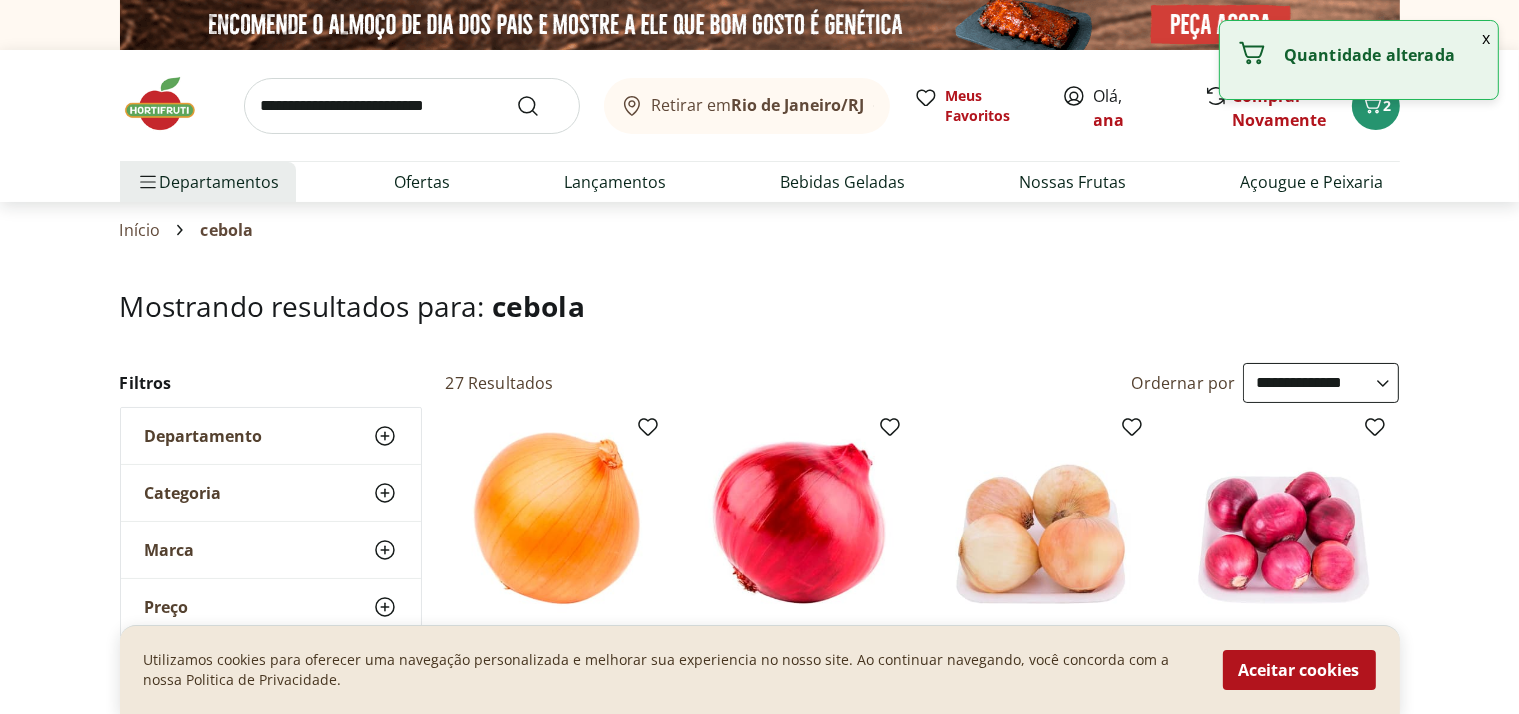 scroll, scrollTop: 300, scrollLeft: 0, axis: vertical 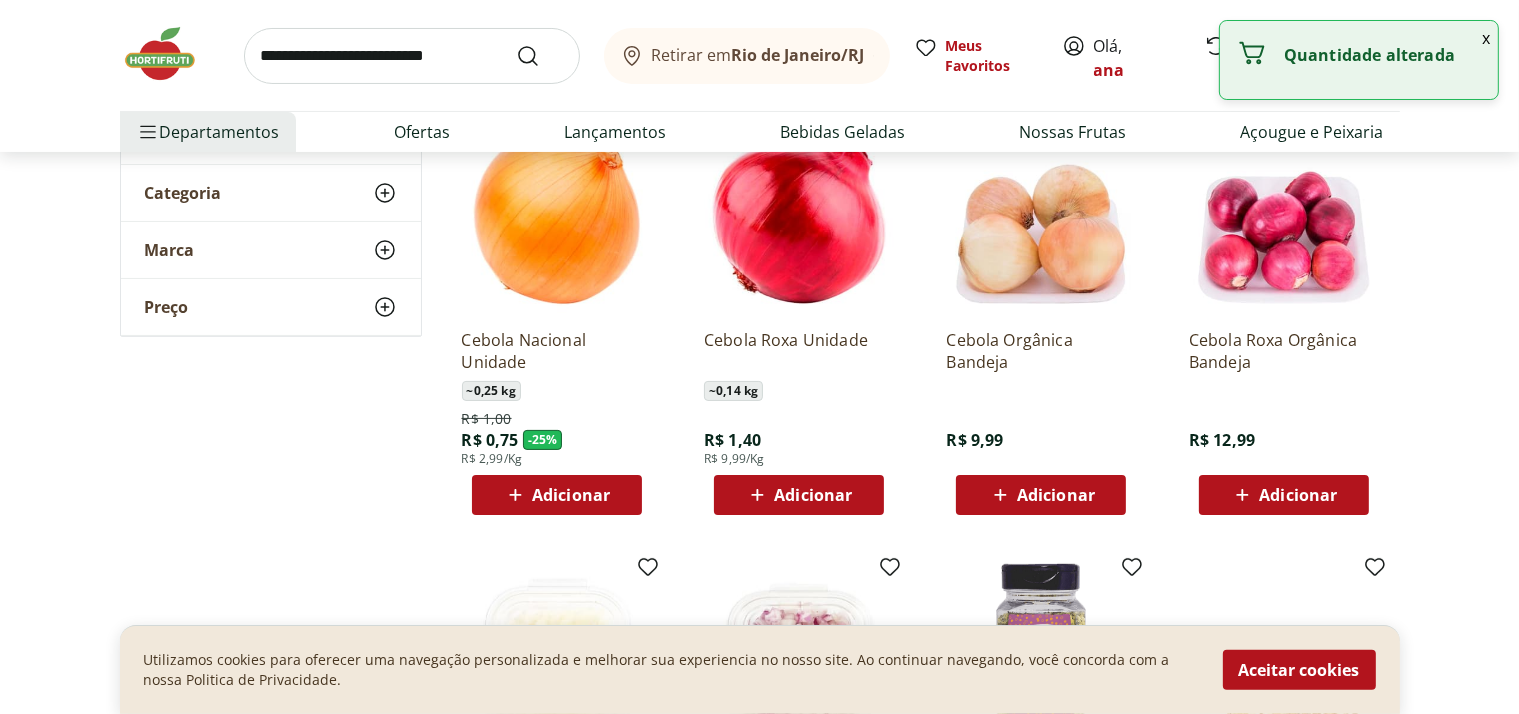 click on "Adicionar" at bounding box center [571, 495] 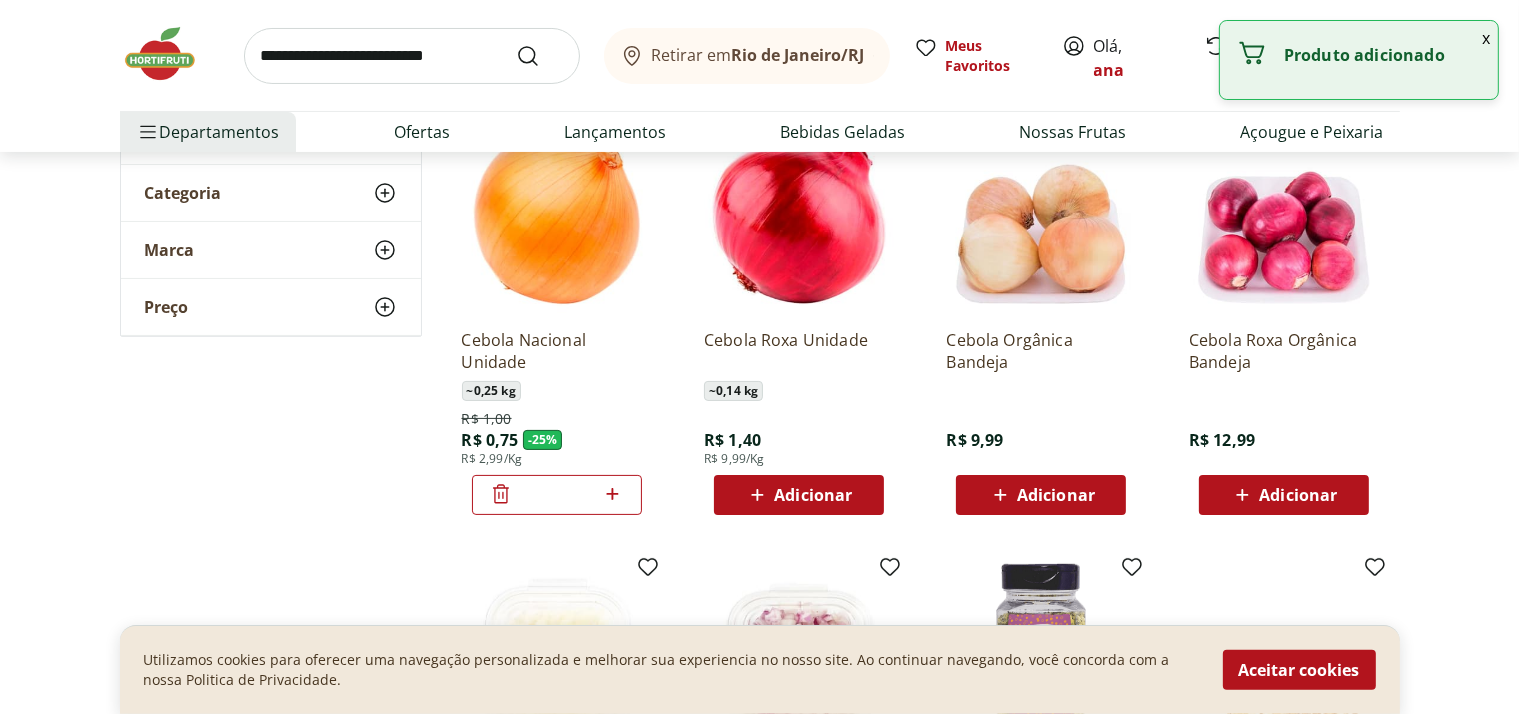 click 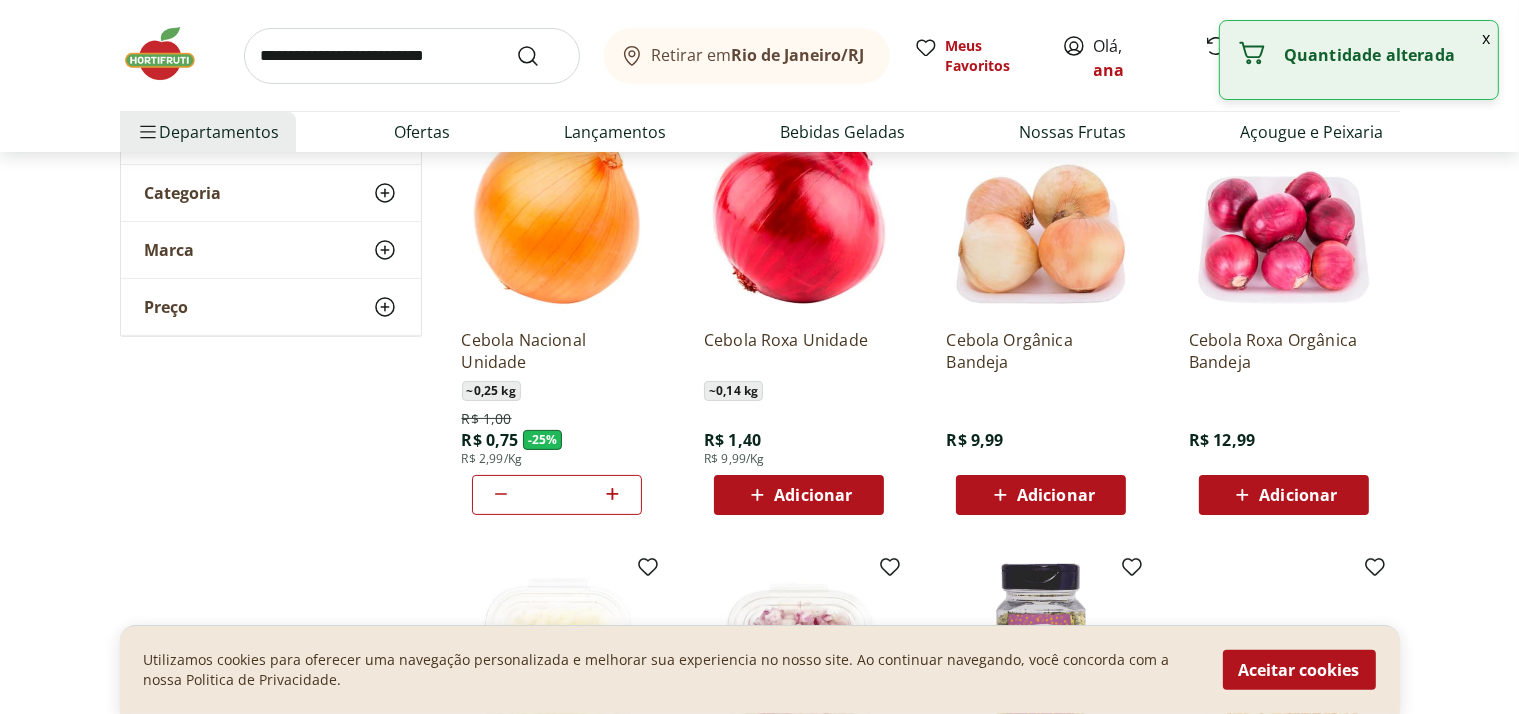 click on "x" at bounding box center (1486, 38) 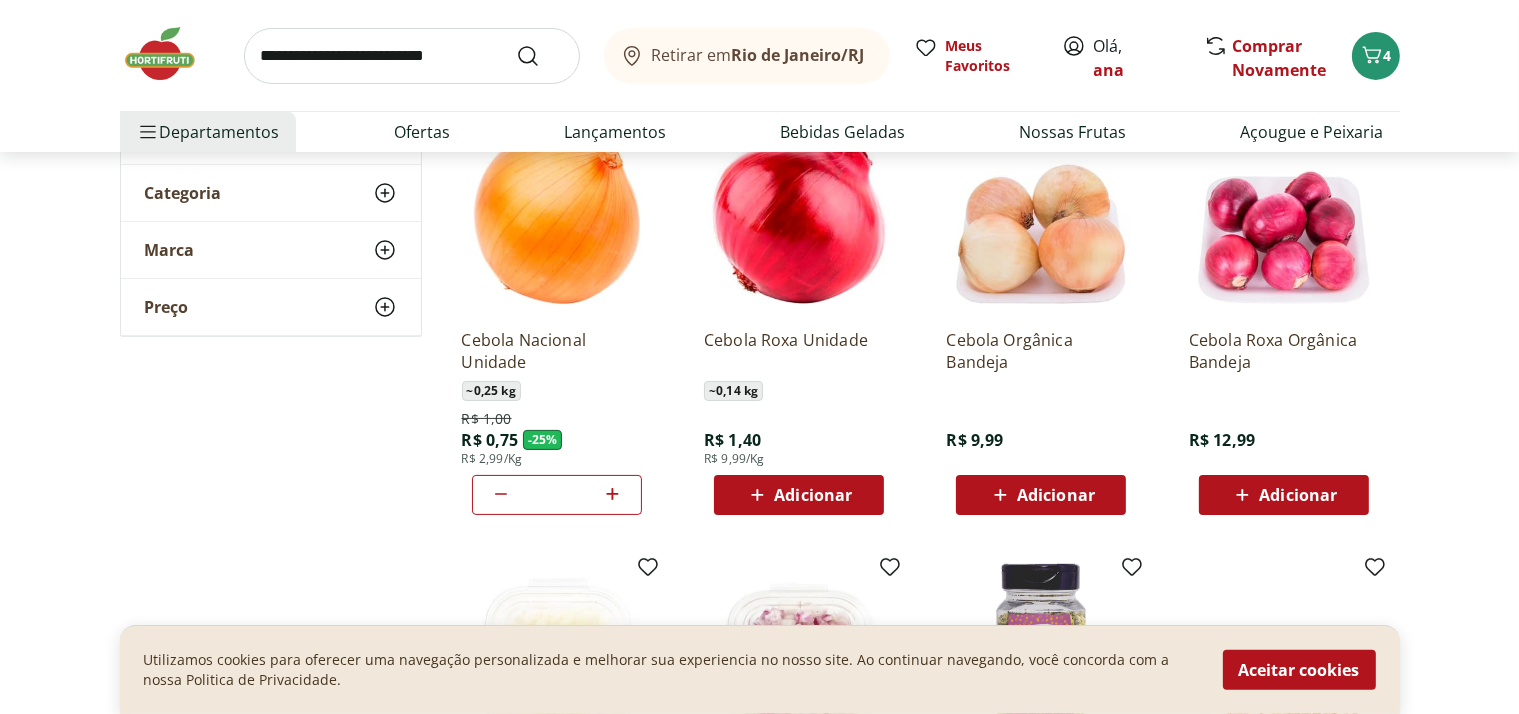 click at bounding box center [412, 56] 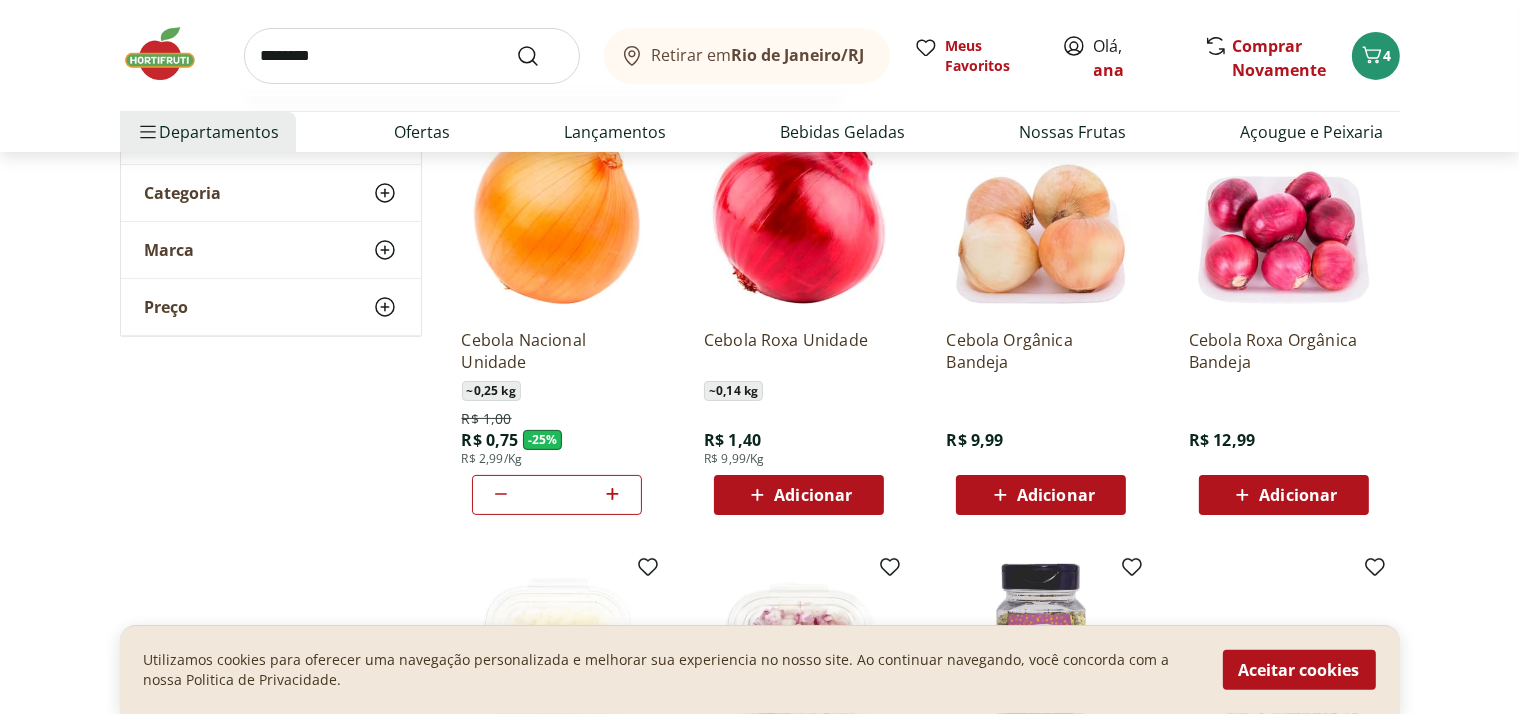 type on "*********" 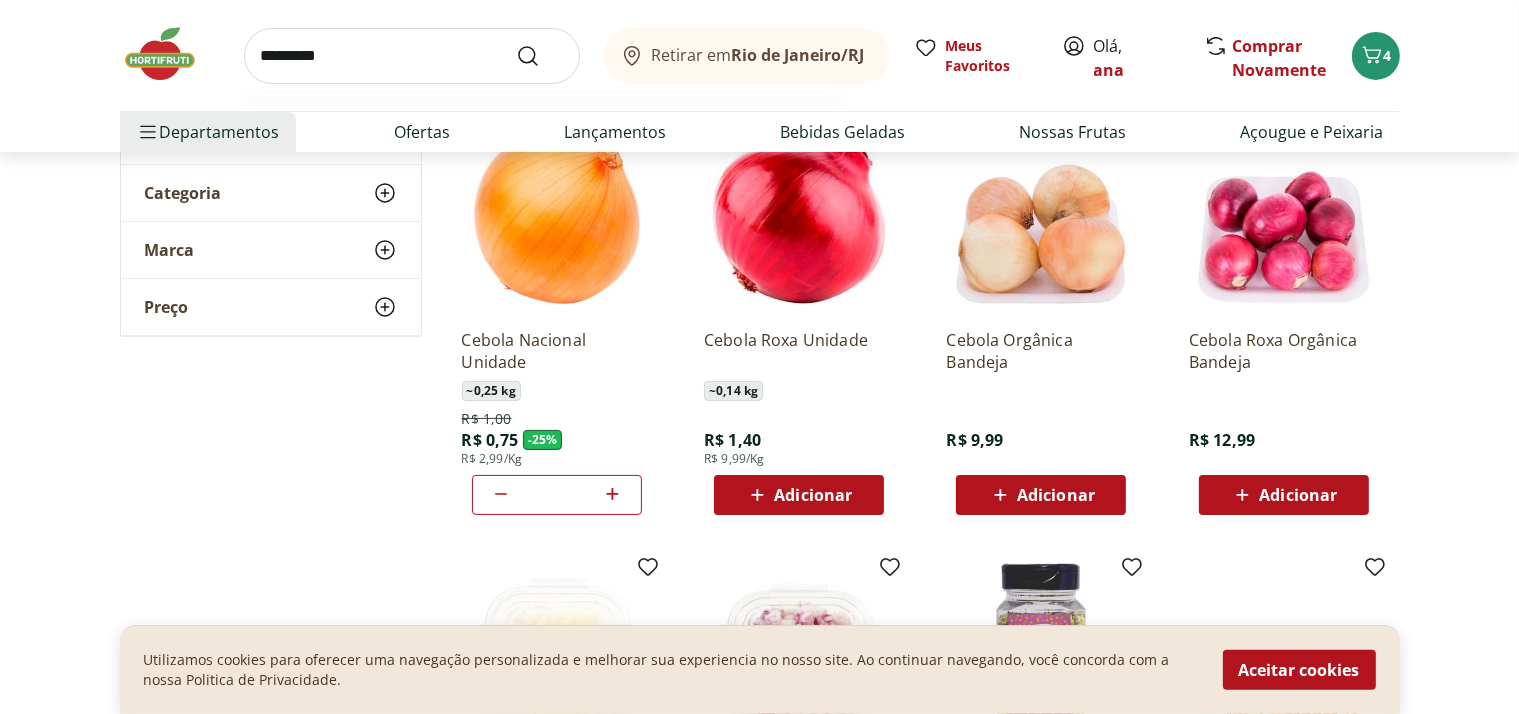 click at bounding box center (540, 56) 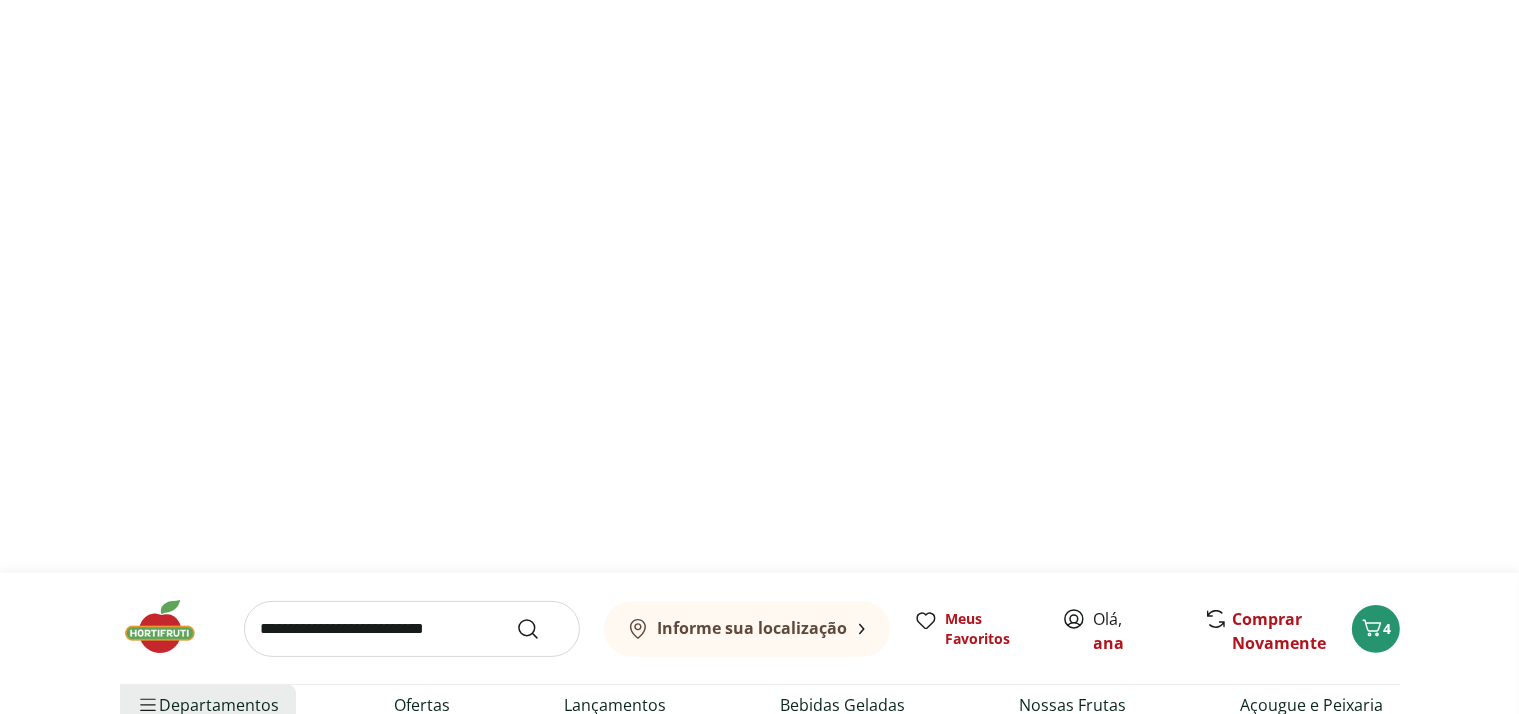 scroll, scrollTop: 0, scrollLeft: 0, axis: both 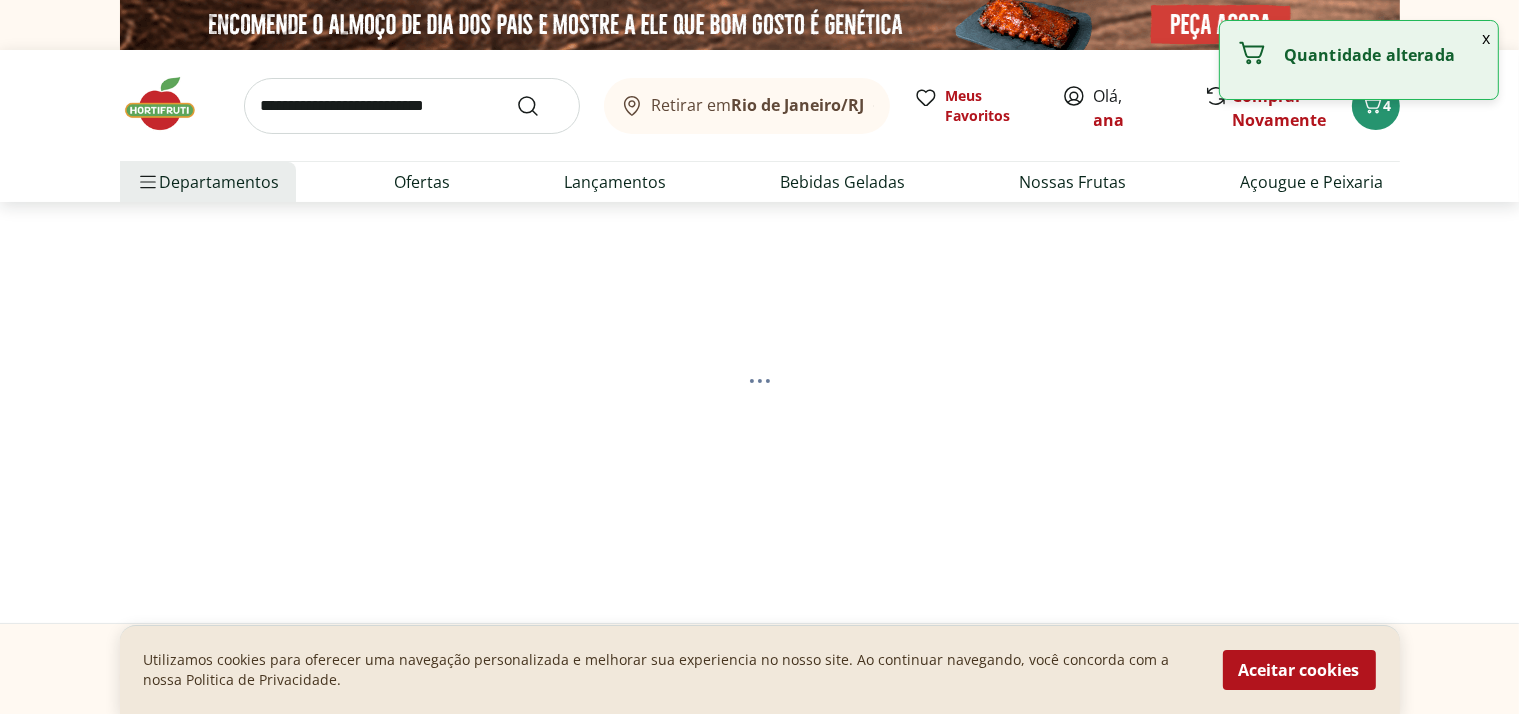 select on "**********" 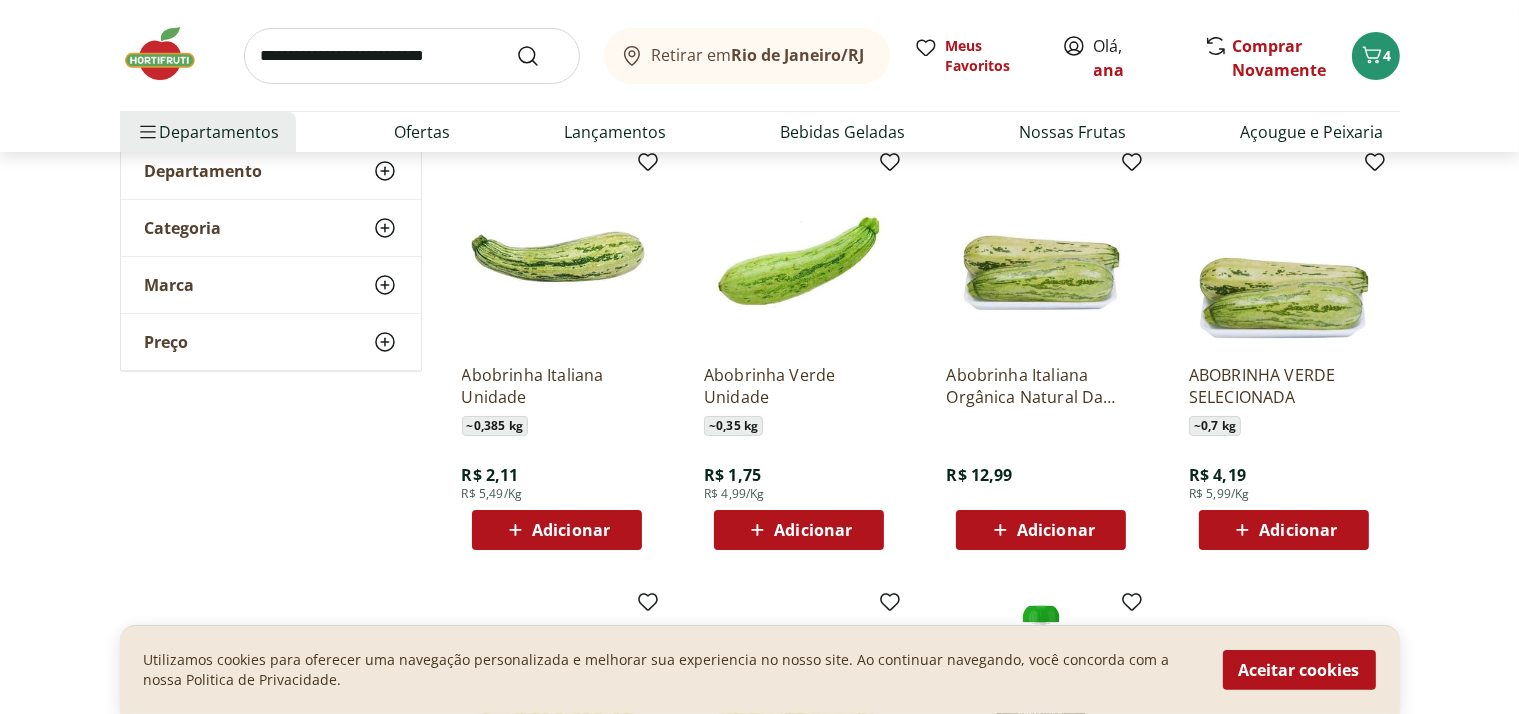 scroll, scrollTop: 300, scrollLeft: 0, axis: vertical 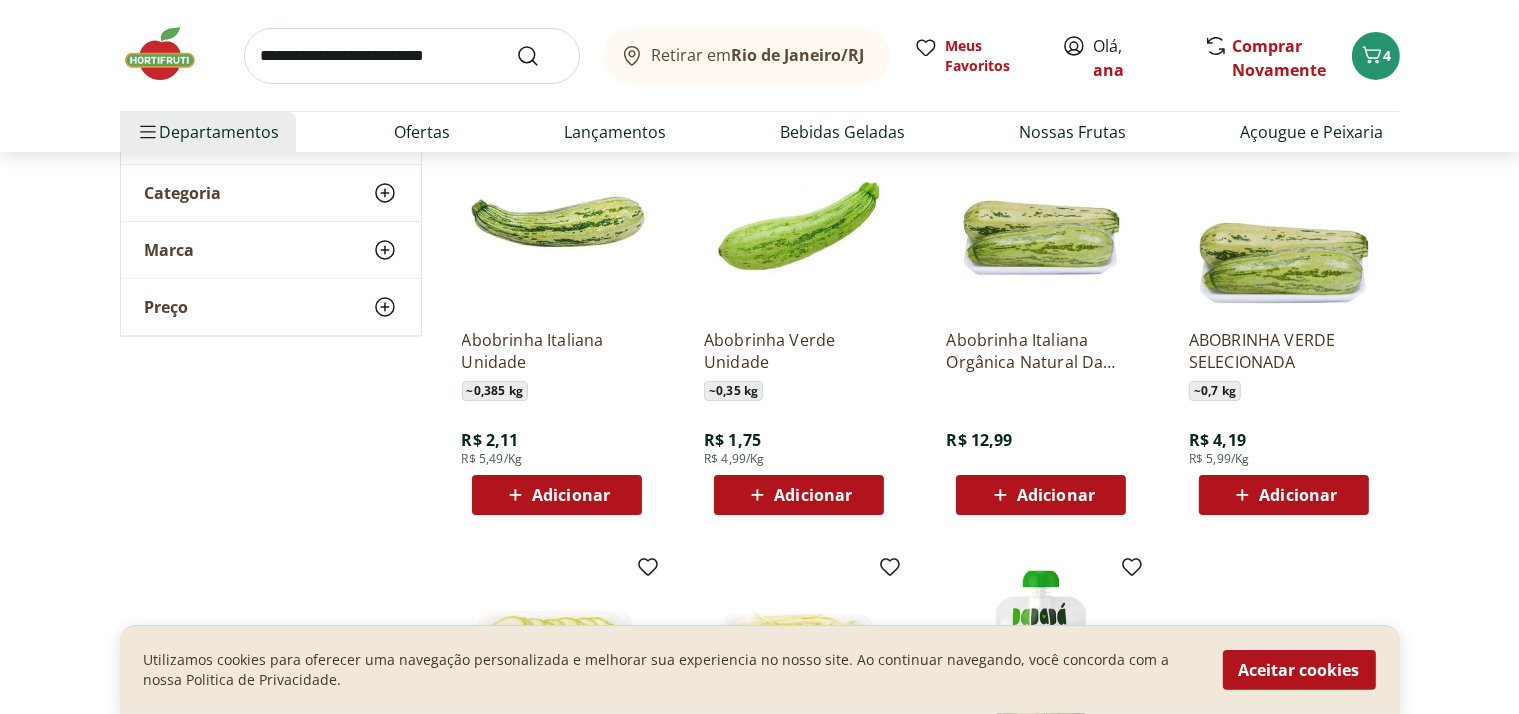 click on "Adicionar" at bounding box center [813, 495] 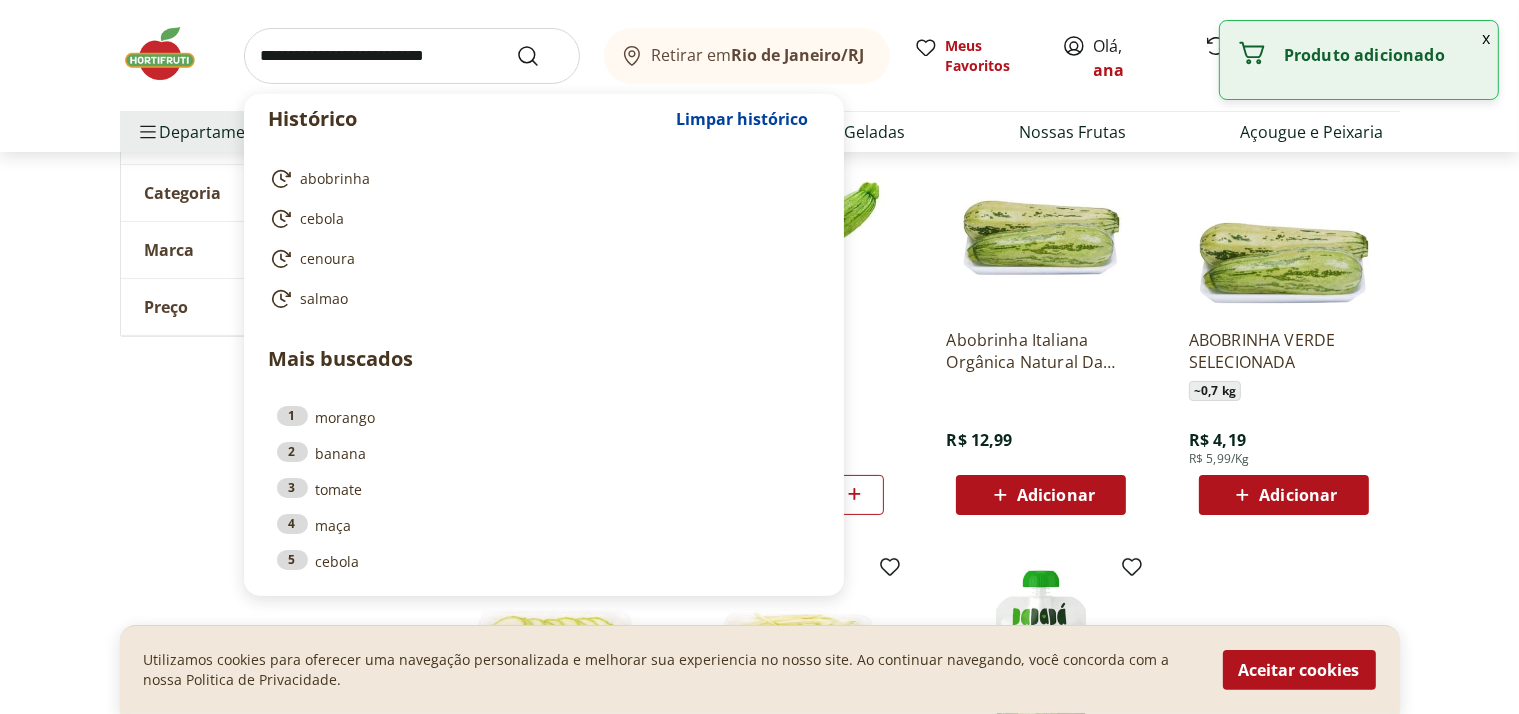 click at bounding box center [412, 56] 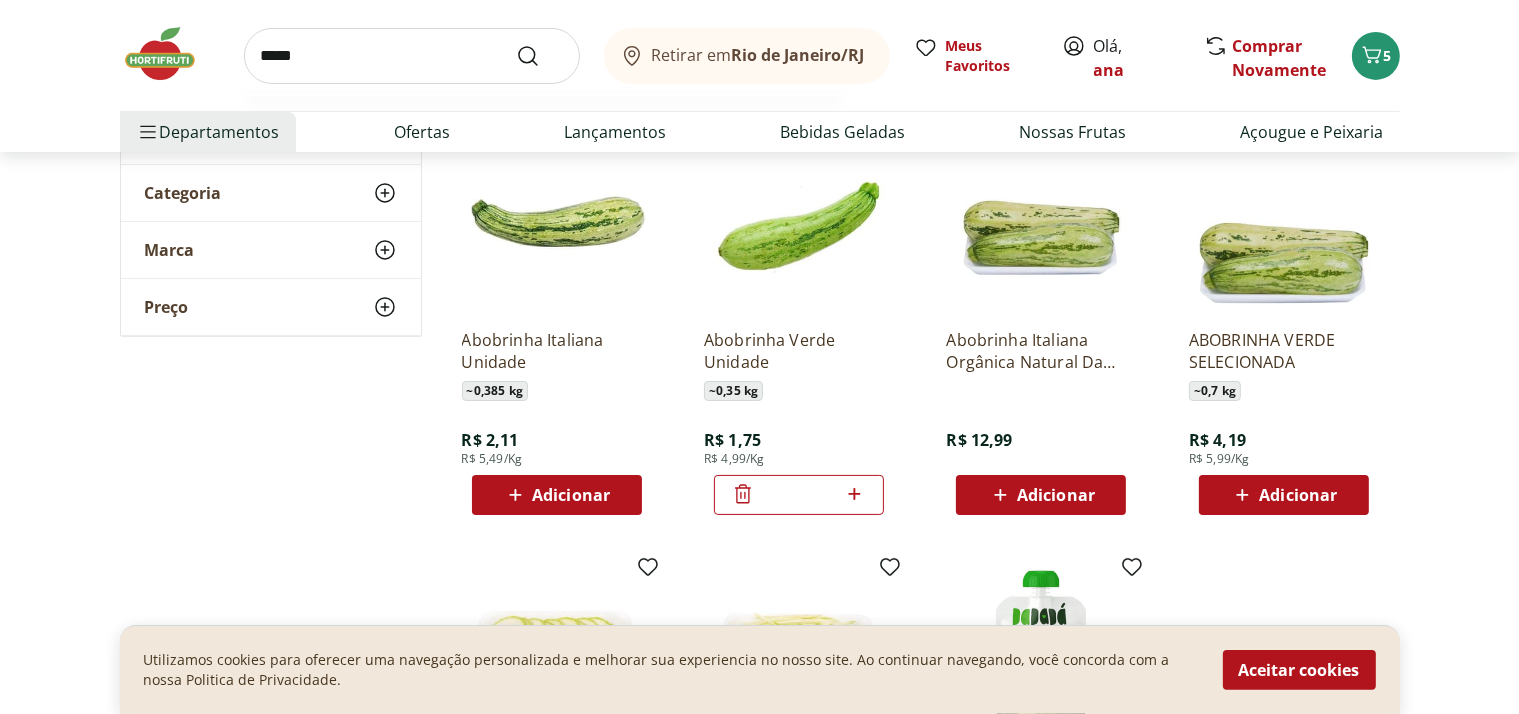 type on "*****" 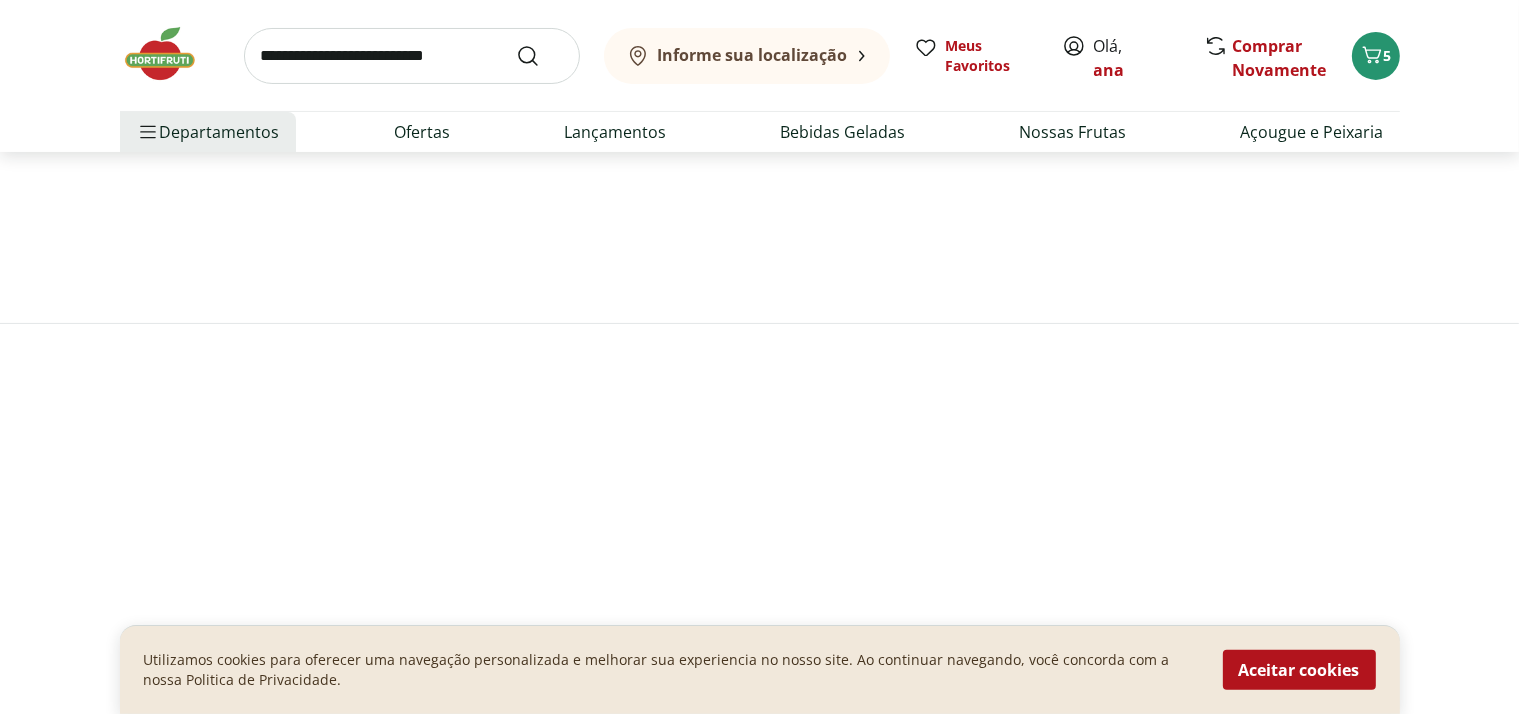 scroll, scrollTop: 0, scrollLeft: 0, axis: both 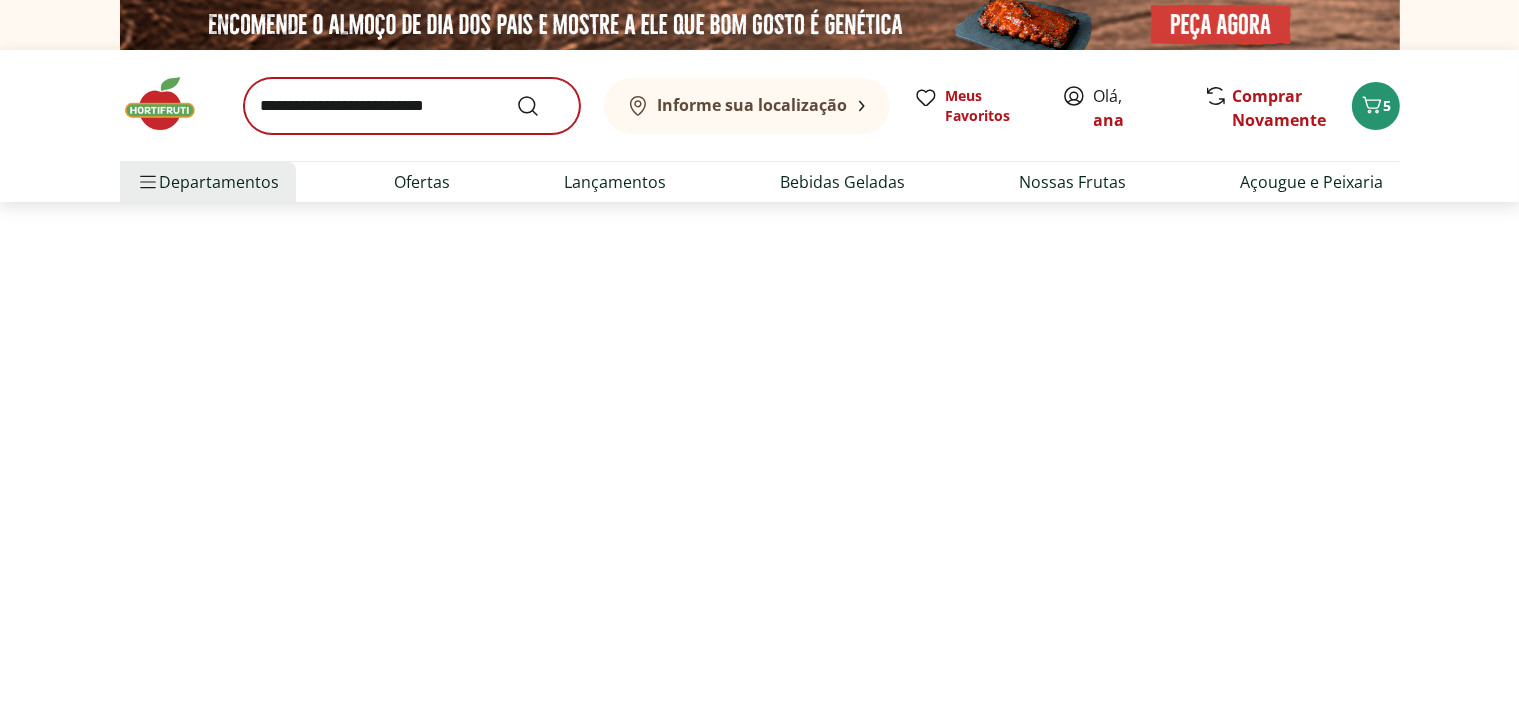 select on "**********" 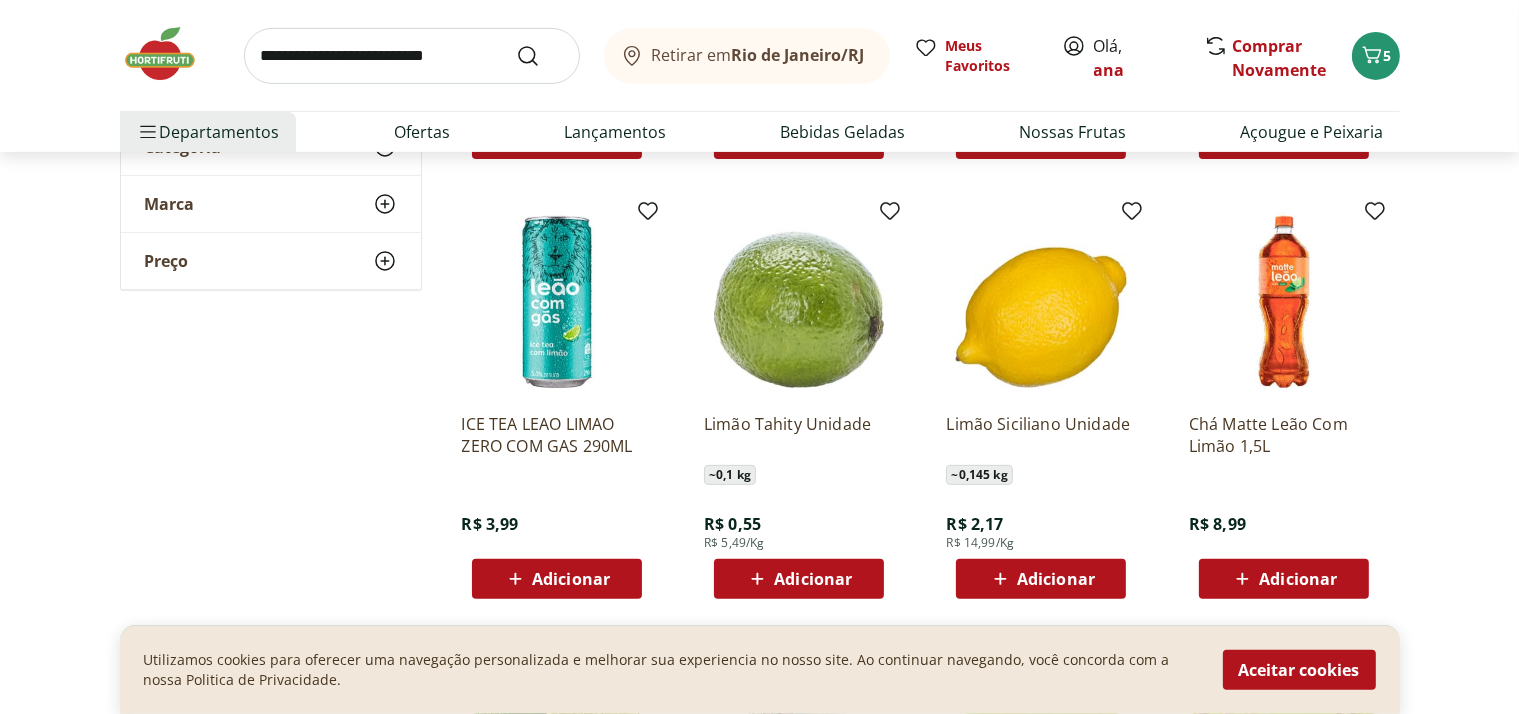 scroll, scrollTop: 800, scrollLeft: 0, axis: vertical 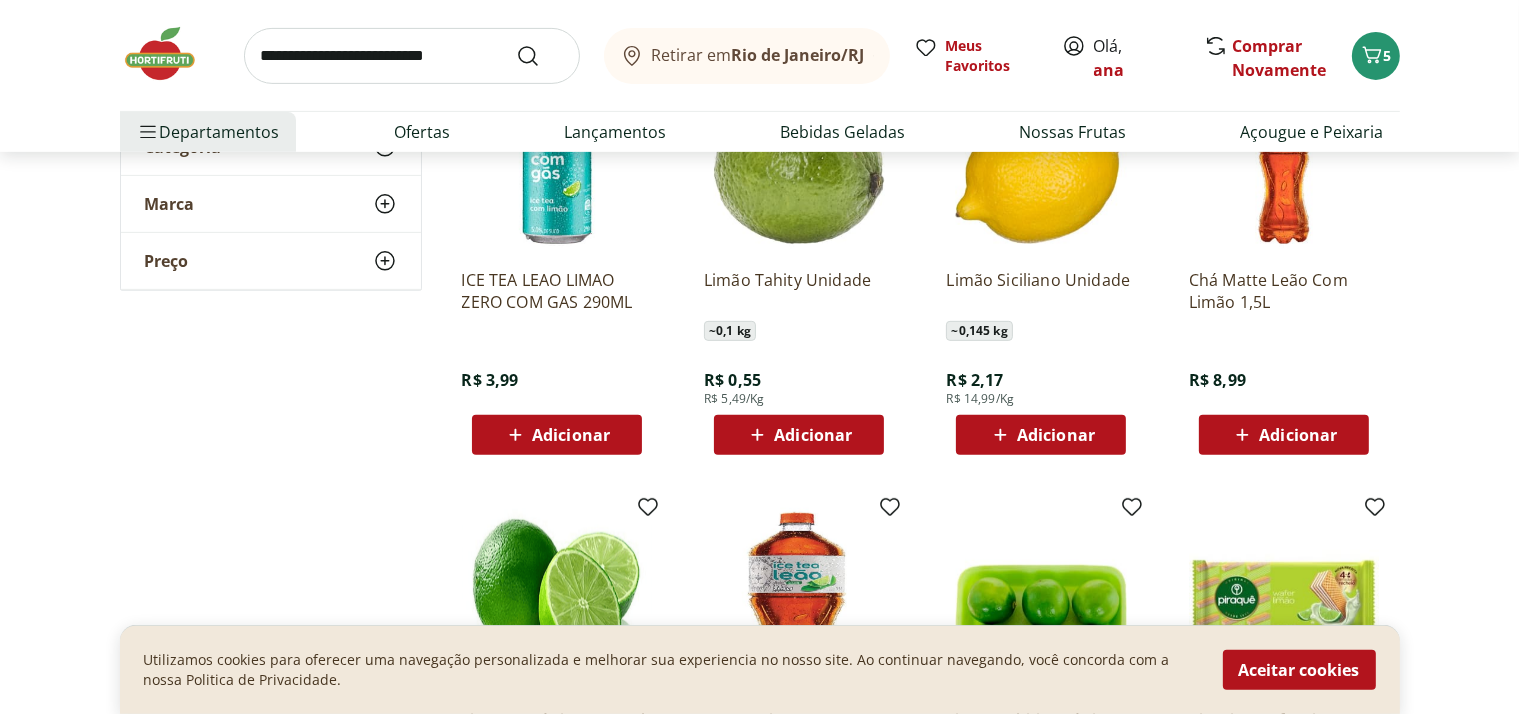 click on "Adicionar" at bounding box center (813, 435) 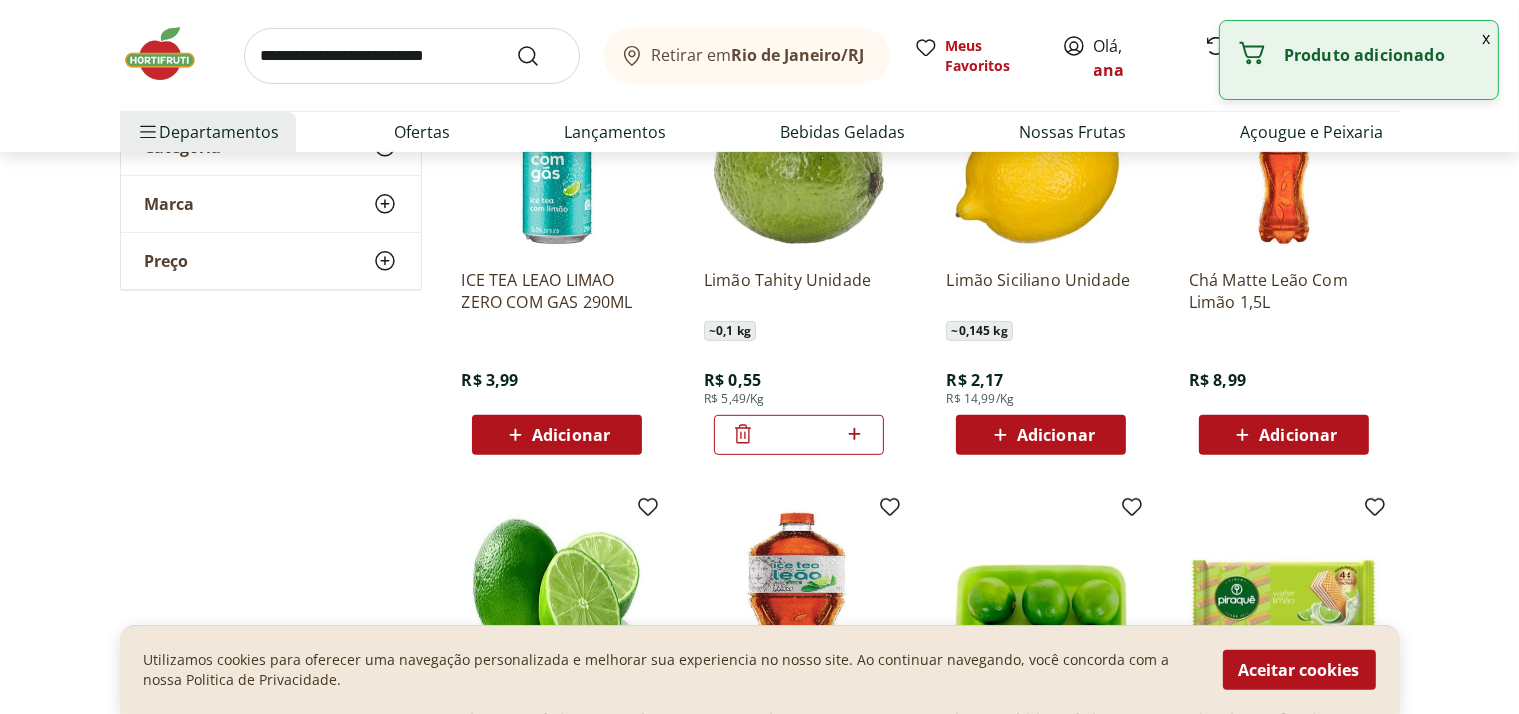 click 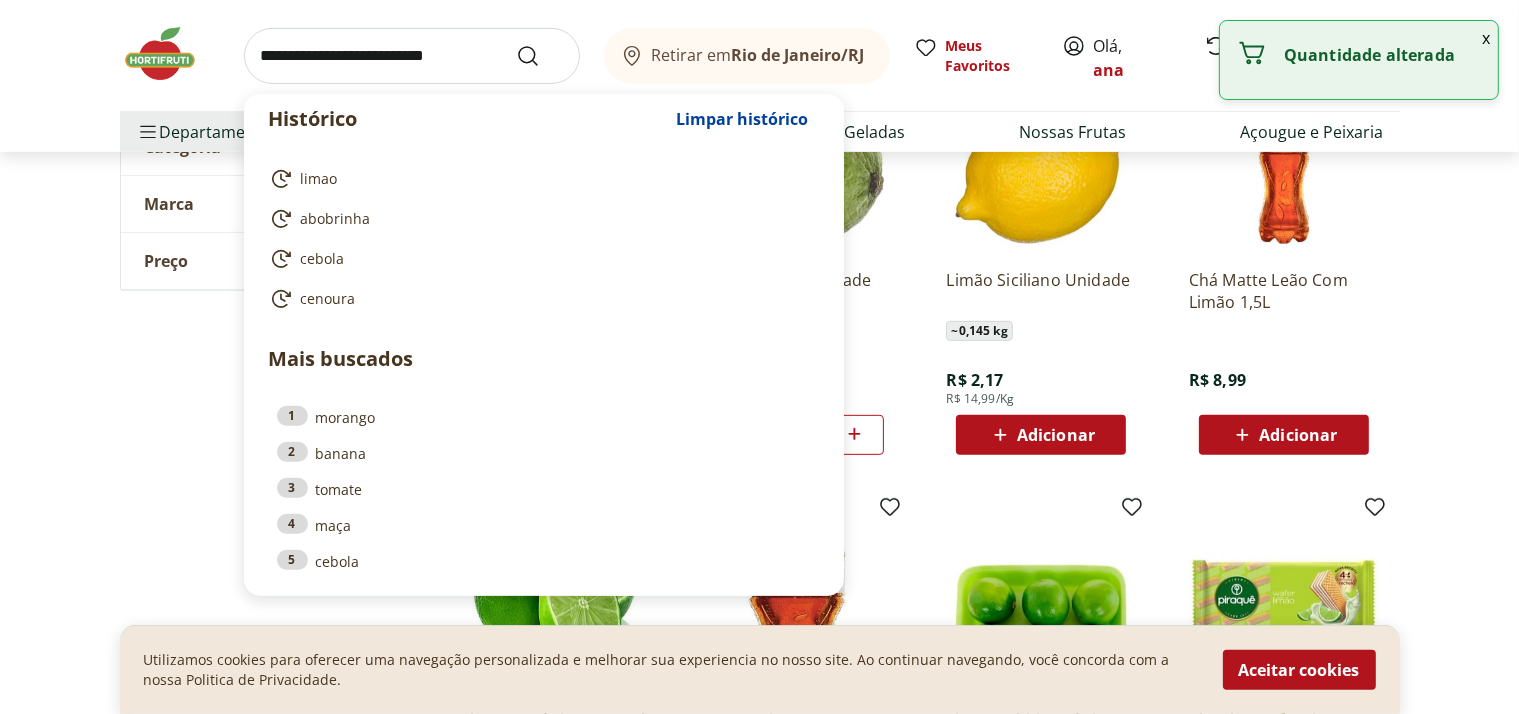 click at bounding box center [412, 56] 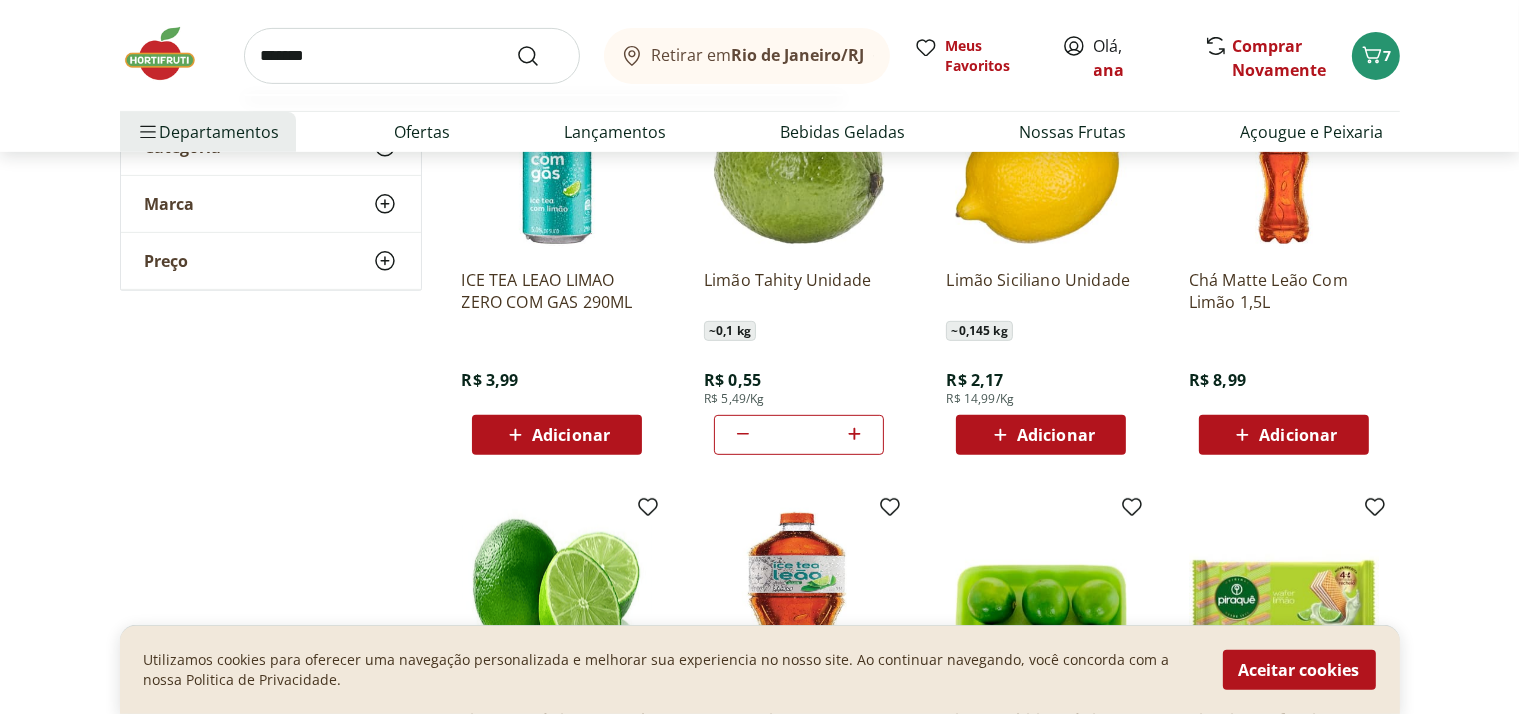 type on "********" 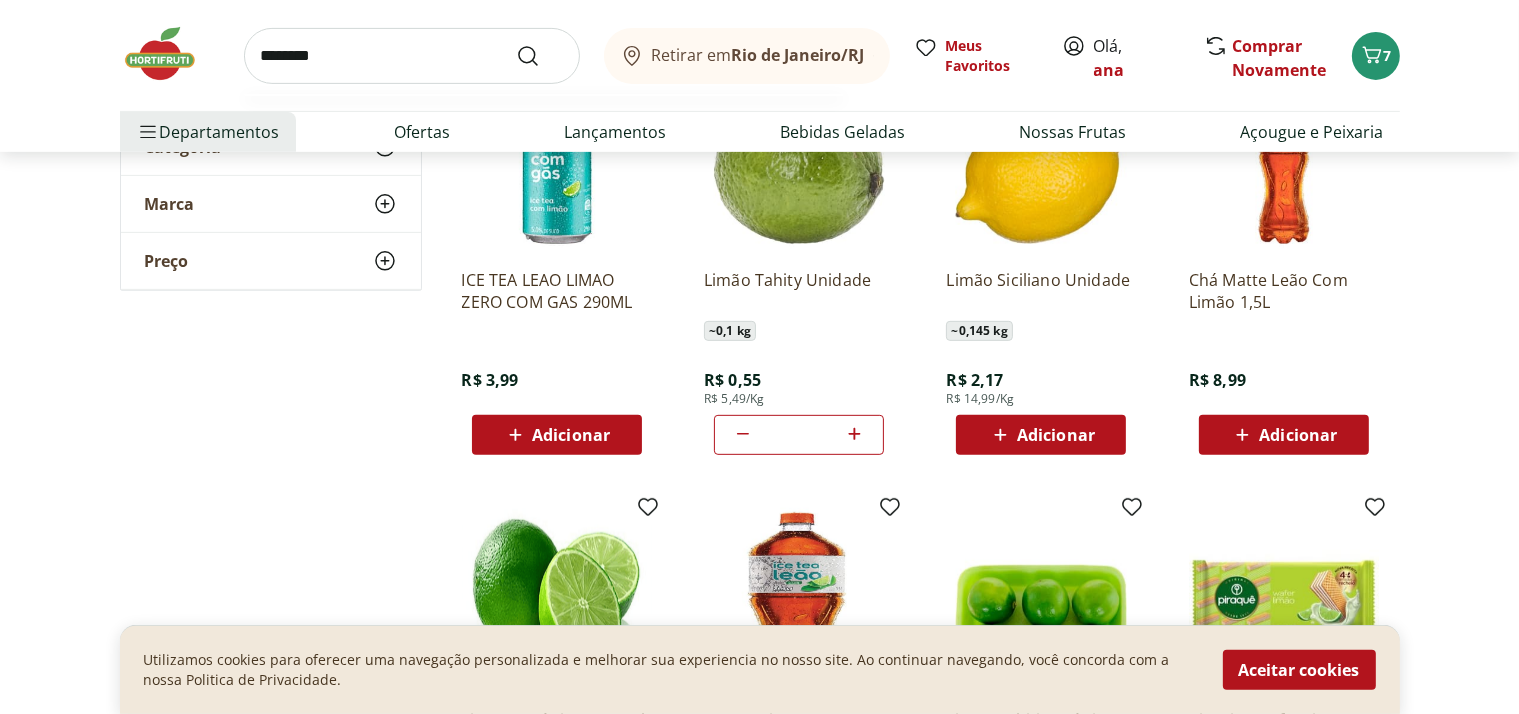 click at bounding box center (540, 56) 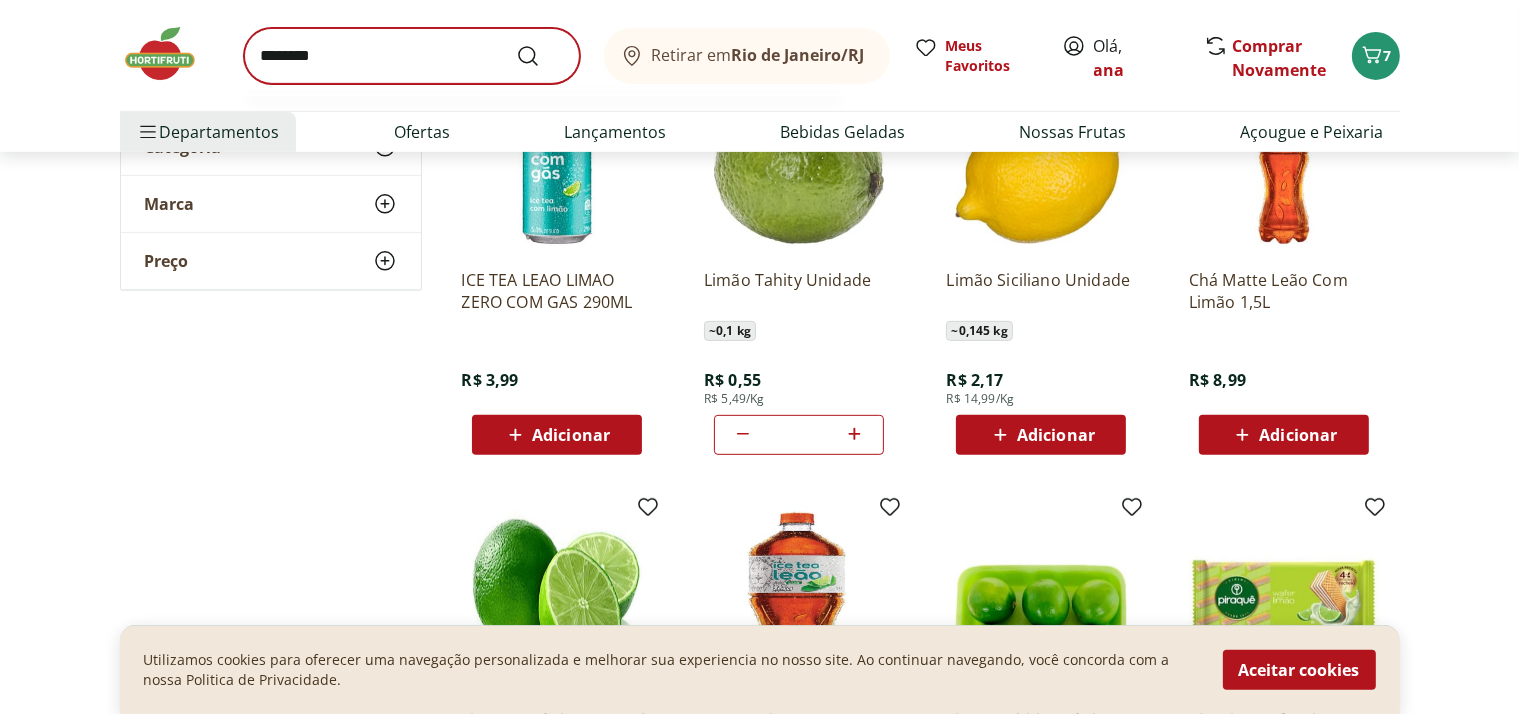 scroll, scrollTop: 0, scrollLeft: 0, axis: both 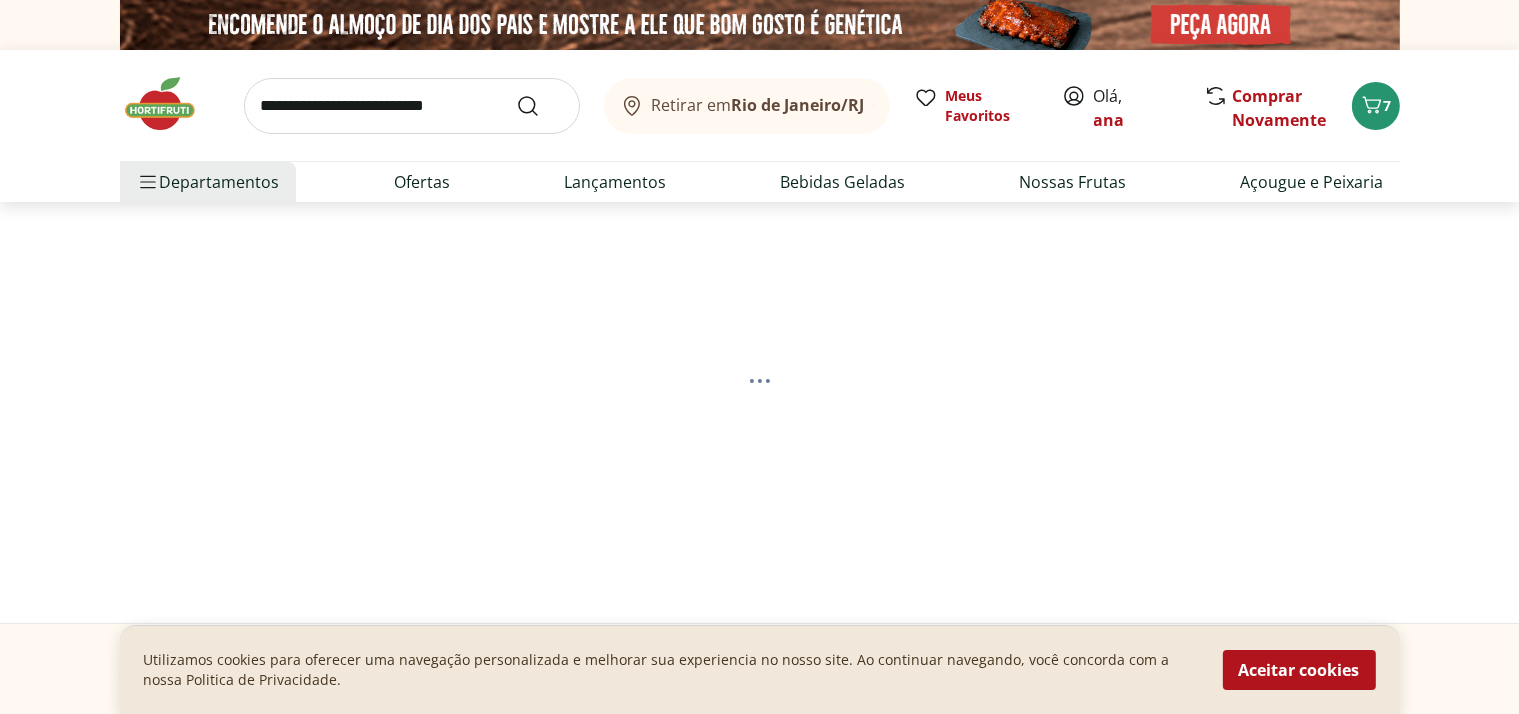 select on "**********" 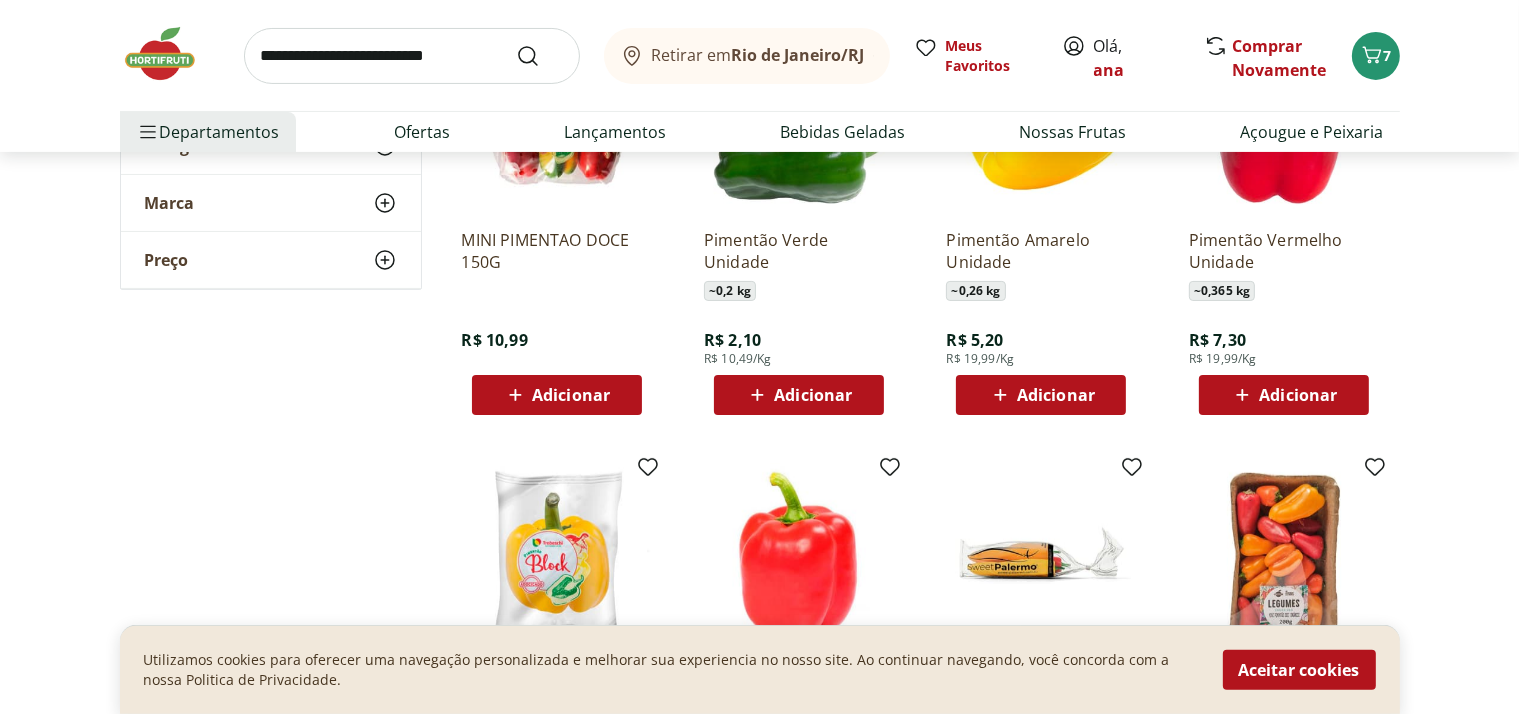 scroll, scrollTop: 300, scrollLeft: 0, axis: vertical 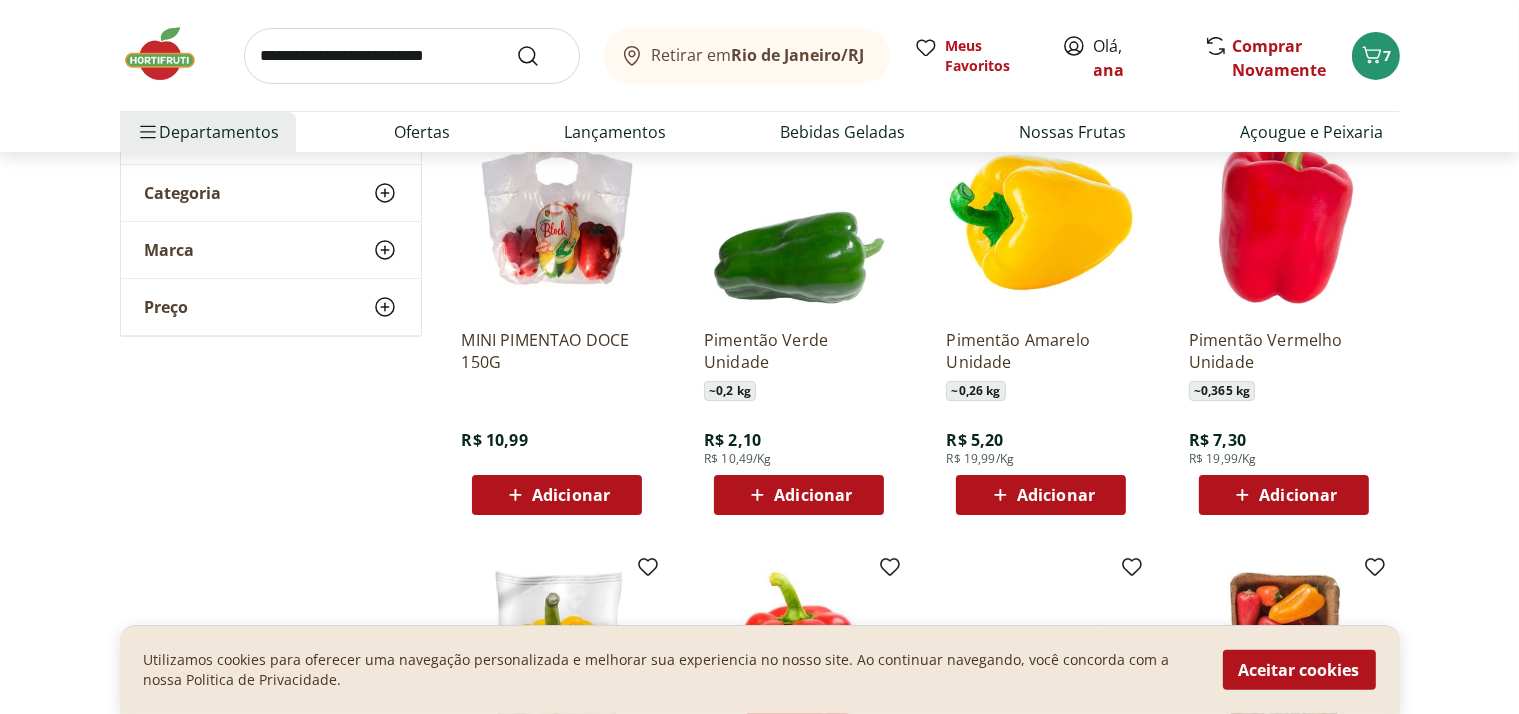 click on "Adicionar" at bounding box center (1283, 495) 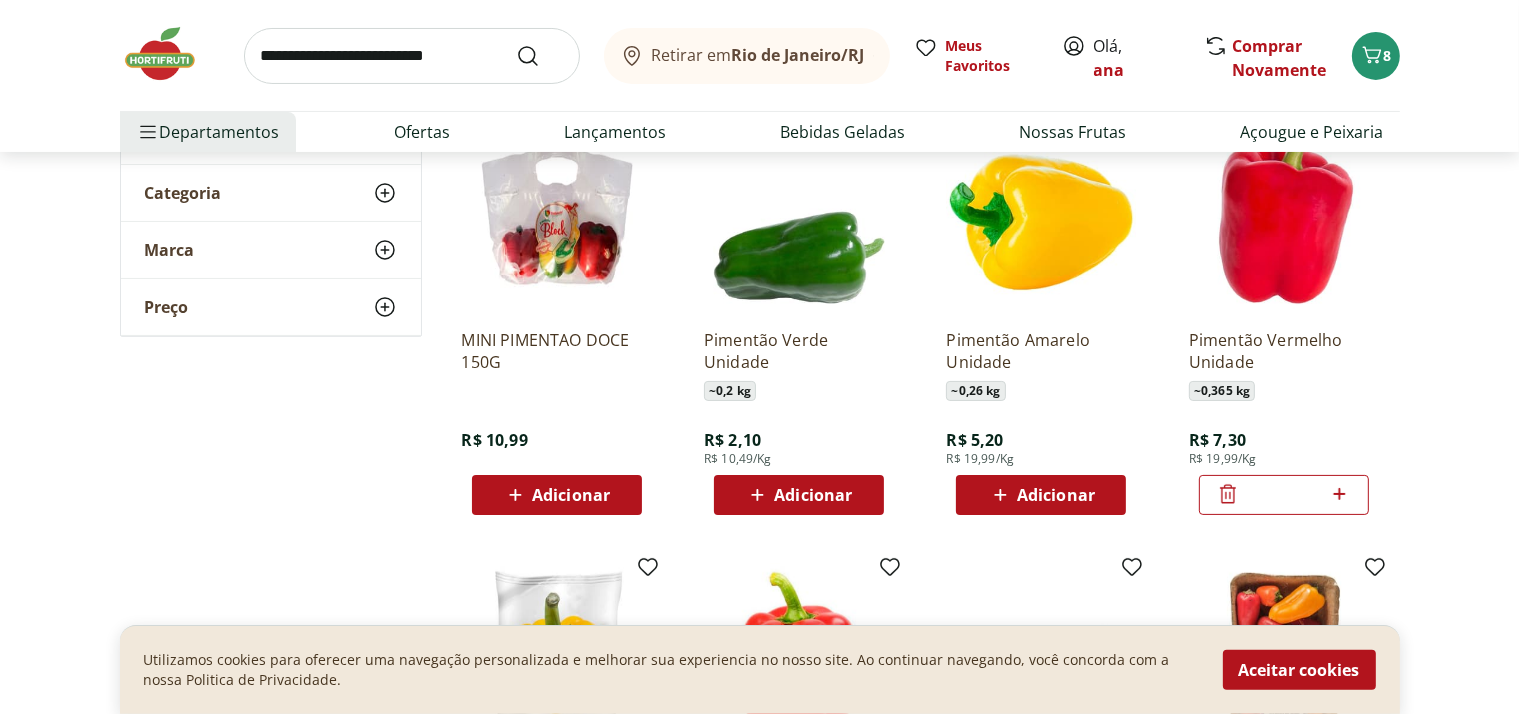 click at bounding box center [412, 56] 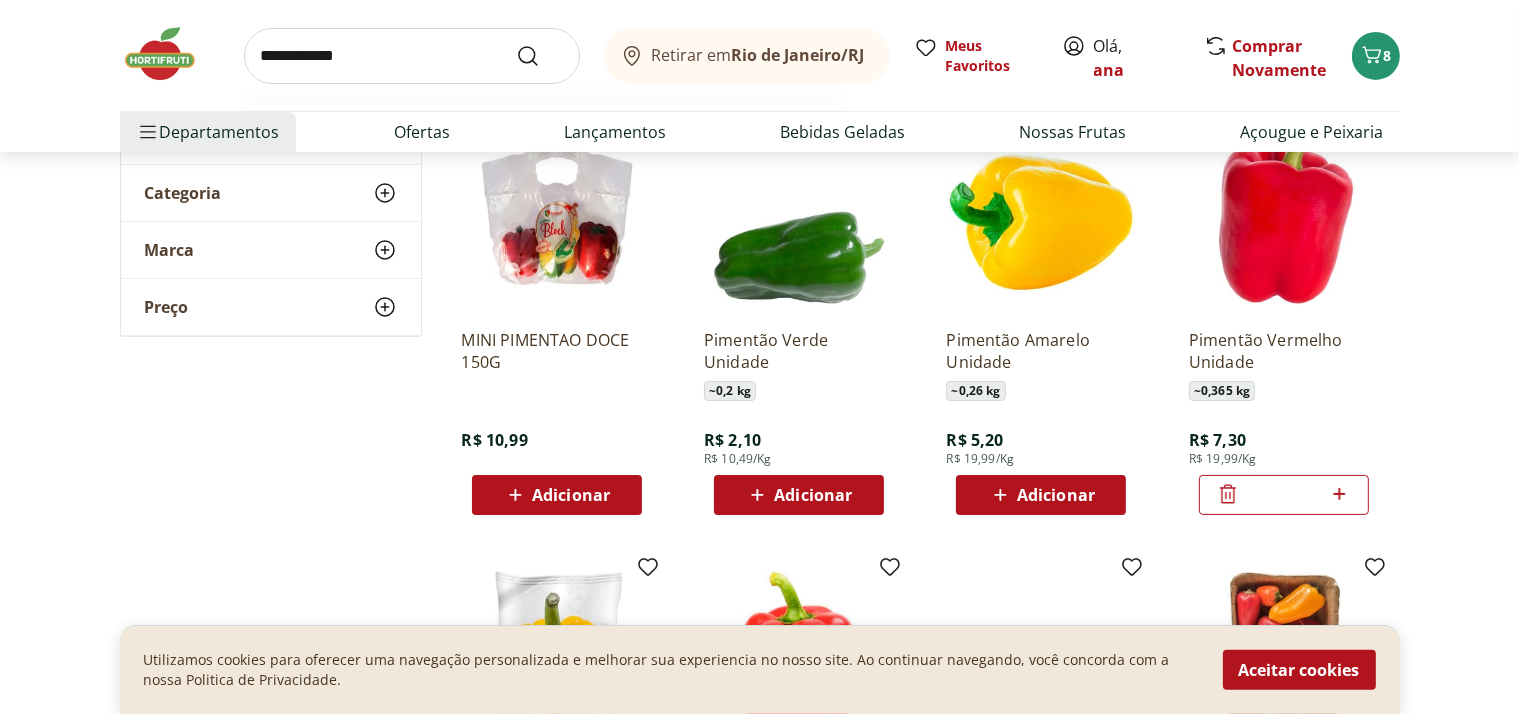 type on "**********" 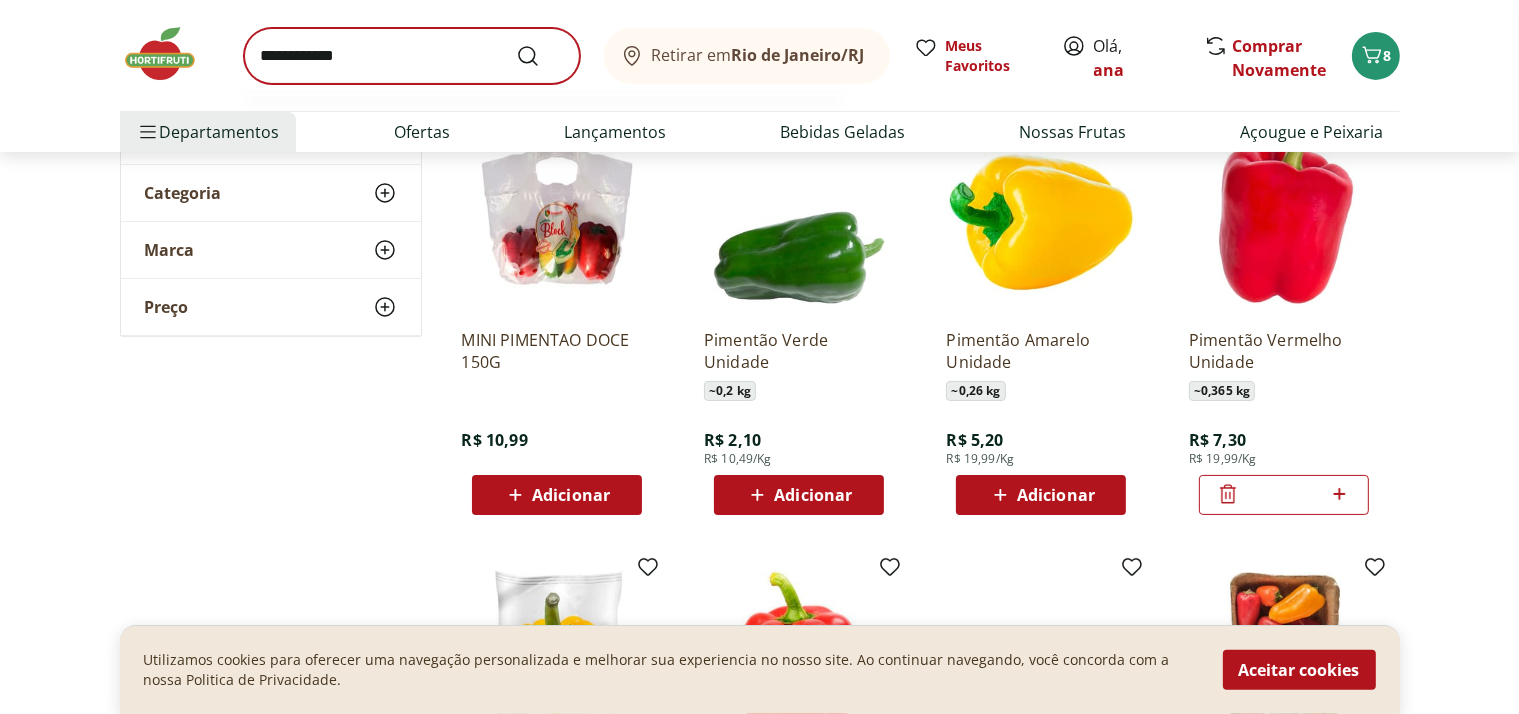 scroll, scrollTop: 0, scrollLeft: 0, axis: both 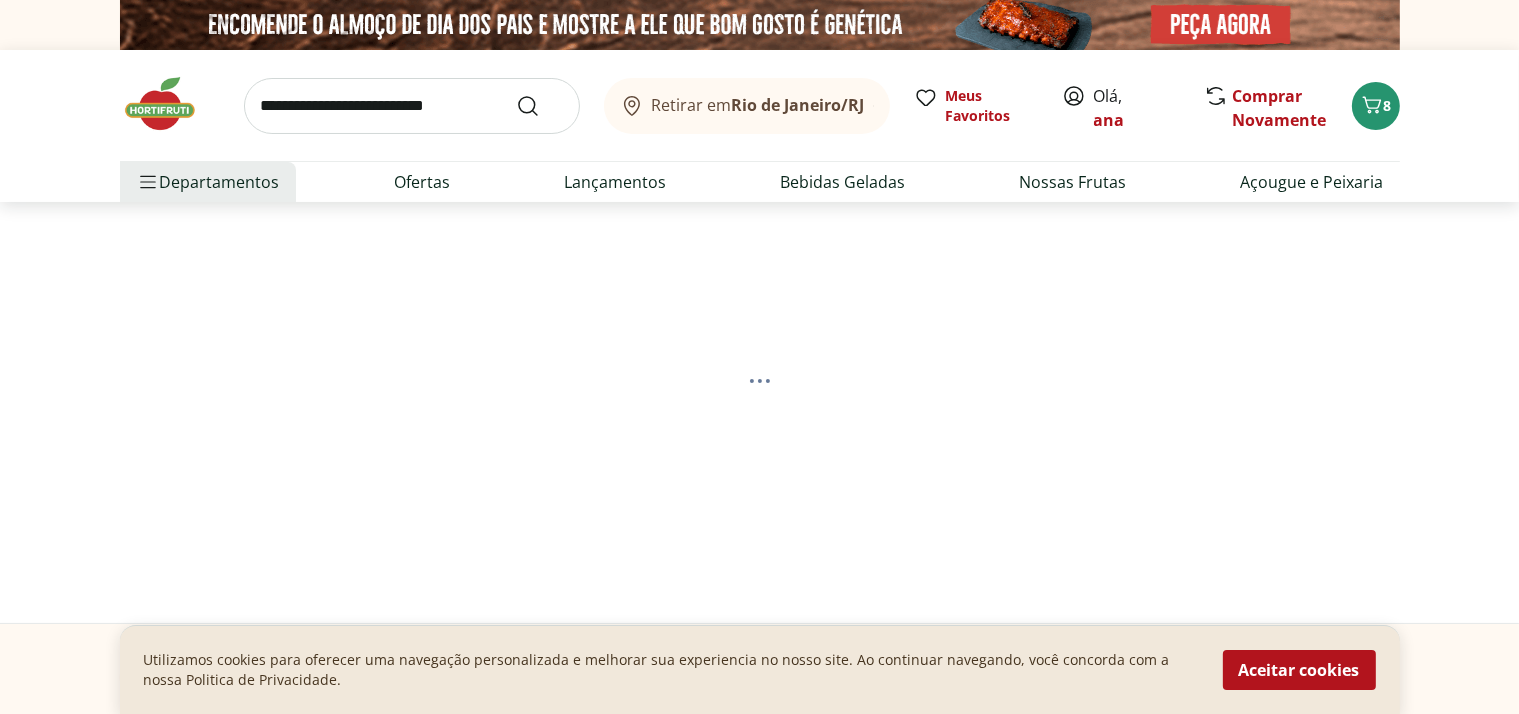select on "**********" 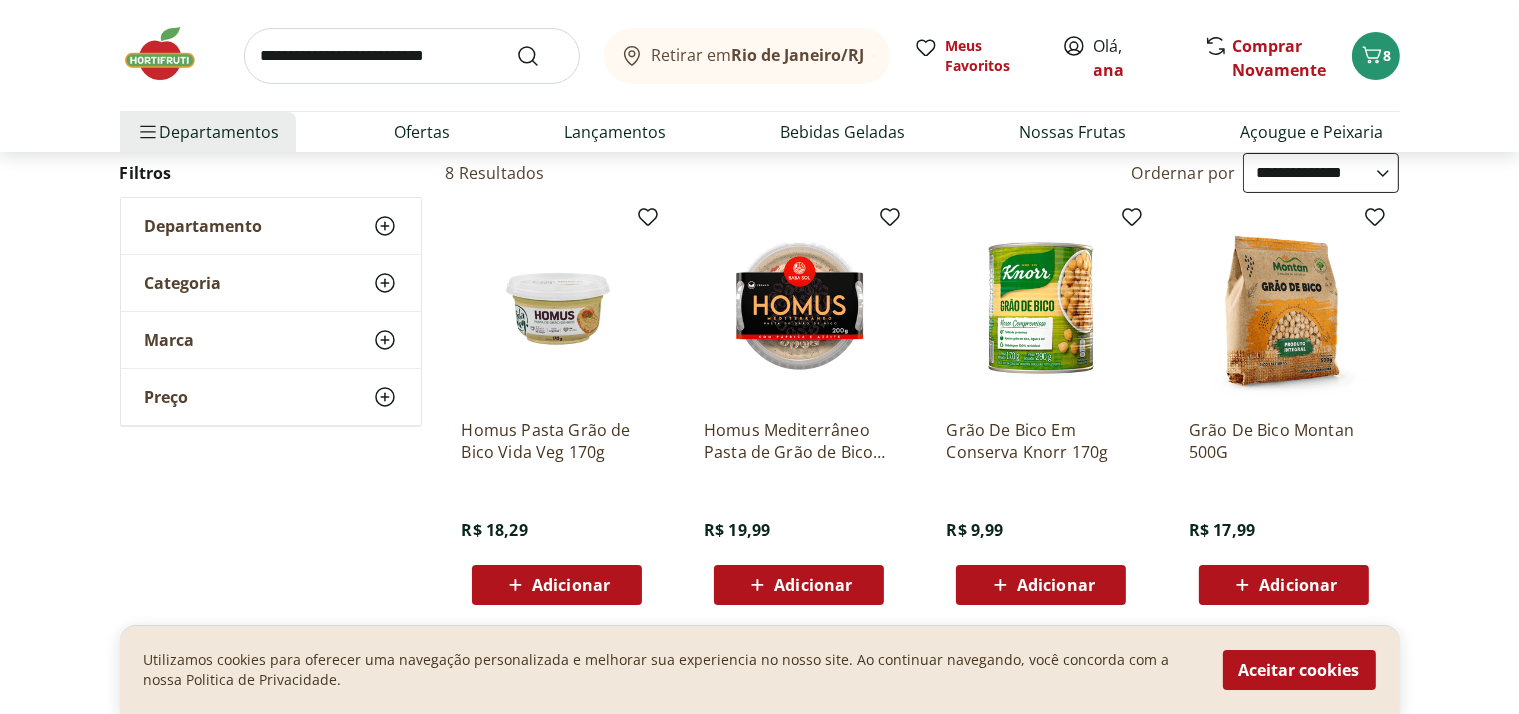 scroll, scrollTop: 300, scrollLeft: 0, axis: vertical 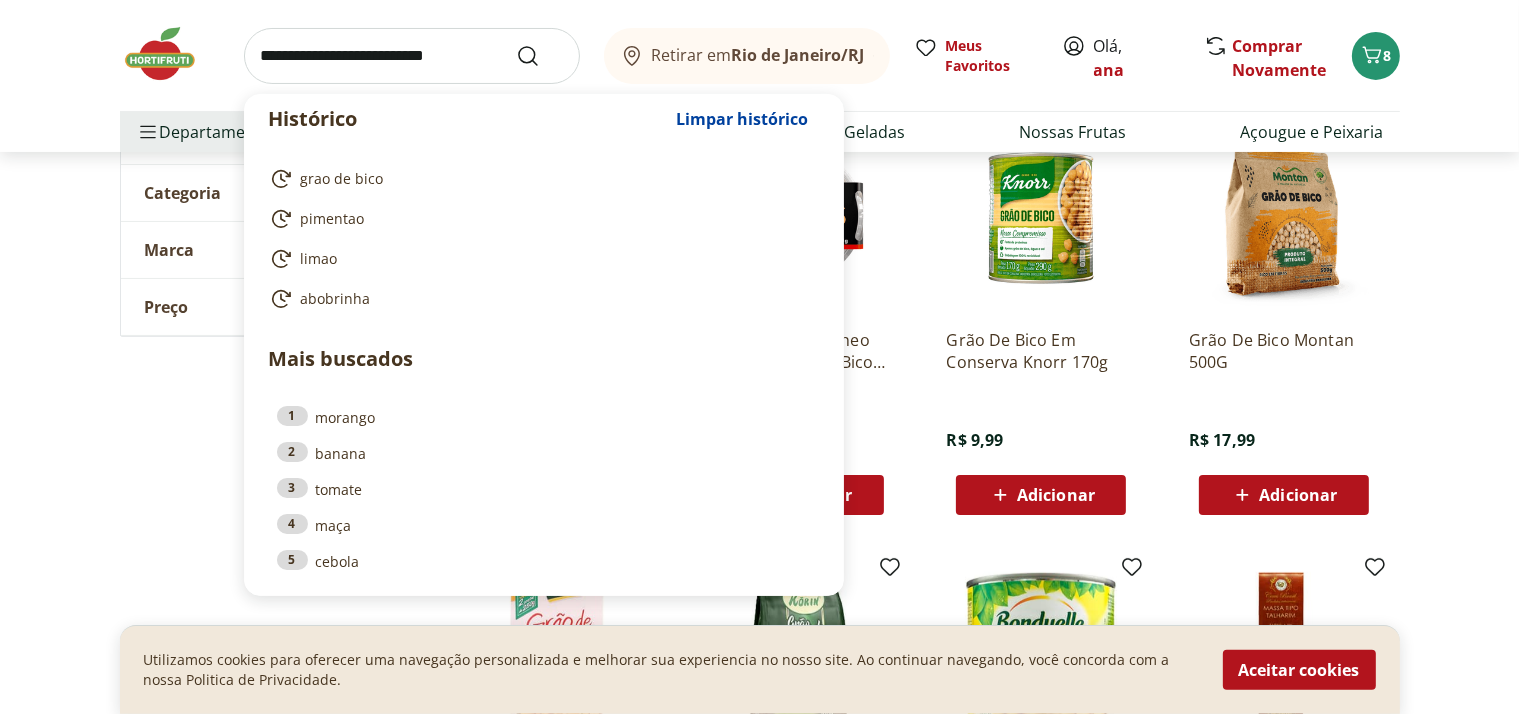 click at bounding box center [412, 56] 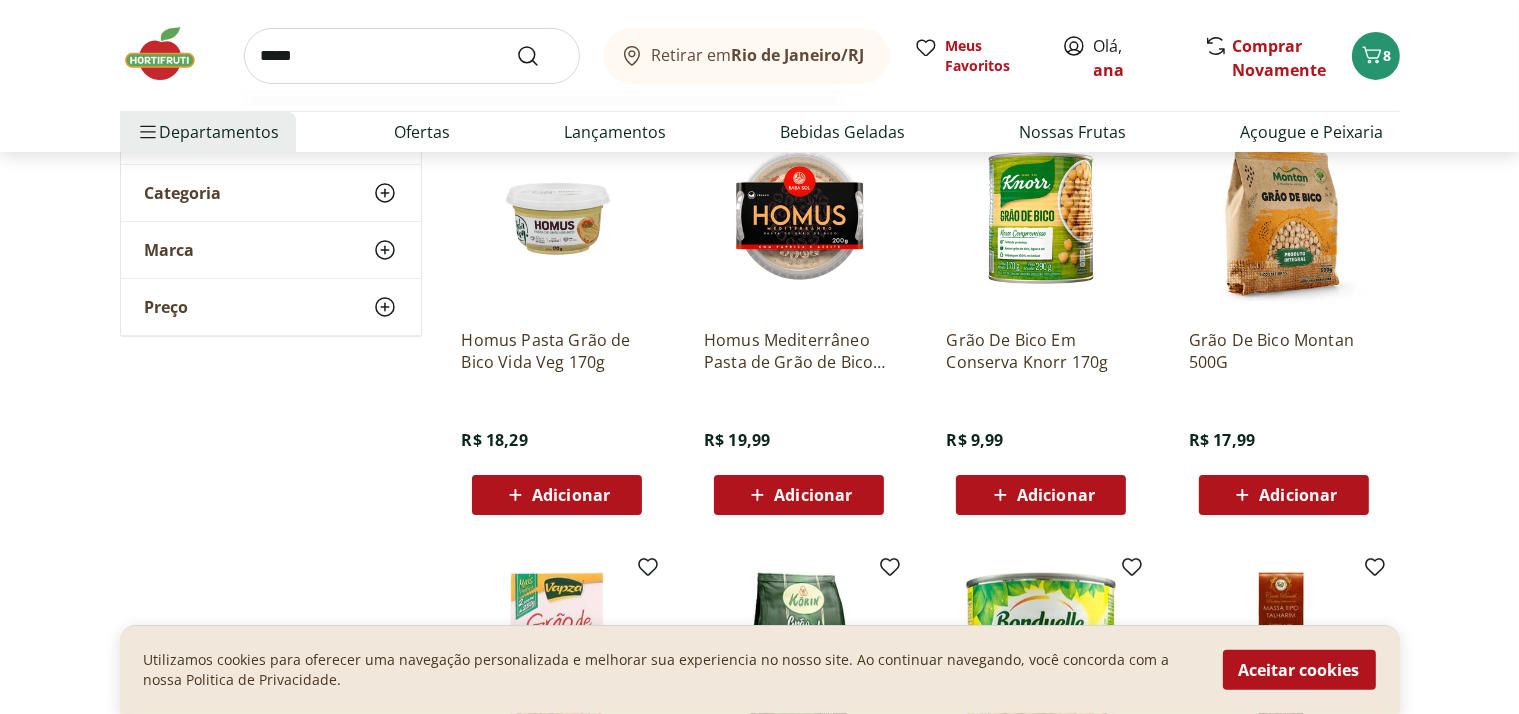 type on "******" 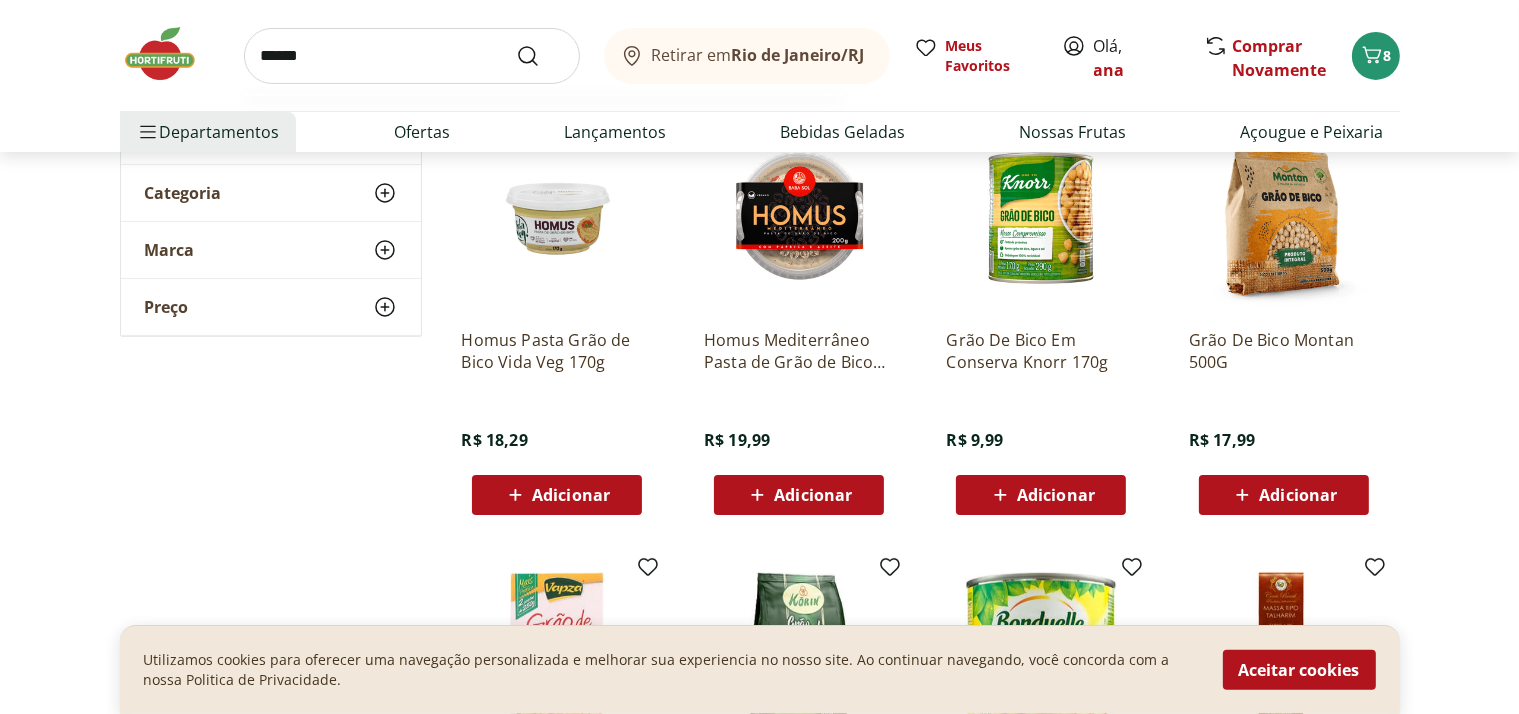 click at bounding box center [540, 56] 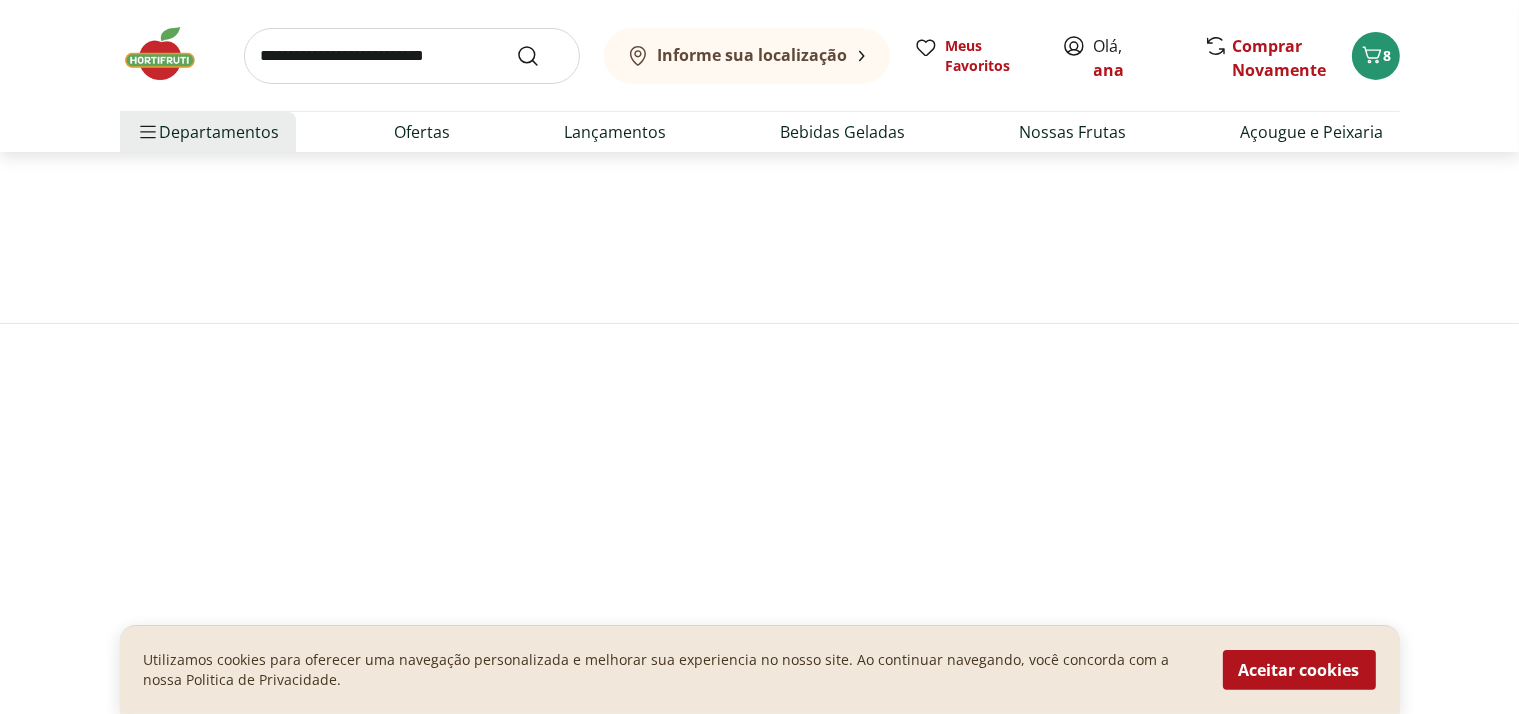 scroll, scrollTop: 0, scrollLeft: 0, axis: both 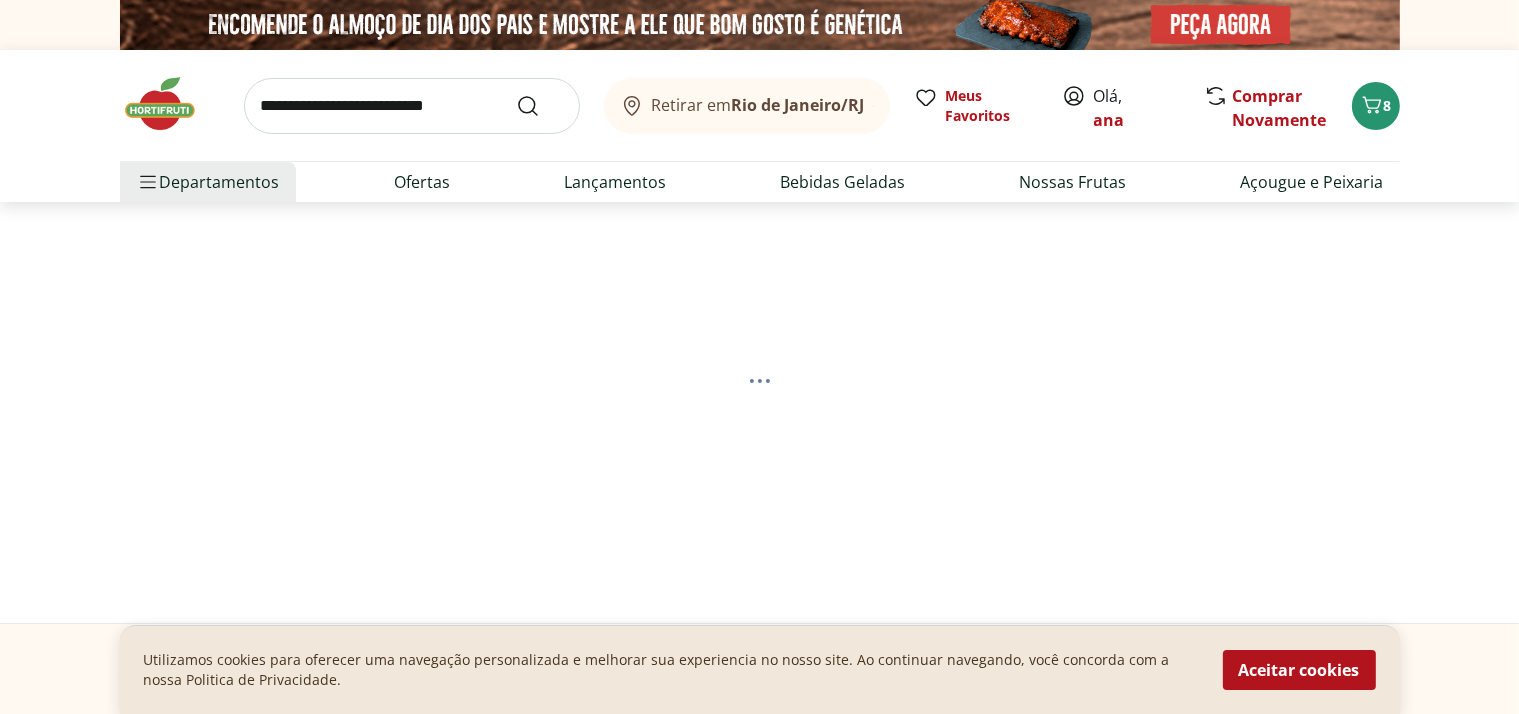 select on "**********" 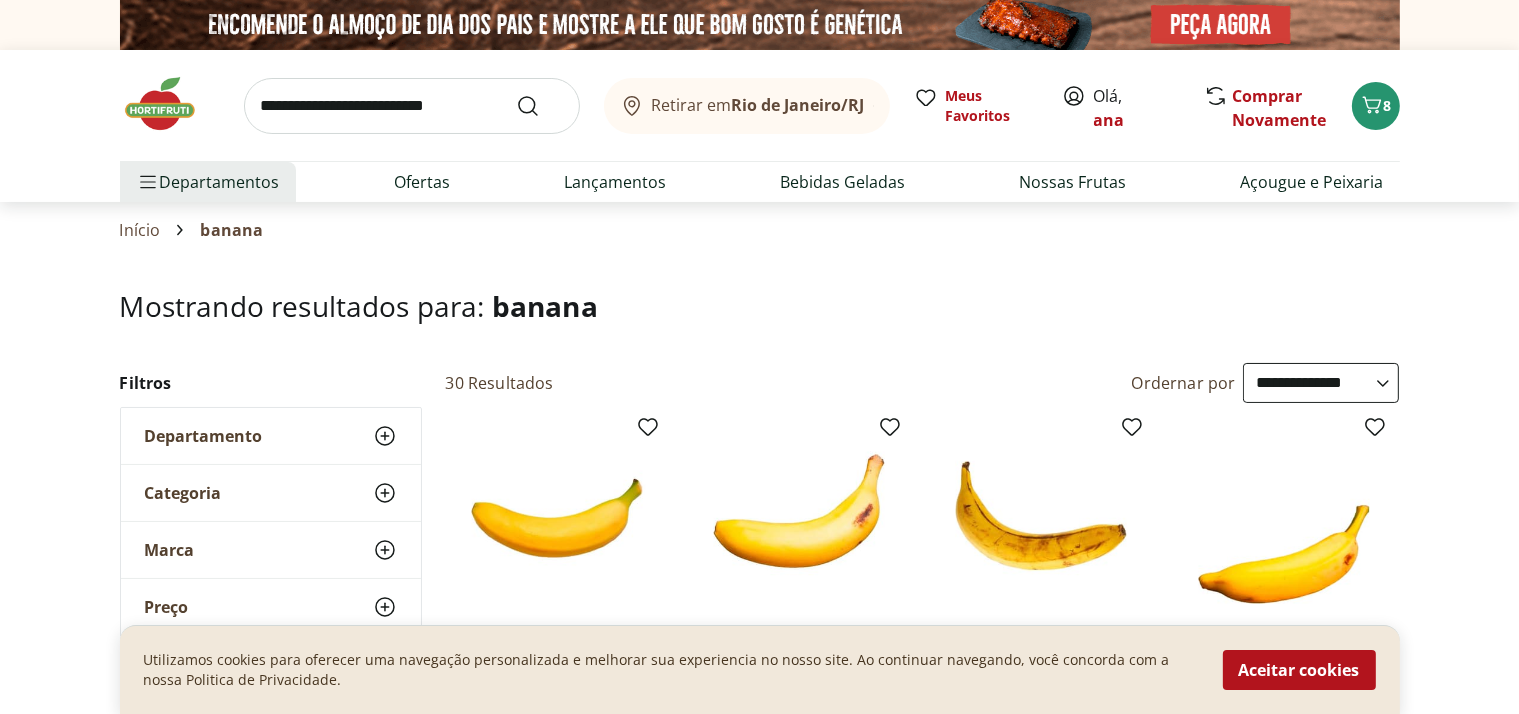 scroll, scrollTop: 300, scrollLeft: 0, axis: vertical 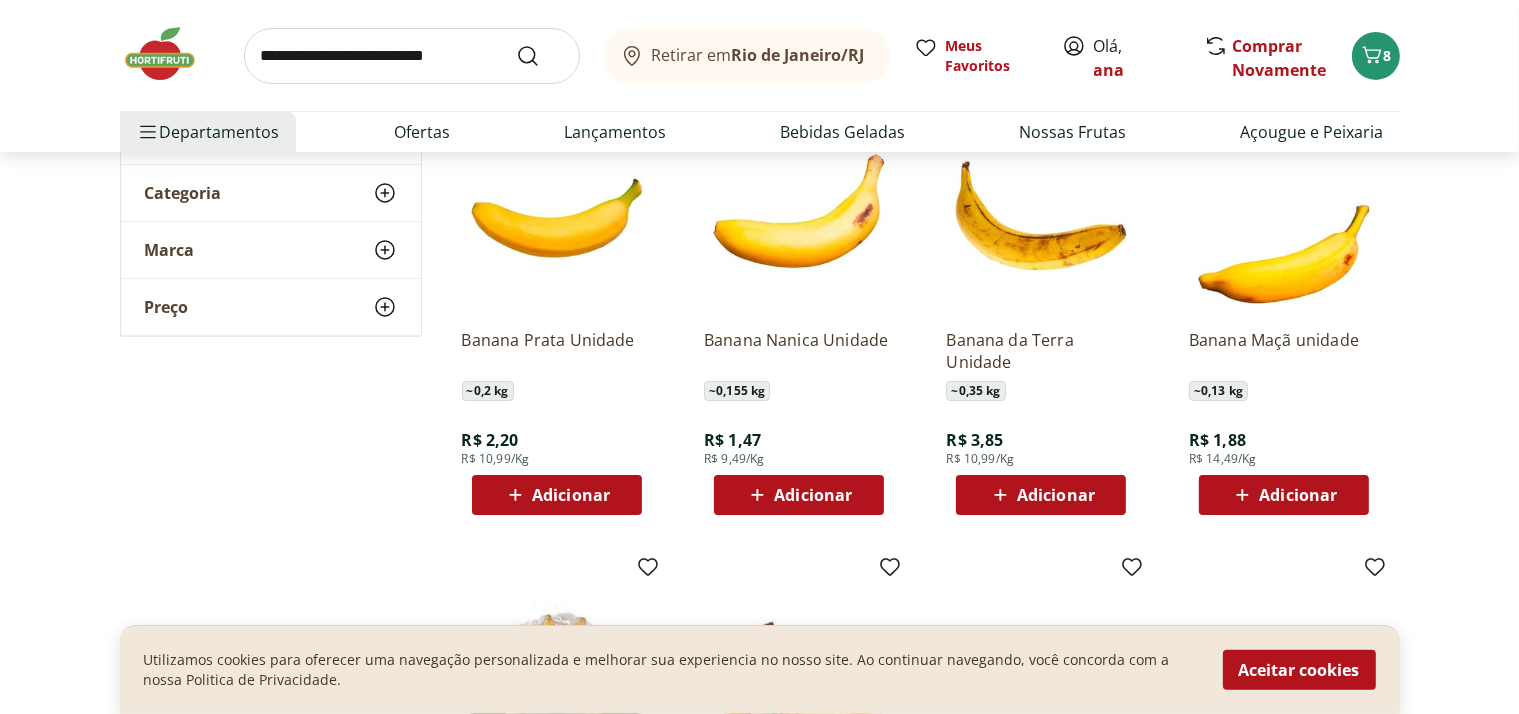 click on "Adicionar" at bounding box center [571, 495] 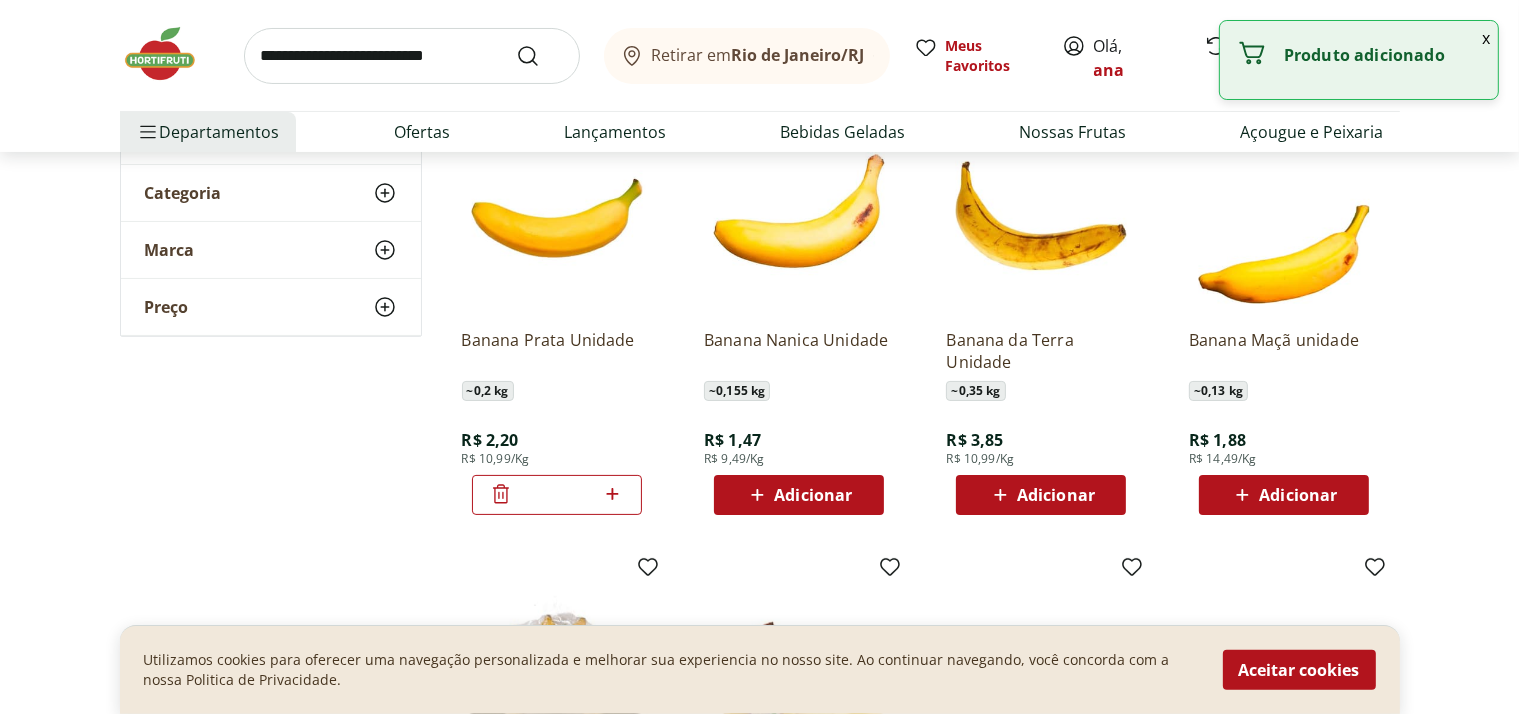 click 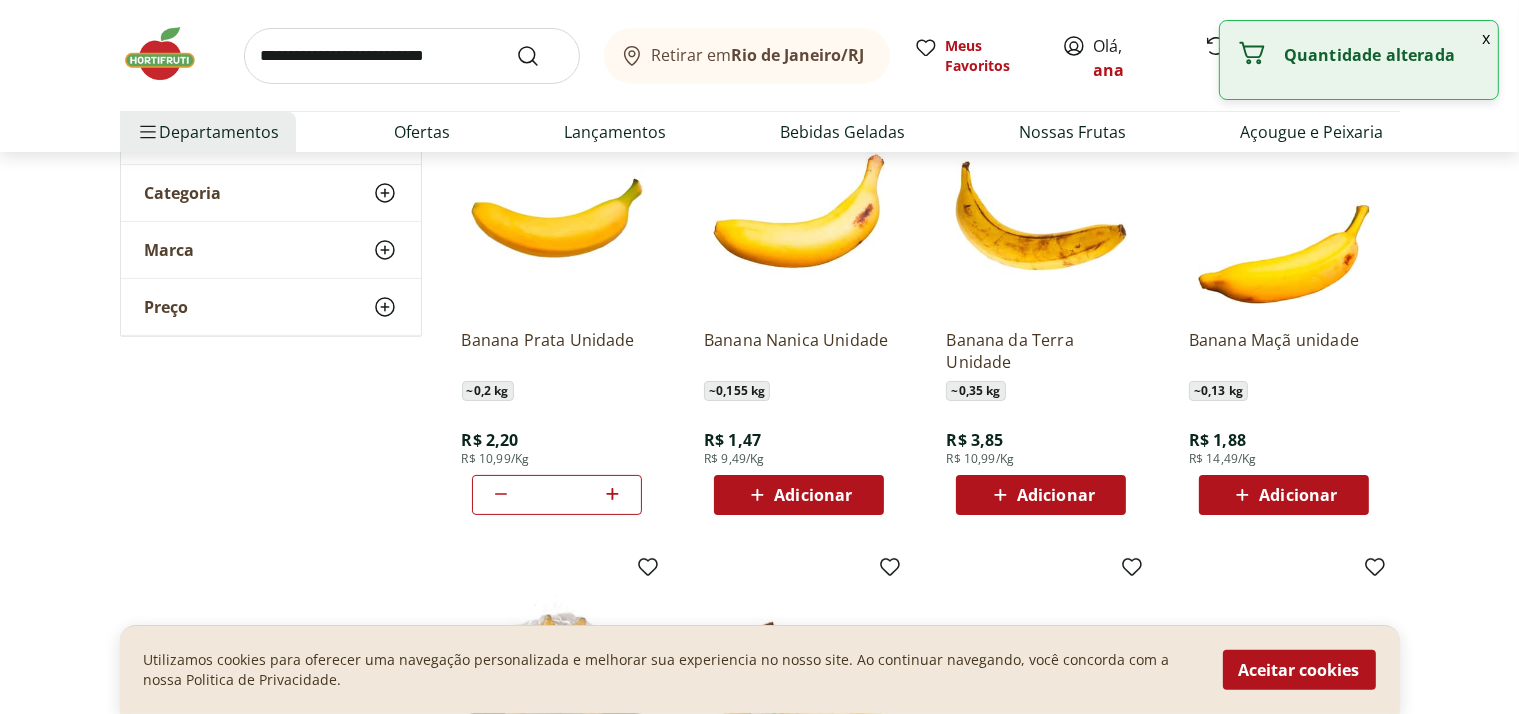 click 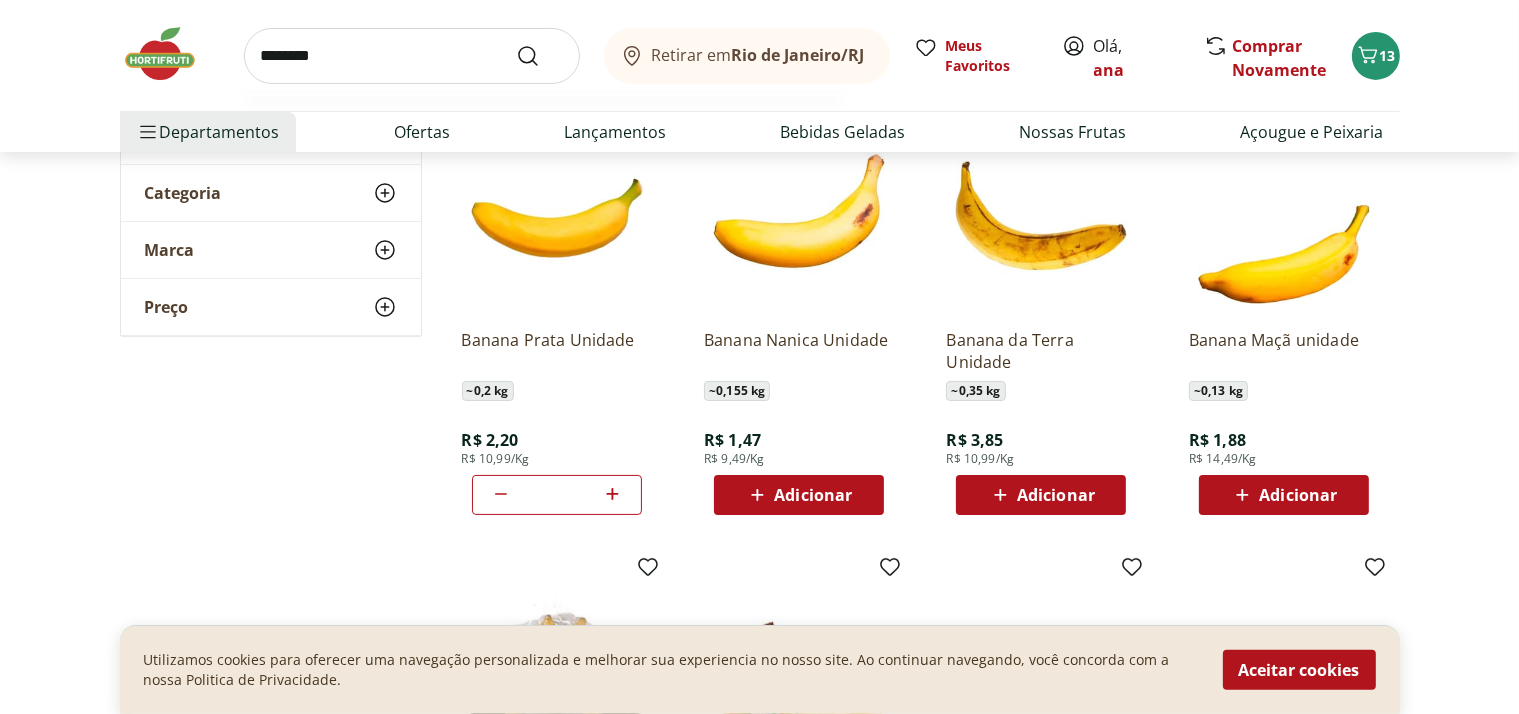 type on "********" 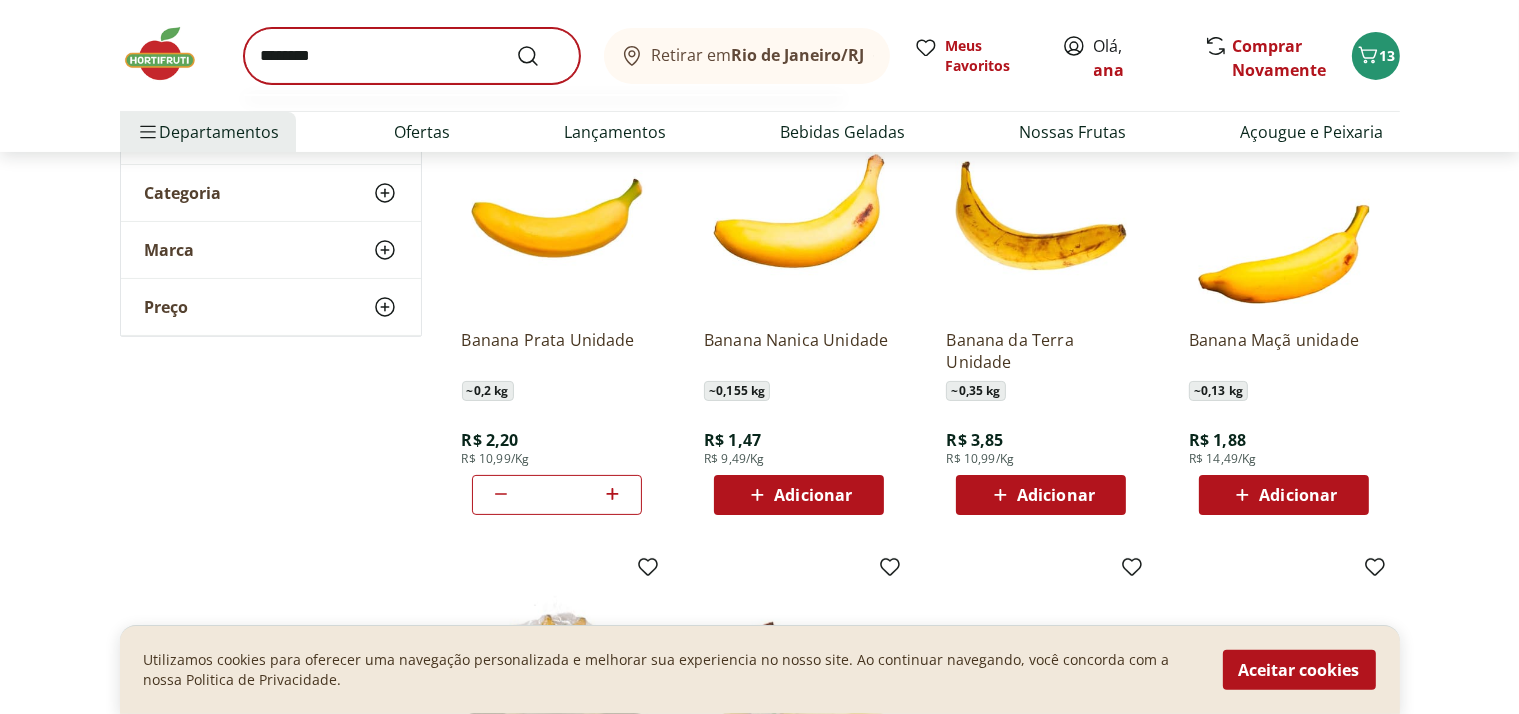 scroll, scrollTop: 0, scrollLeft: 0, axis: both 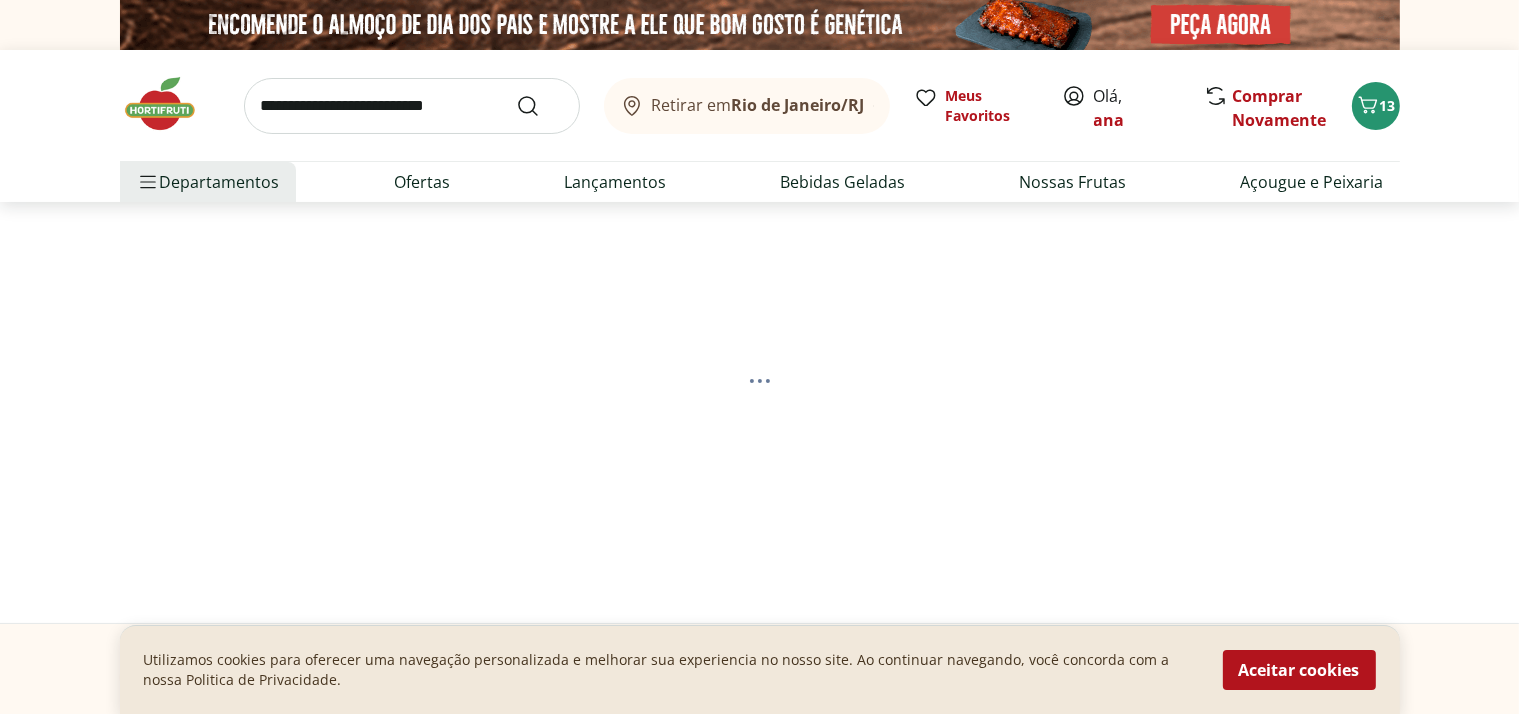 select on "**********" 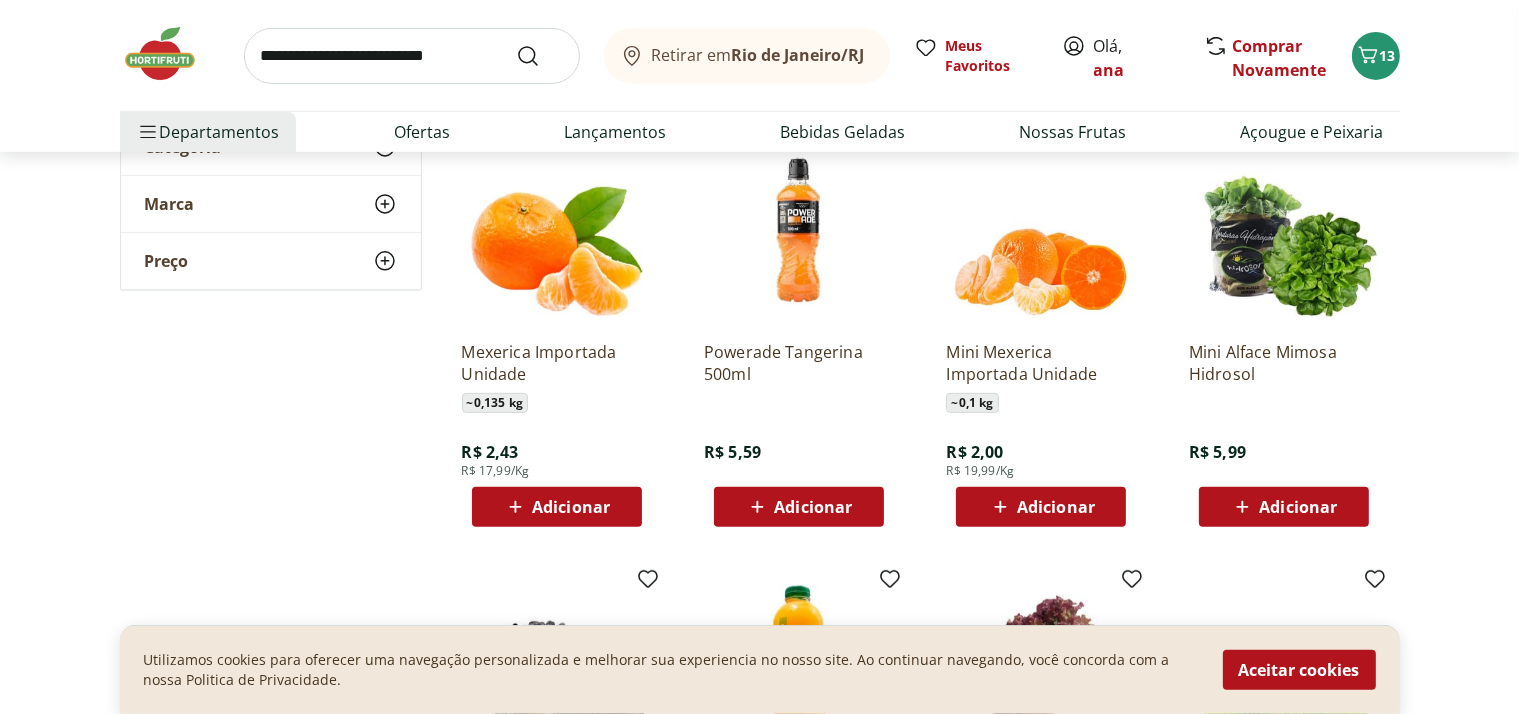scroll, scrollTop: 900, scrollLeft: 0, axis: vertical 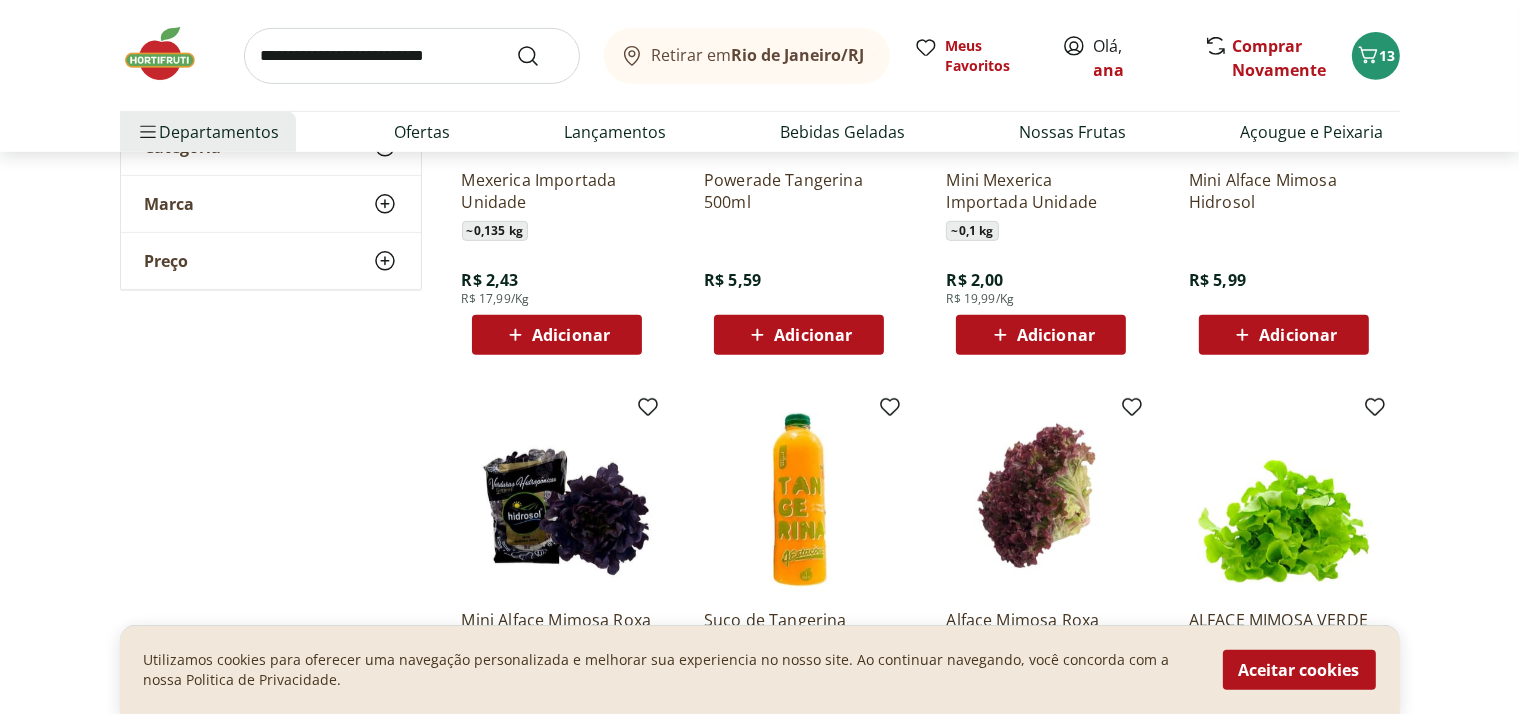 click on "Adicionar" at bounding box center [571, 335] 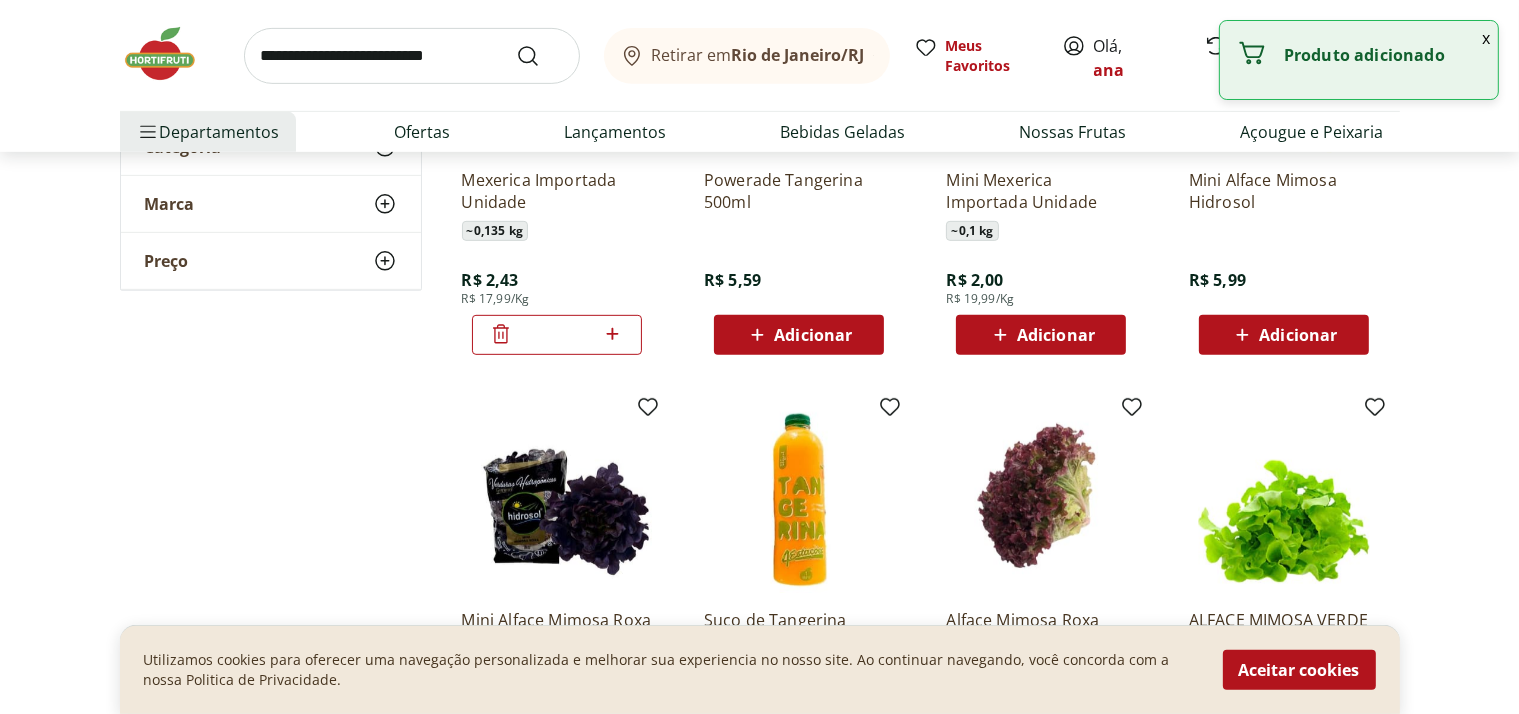 click 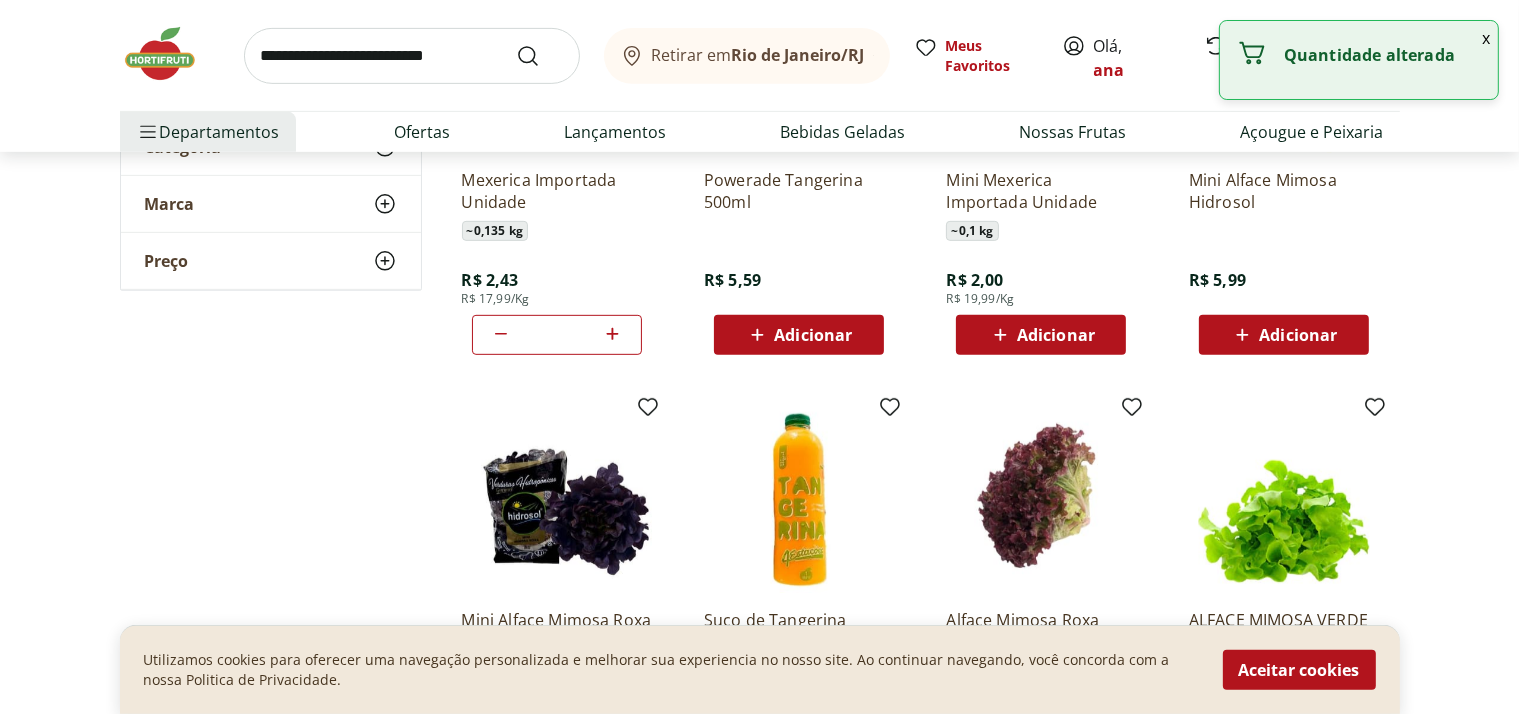 click 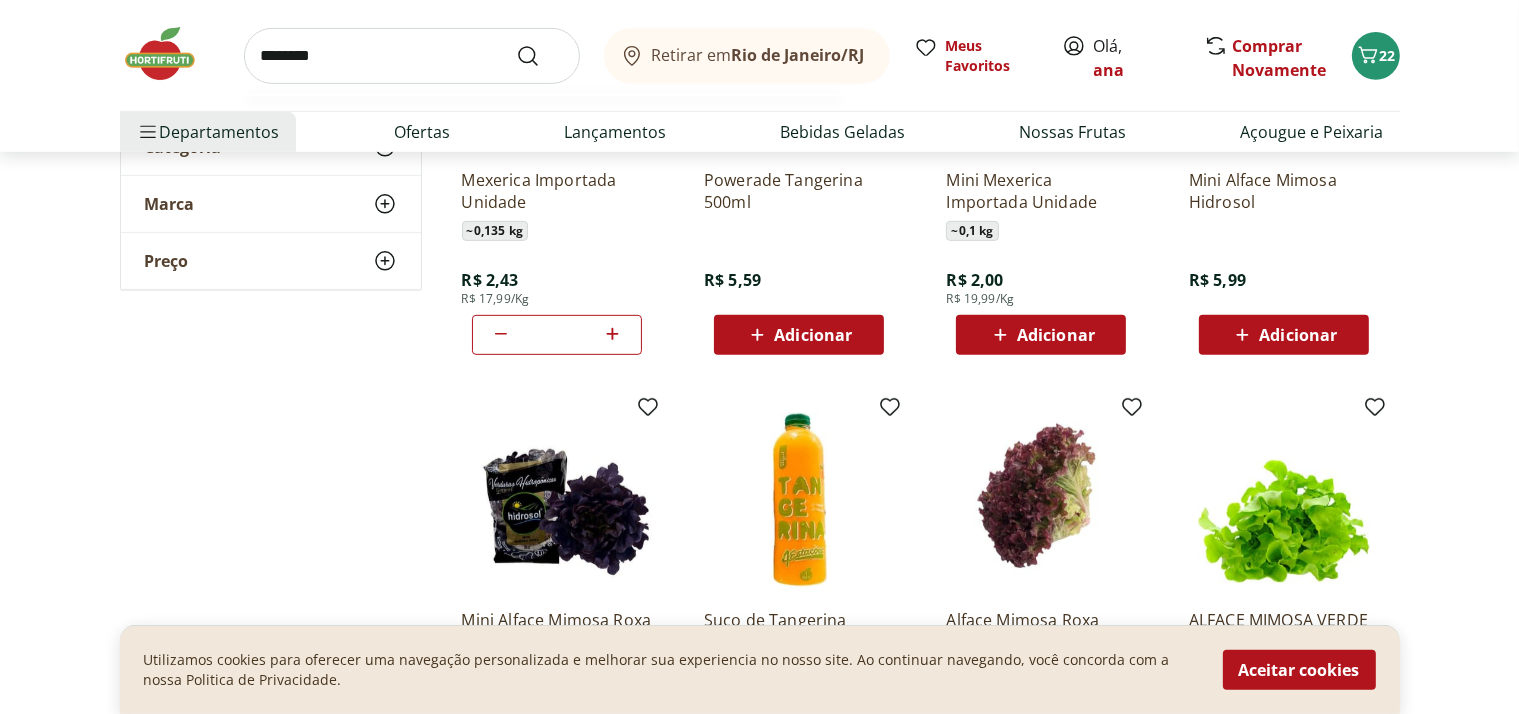 type on "********" 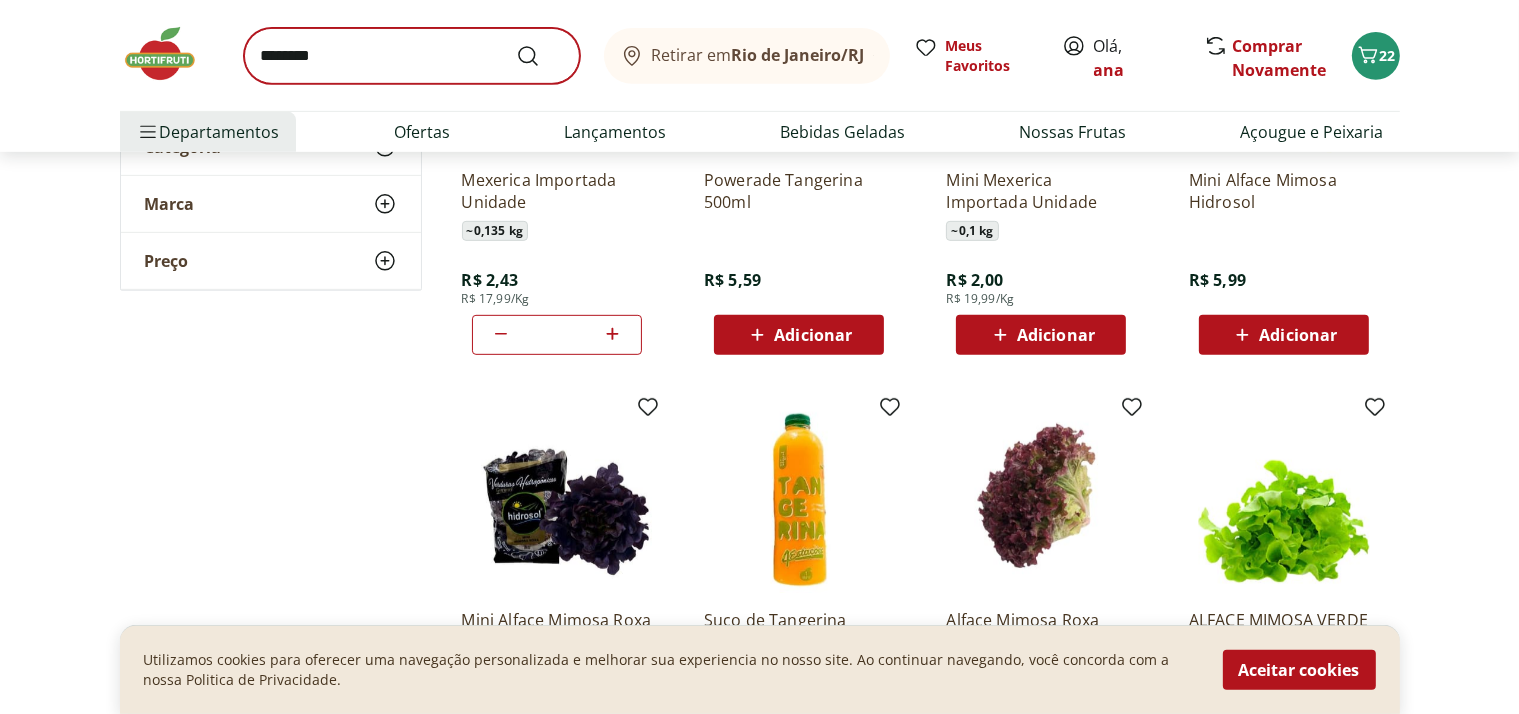 scroll, scrollTop: 0, scrollLeft: 0, axis: both 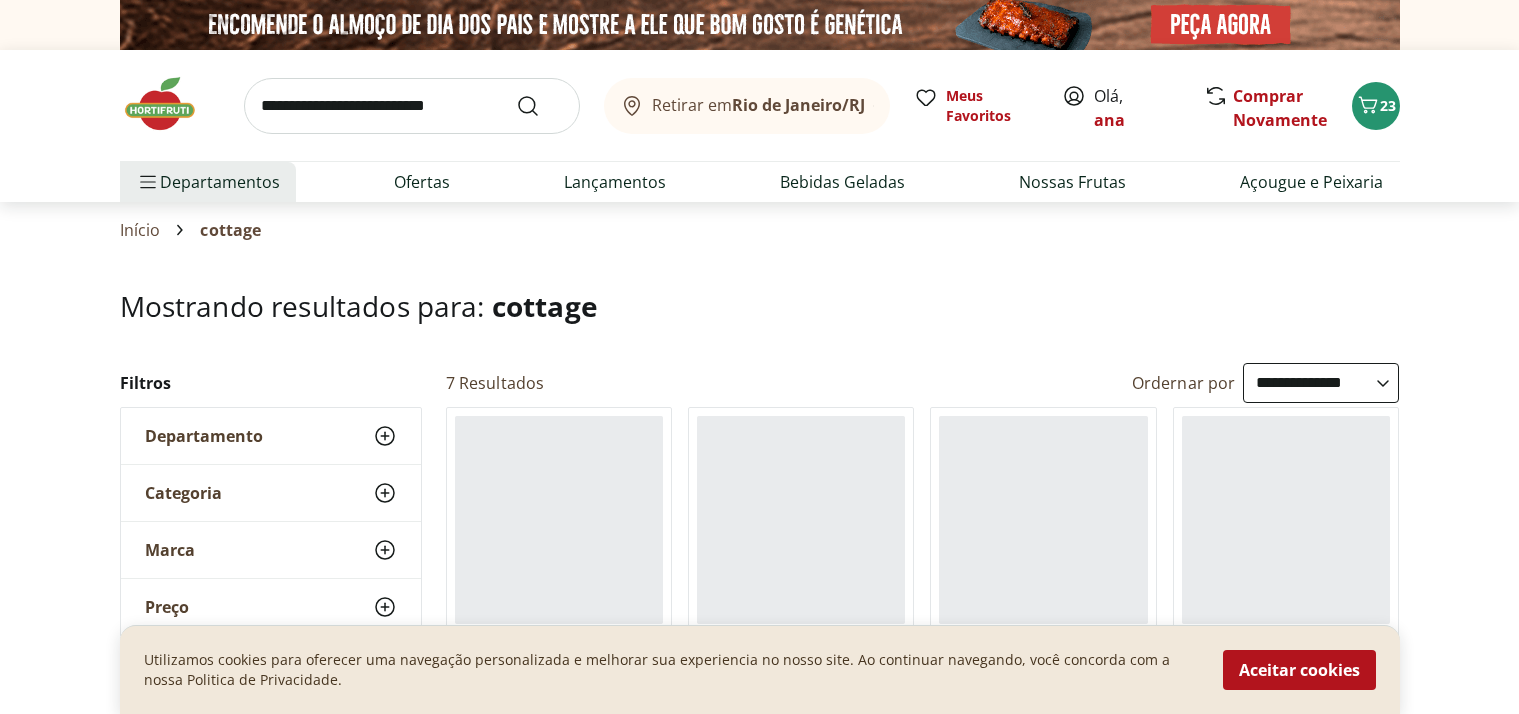 select on "**********" 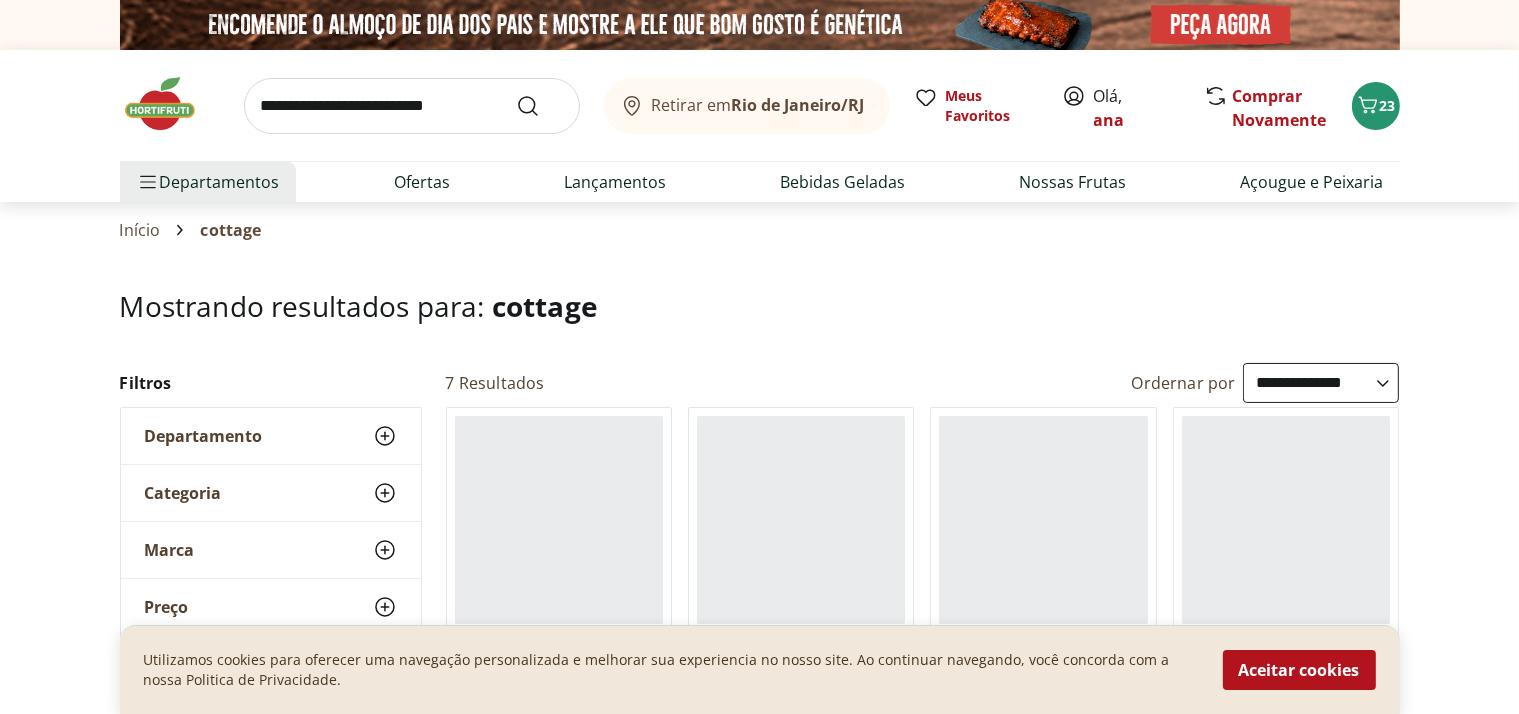 scroll, scrollTop: 0, scrollLeft: 0, axis: both 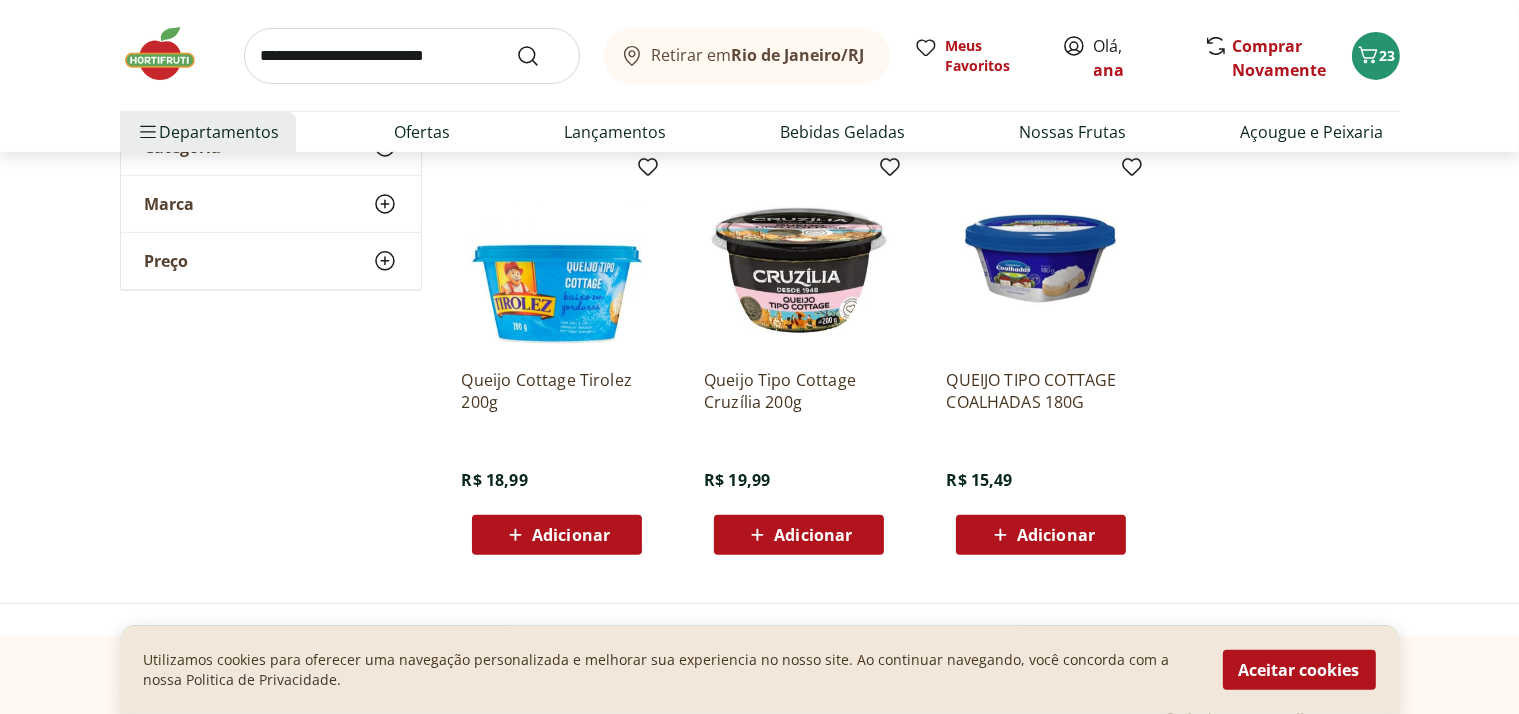 click on "Adicionar" at bounding box center (813, 535) 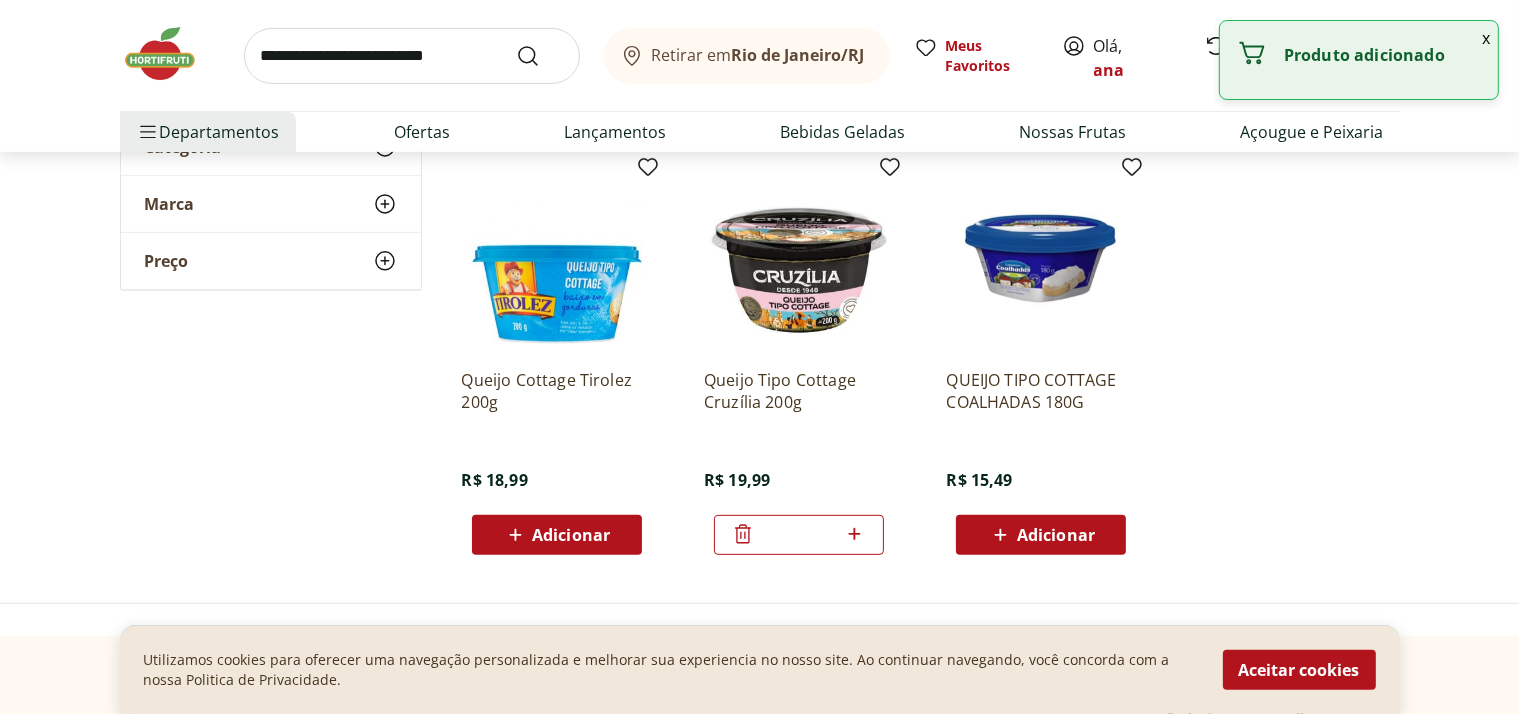 click 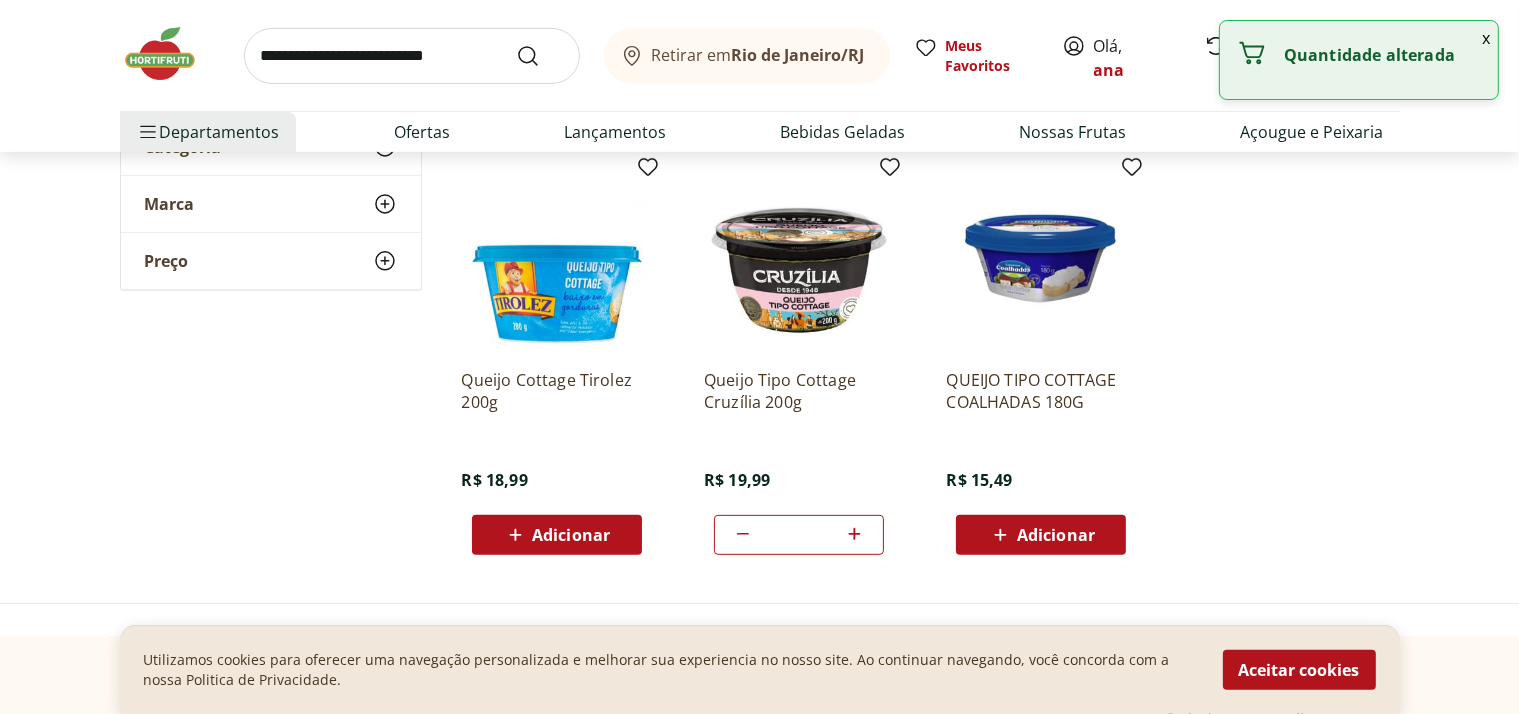 click 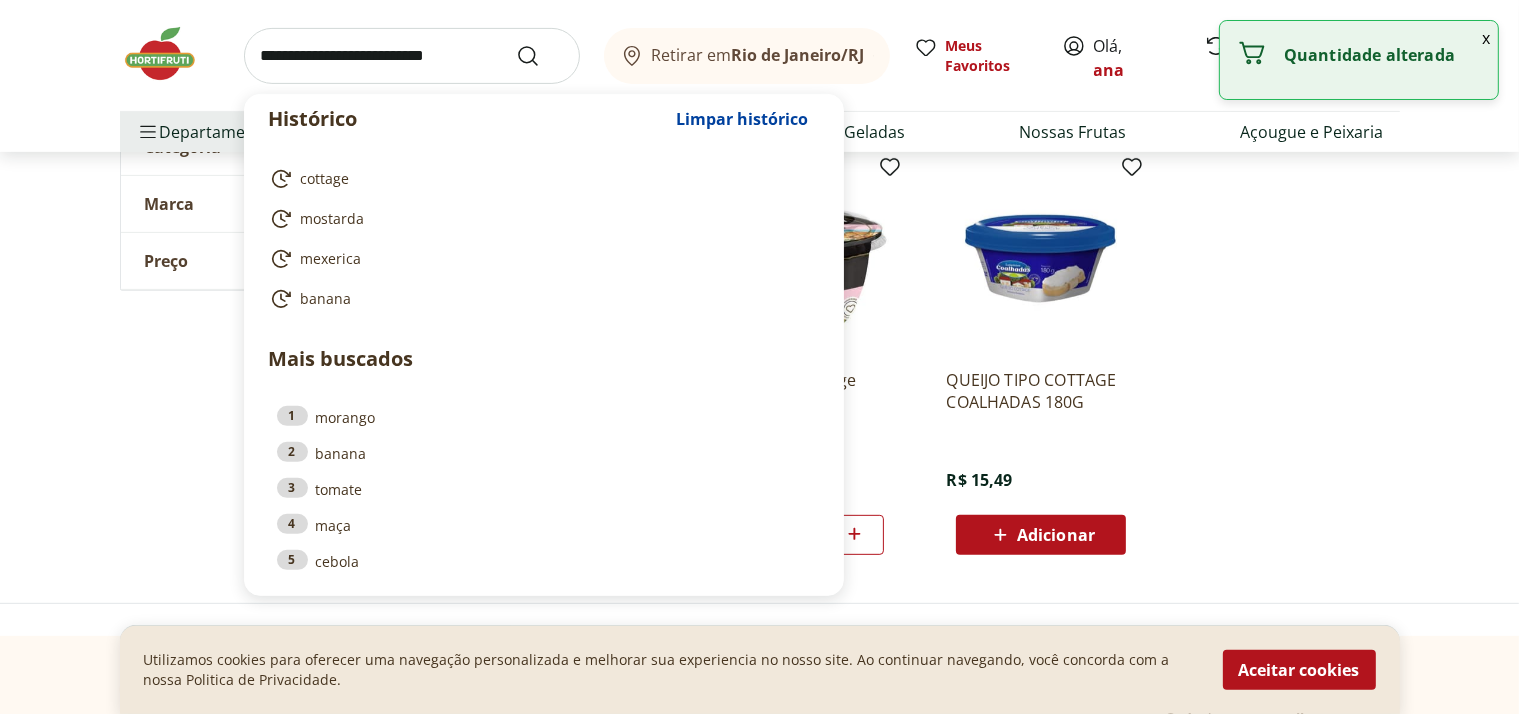 click at bounding box center [412, 56] 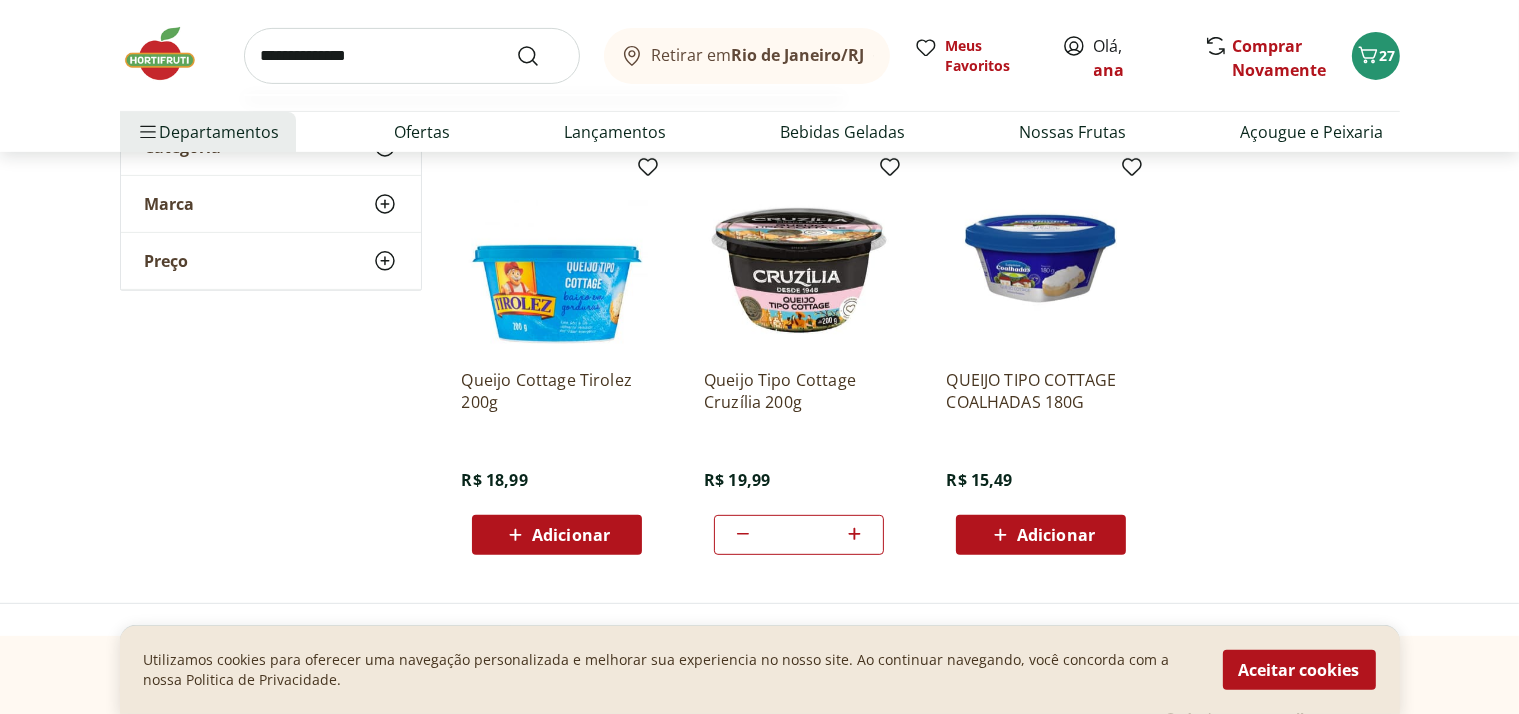 type on "**********" 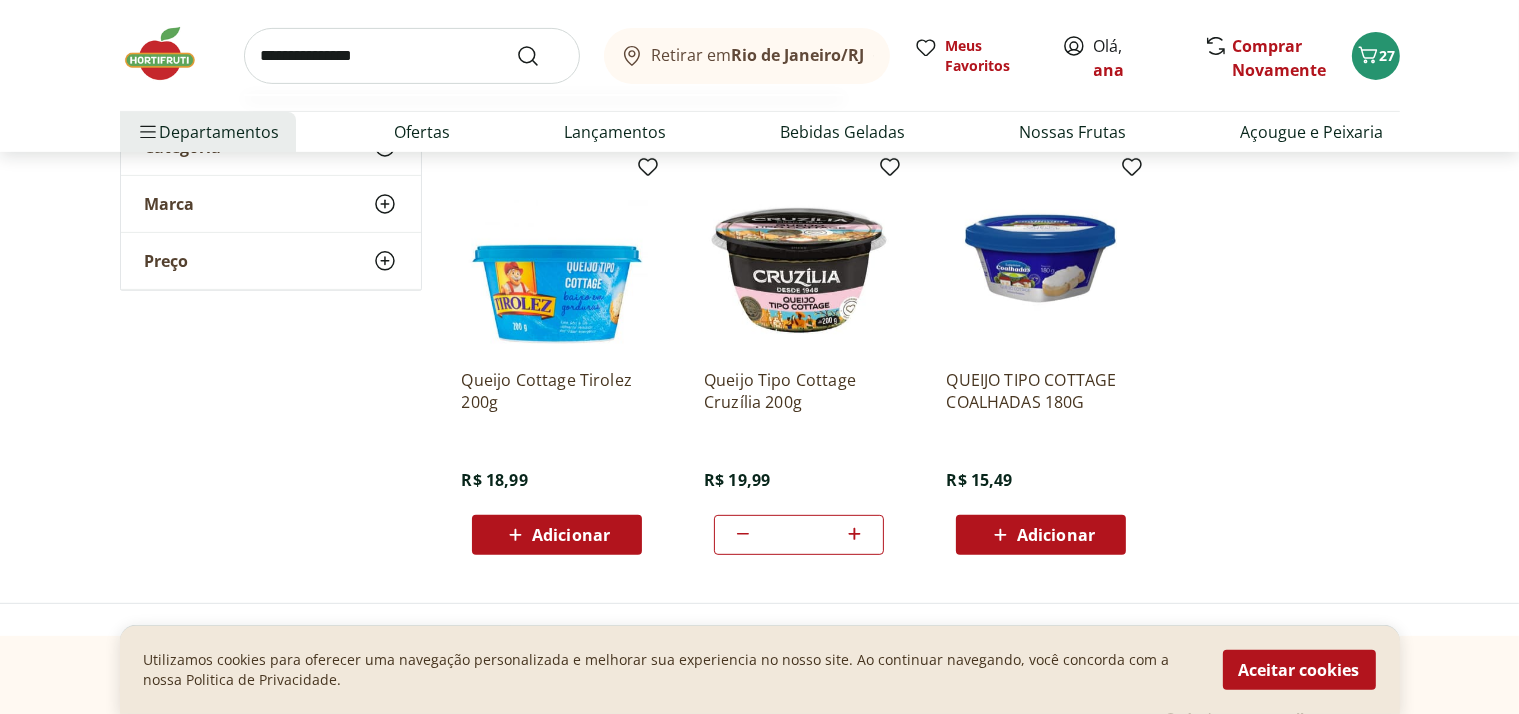 click at bounding box center (540, 56) 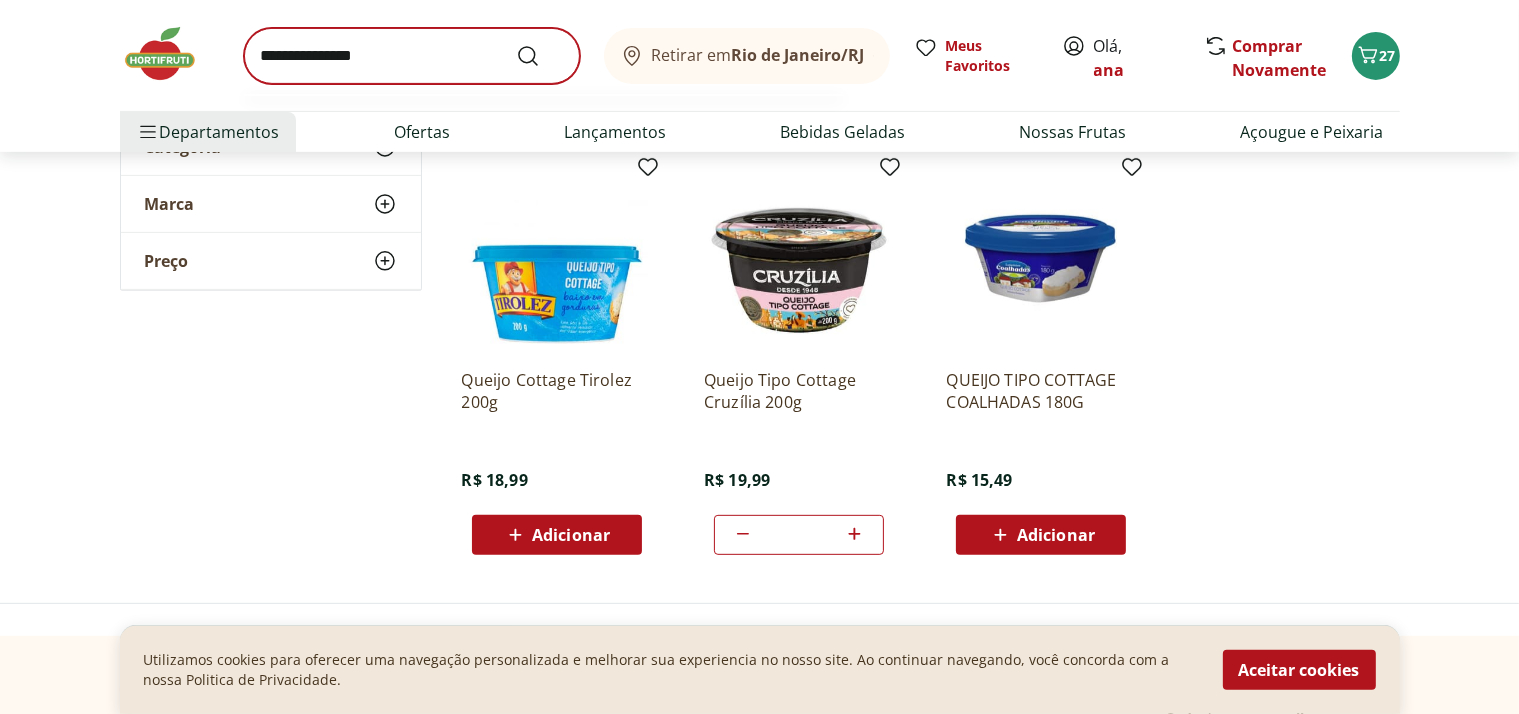 scroll, scrollTop: 0, scrollLeft: 0, axis: both 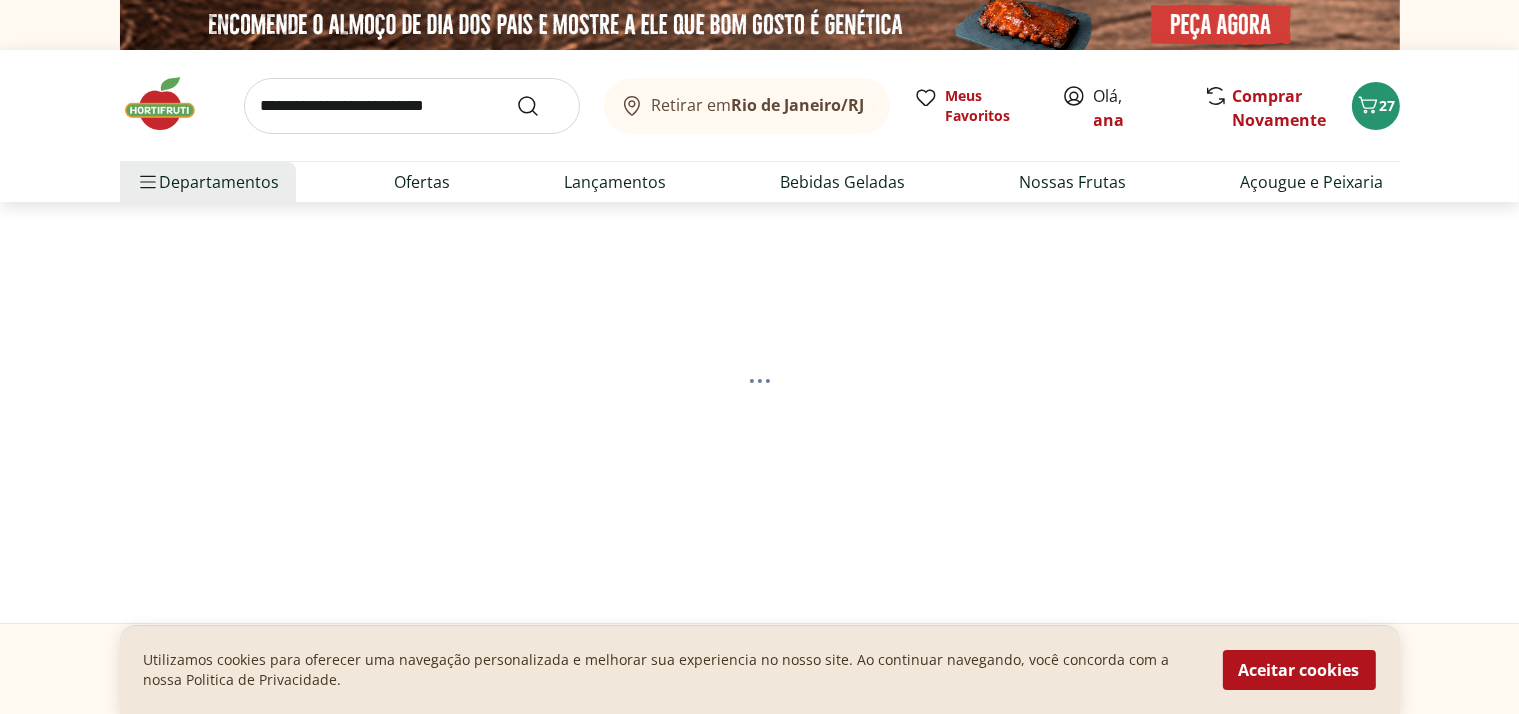 select on "**********" 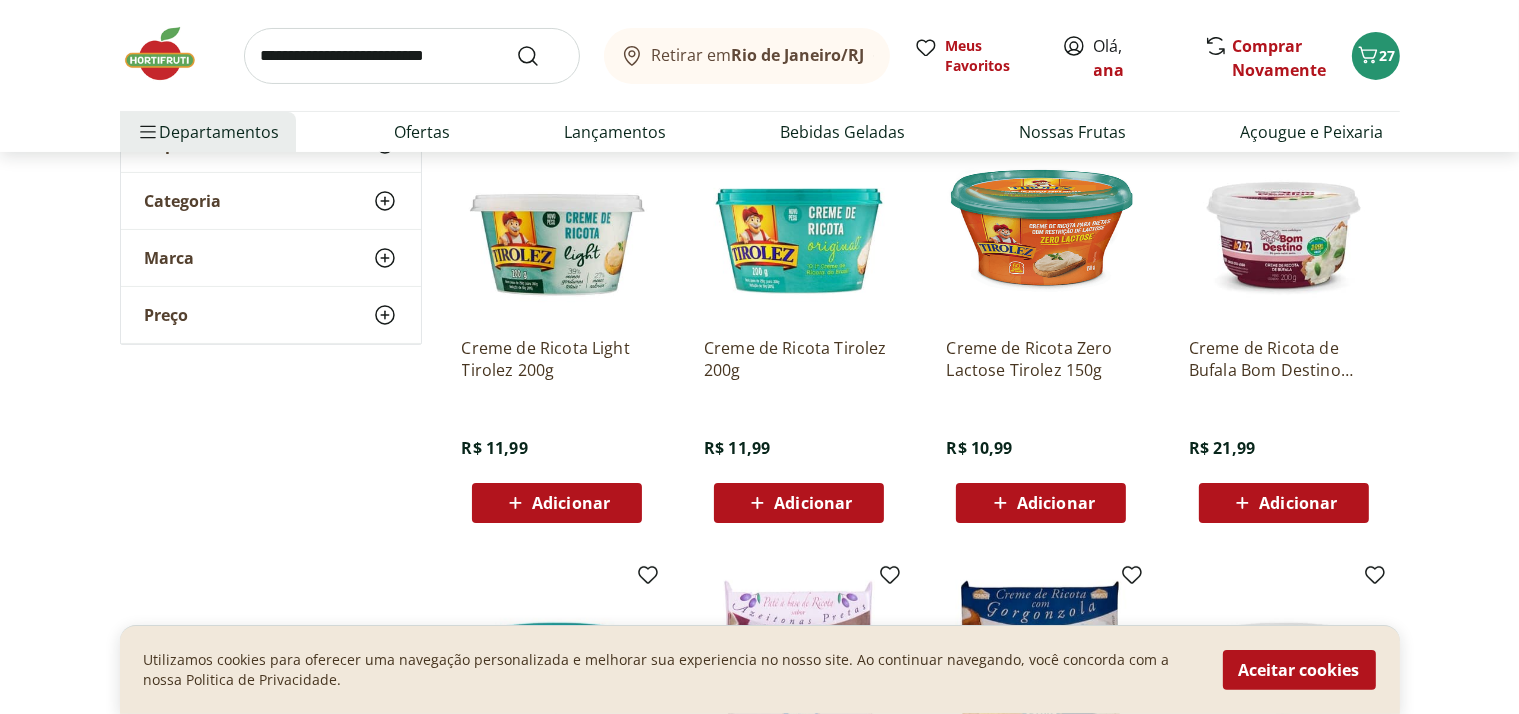 scroll, scrollTop: 400, scrollLeft: 0, axis: vertical 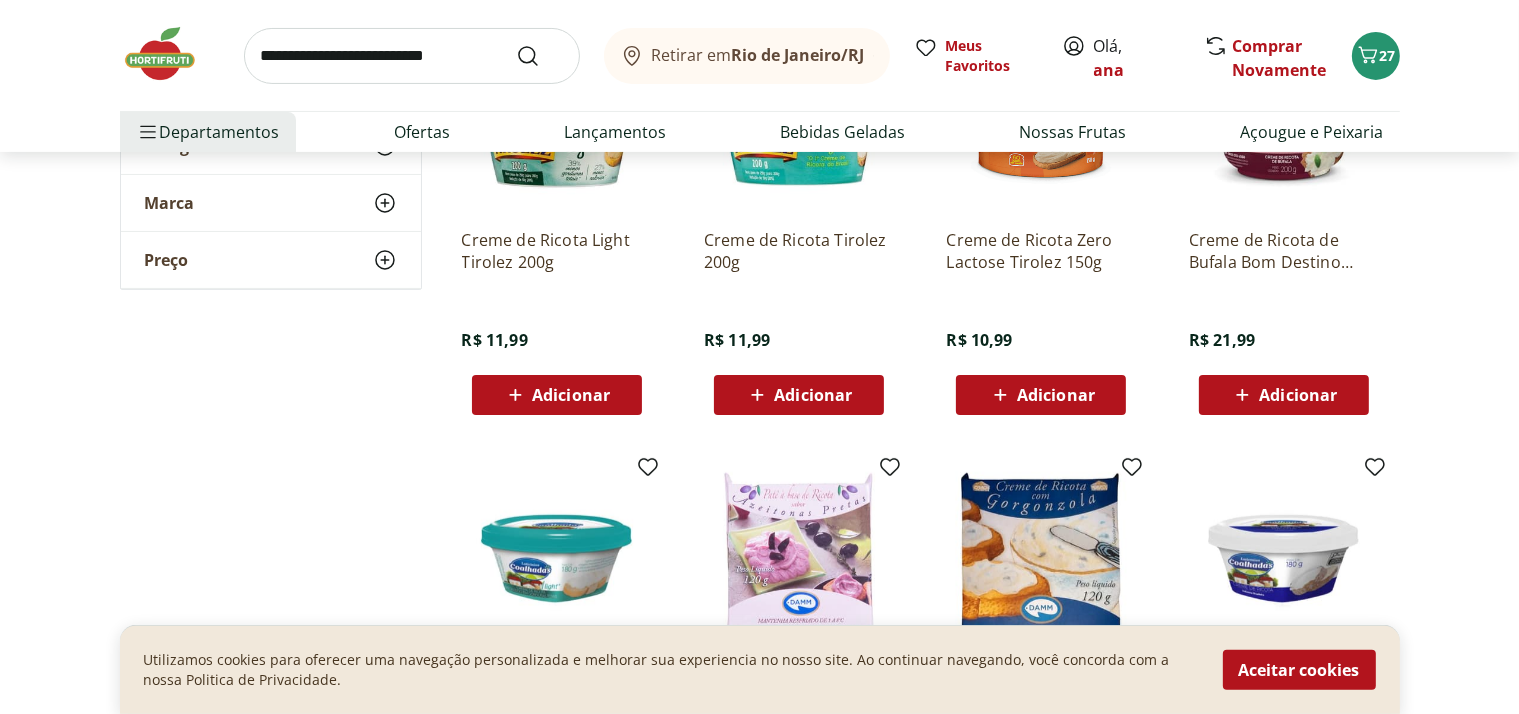 click on "Adicionar" at bounding box center (571, 395) 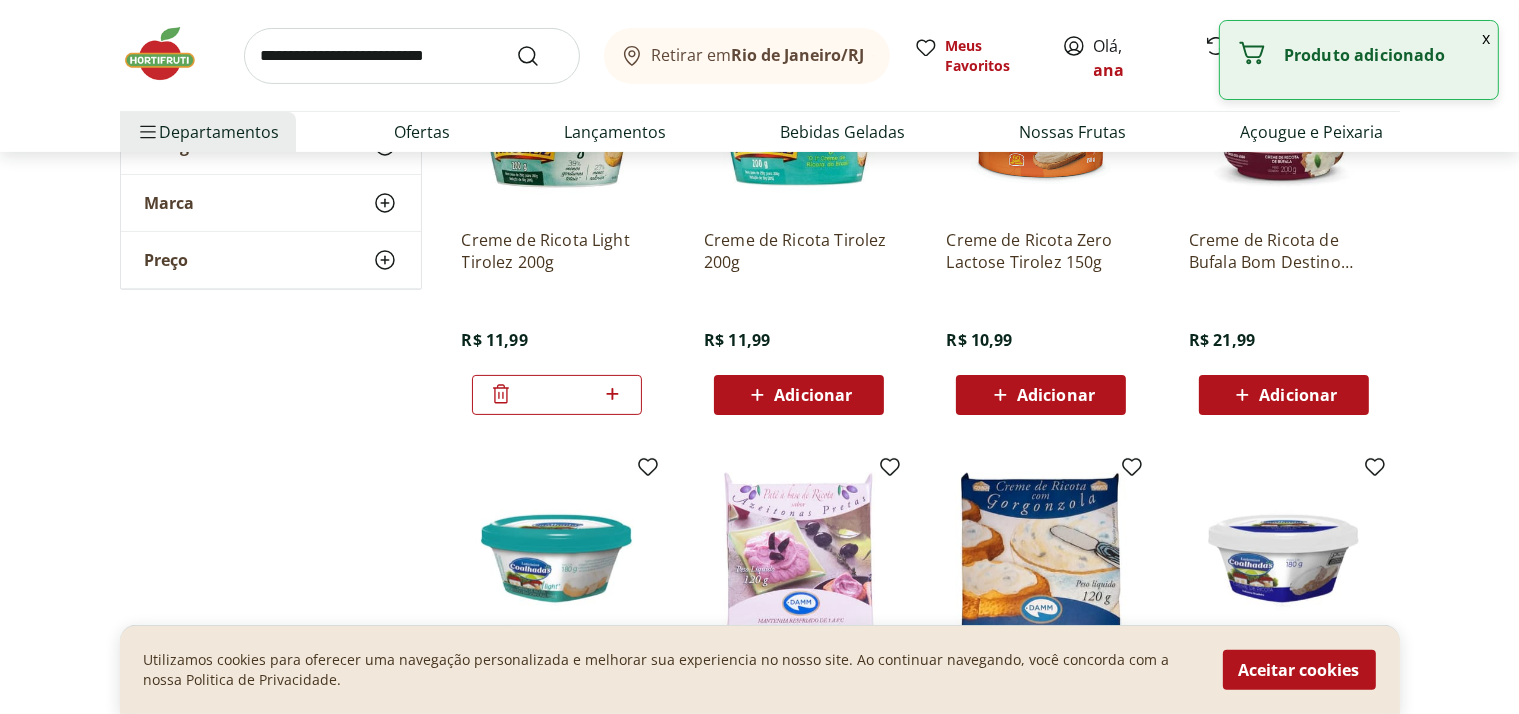 click 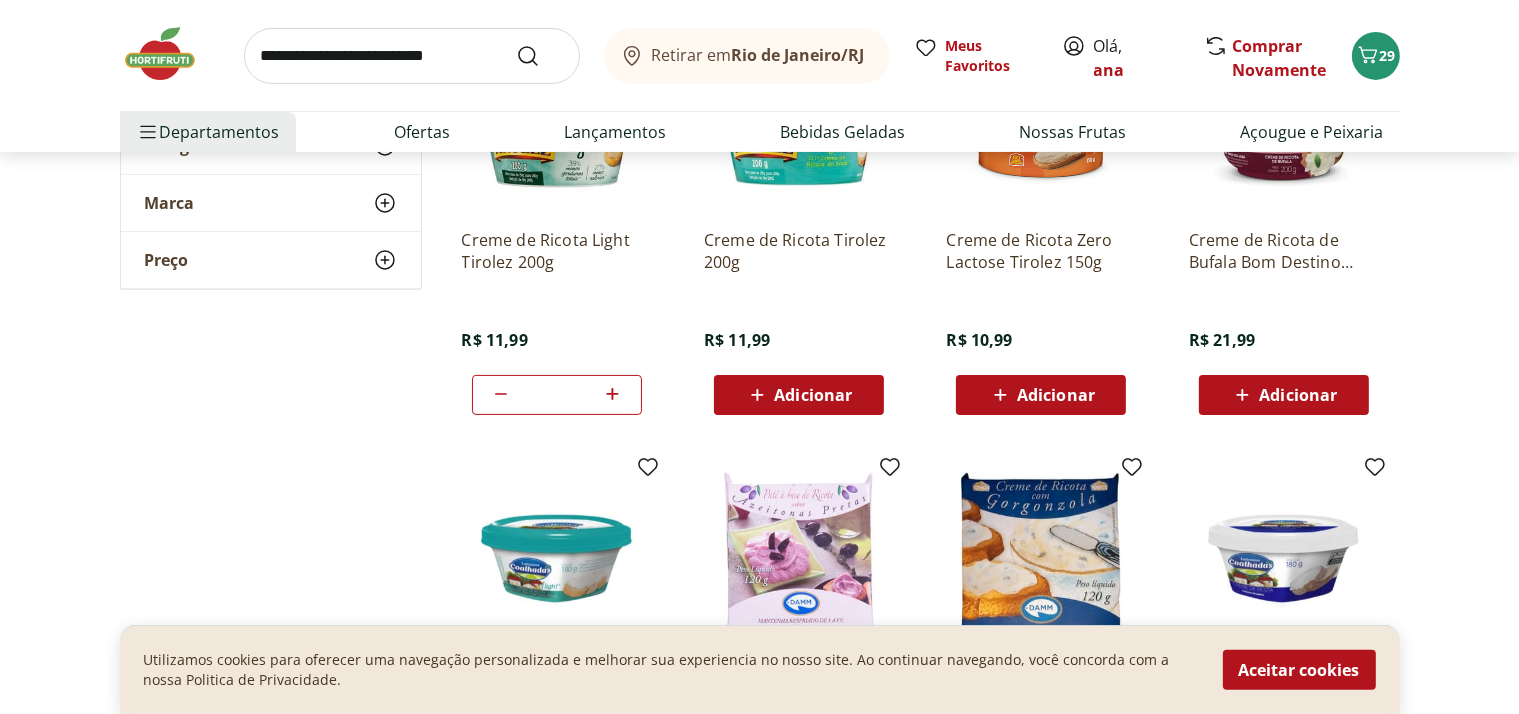 click at bounding box center (412, 56) 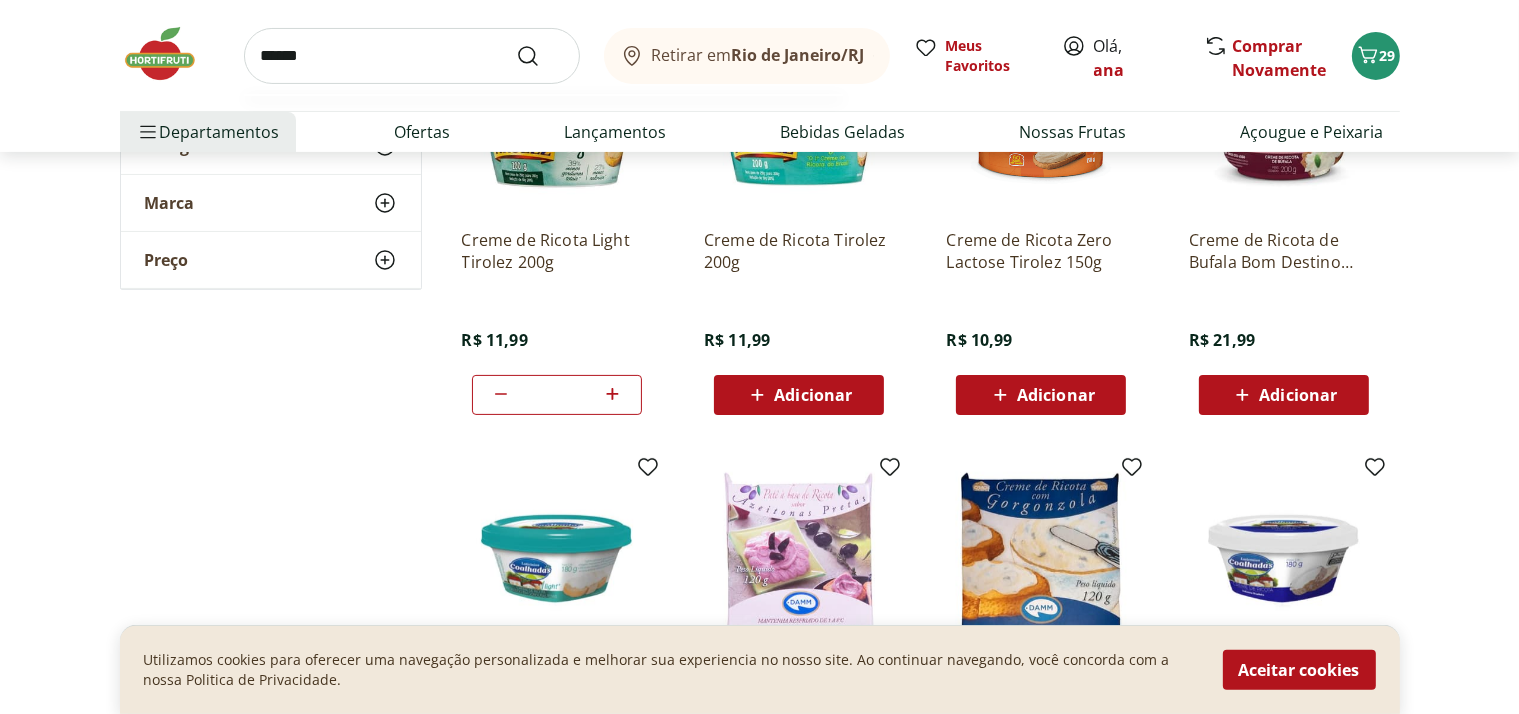 type on "******" 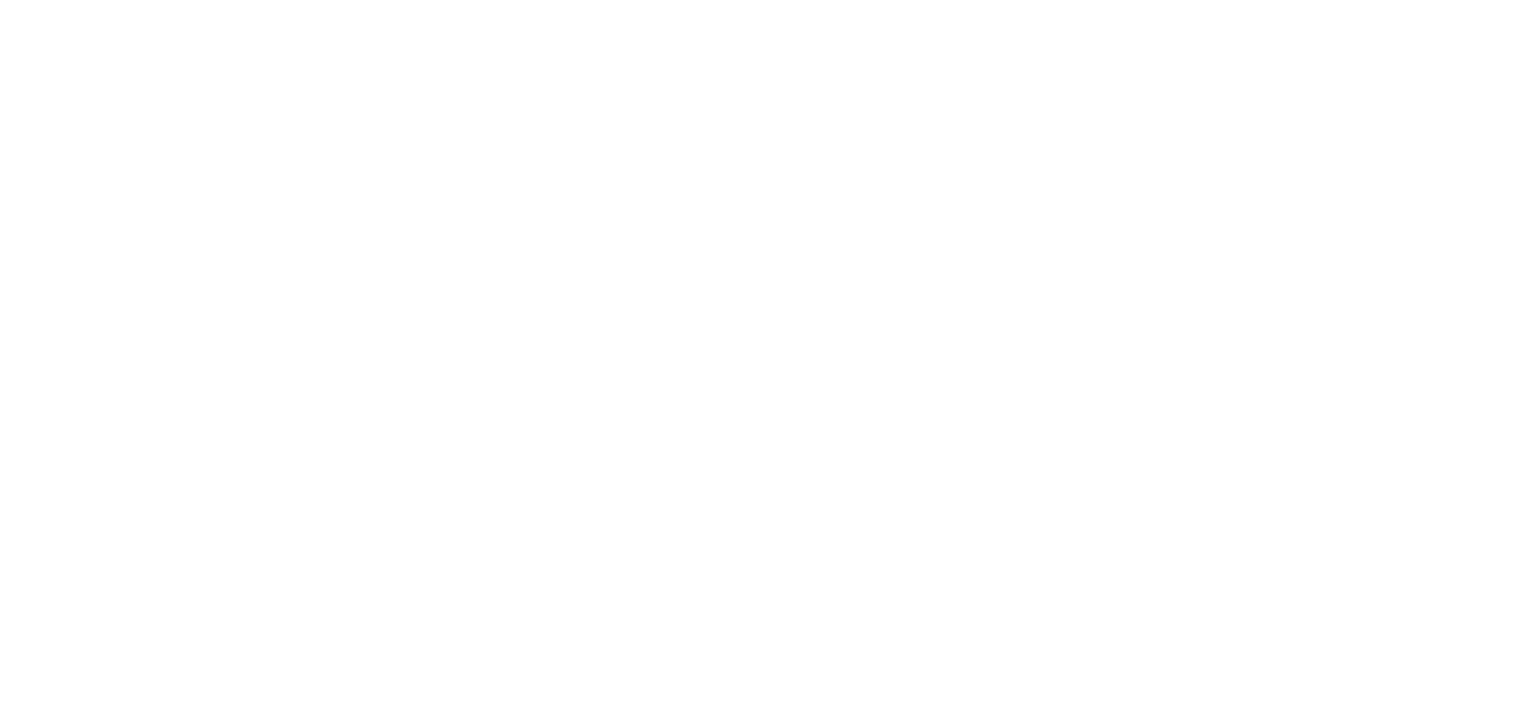 scroll, scrollTop: 0, scrollLeft: 0, axis: both 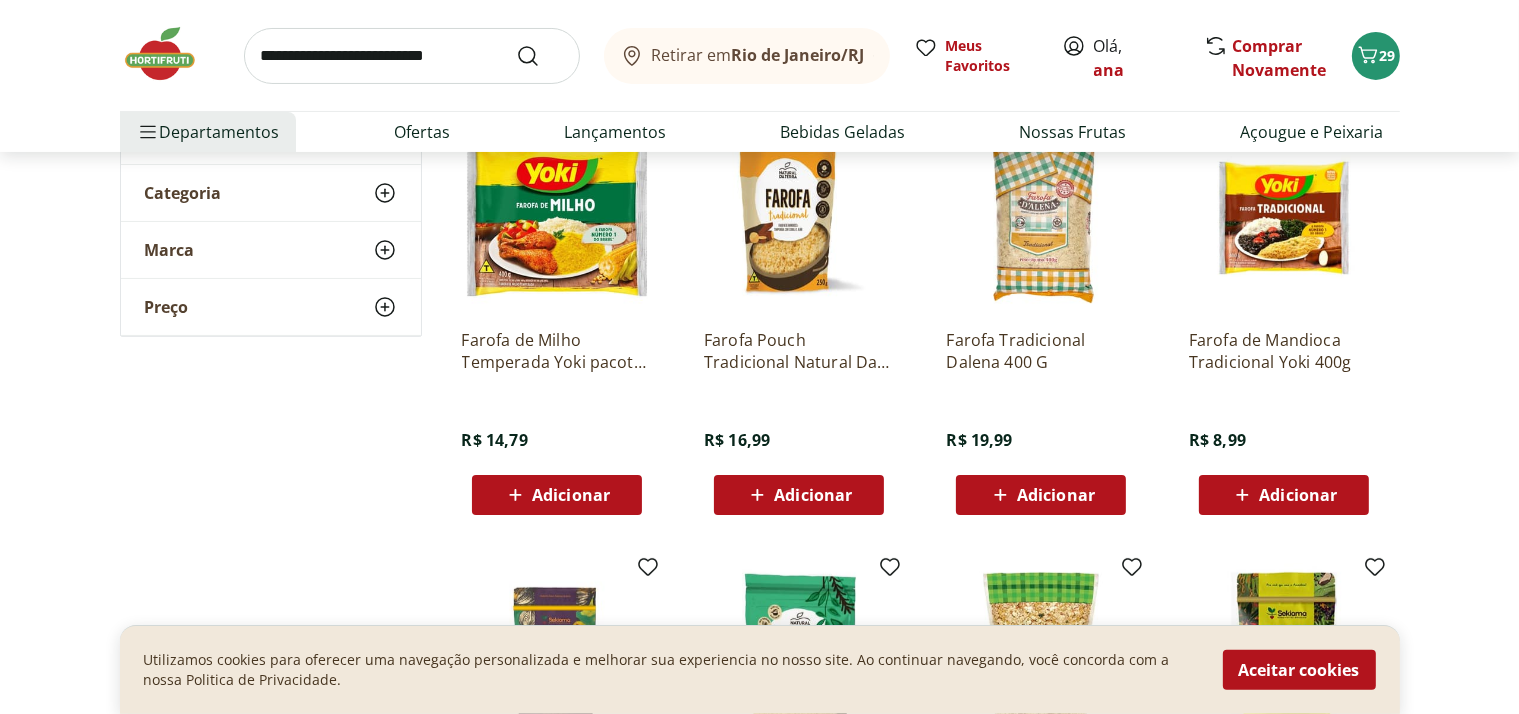 click on "Adicionar" at bounding box center [813, 495] 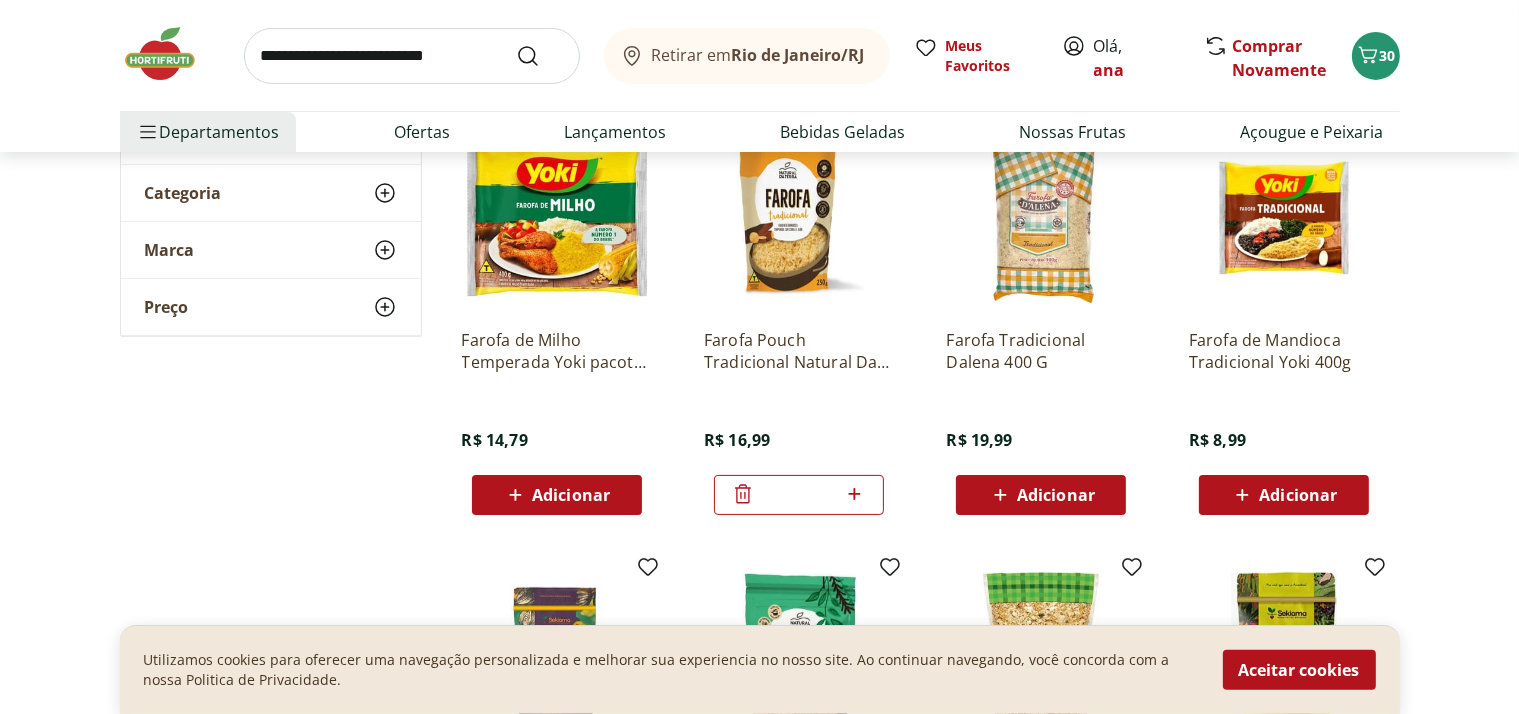 click at bounding box center (412, 56) 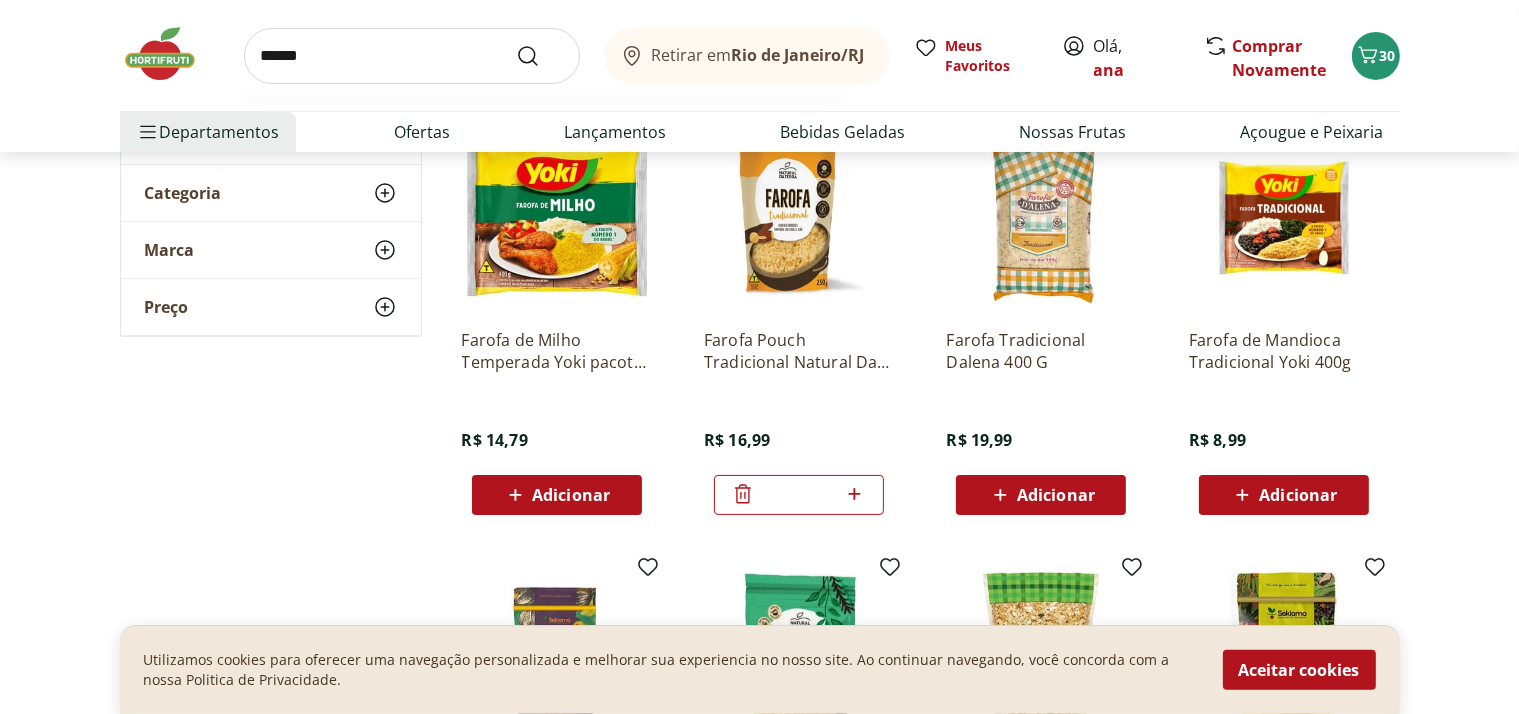 type on "******" 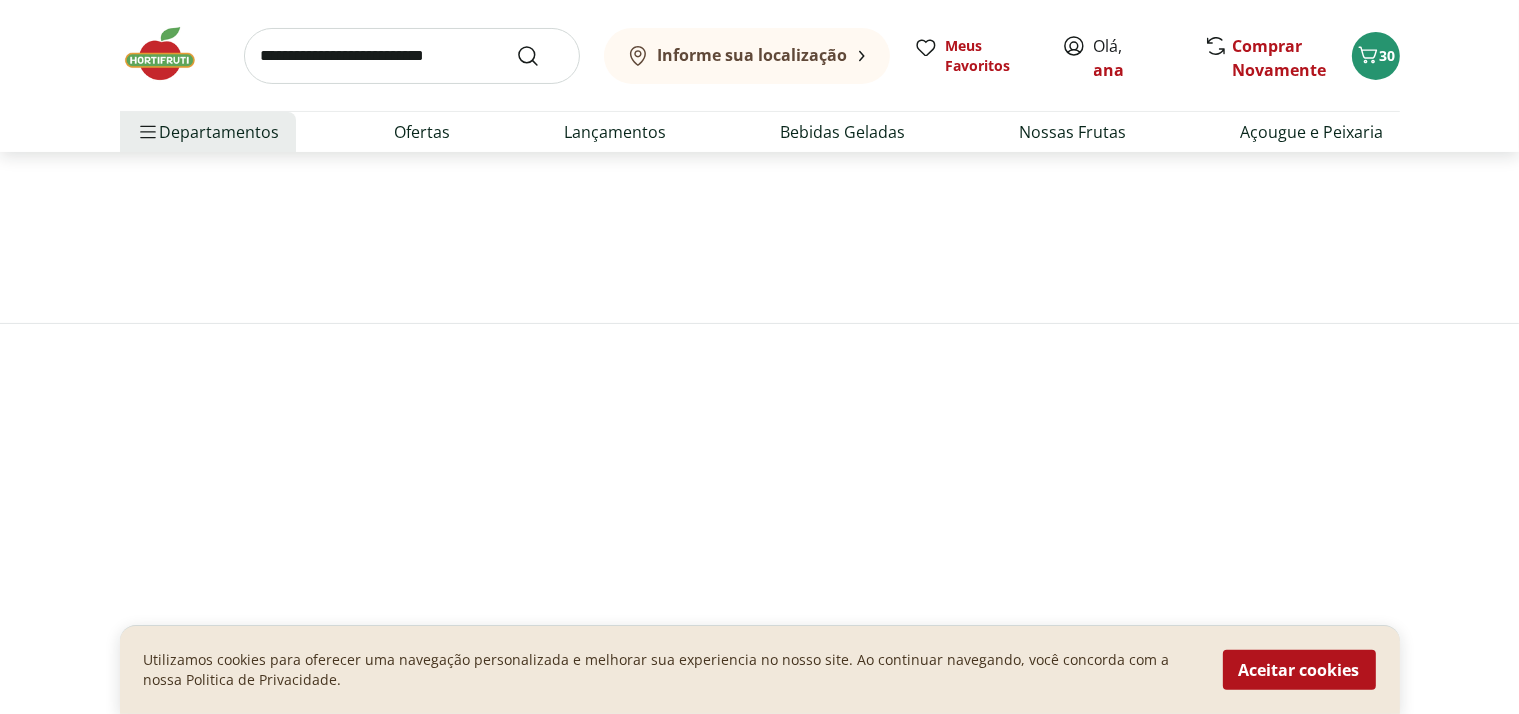 scroll, scrollTop: 0, scrollLeft: 0, axis: both 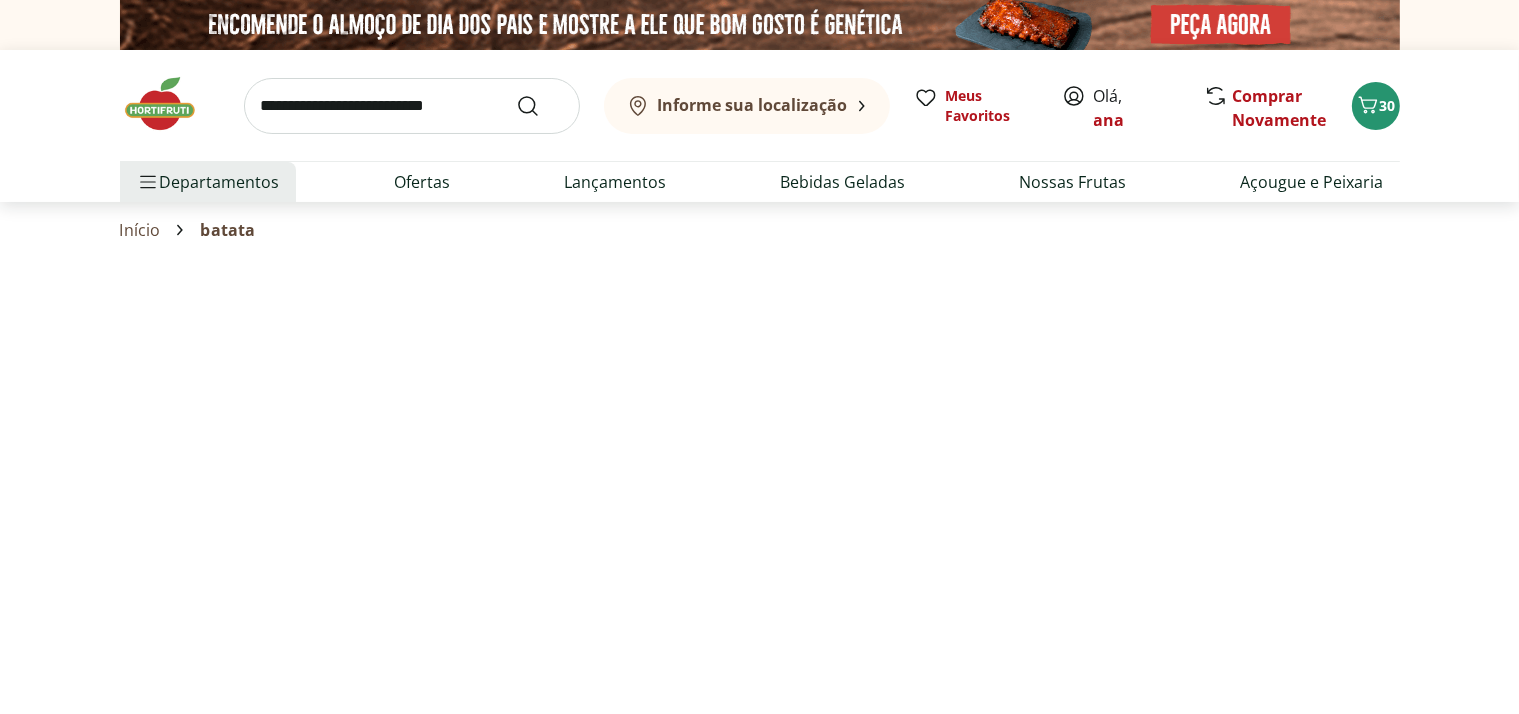 select on "**********" 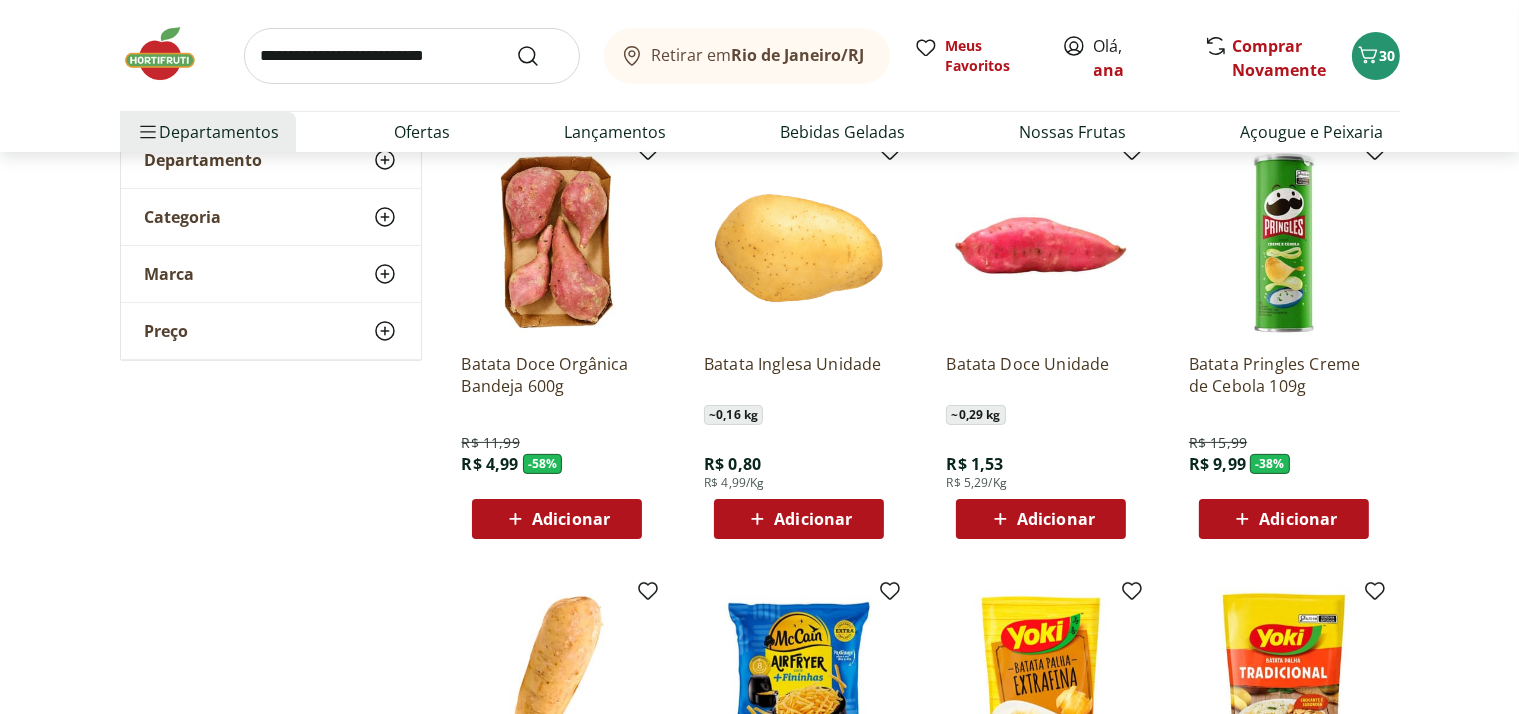 scroll, scrollTop: 300, scrollLeft: 0, axis: vertical 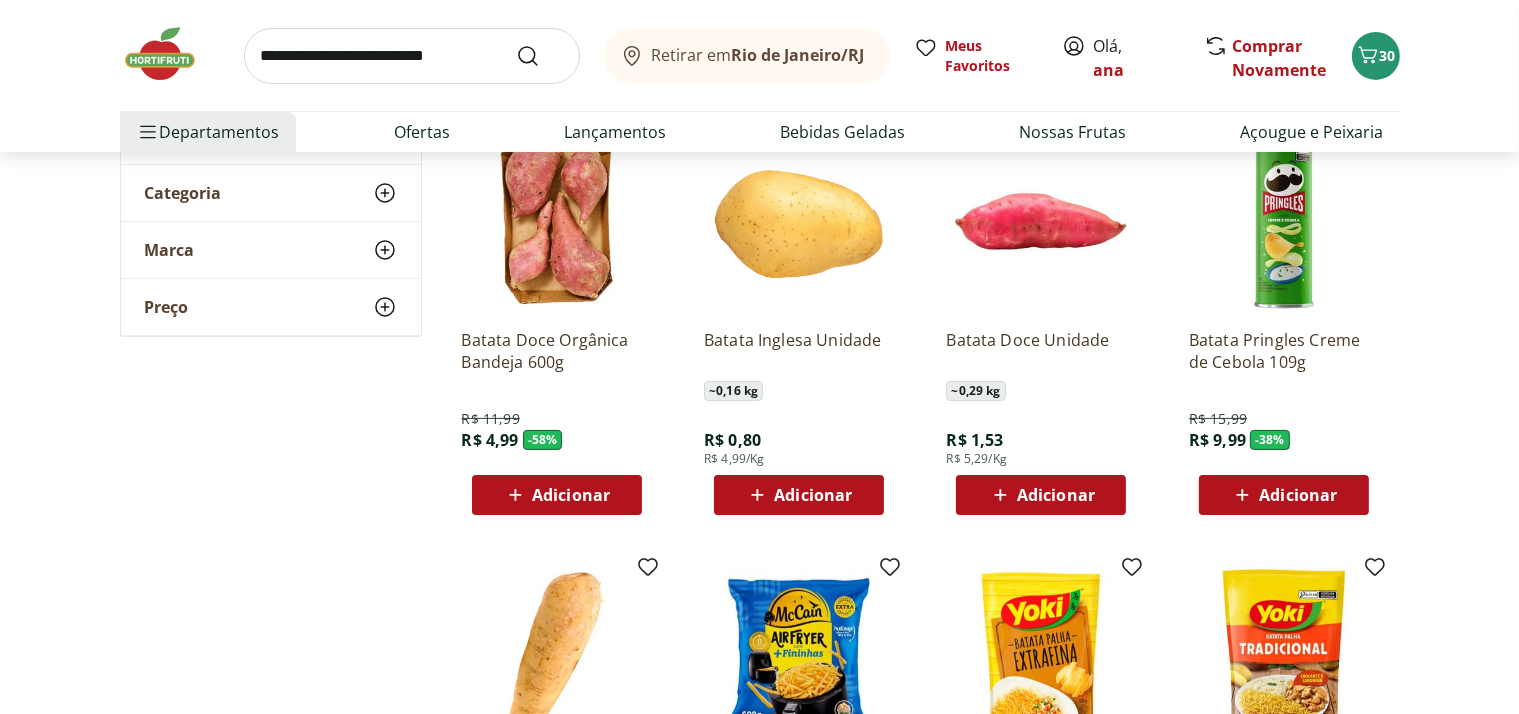 click on "Adicionar" at bounding box center (813, 495) 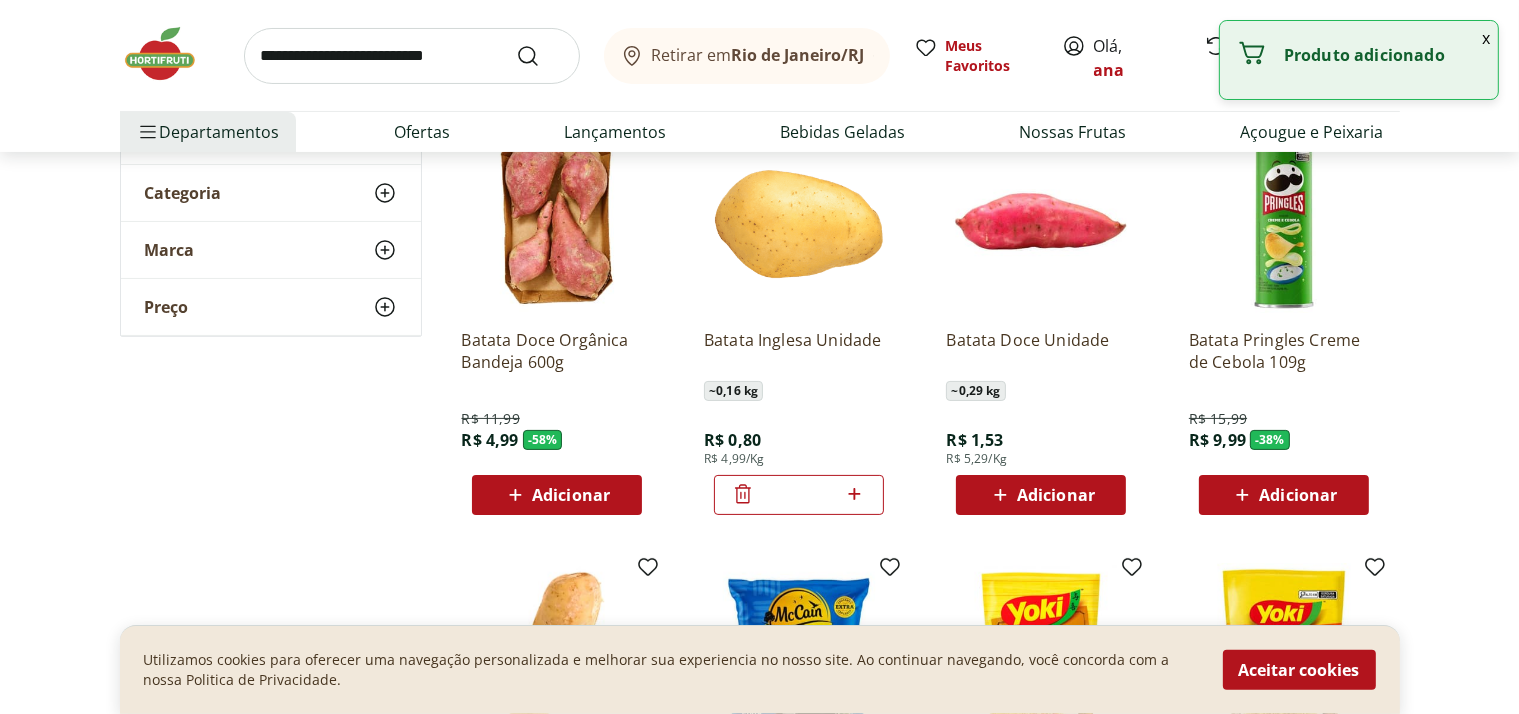 click 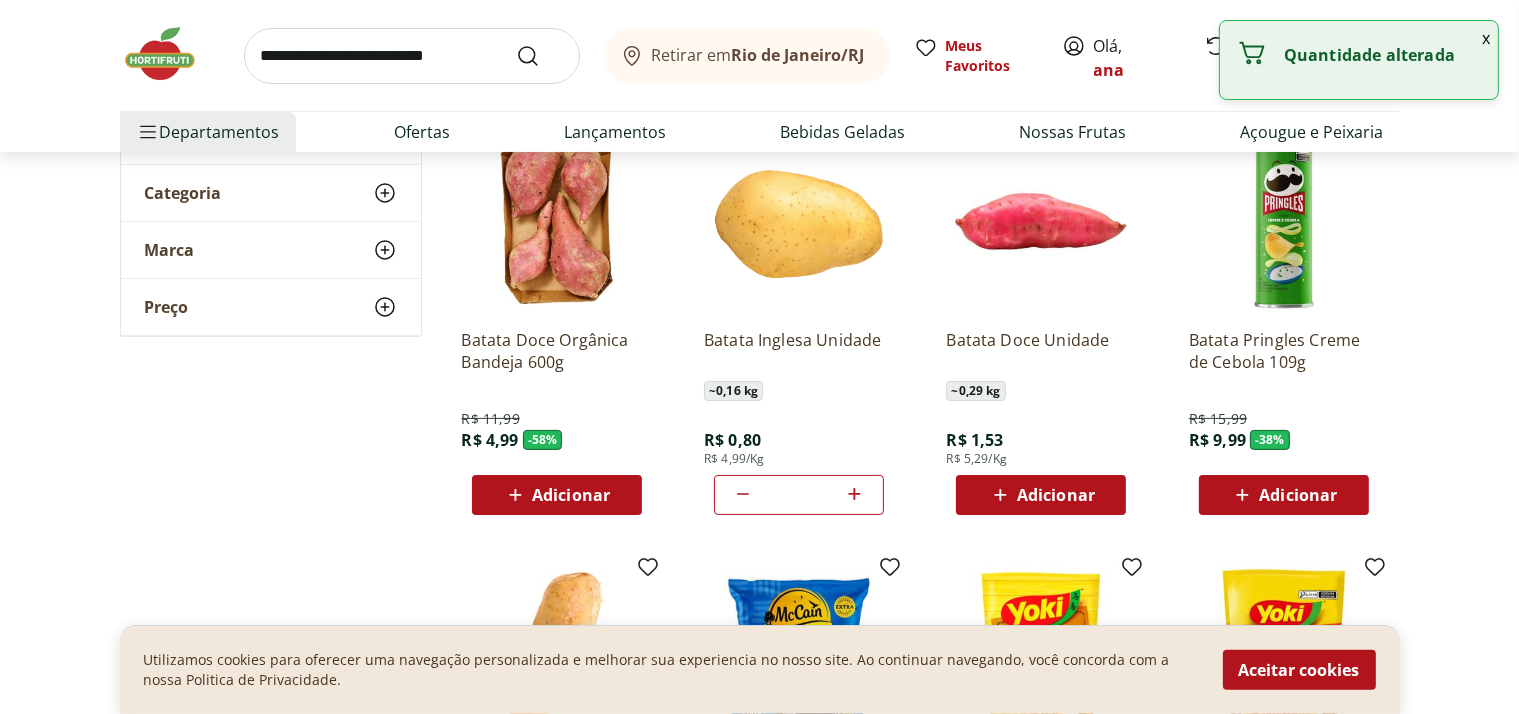 click 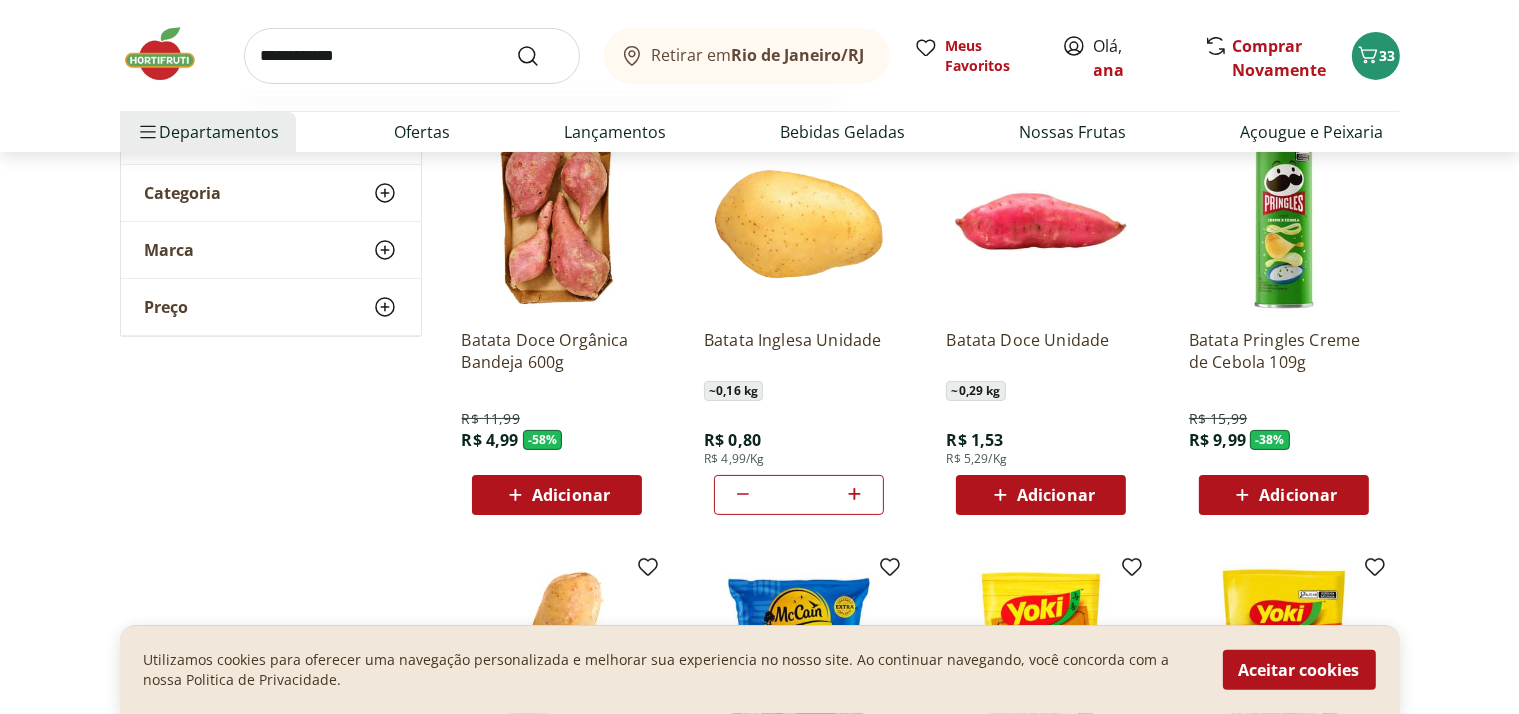 type on "**********" 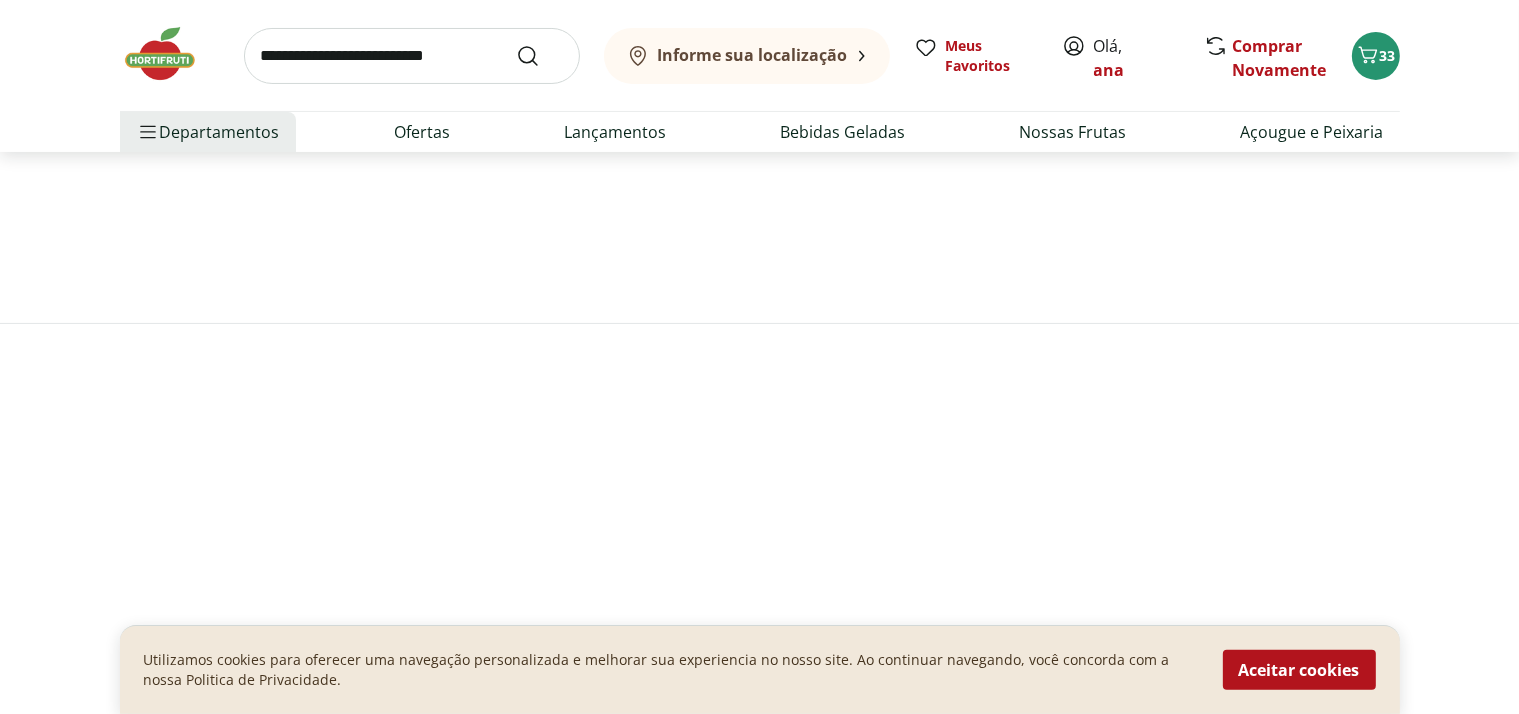 scroll, scrollTop: 0, scrollLeft: 0, axis: both 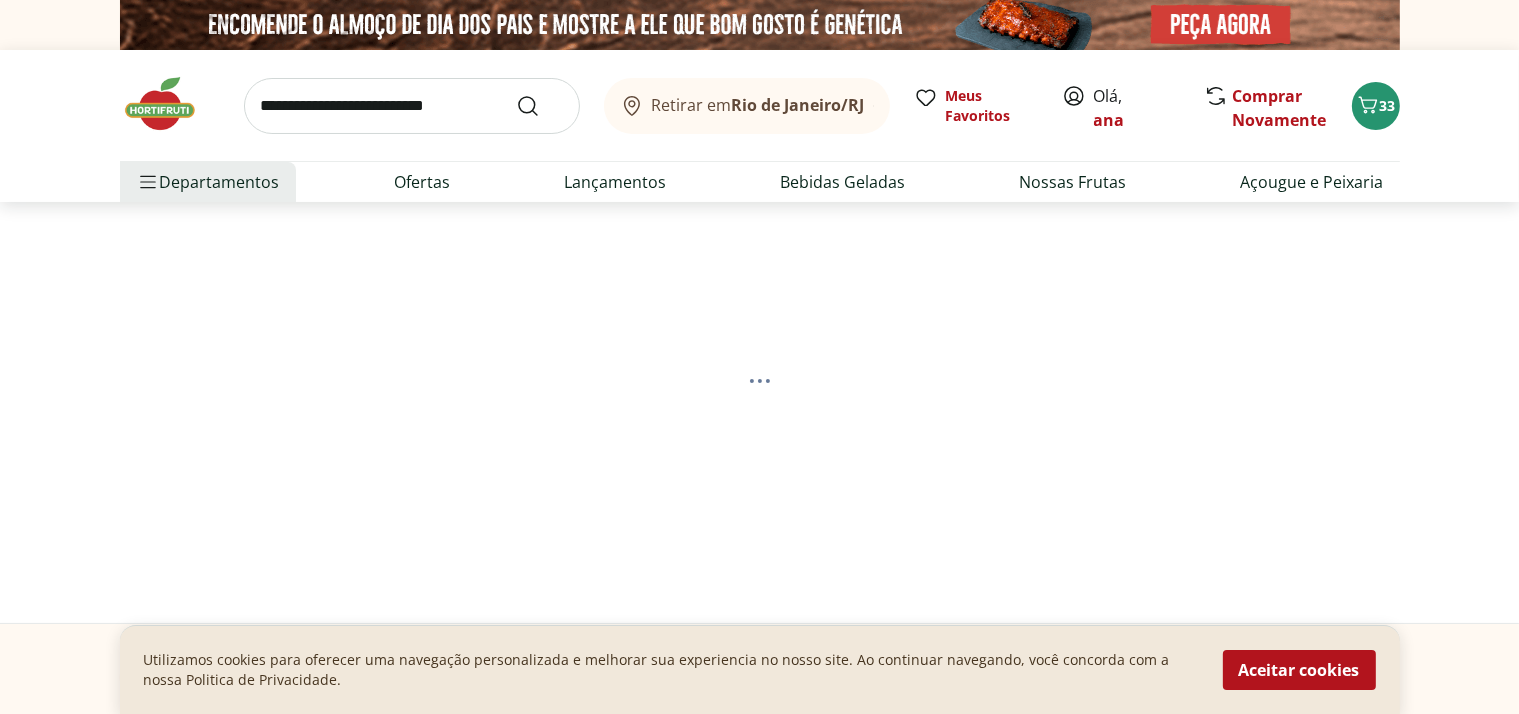 select on "**********" 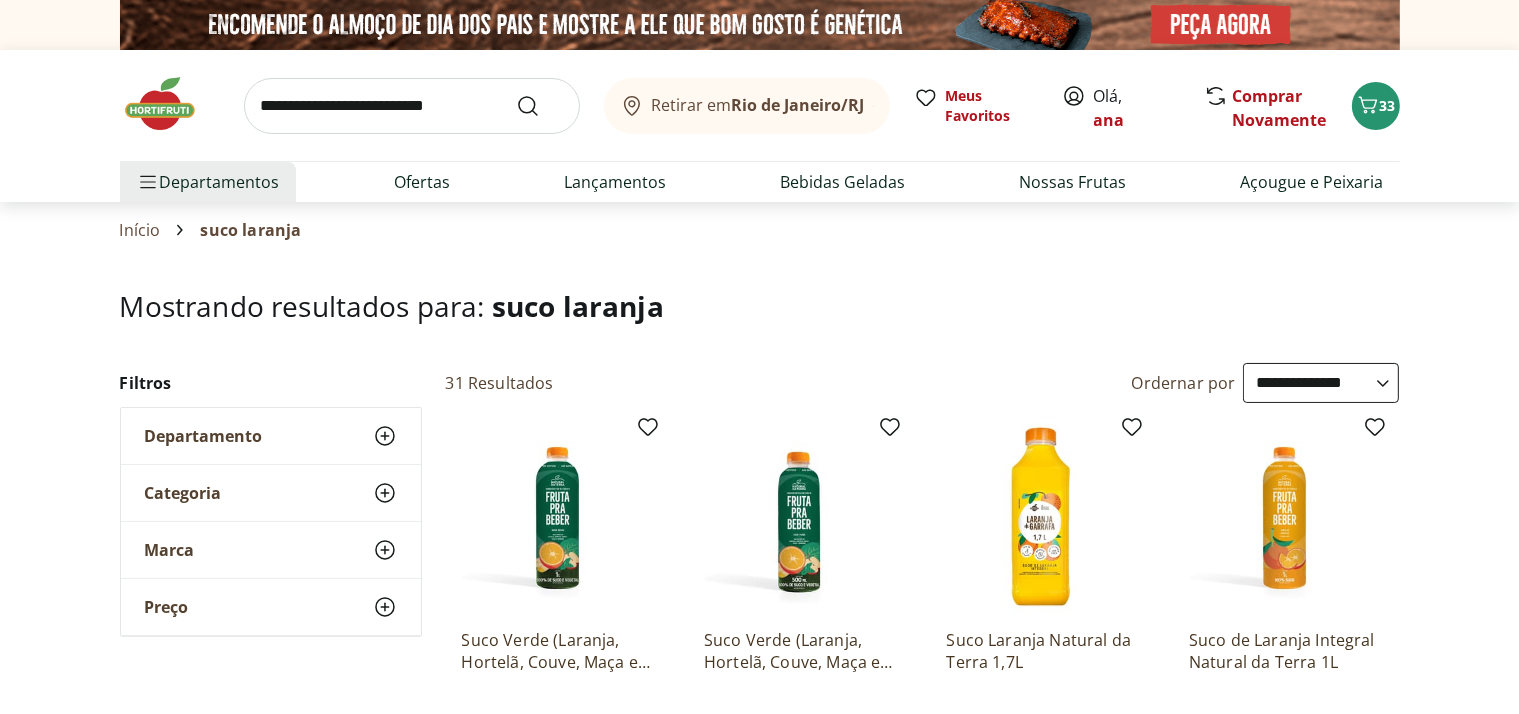 scroll, scrollTop: 300, scrollLeft: 0, axis: vertical 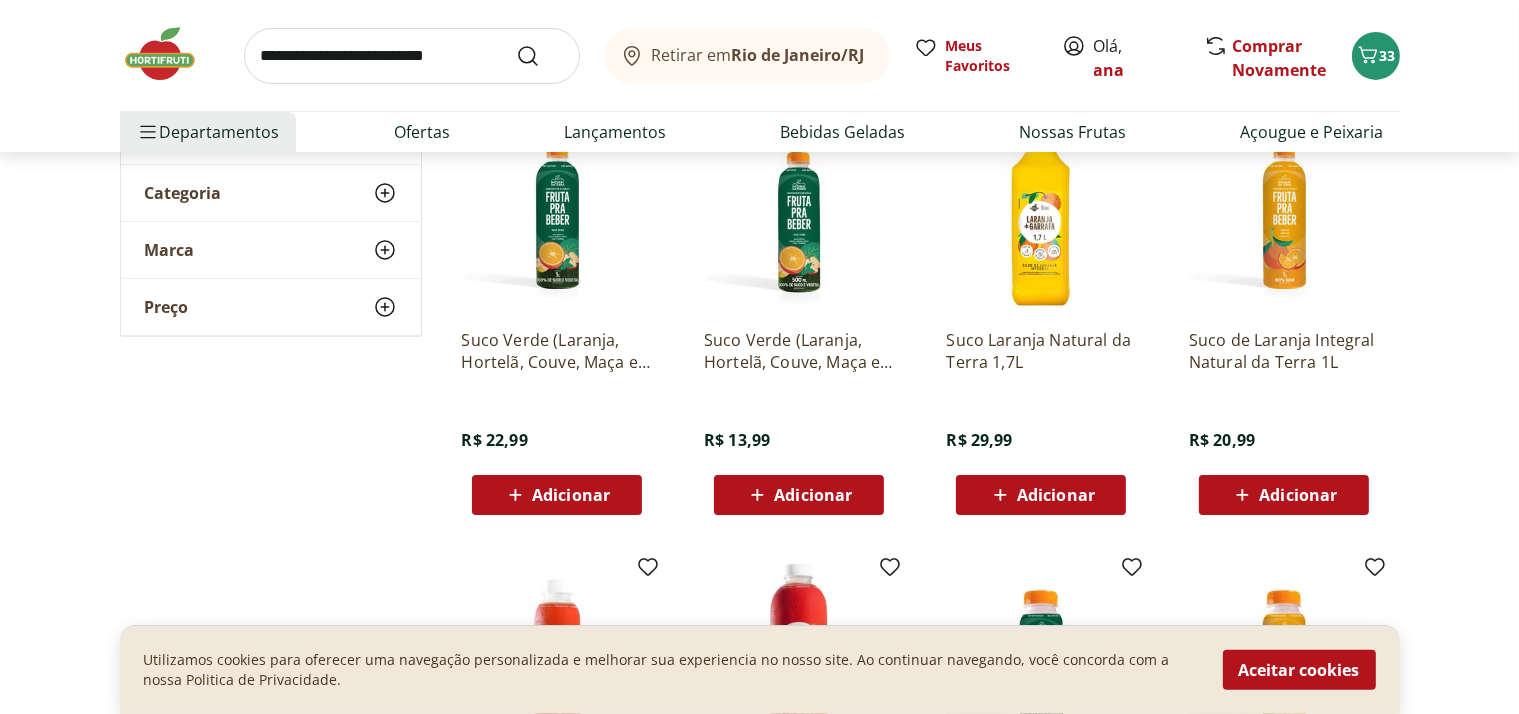 click on "Adicionar" at bounding box center [1056, 495] 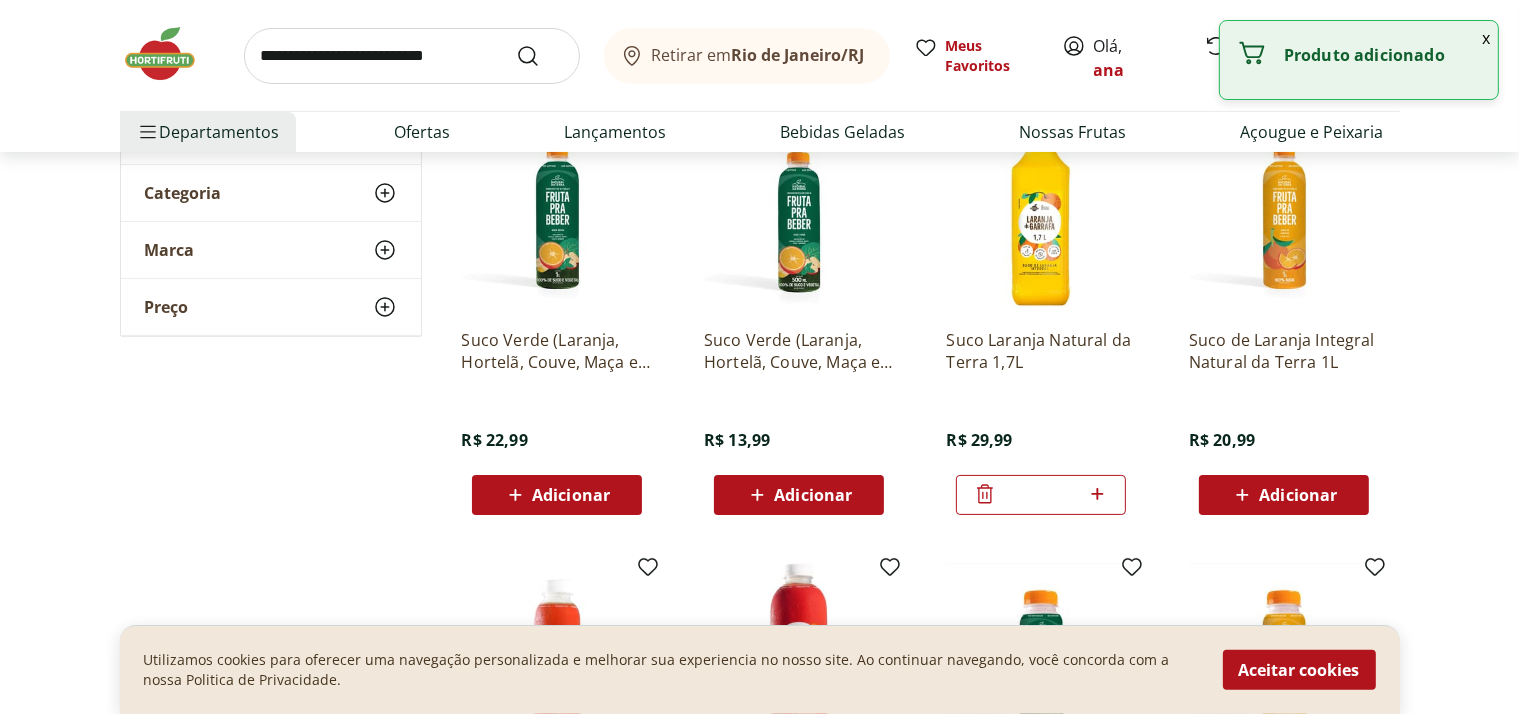 drag, startPoint x: 433, startPoint y: 66, endPoint x: 459, endPoint y: 43, distance: 34.713108 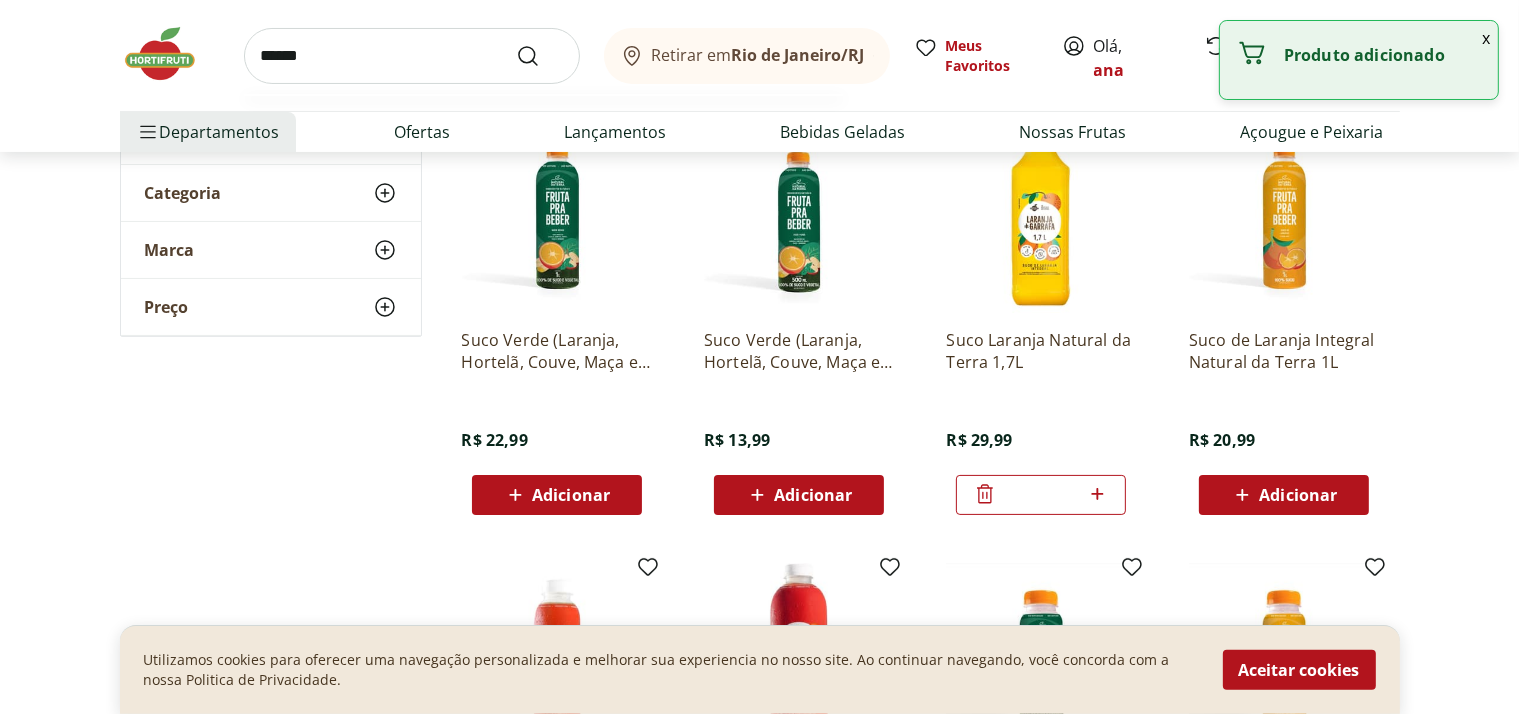 type on "******" 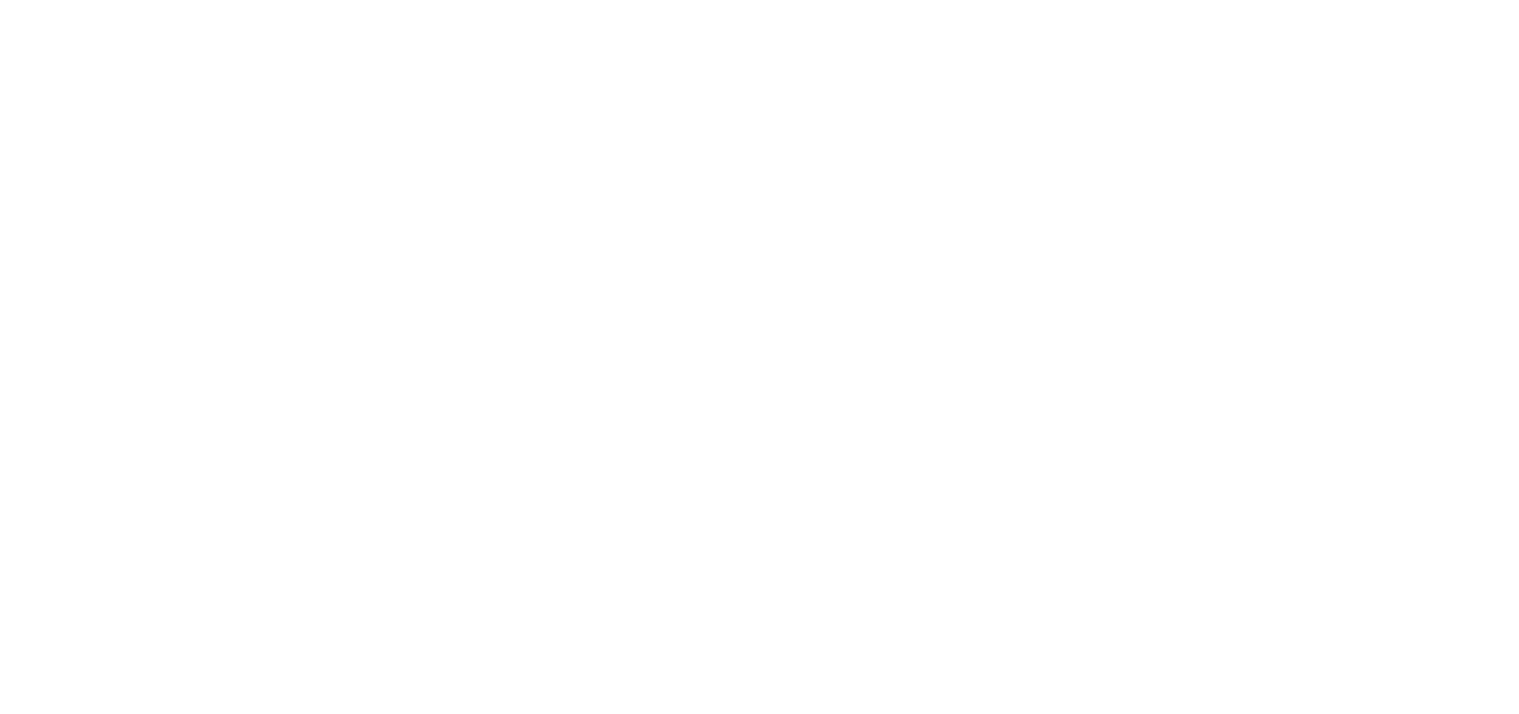 scroll, scrollTop: 0, scrollLeft: 0, axis: both 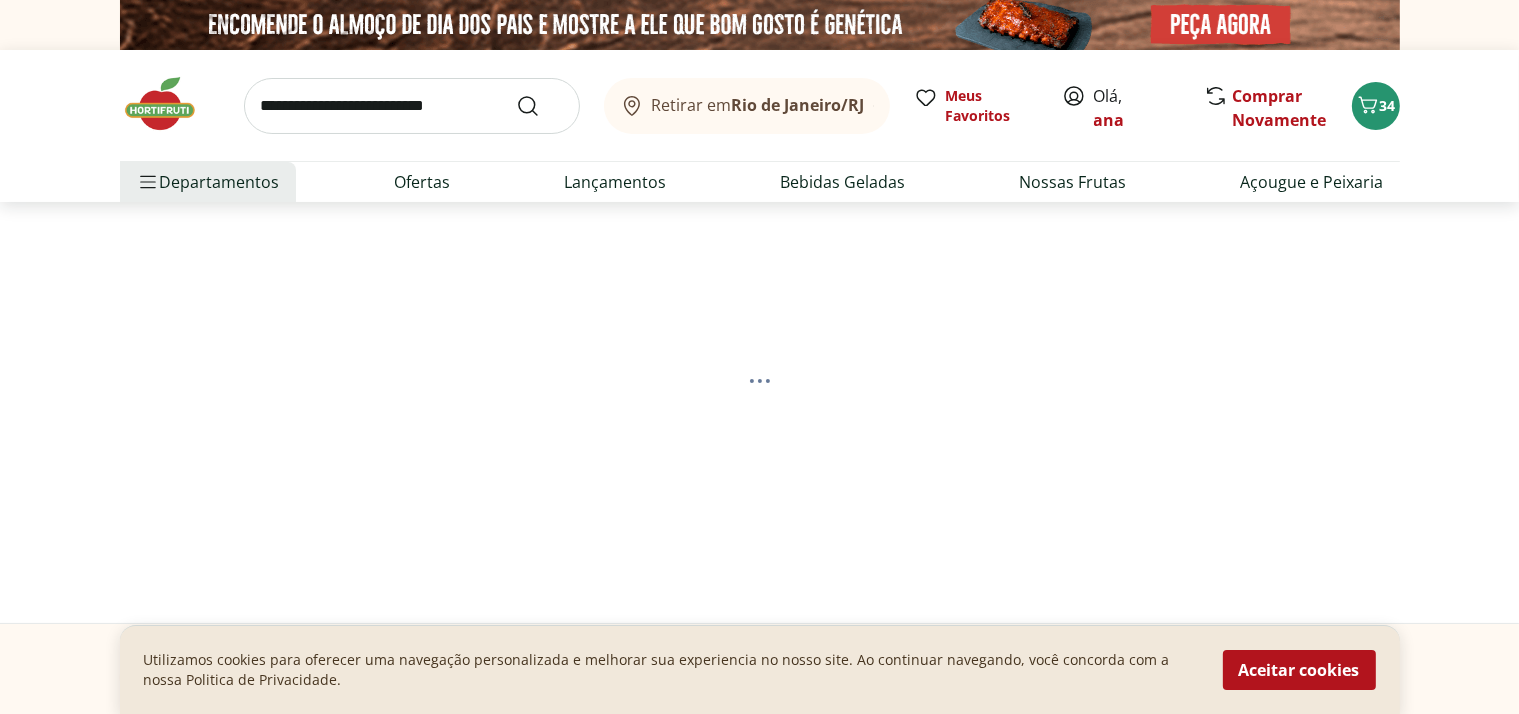 select on "**********" 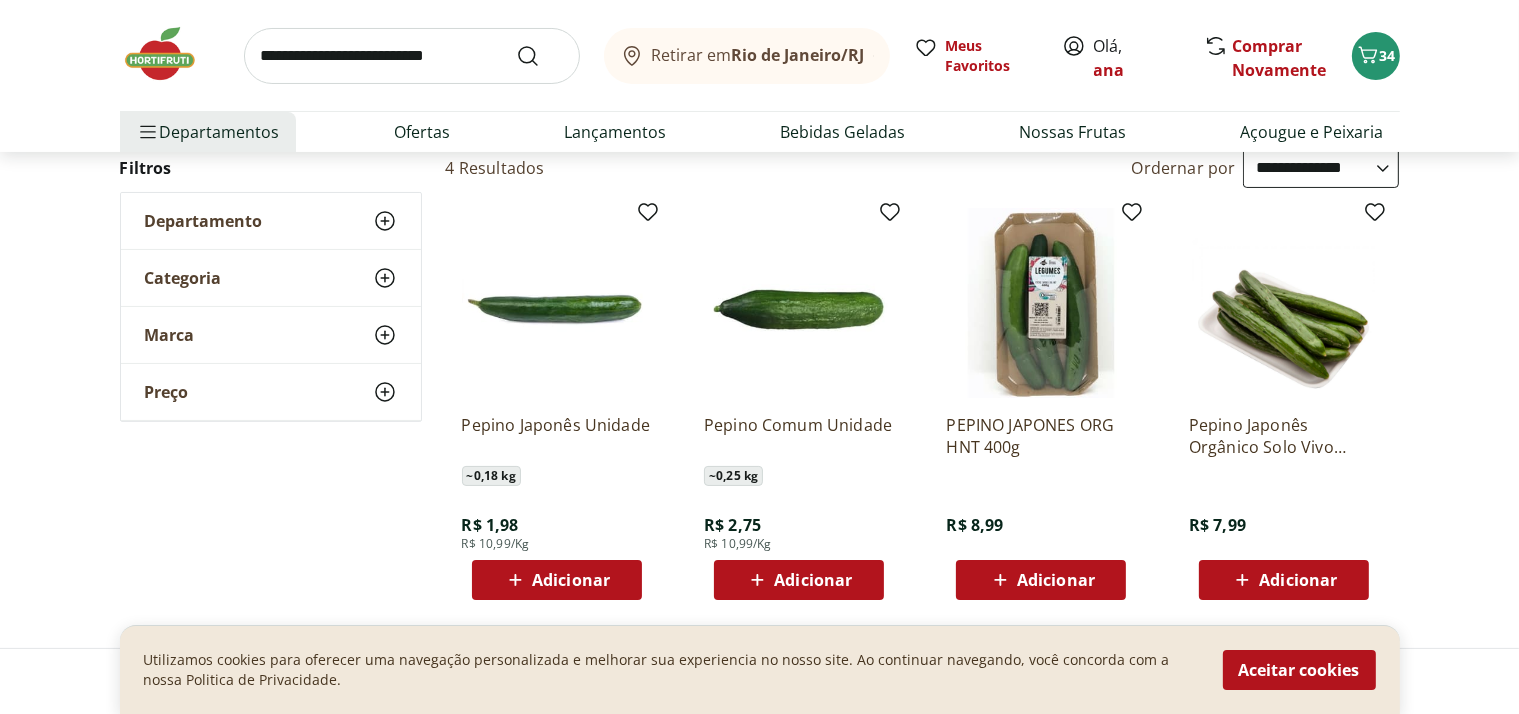 scroll, scrollTop: 400, scrollLeft: 0, axis: vertical 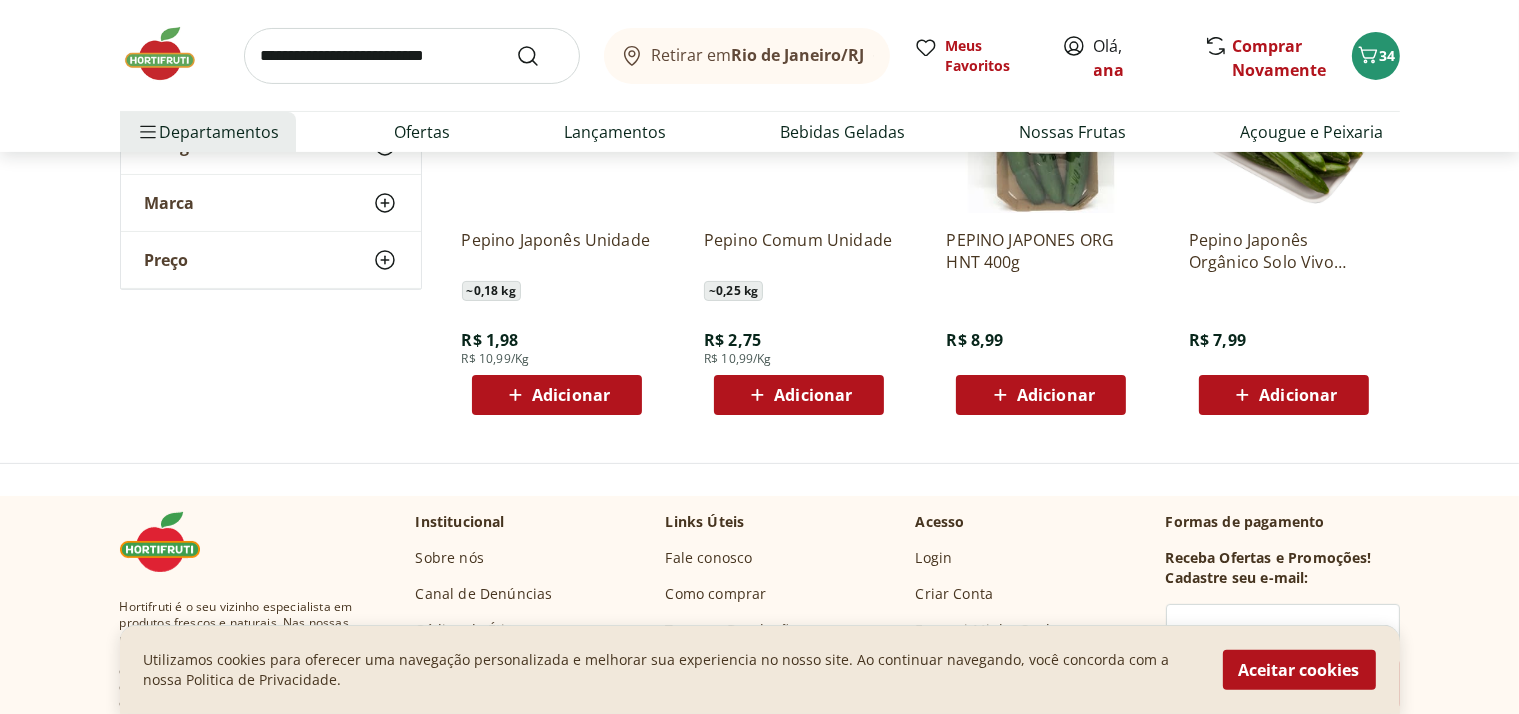 click on "Adicionar" at bounding box center [571, 395] 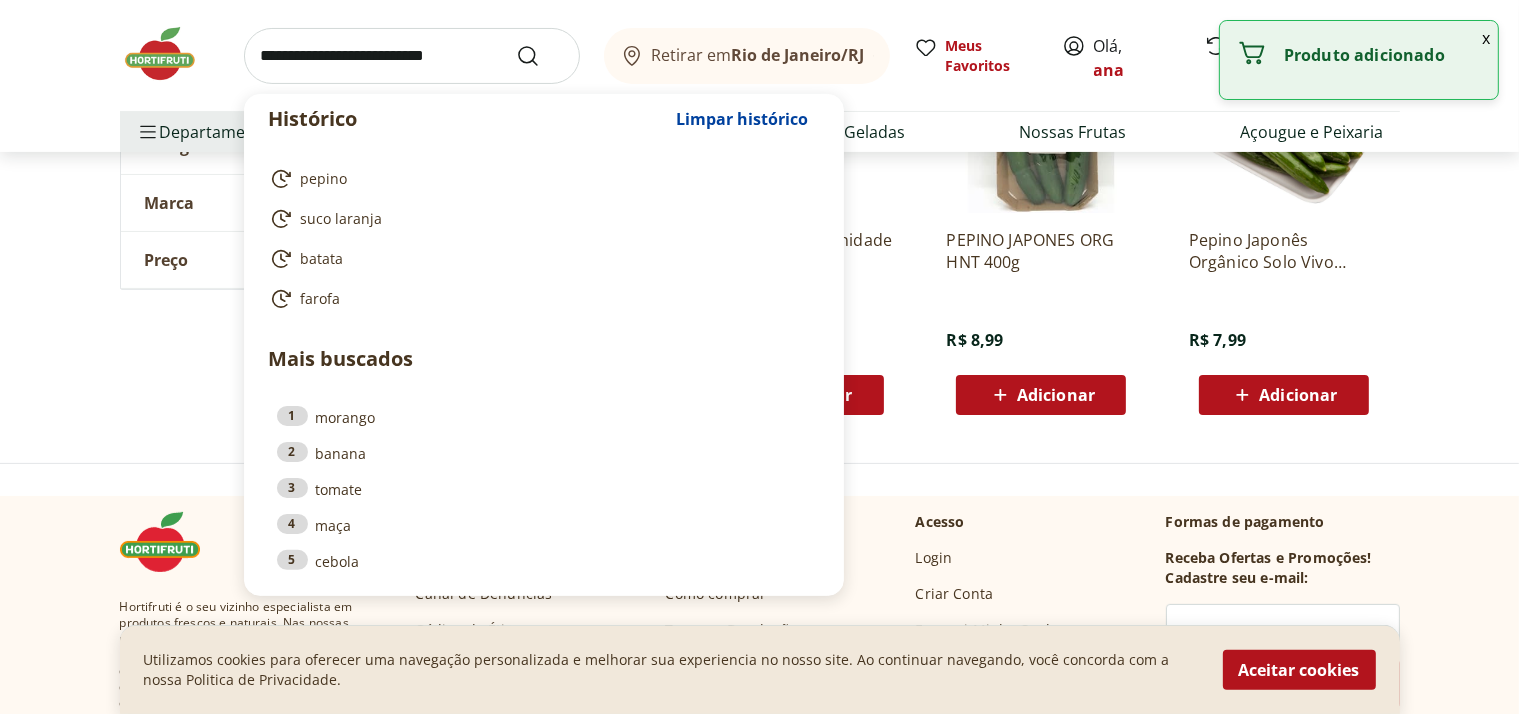 click at bounding box center [412, 56] 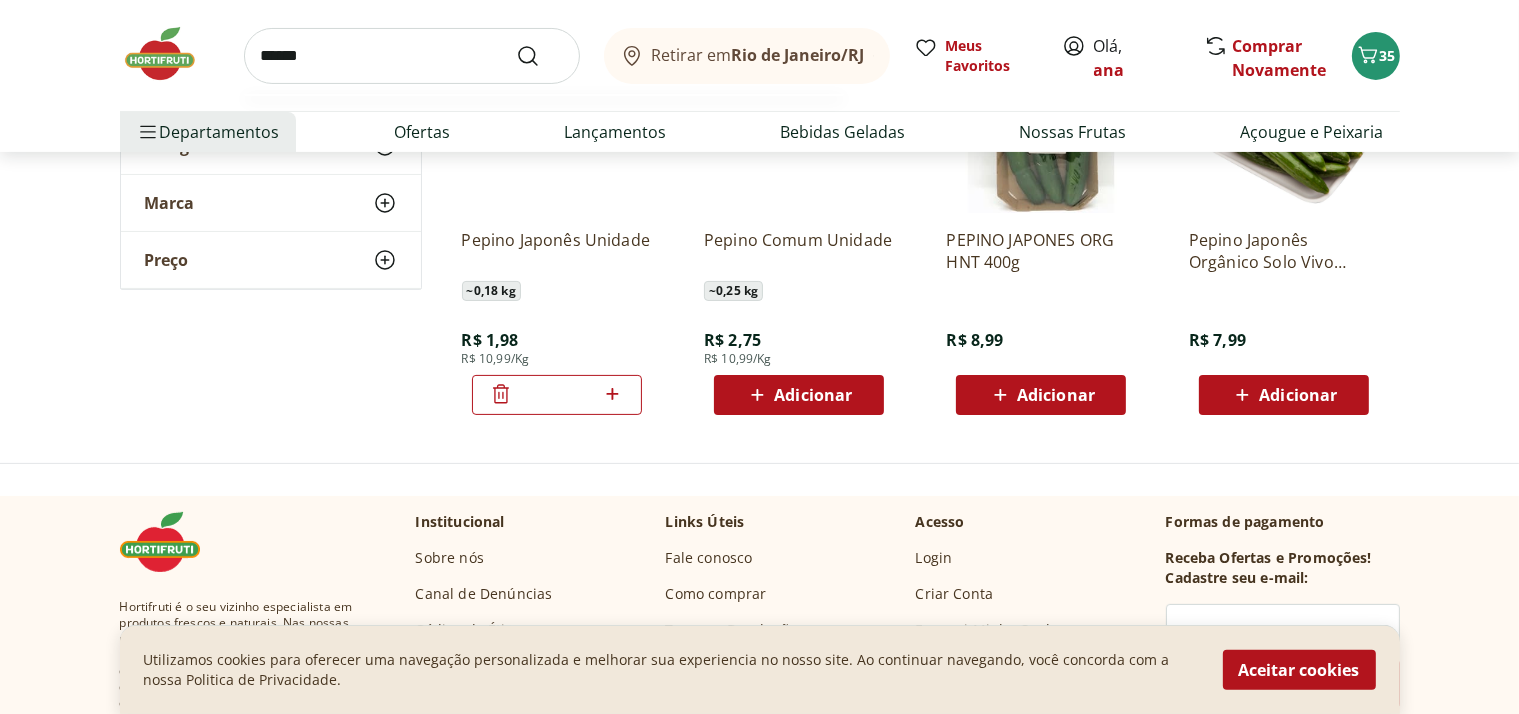 type on "******" 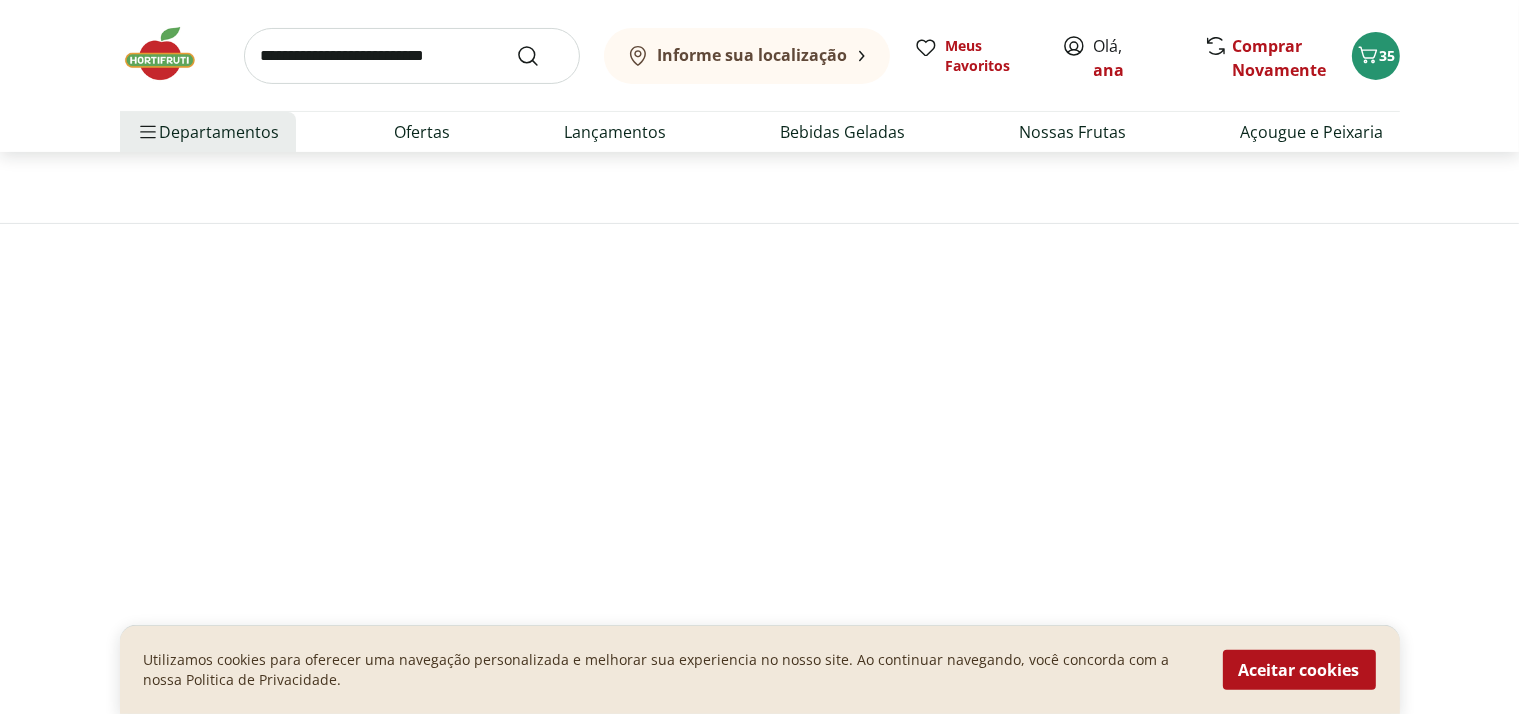 scroll, scrollTop: 0, scrollLeft: 0, axis: both 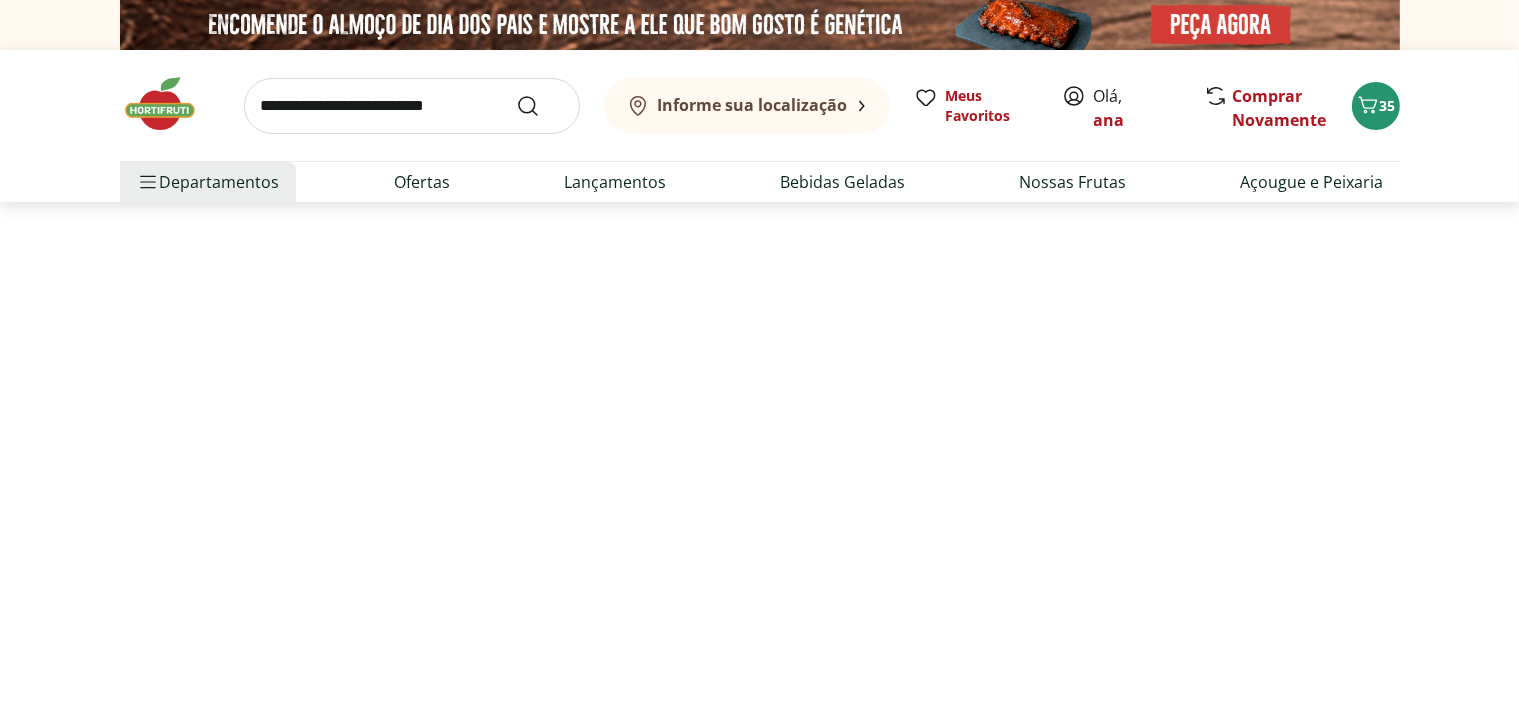 select on "**********" 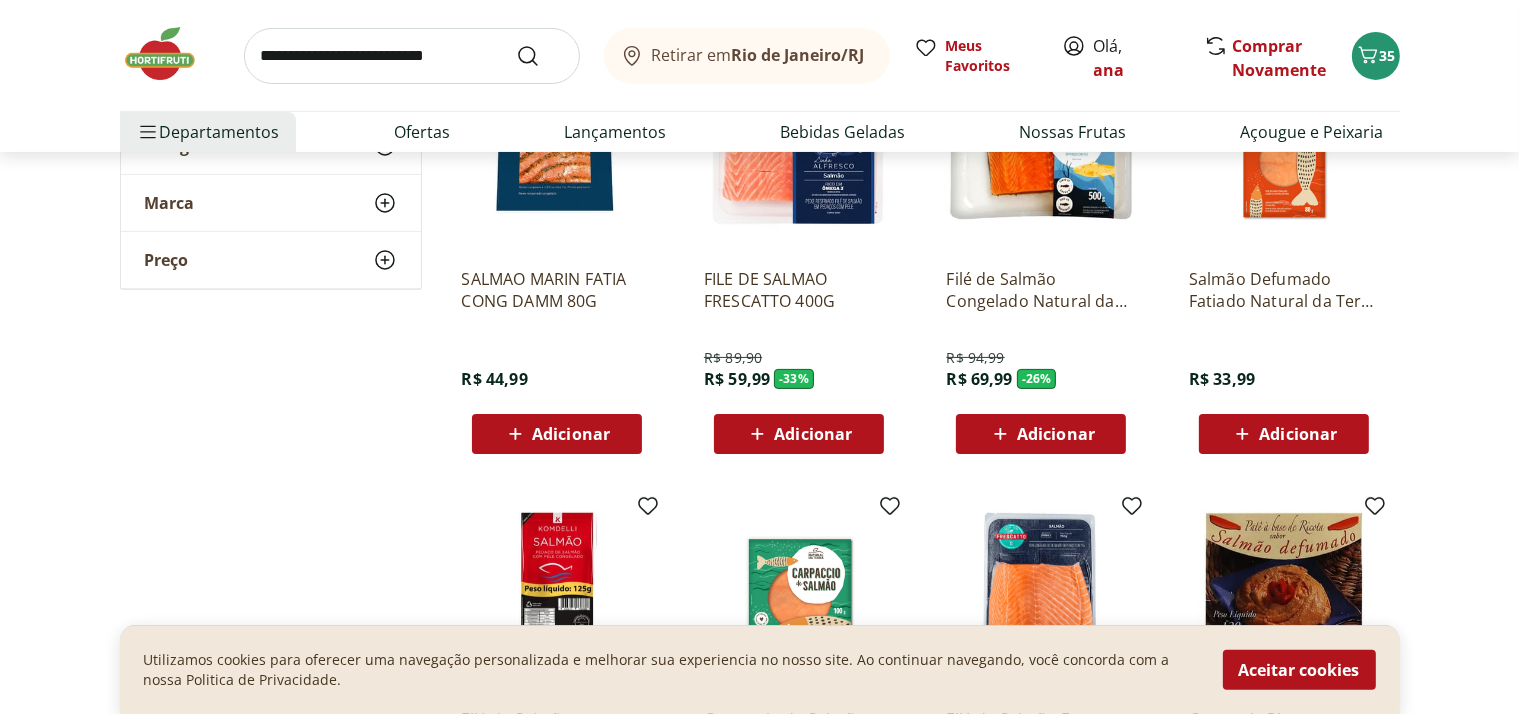 scroll, scrollTop: 300, scrollLeft: 0, axis: vertical 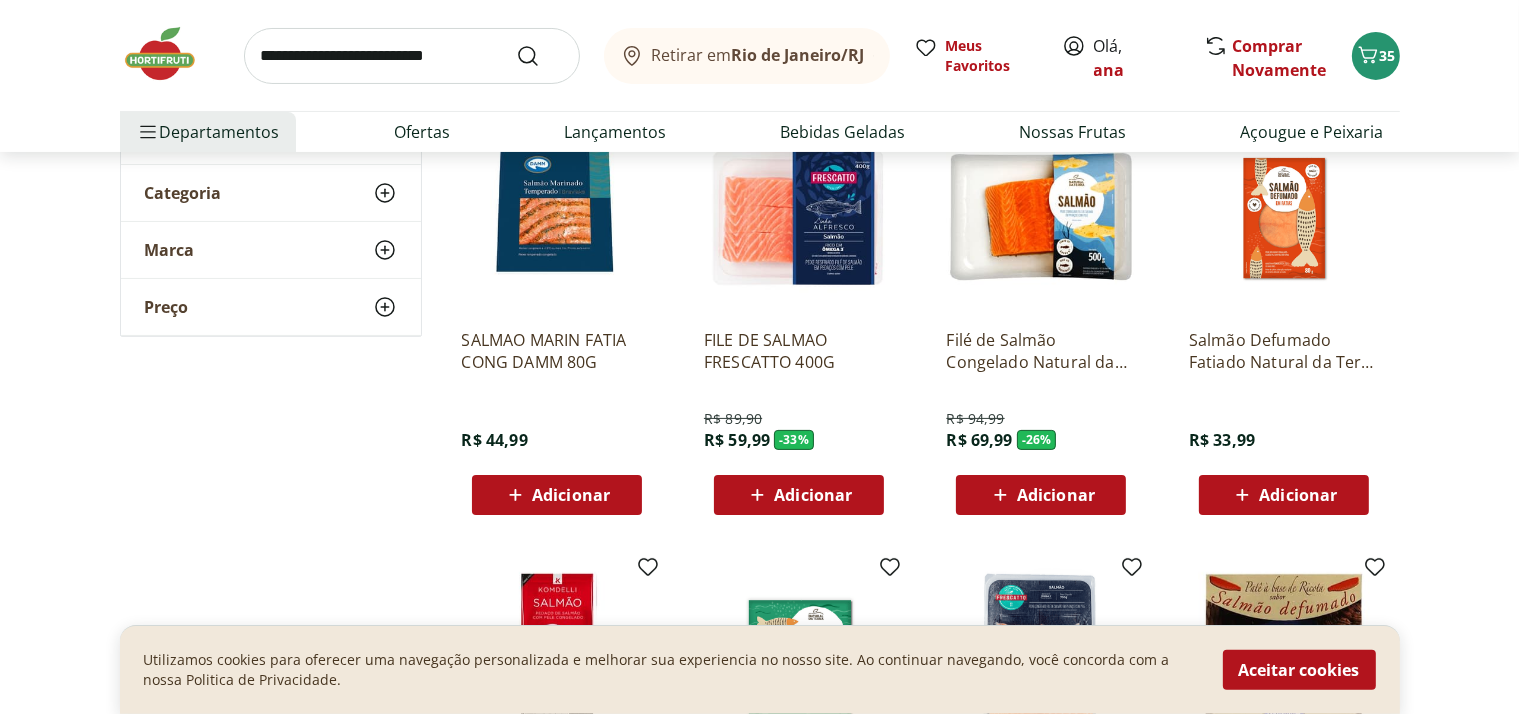 click on "Adicionar" at bounding box center [1056, 495] 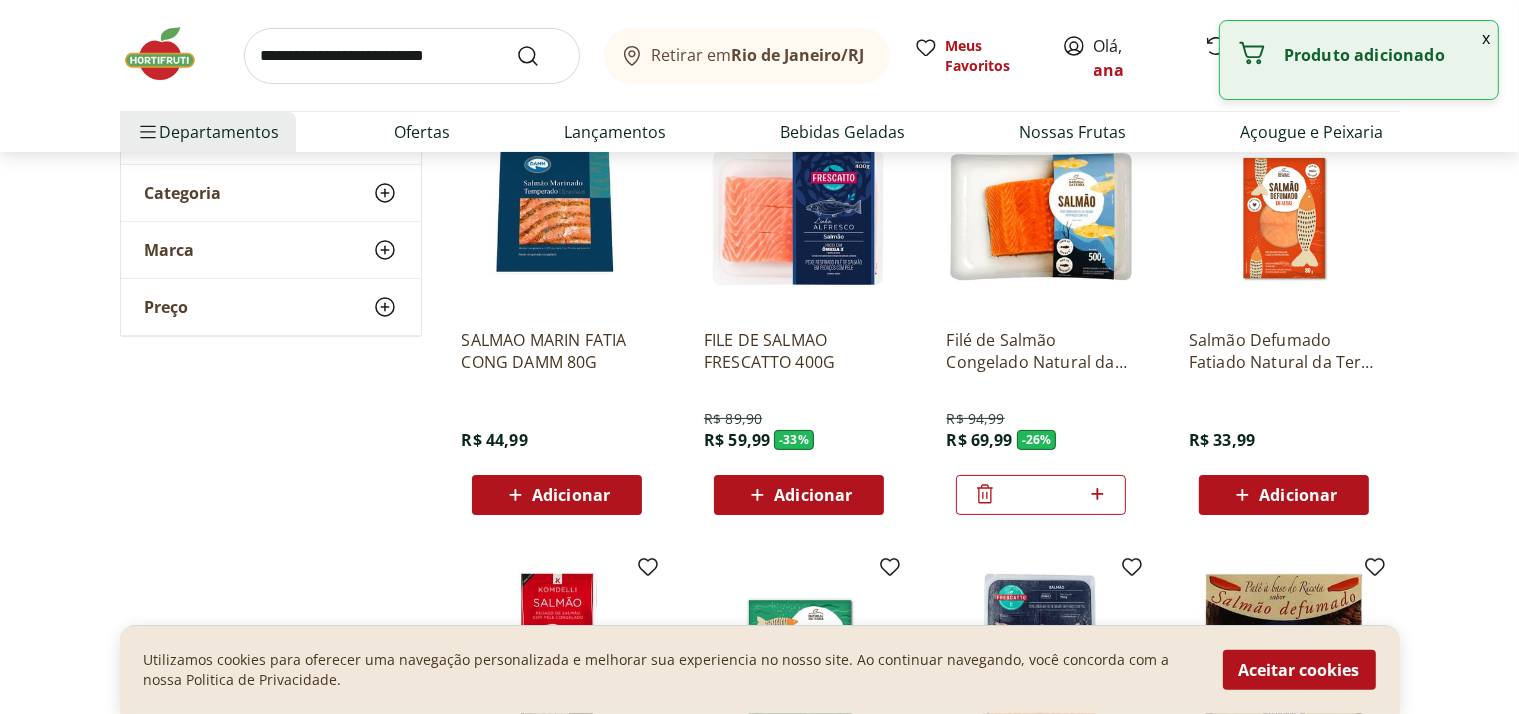 click on "*" at bounding box center (1041, 495) 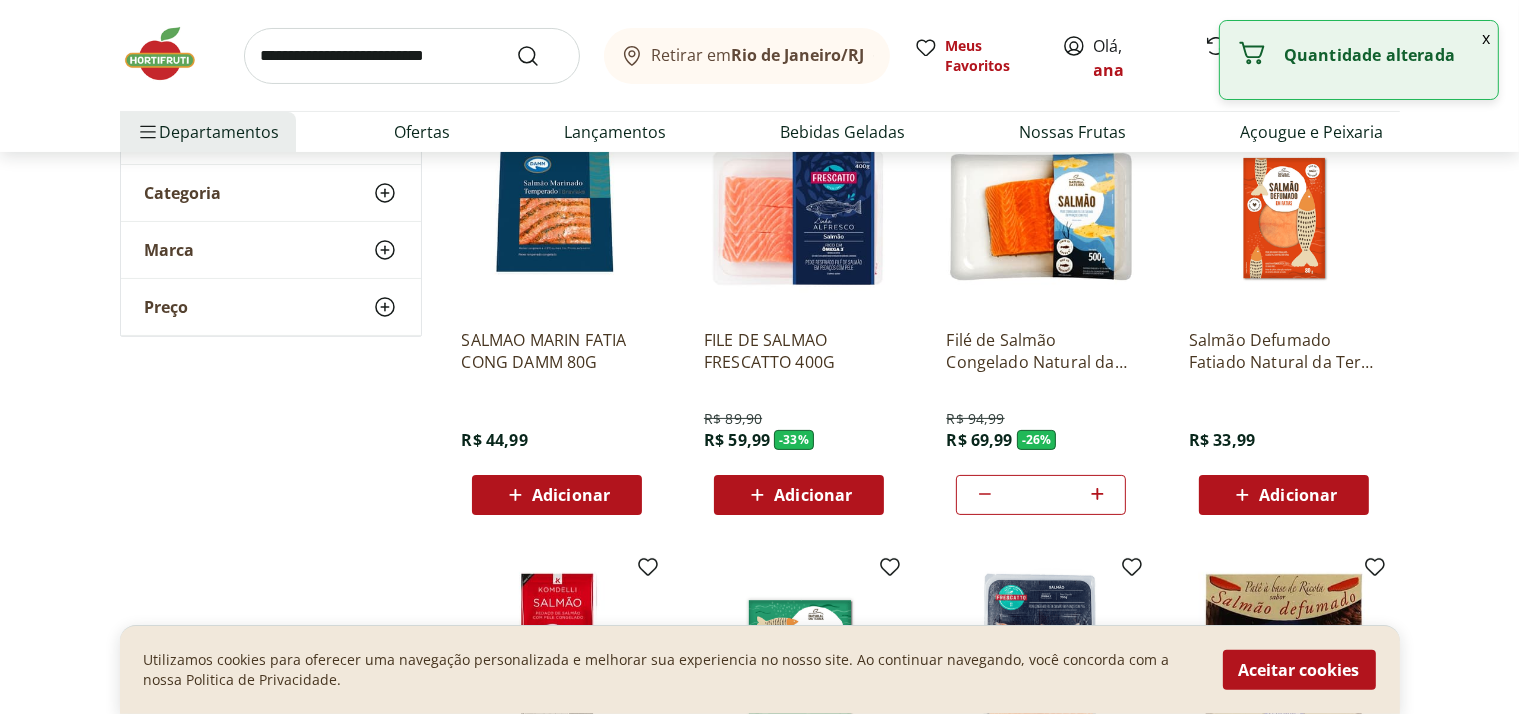 click 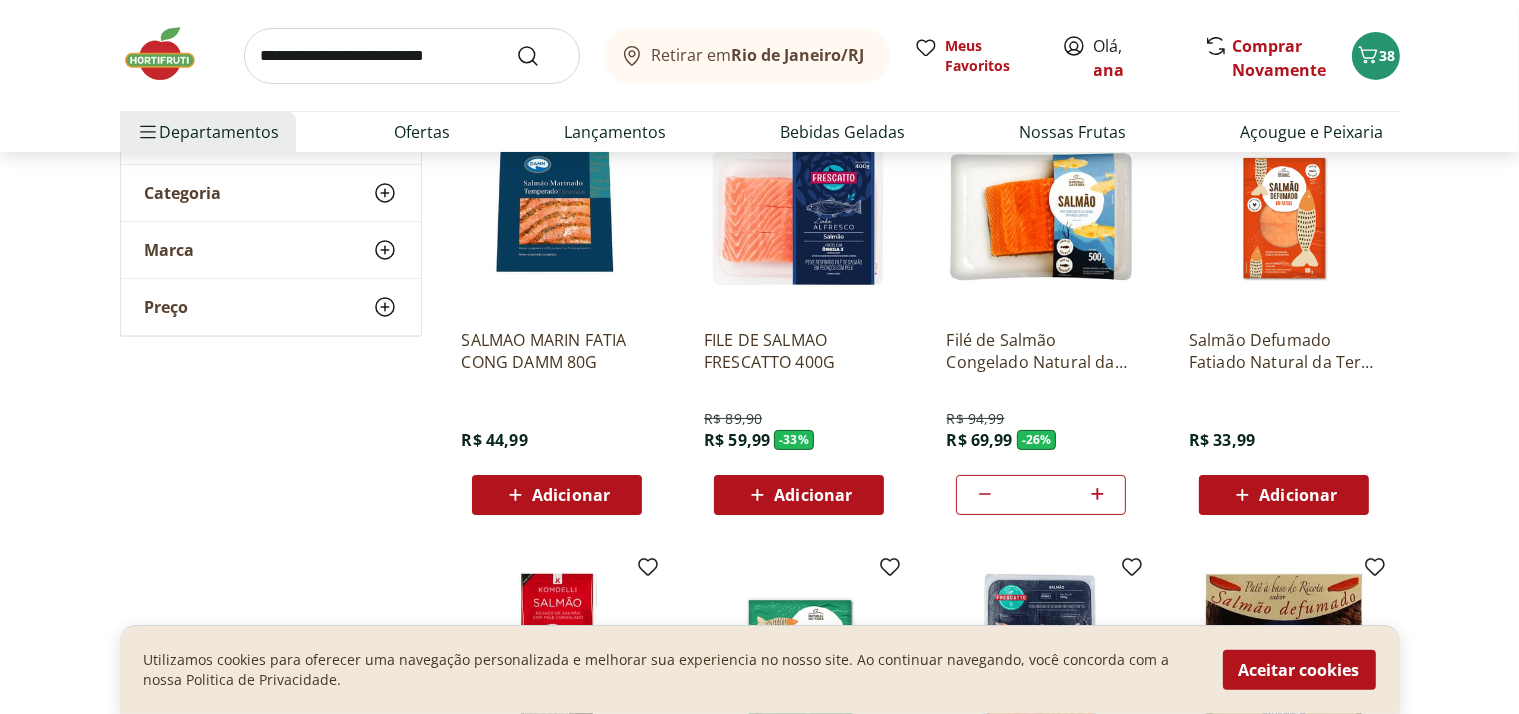 click at bounding box center (412, 56) 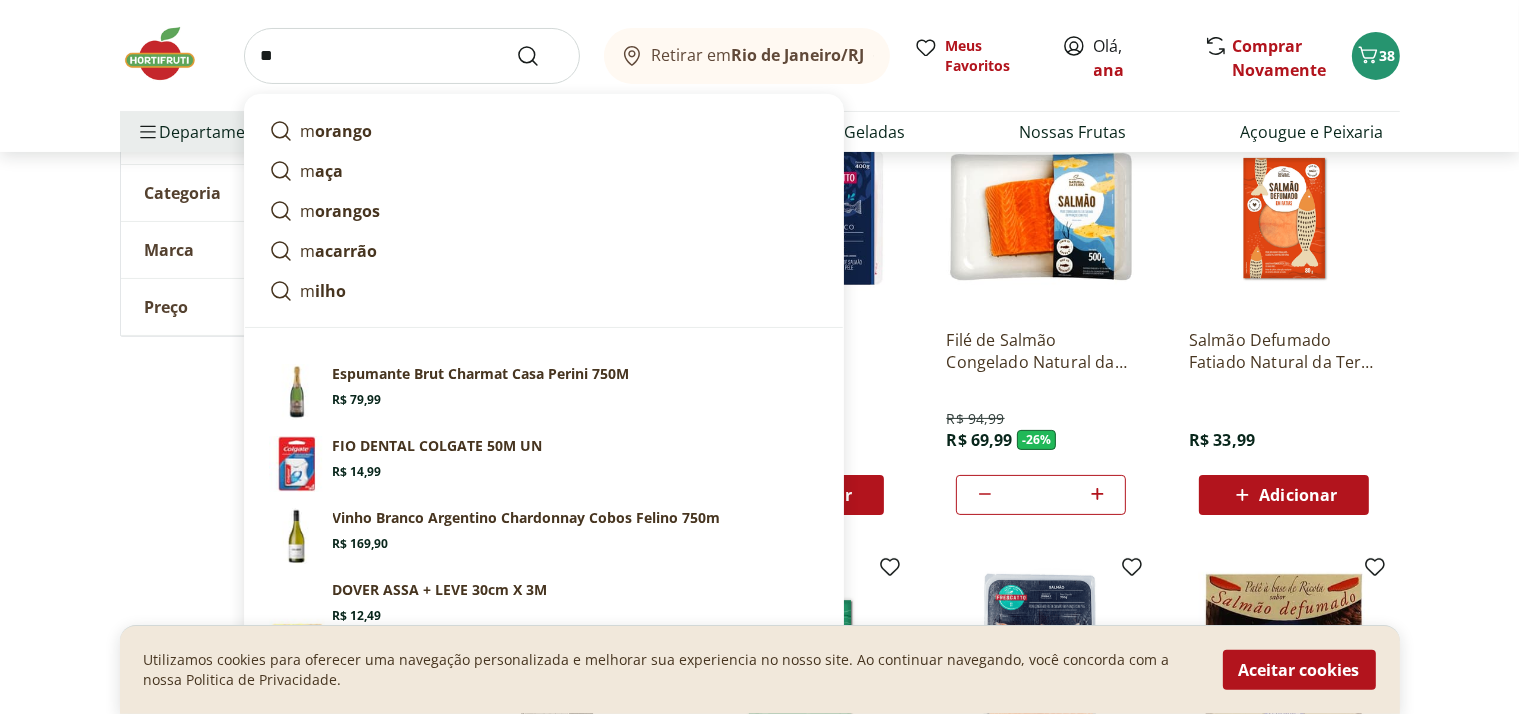 type on "***" 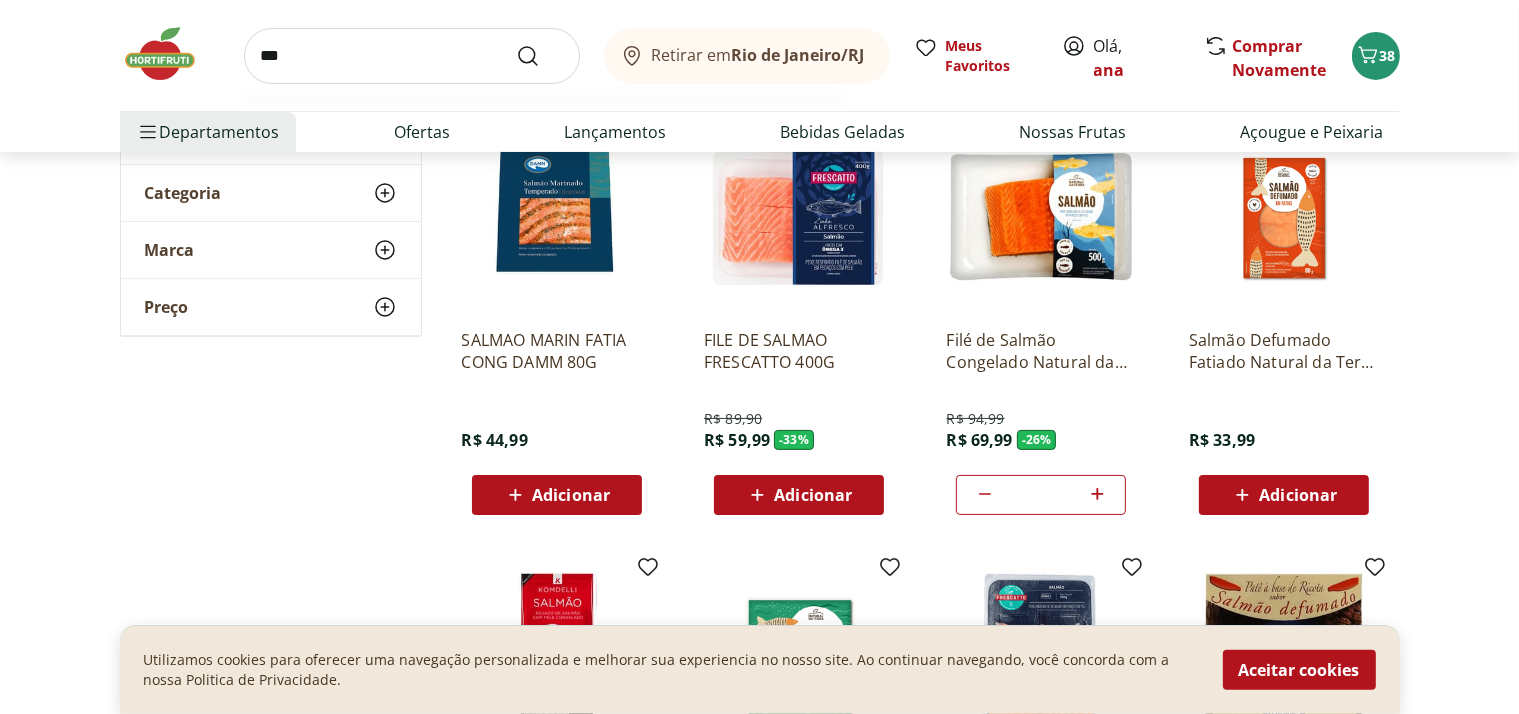 click at bounding box center (540, 56) 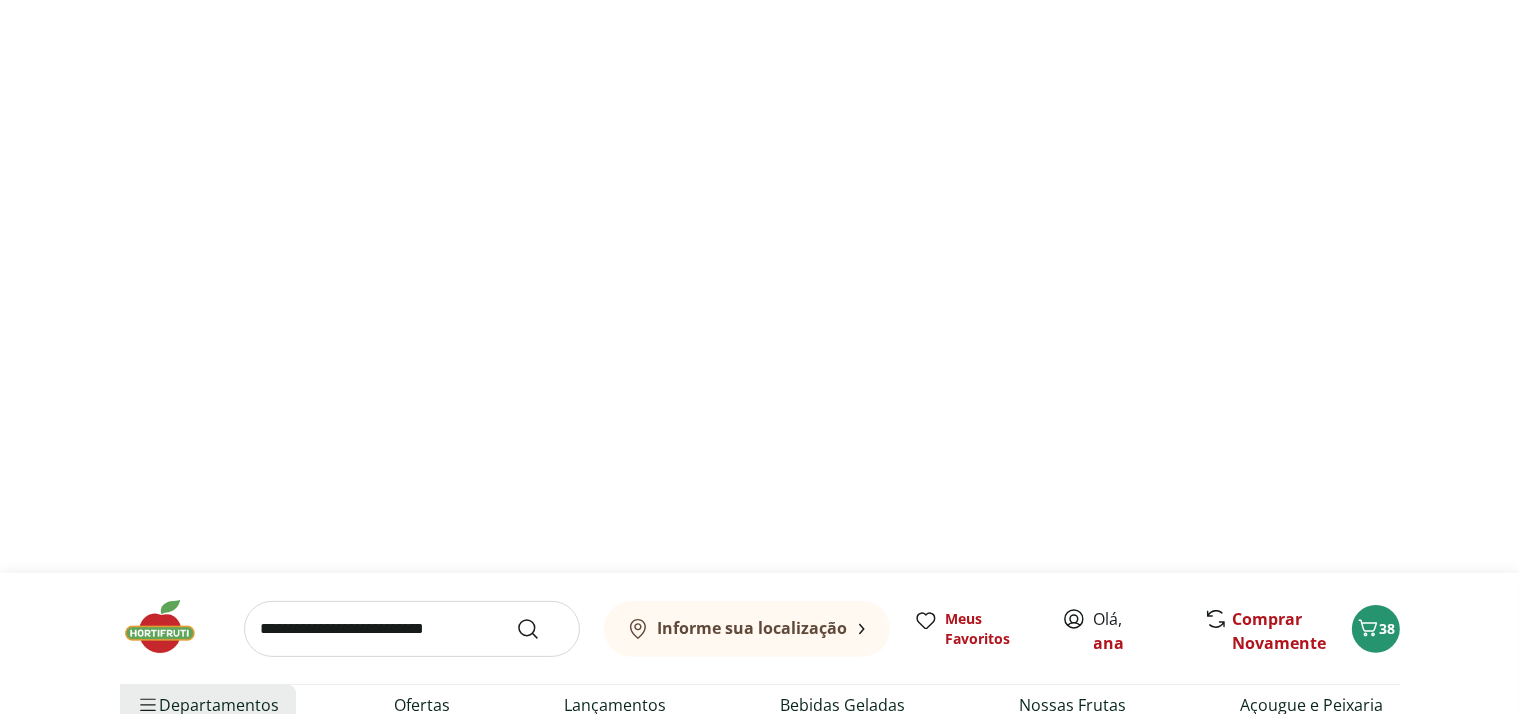 scroll, scrollTop: 0, scrollLeft: 0, axis: both 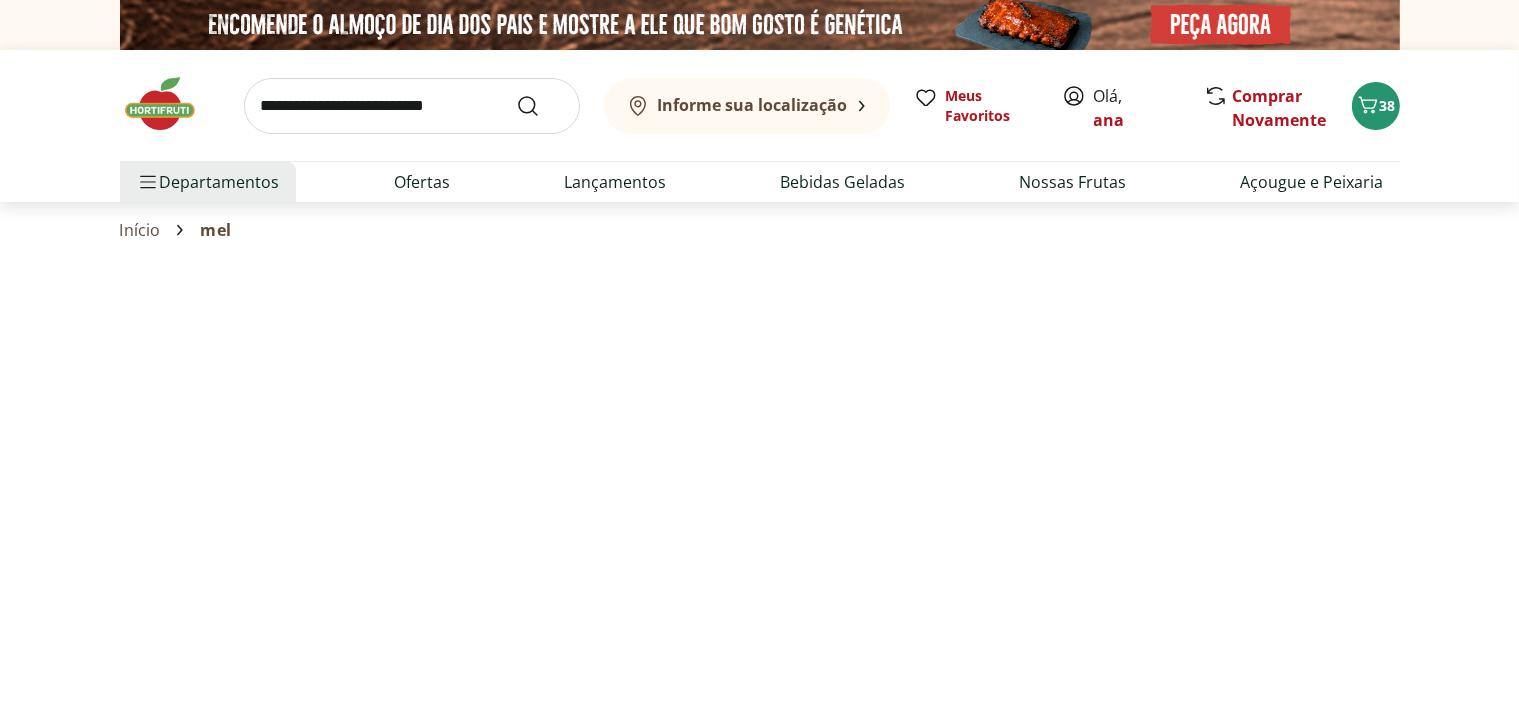 select on "**********" 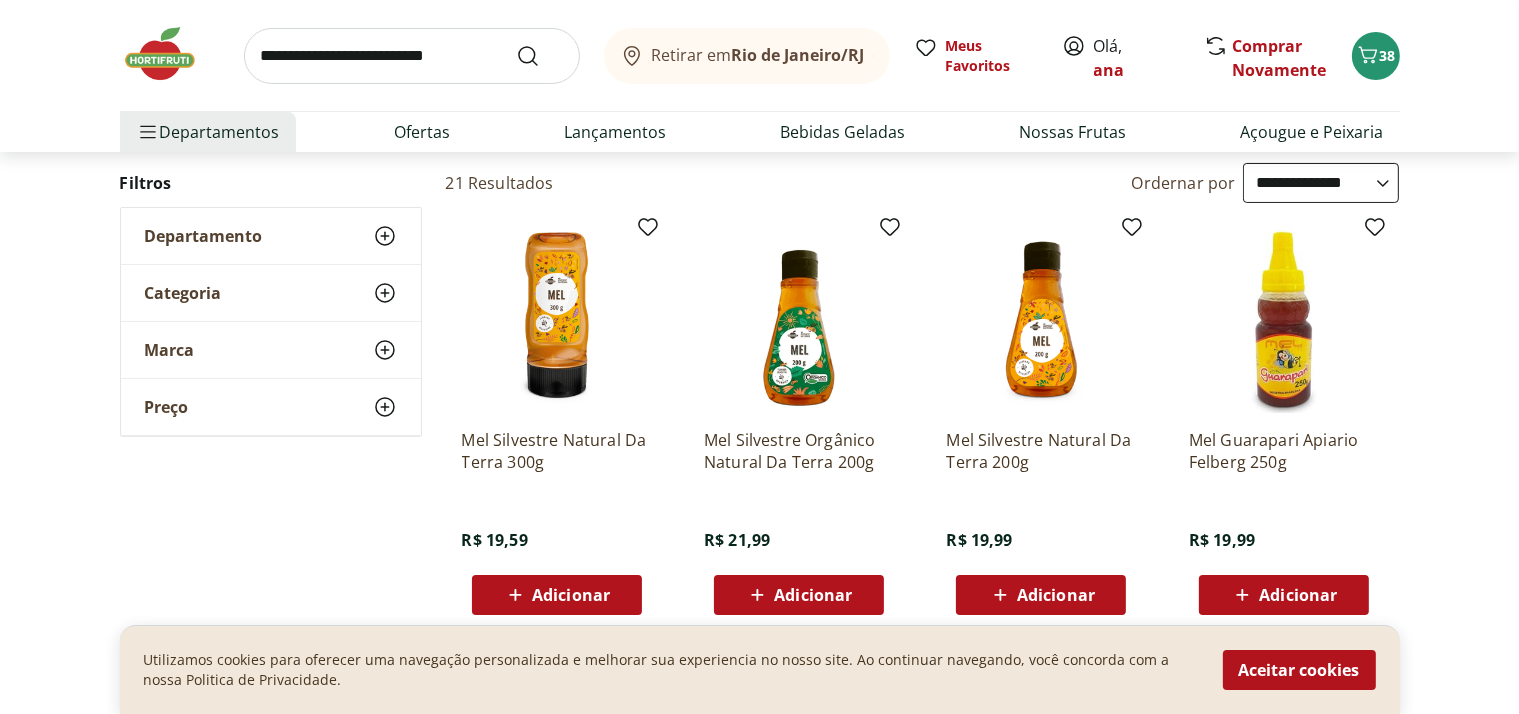 scroll, scrollTop: 300, scrollLeft: 0, axis: vertical 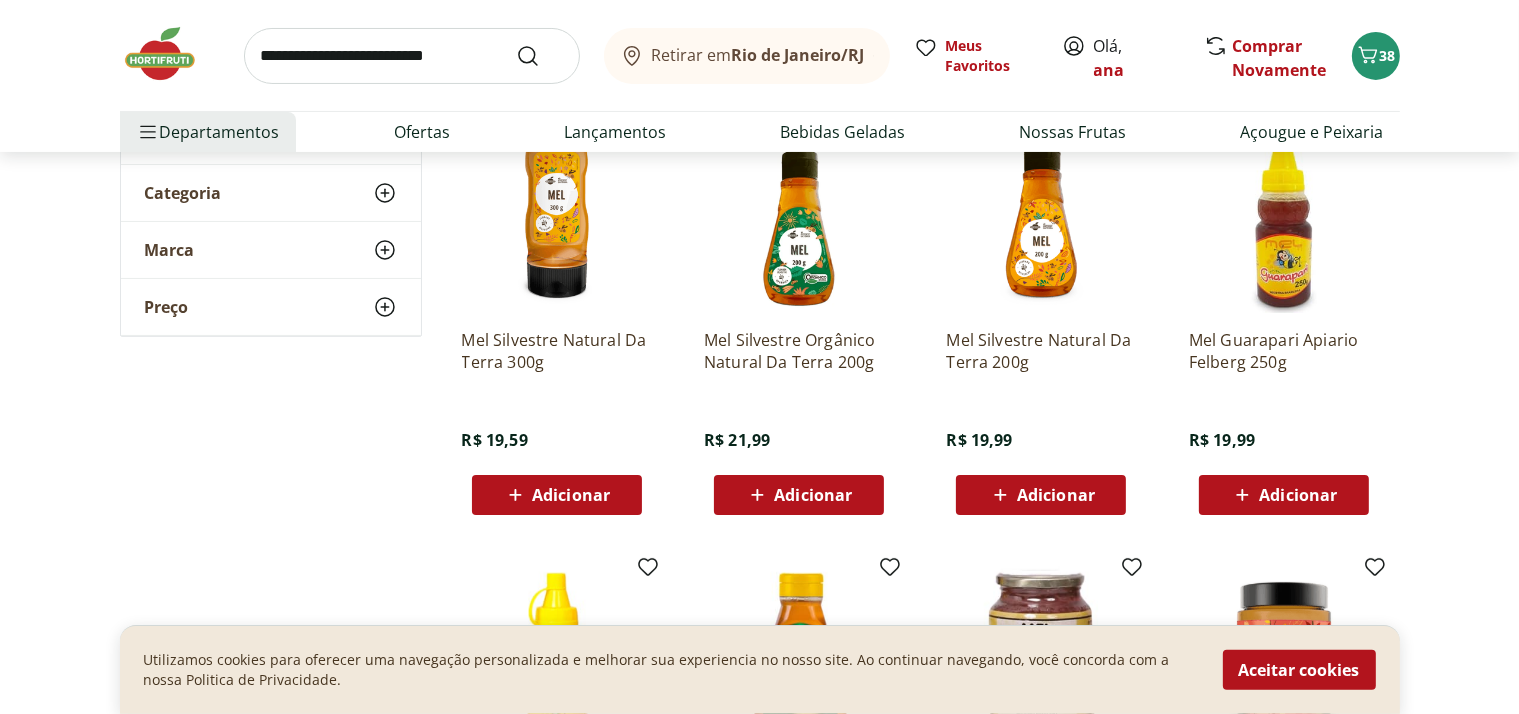 click on "Adicionar" at bounding box center [813, 495] 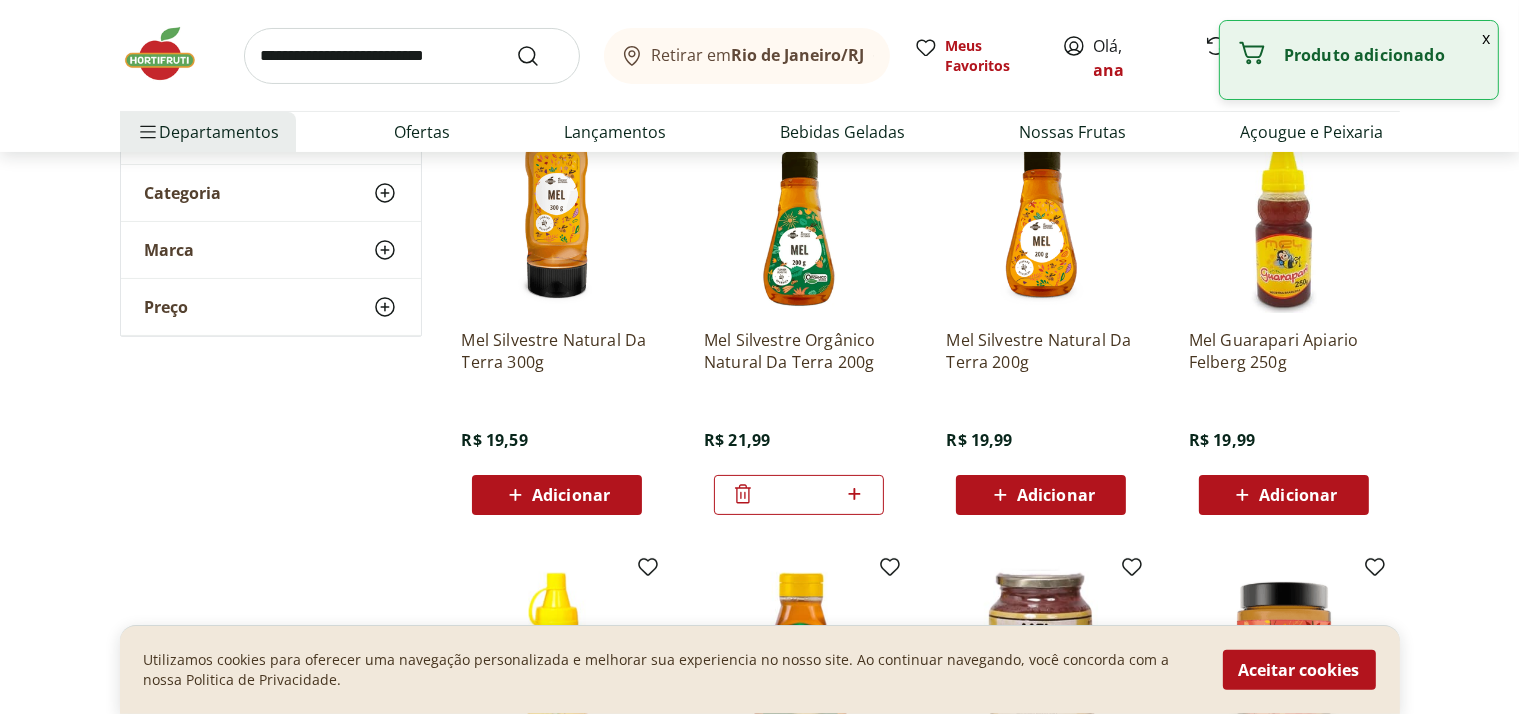 click 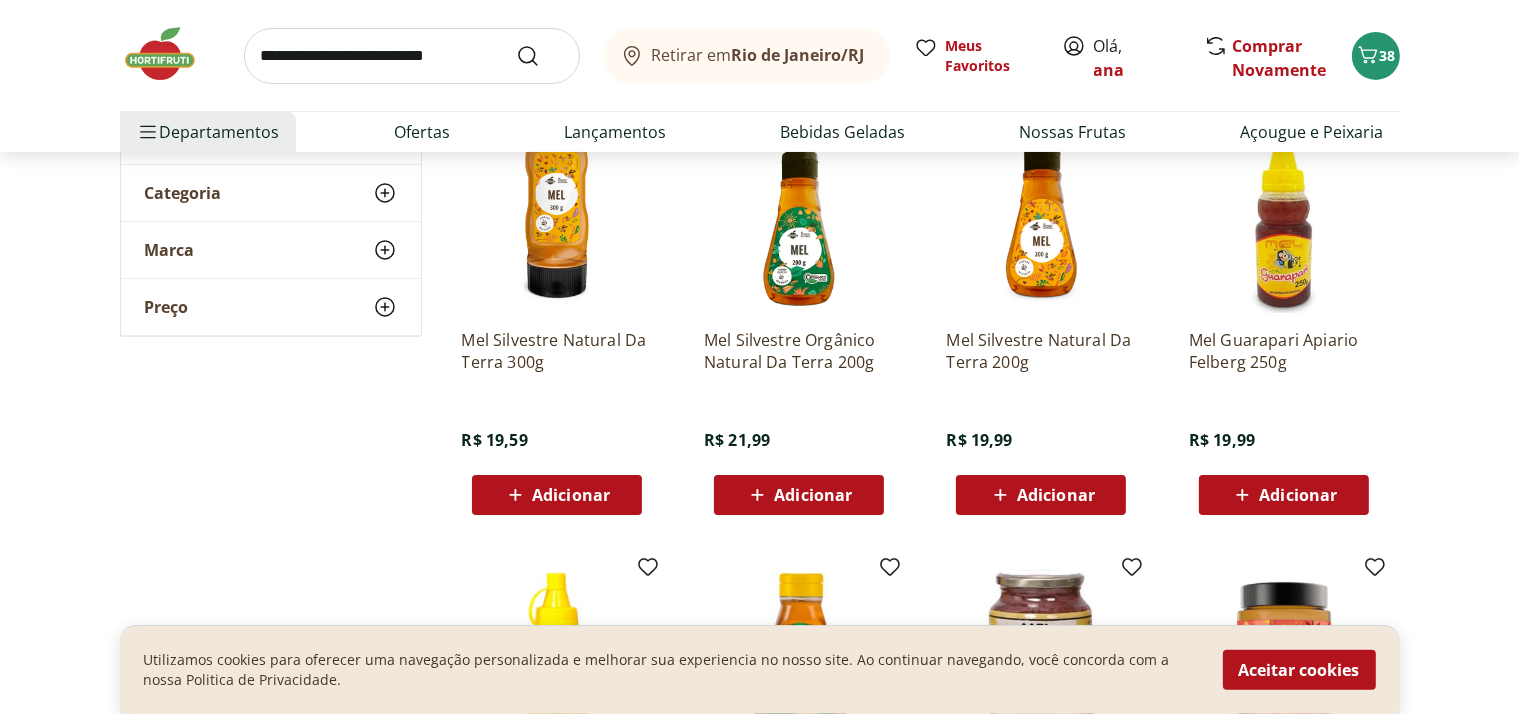 click on "Adicionar" at bounding box center [813, 495] 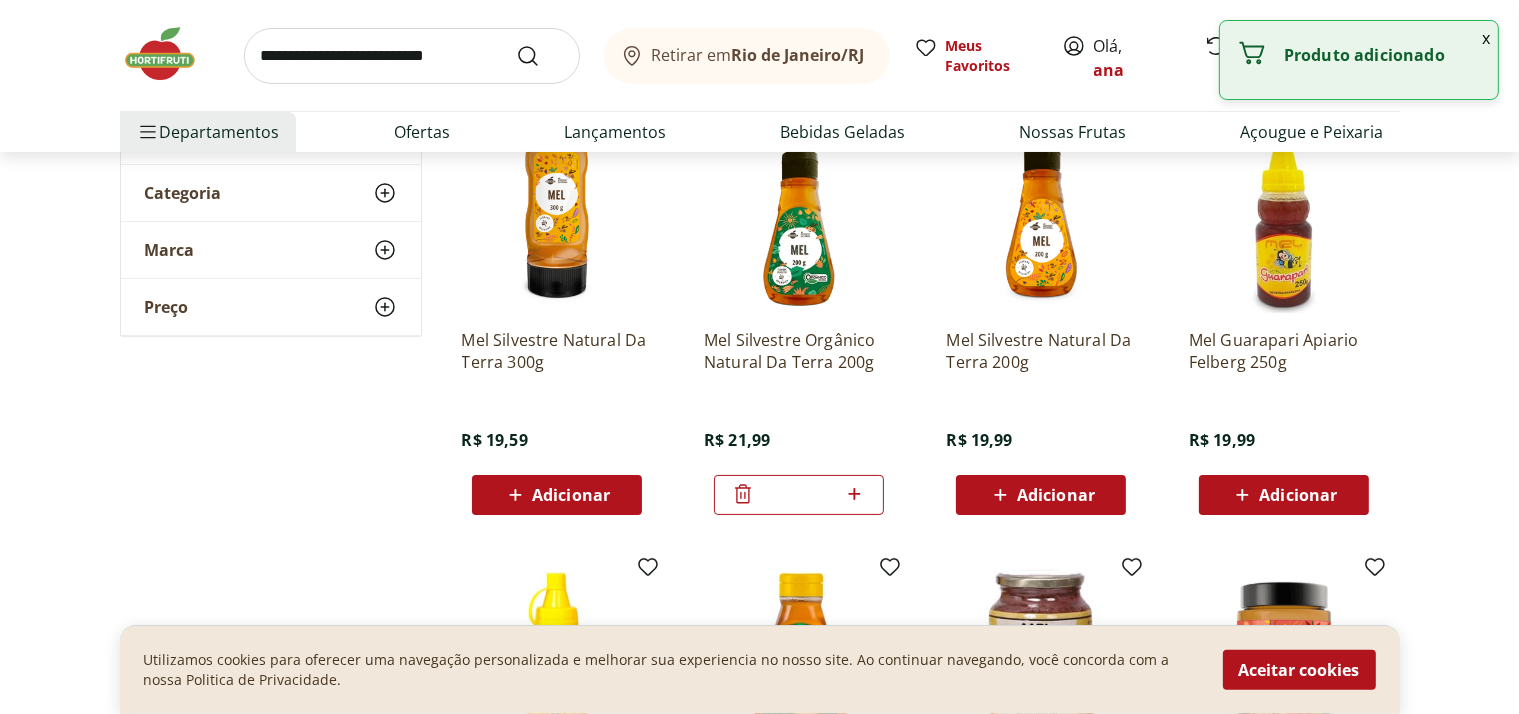 click 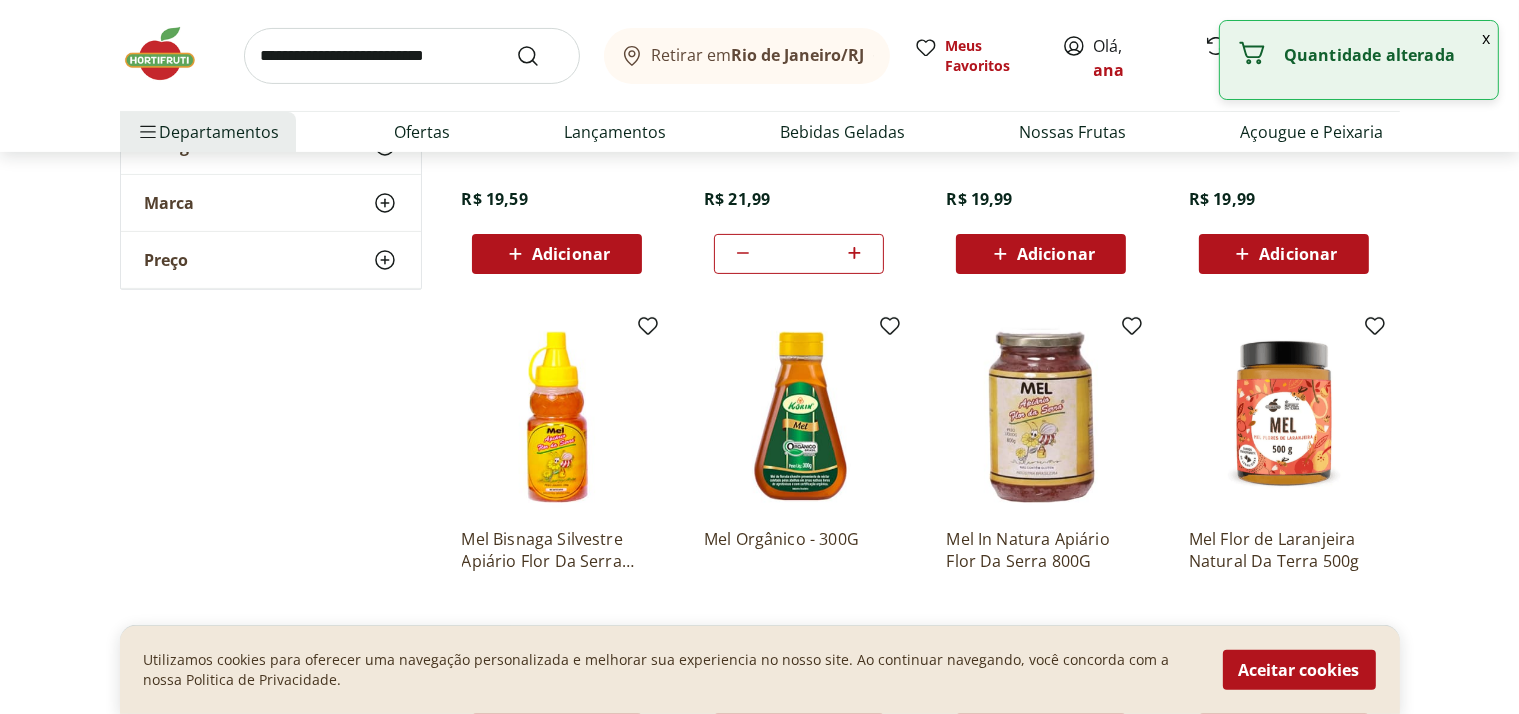 scroll, scrollTop: 800, scrollLeft: 0, axis: vertical 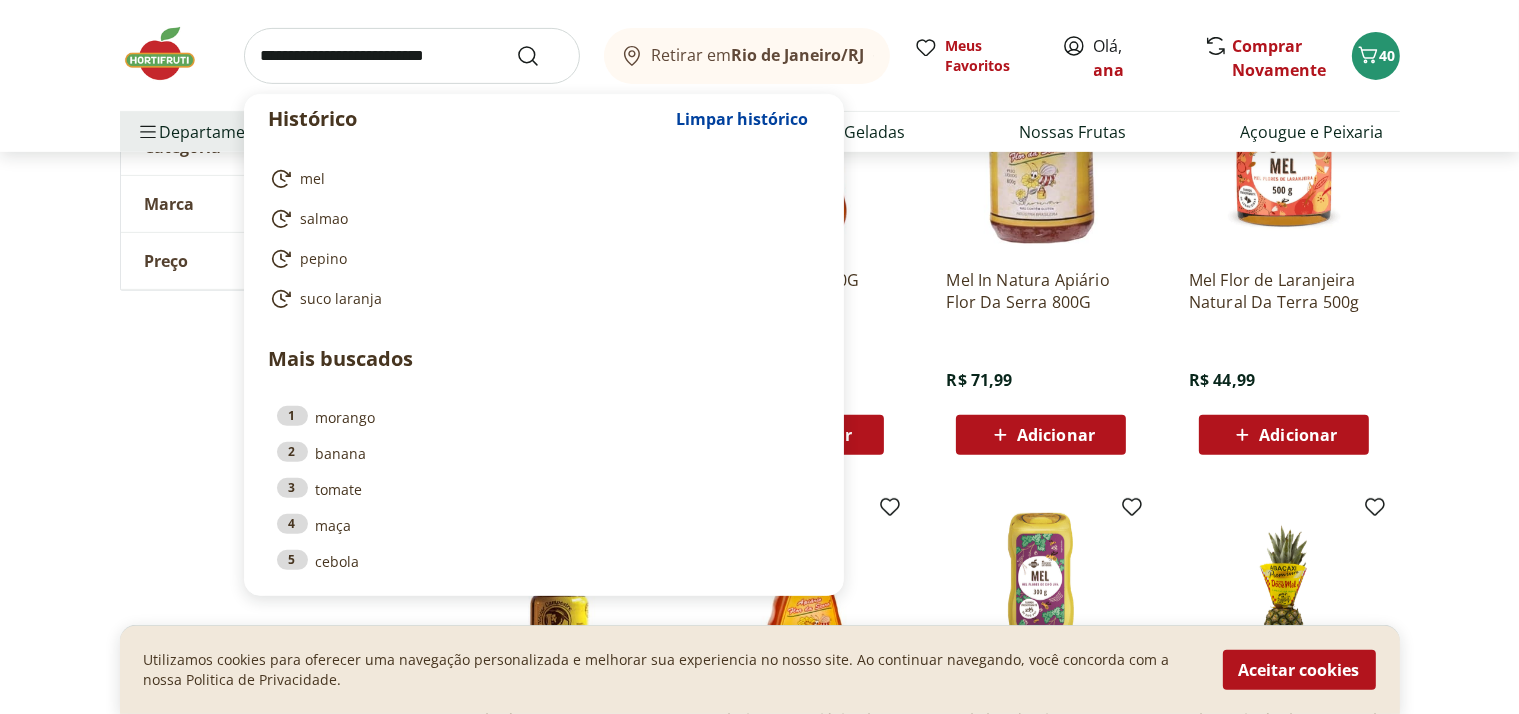 click at bounding box center (412, 56) 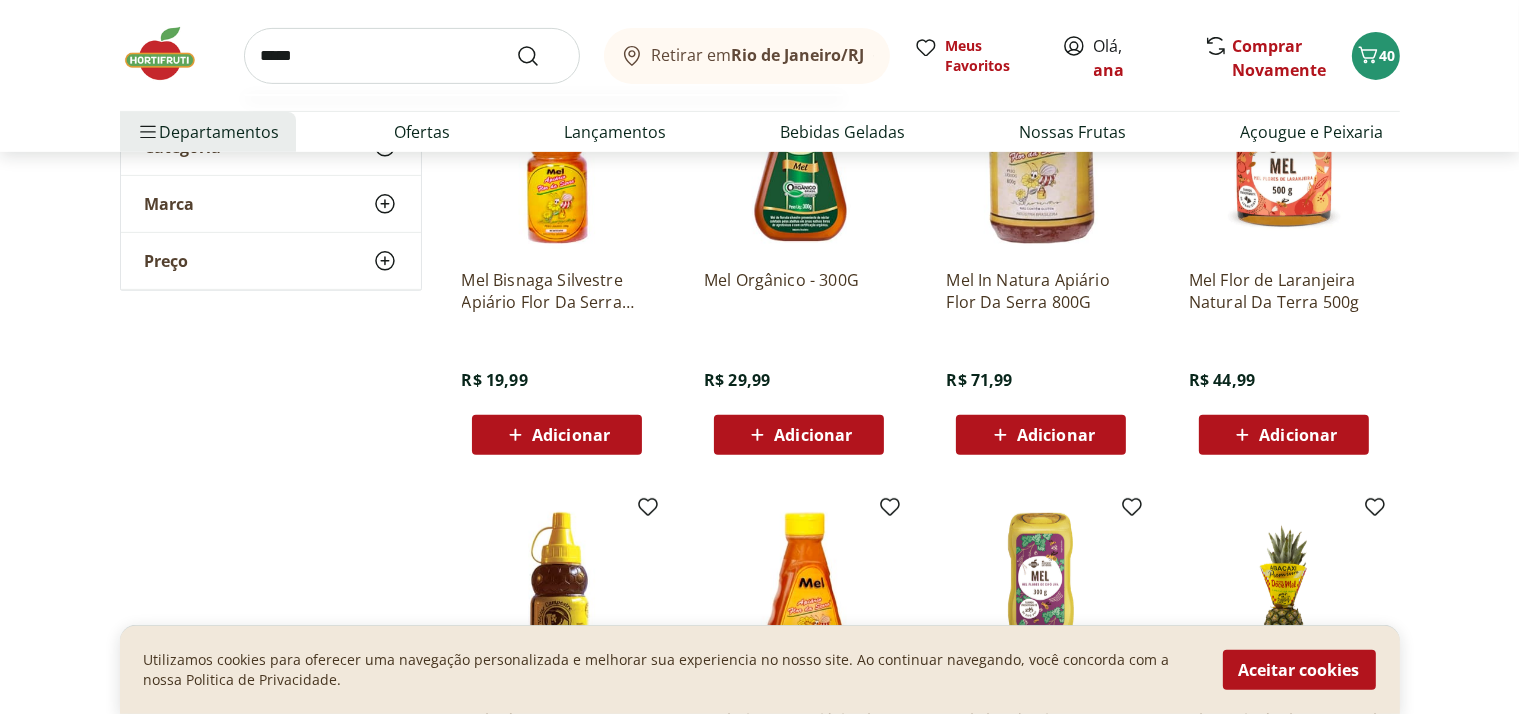 type on "*****" 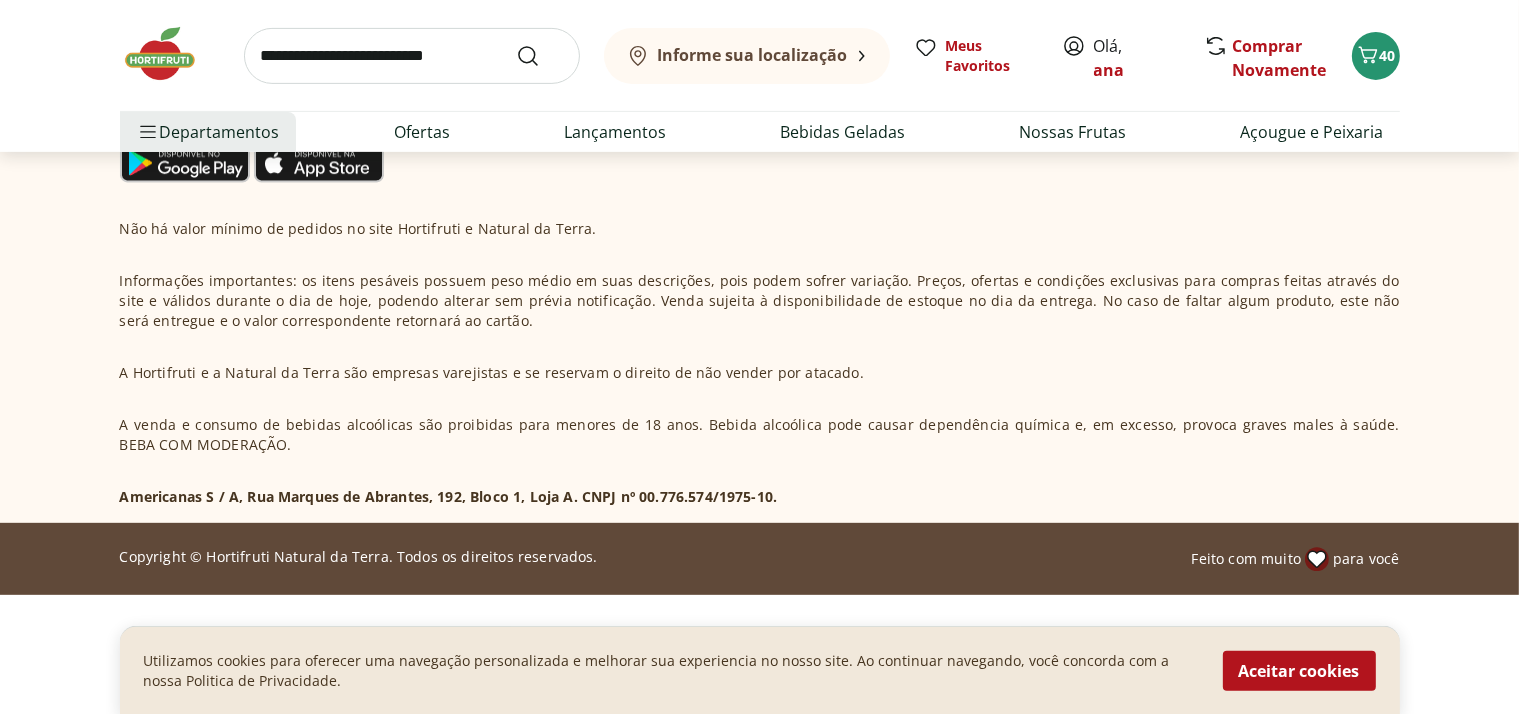 scroll, scrollTop: 0, scrollLeft: 0, axis: both 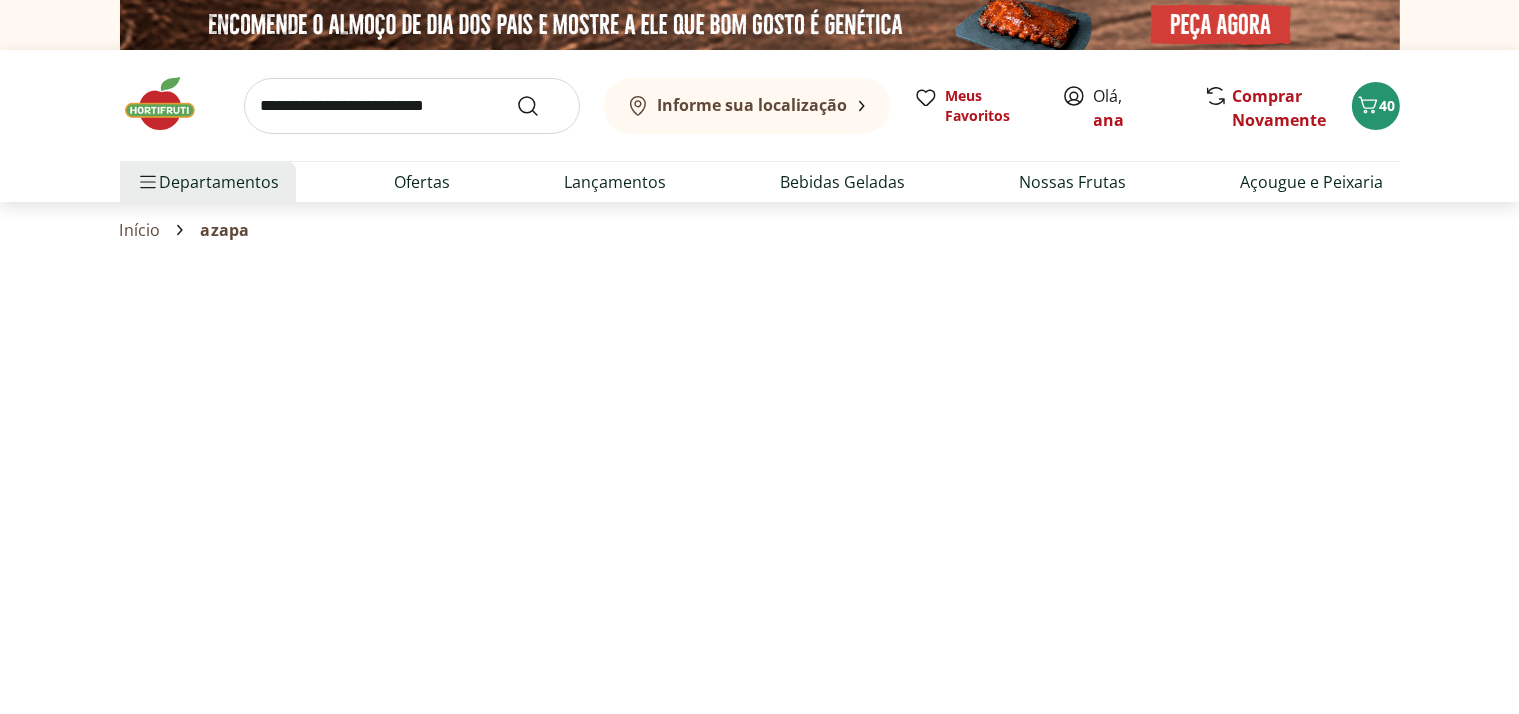 select on "**********" 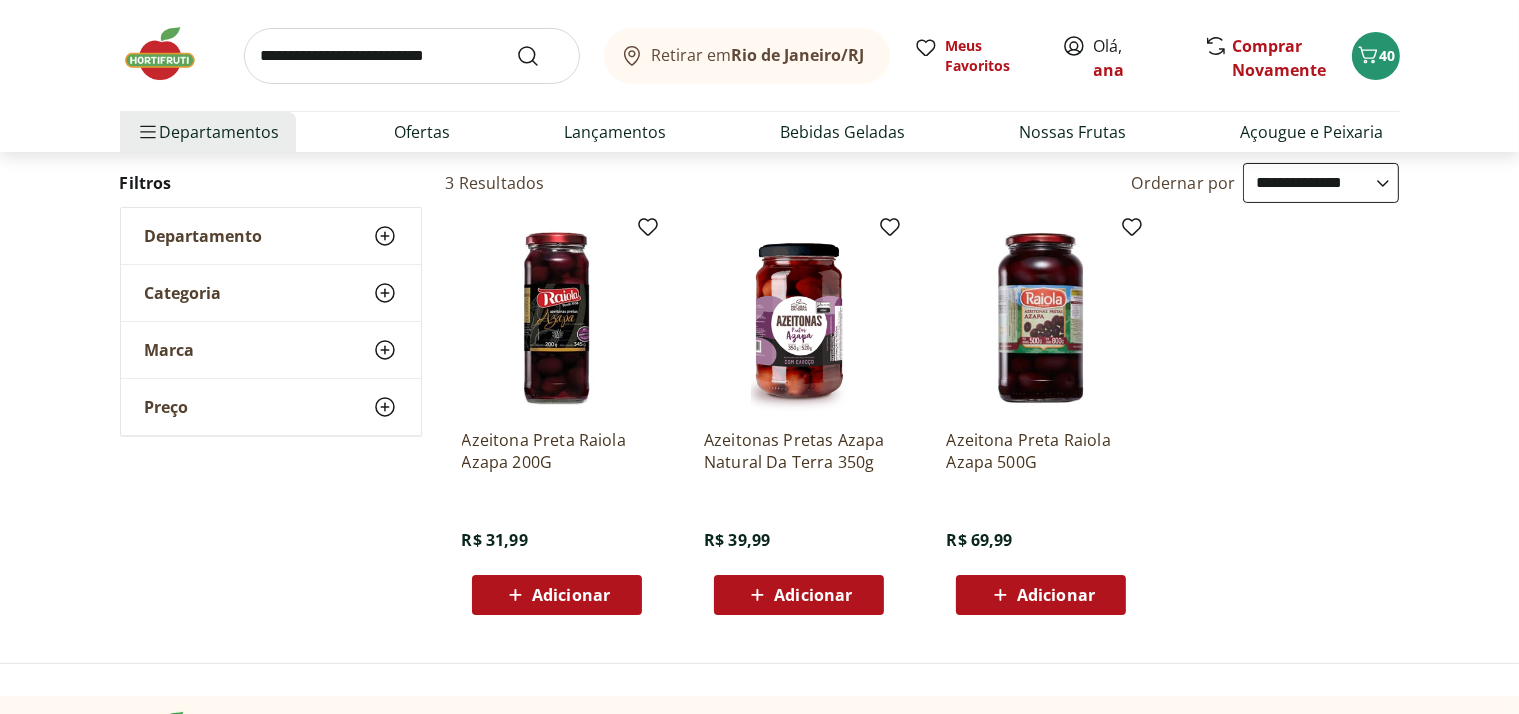 scroll, scrollTop: 300, scrollLeft: 0, axis: vertical 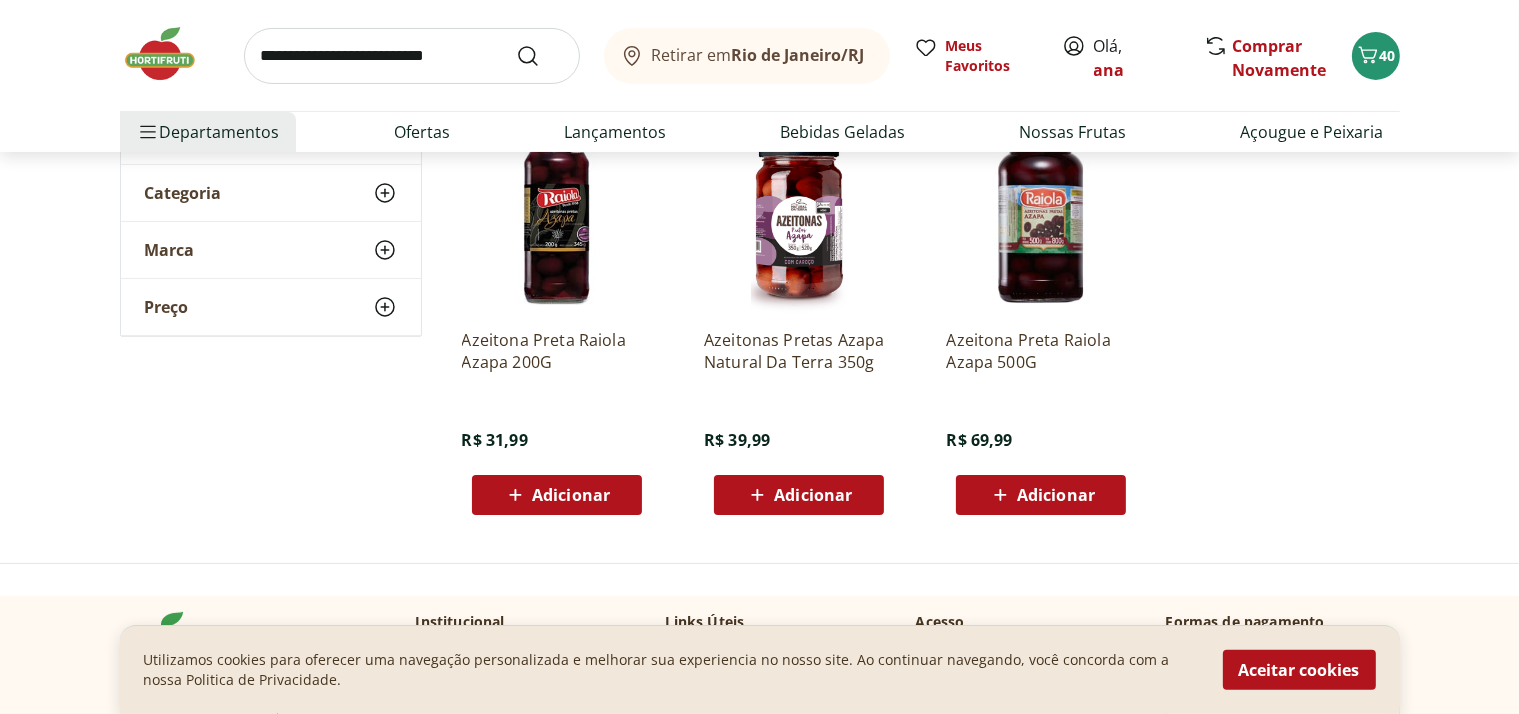 click on "Adicionar" at bounding box center (571, 495) 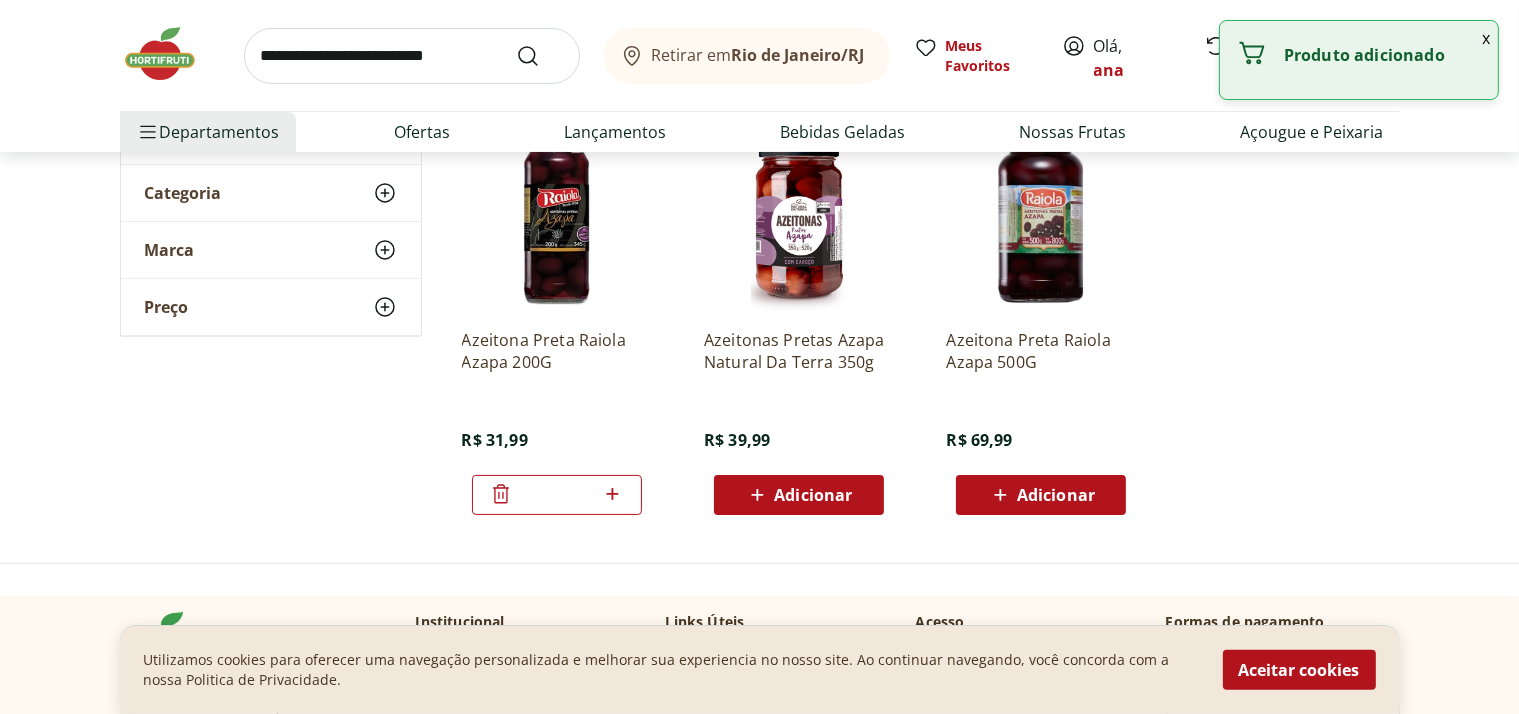 click at bounding box center (412, 56) 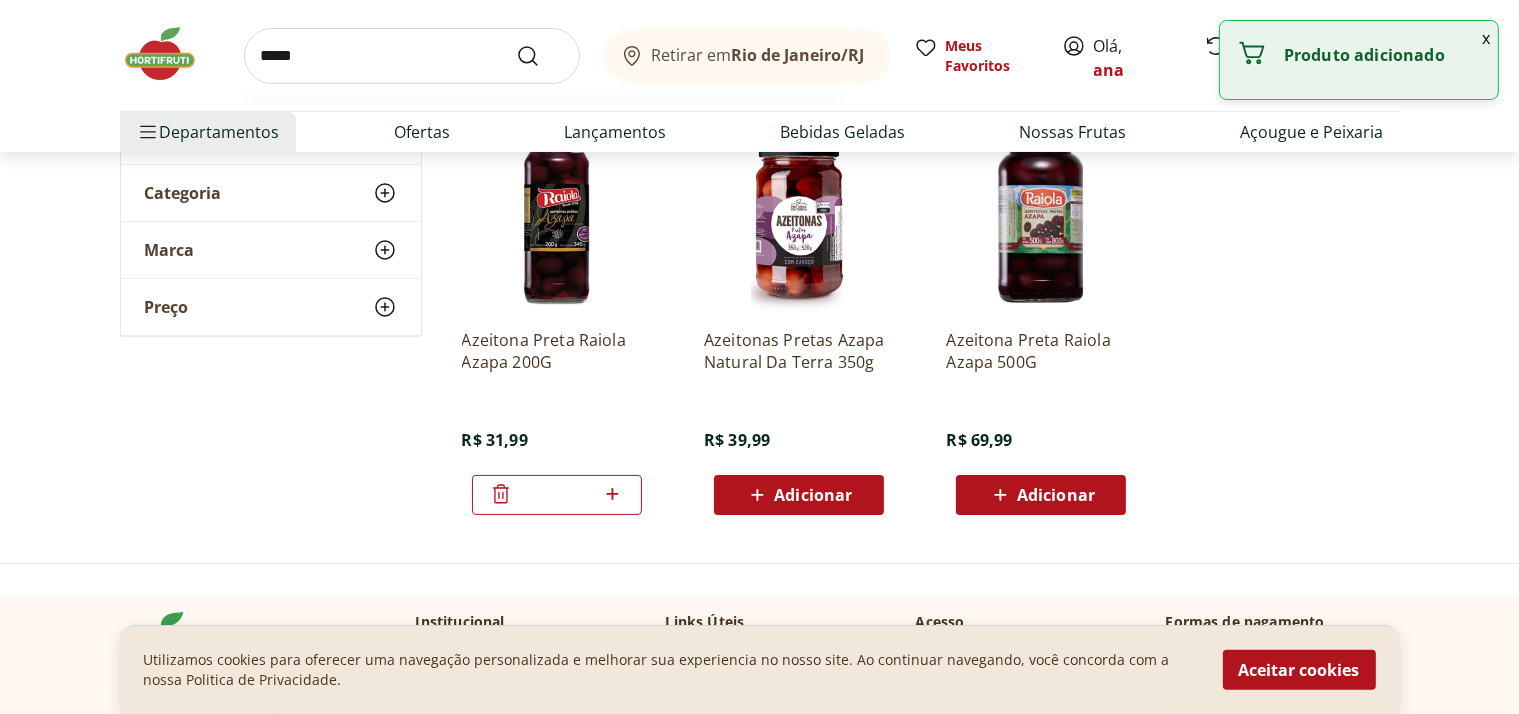 type on "******" 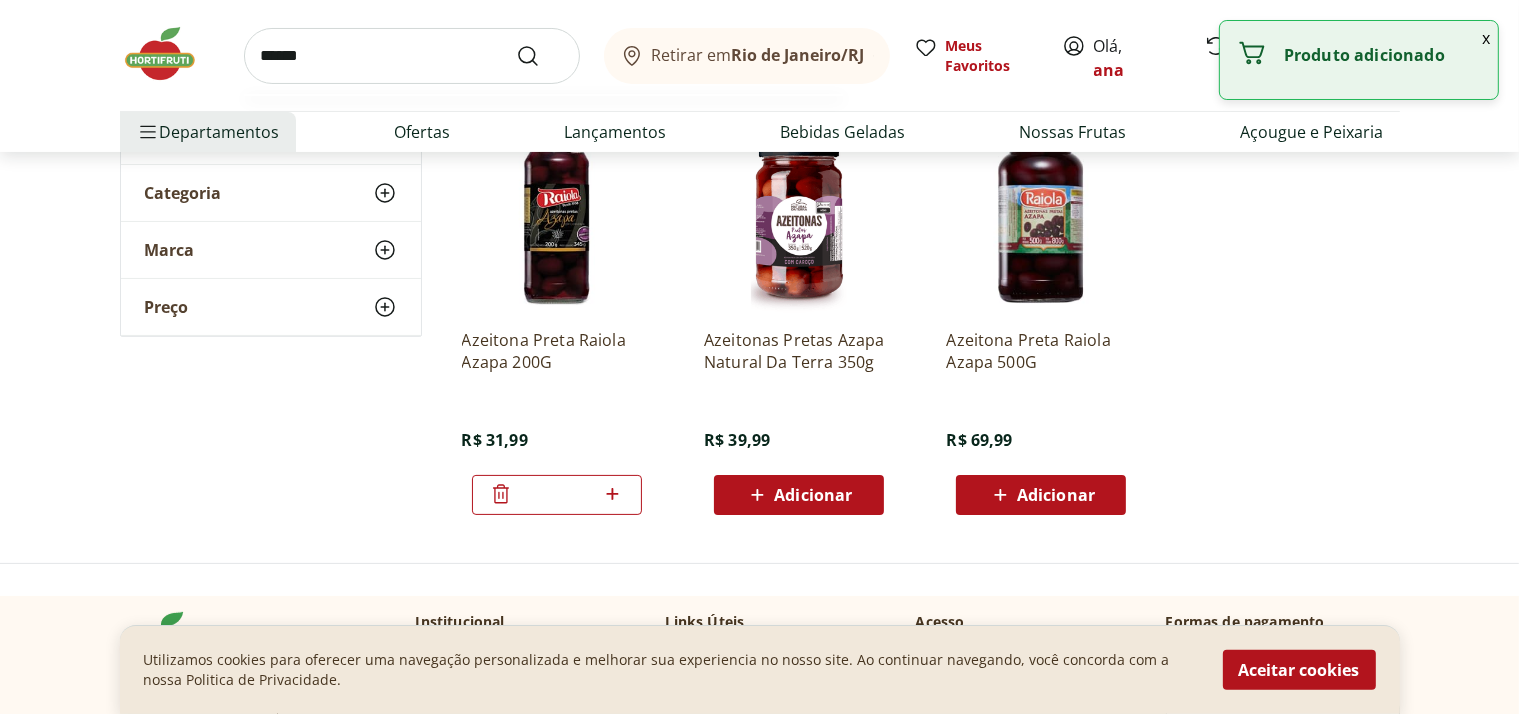 click at bounding box center [540, 56] 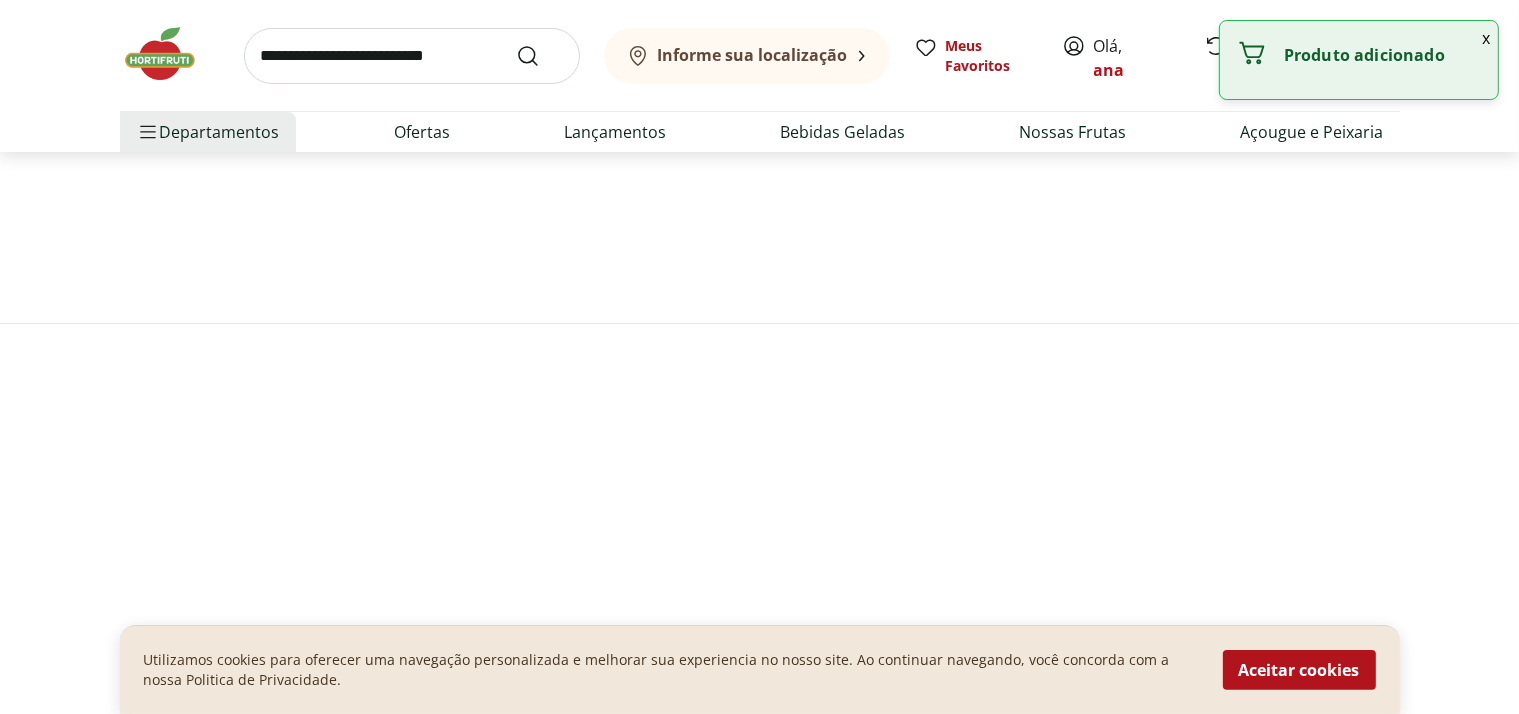 scroll, scrollTop: 0, scrollLeft: 0, axis: both 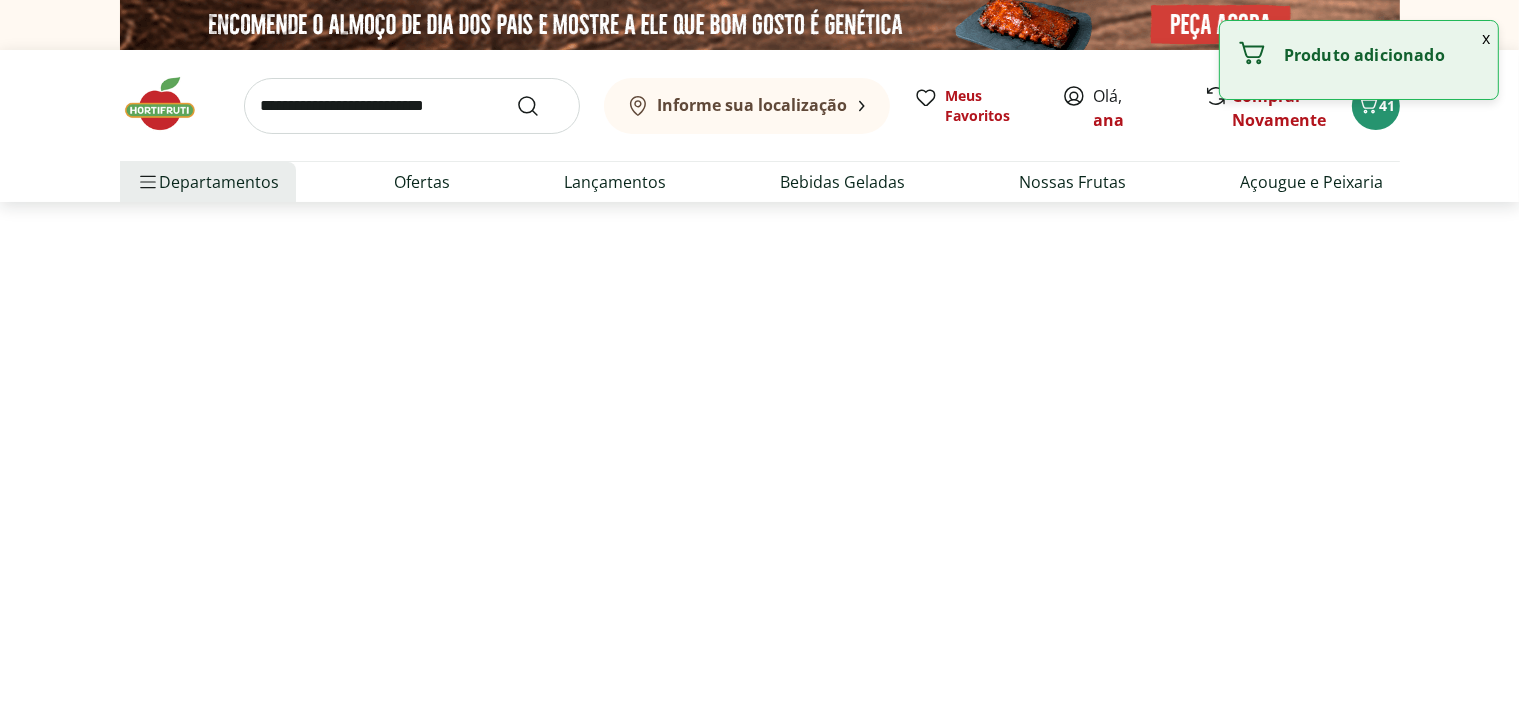 select on "**********" 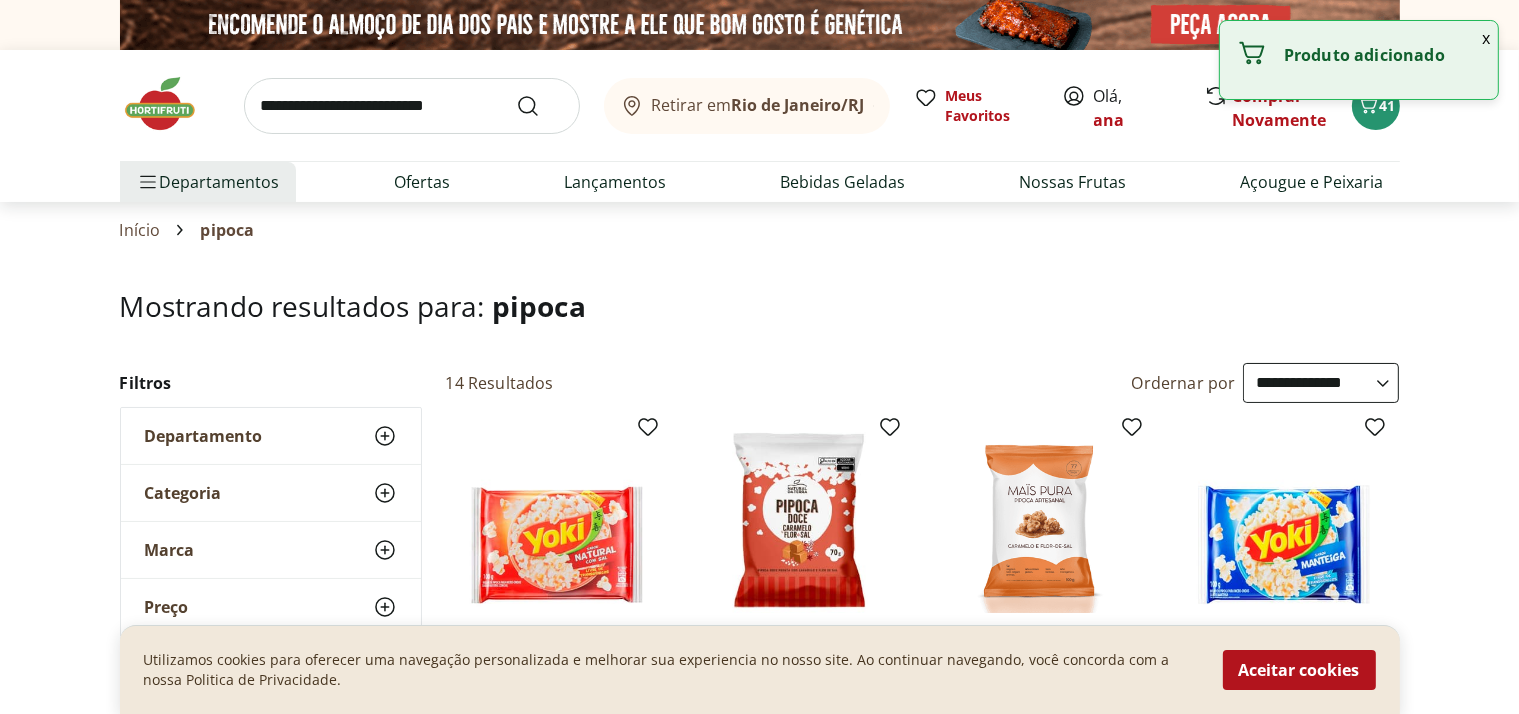 scroll, scrollTop: 400, scrollLeft: 0, axis: vertical 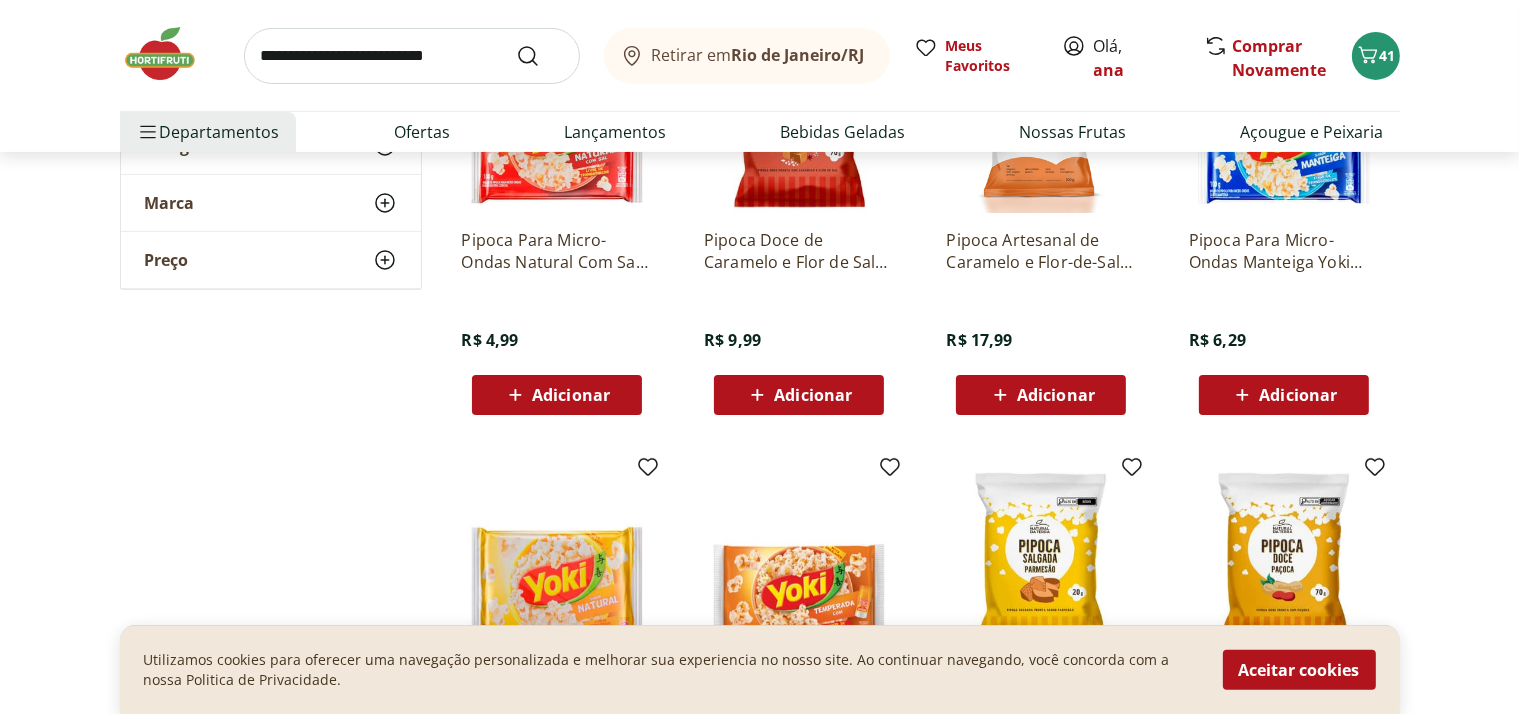 click on "Adicionar" at bounding box center [1041, 395] 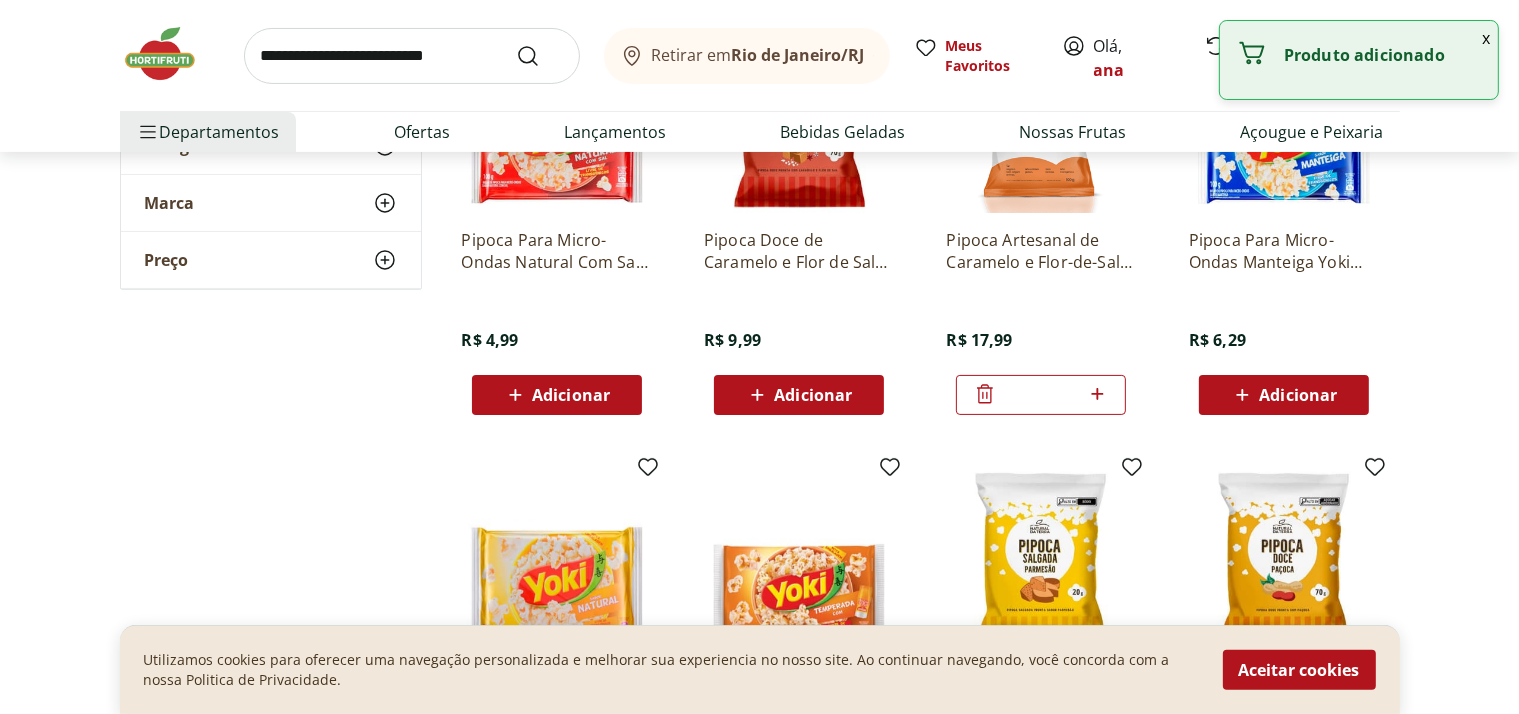 click 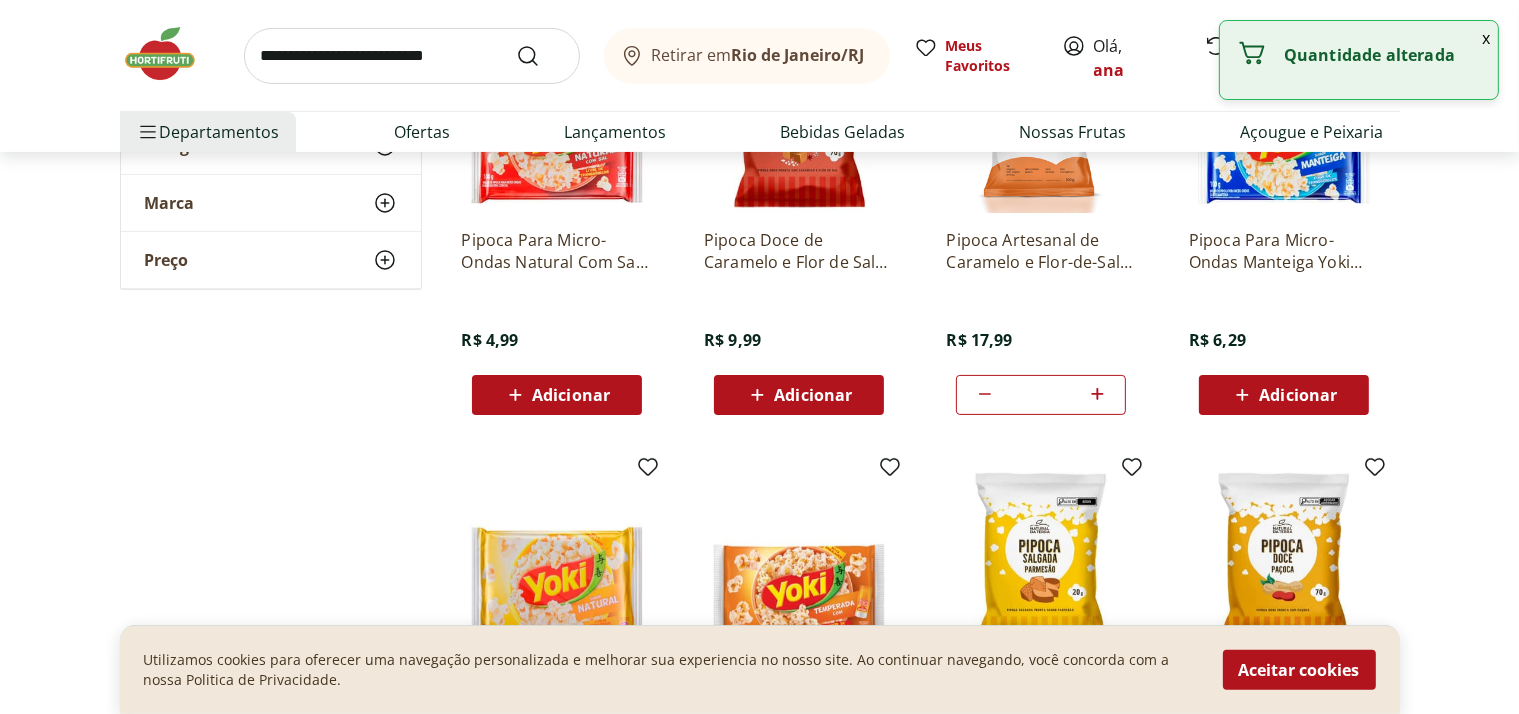 click 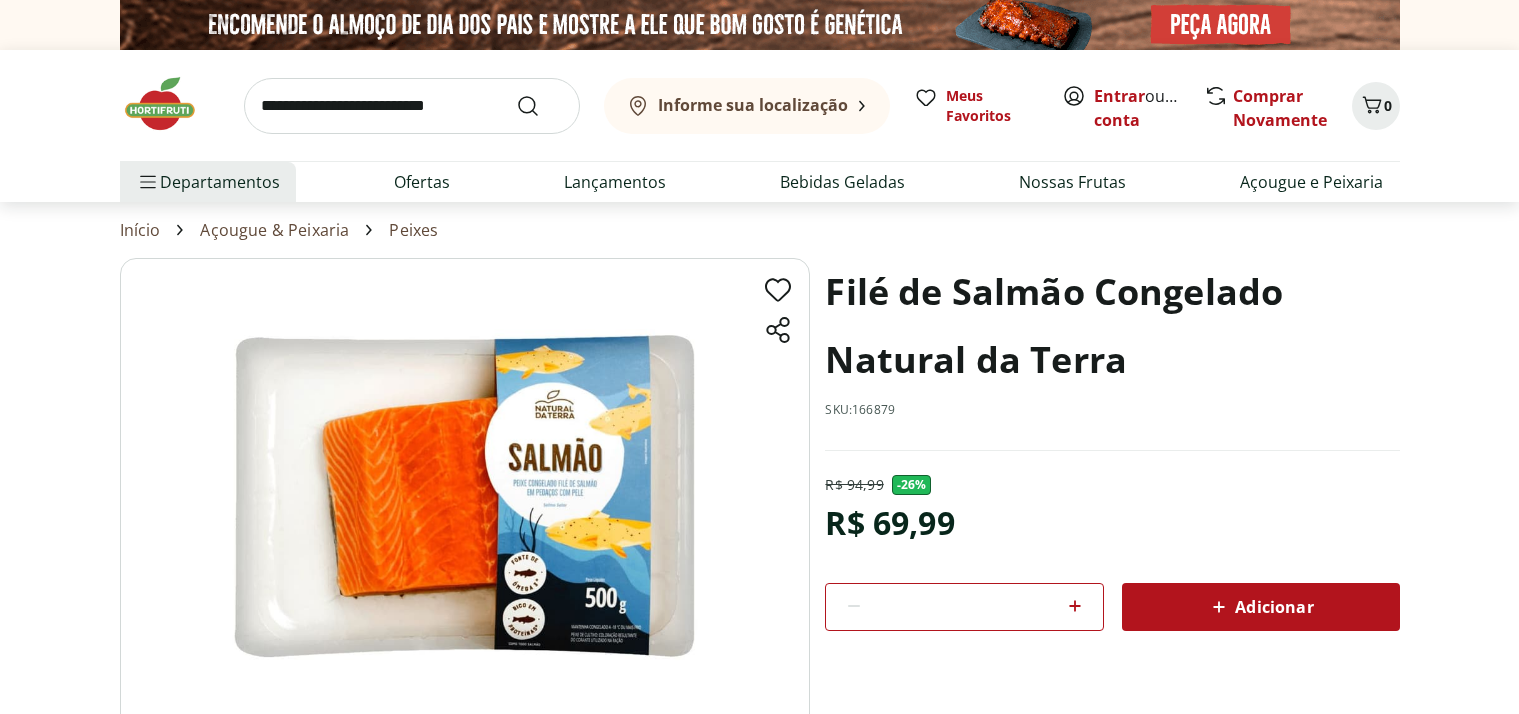 scroll, scrollTop: 0, scrollLeft: 0, axis: both 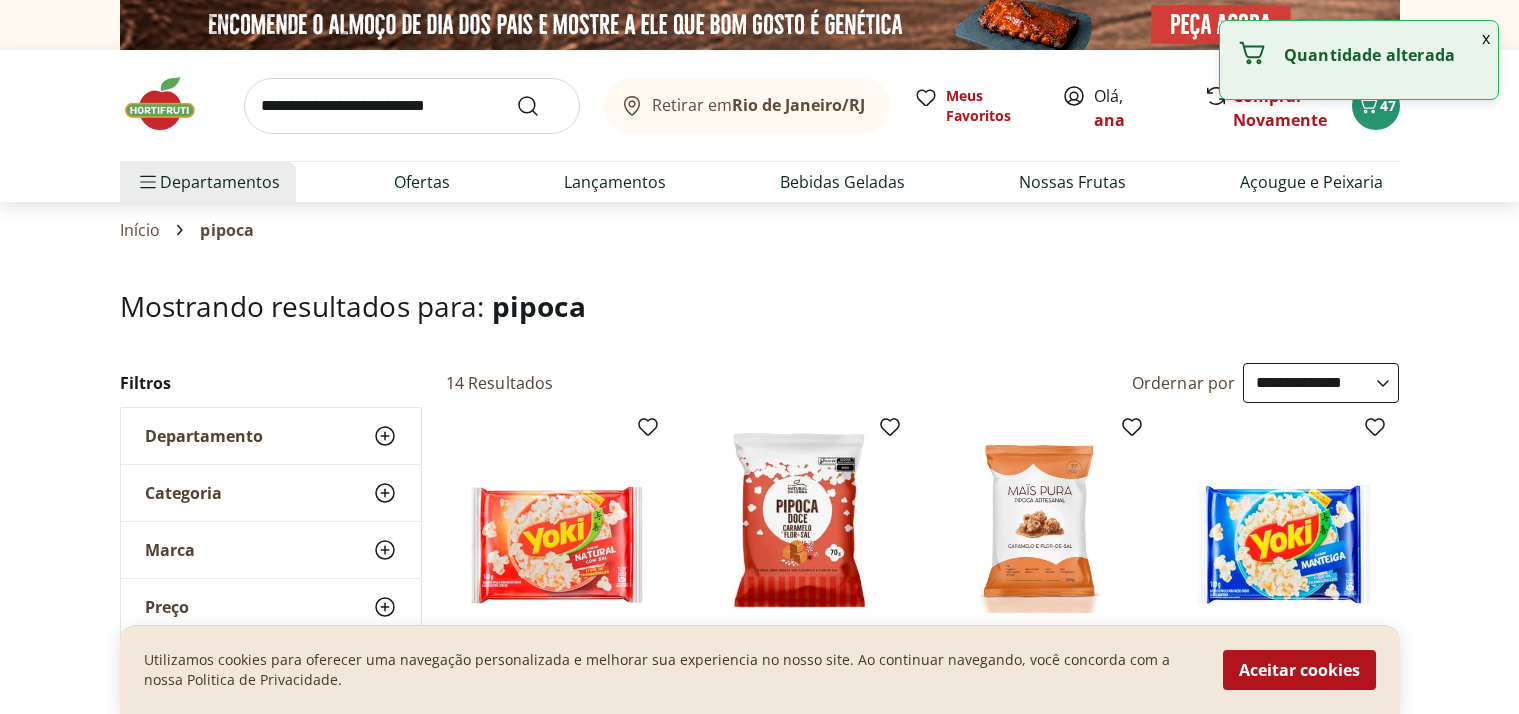 select on "**********" 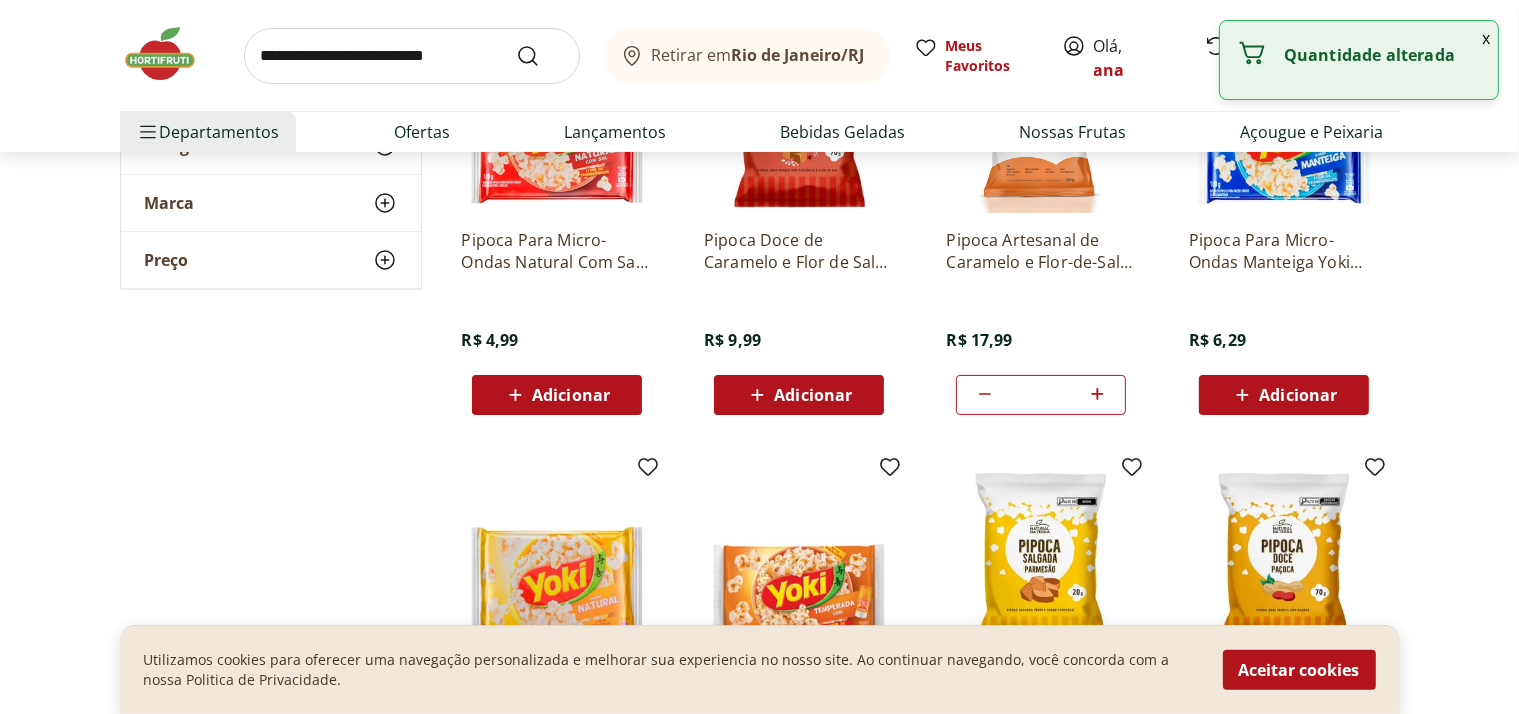 scroll, scrollTop: 0, scrollLeft: 0, axis: both 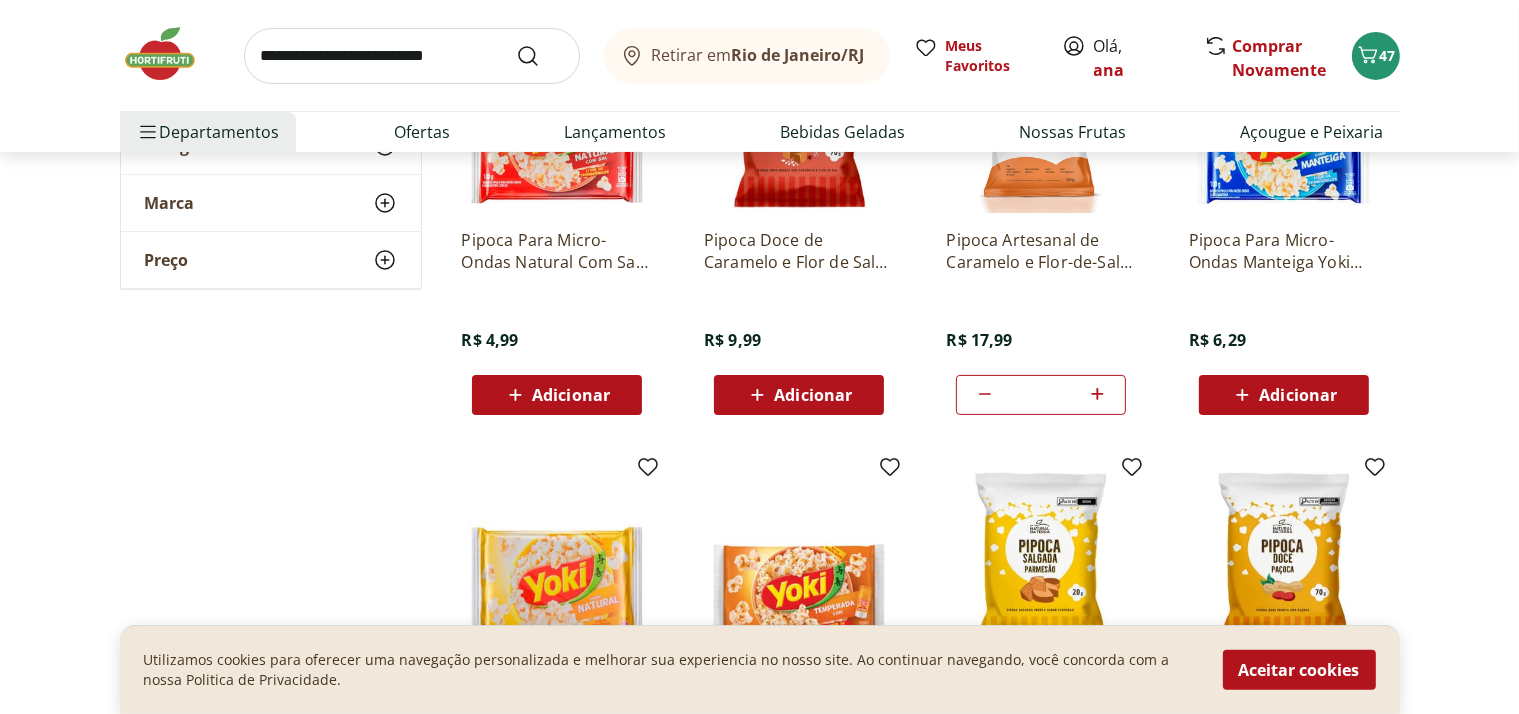 click at bounding box center [412, 56] 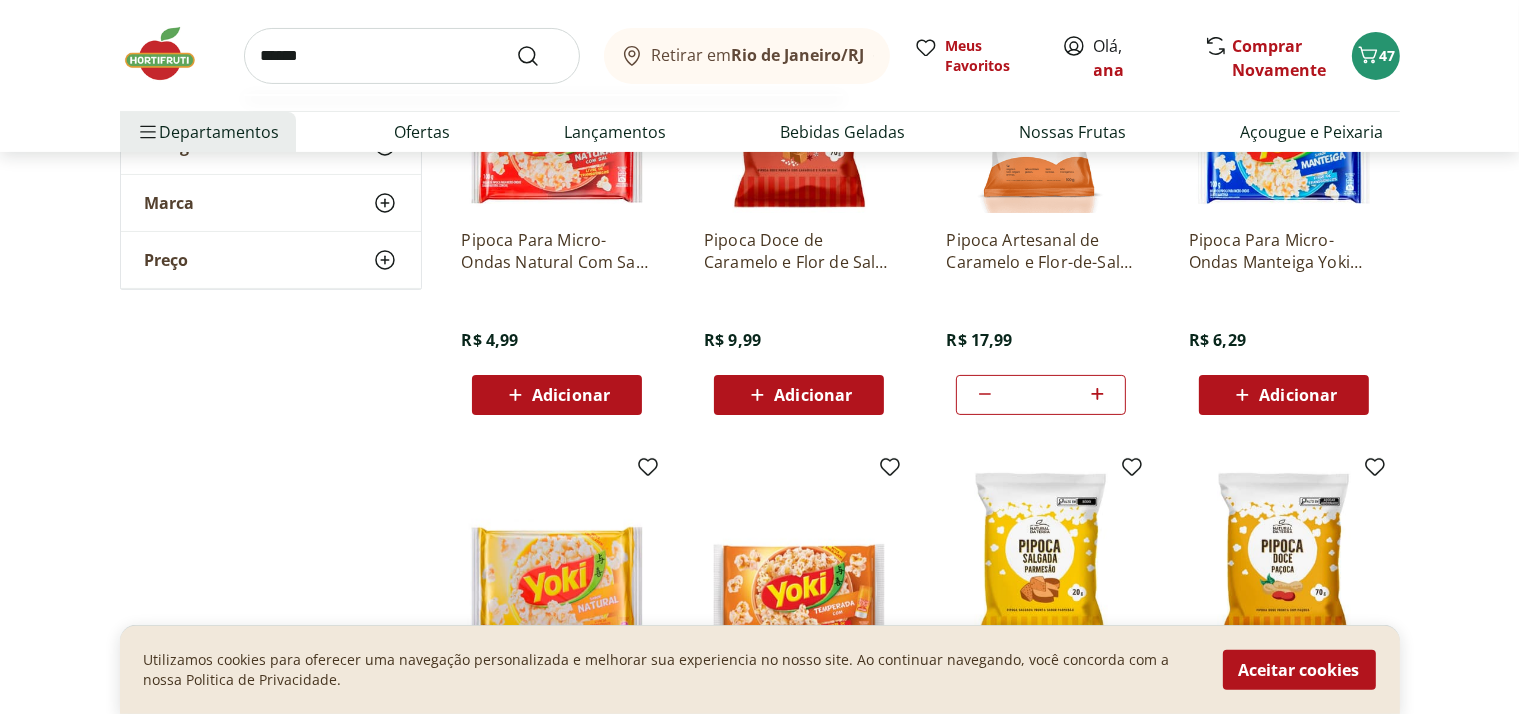 type on "******" 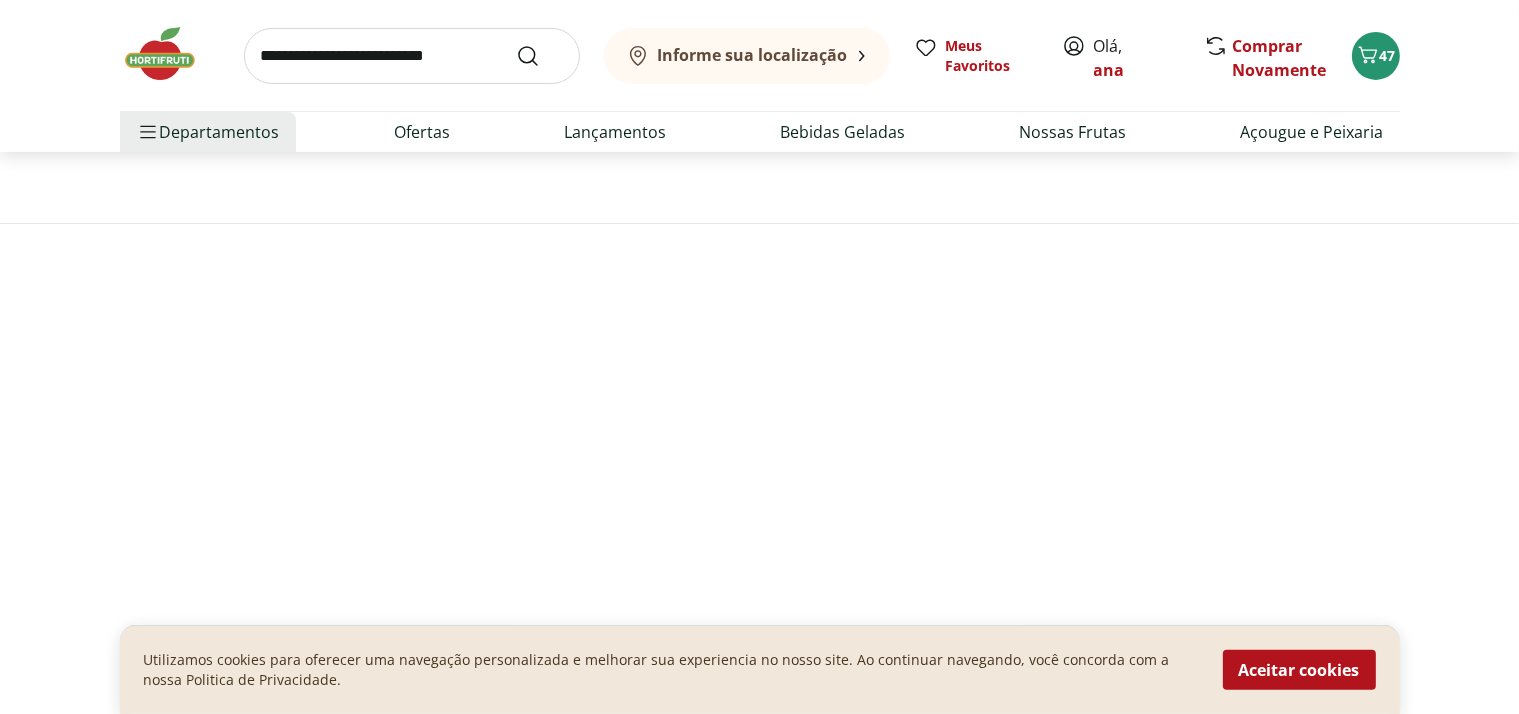 scroll, scrollTop: 0, scrollLeft: 0, axis: both 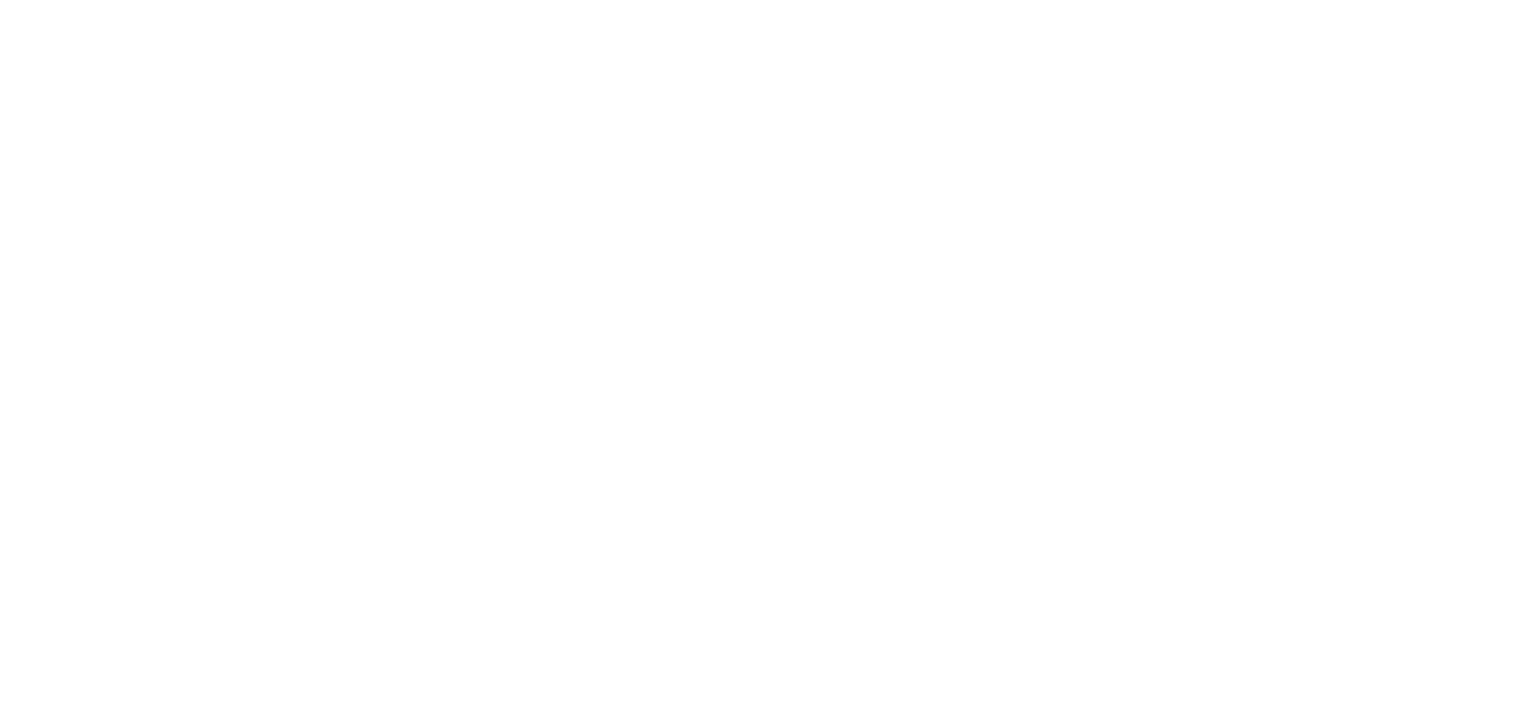select on "**********" 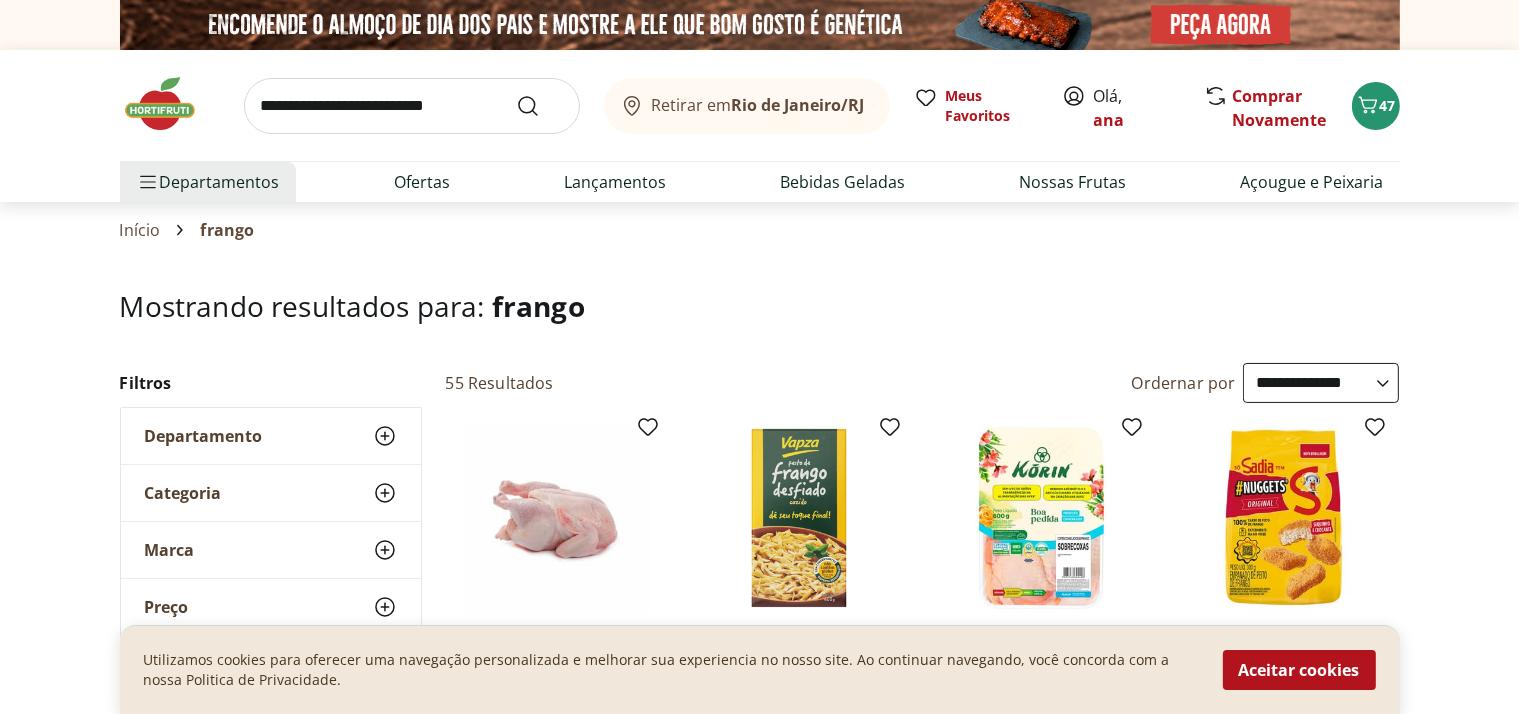click at bounding box center (412, 106) 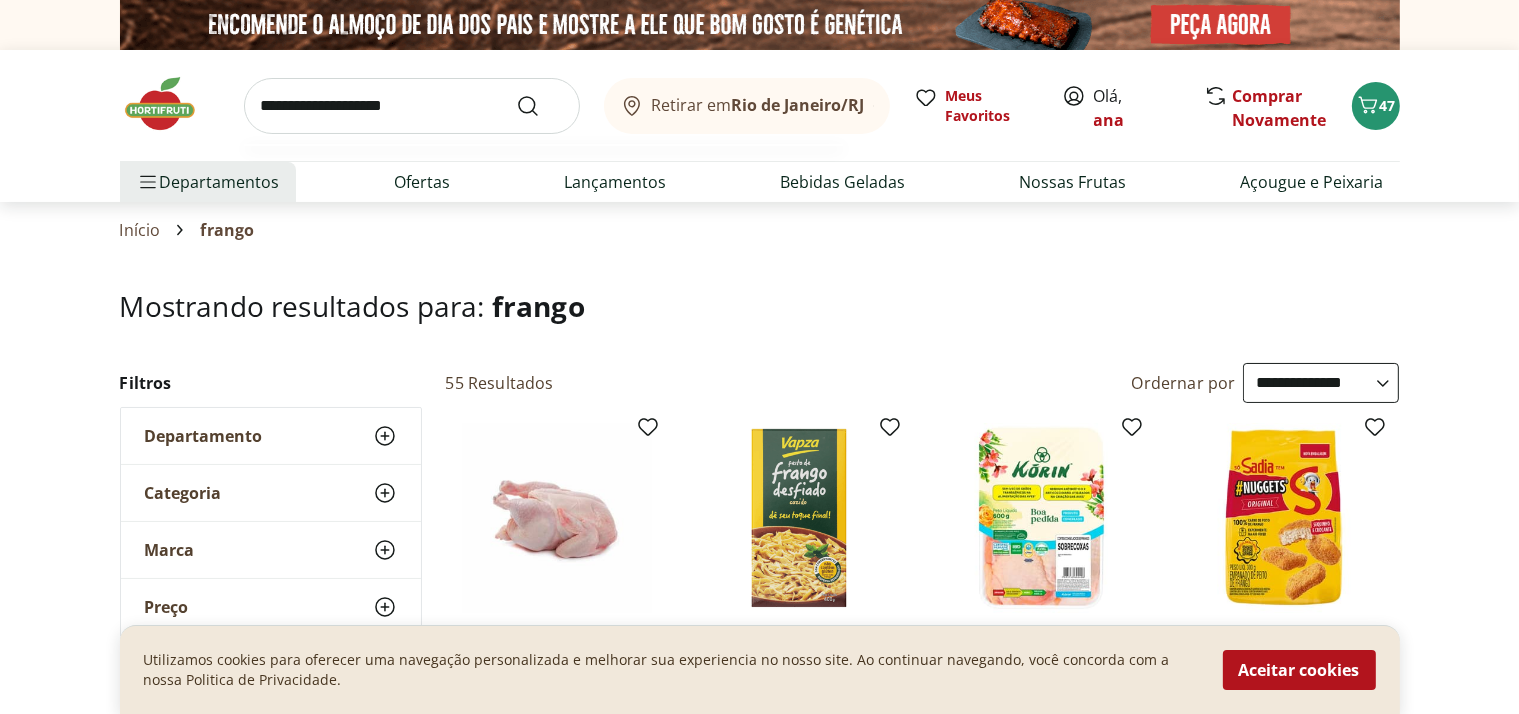 type on "**********" 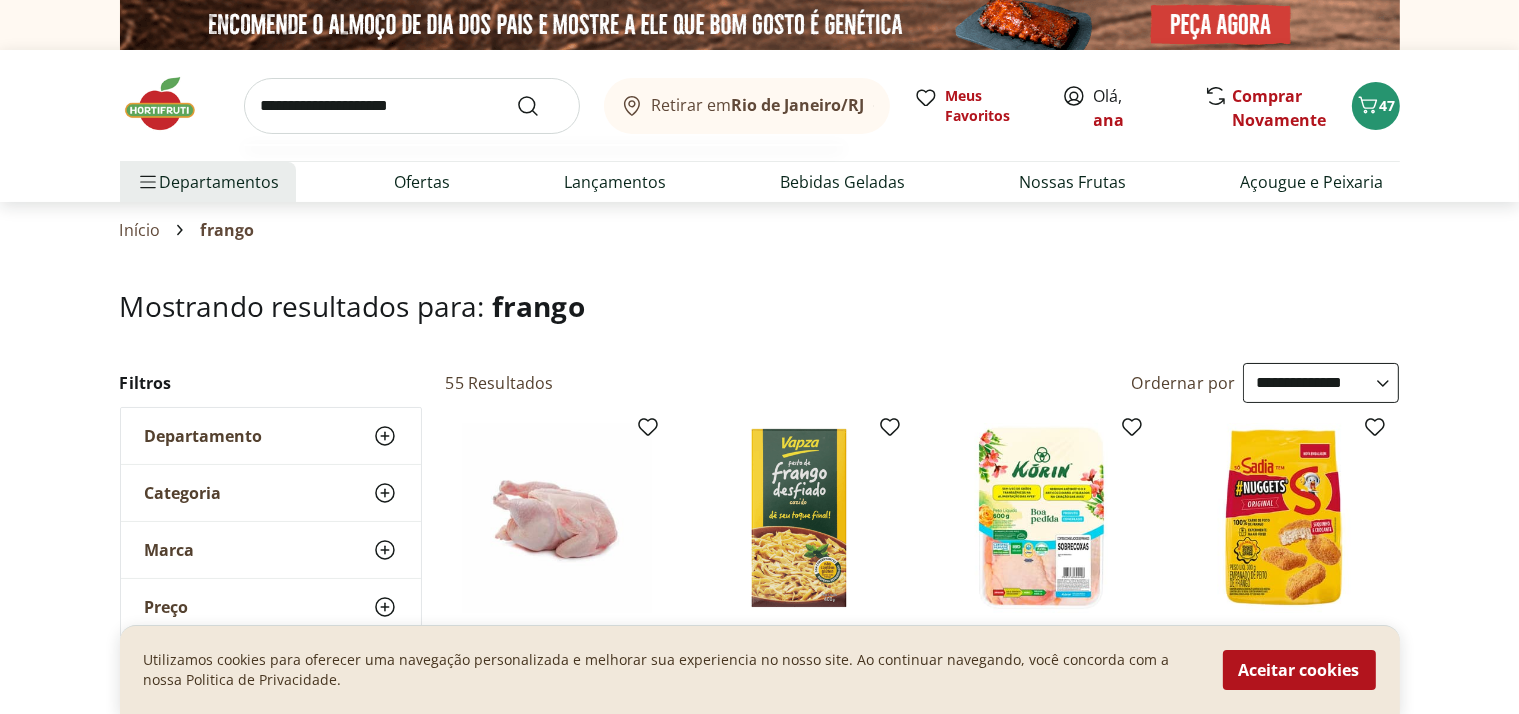 click at bounding box center (540, 106) 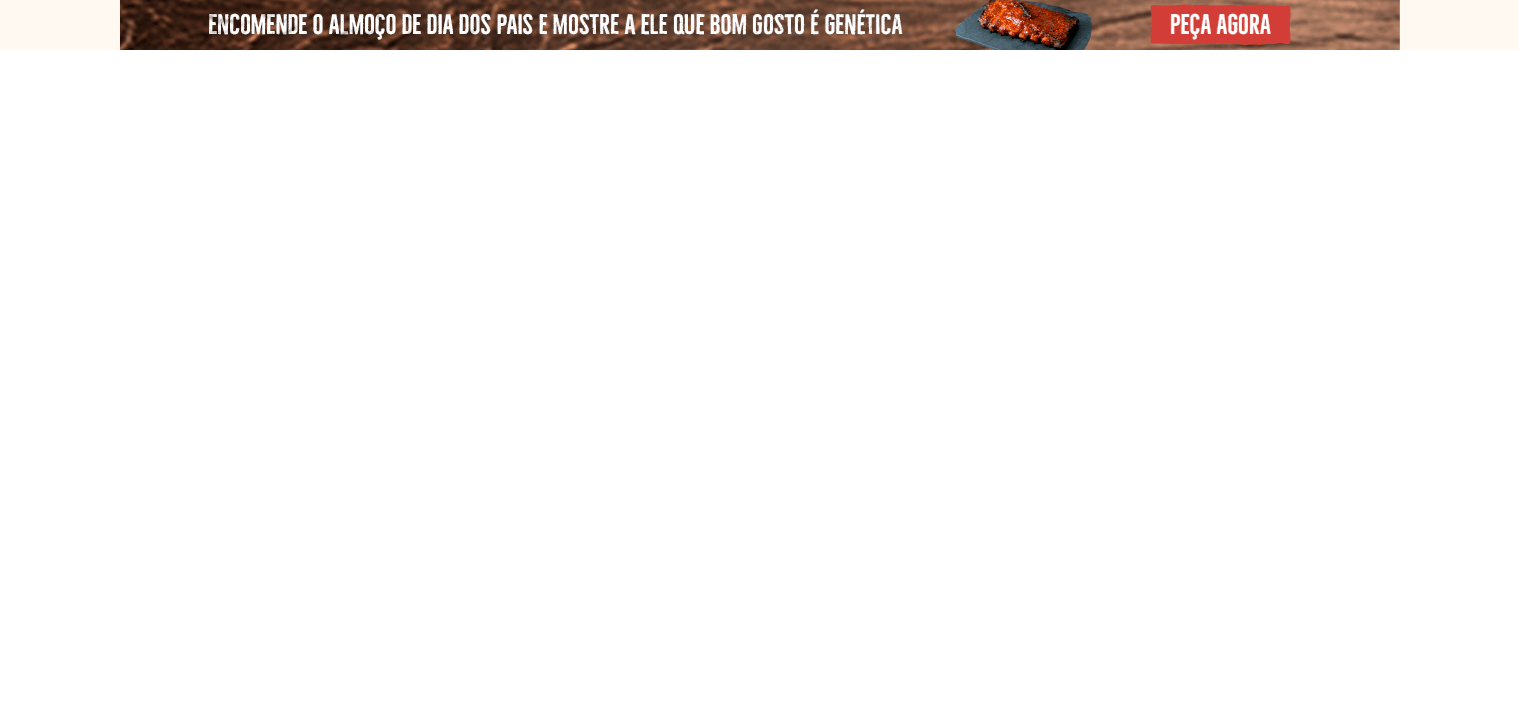select on "**********" 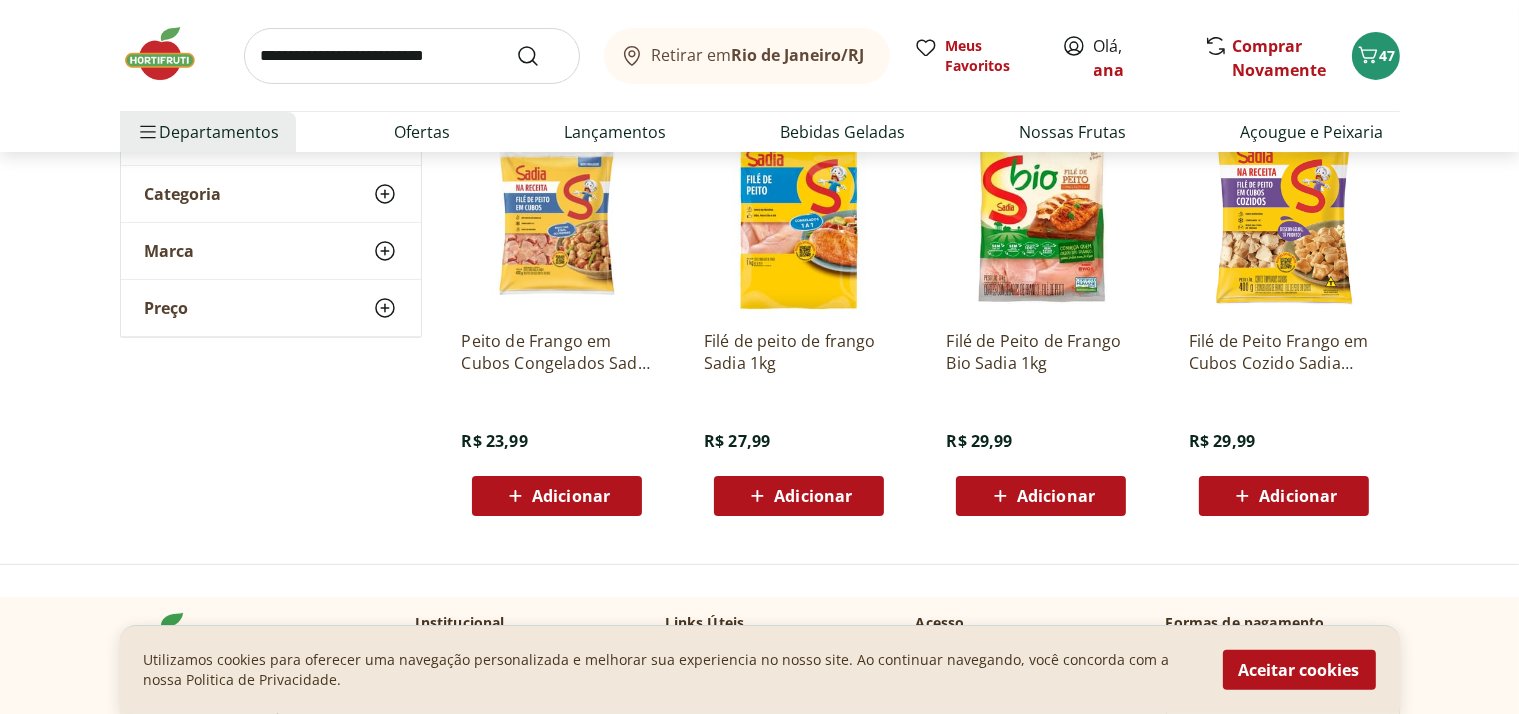scroll, scrollTop: 300, scrollLeft: 0, axis: vertical 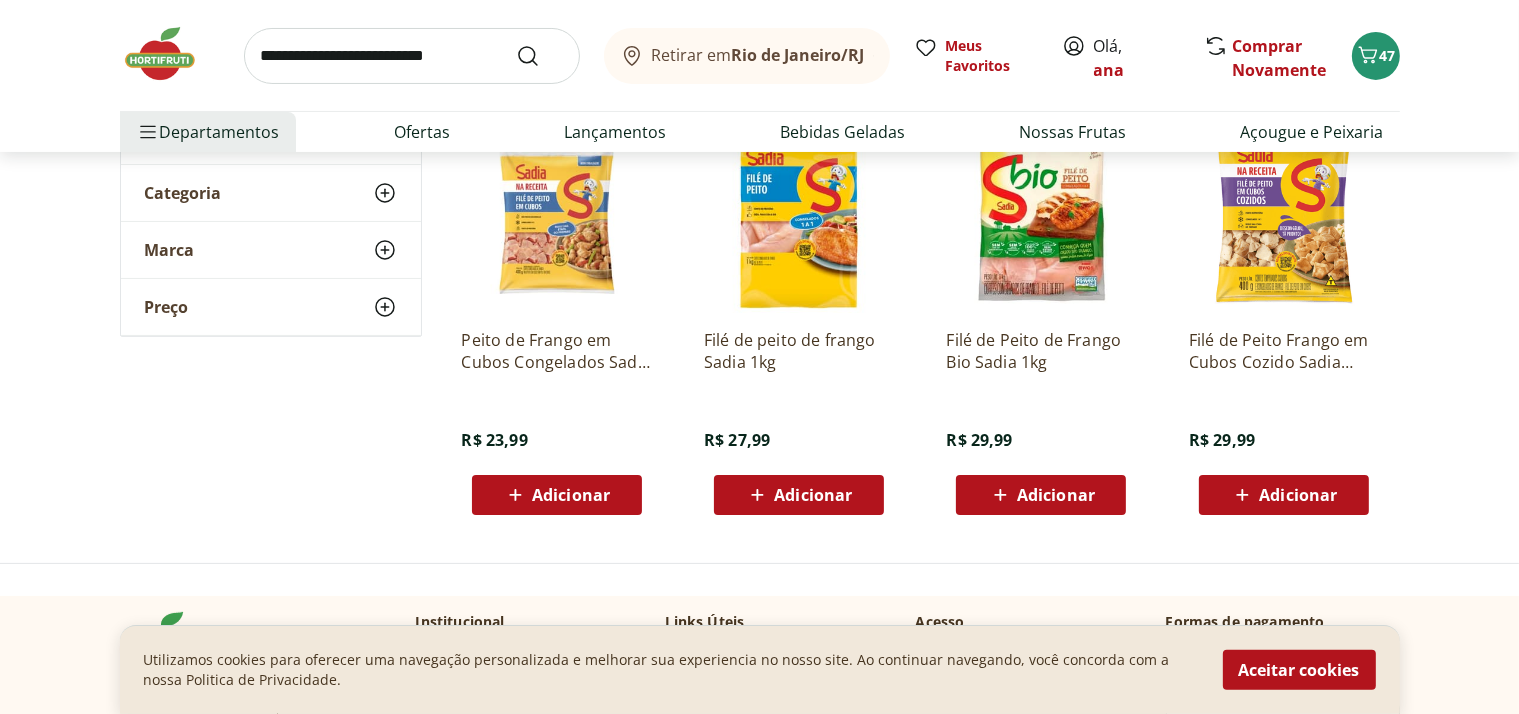click on "Adicionar" at bounding box center [813, 495] 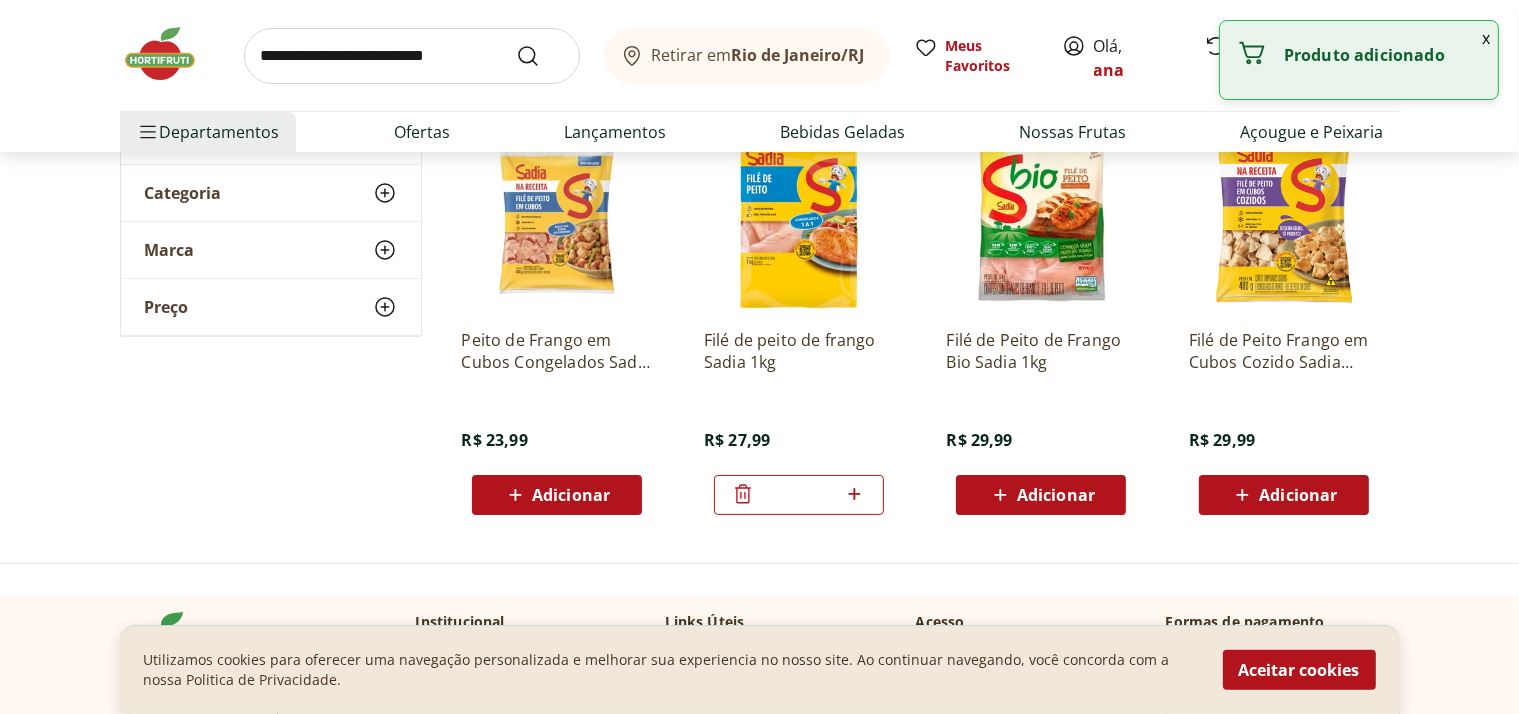 click 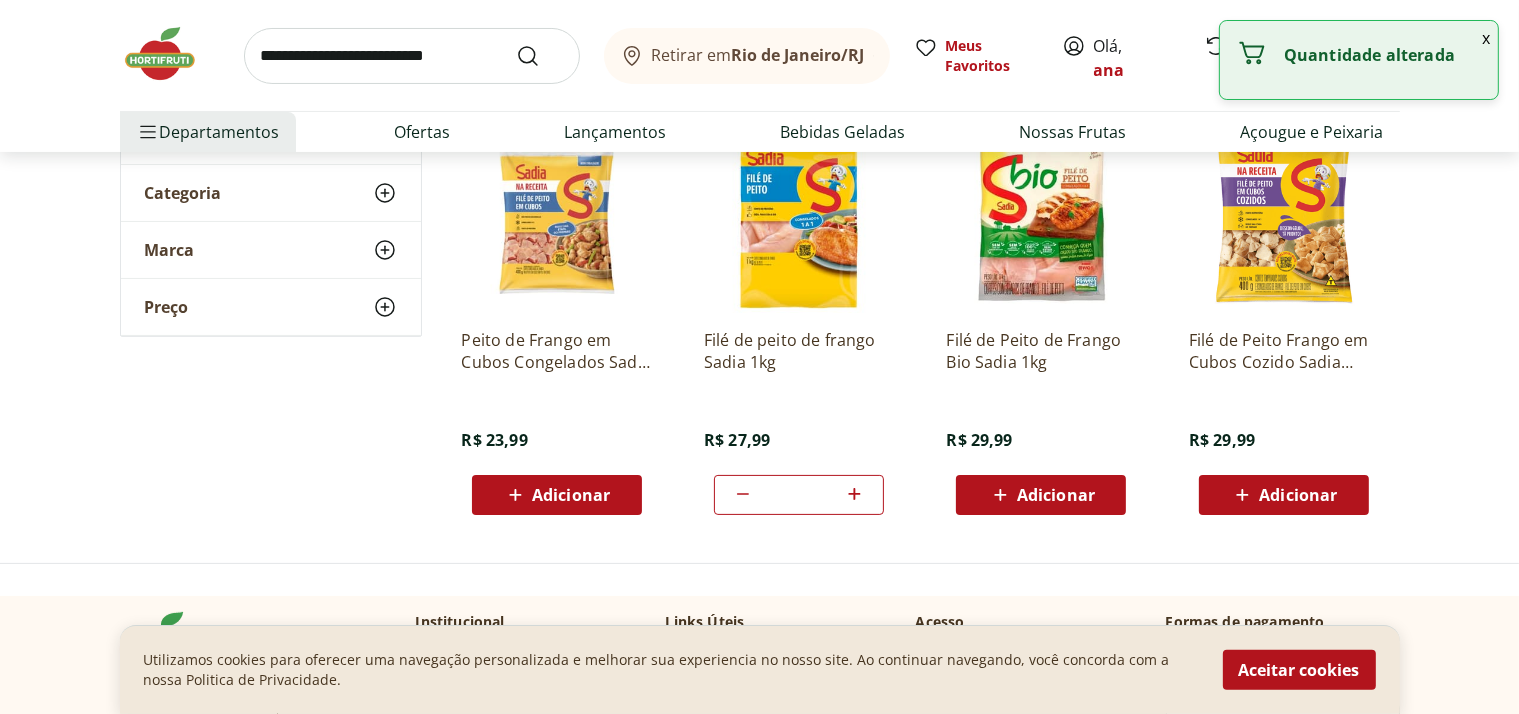 click 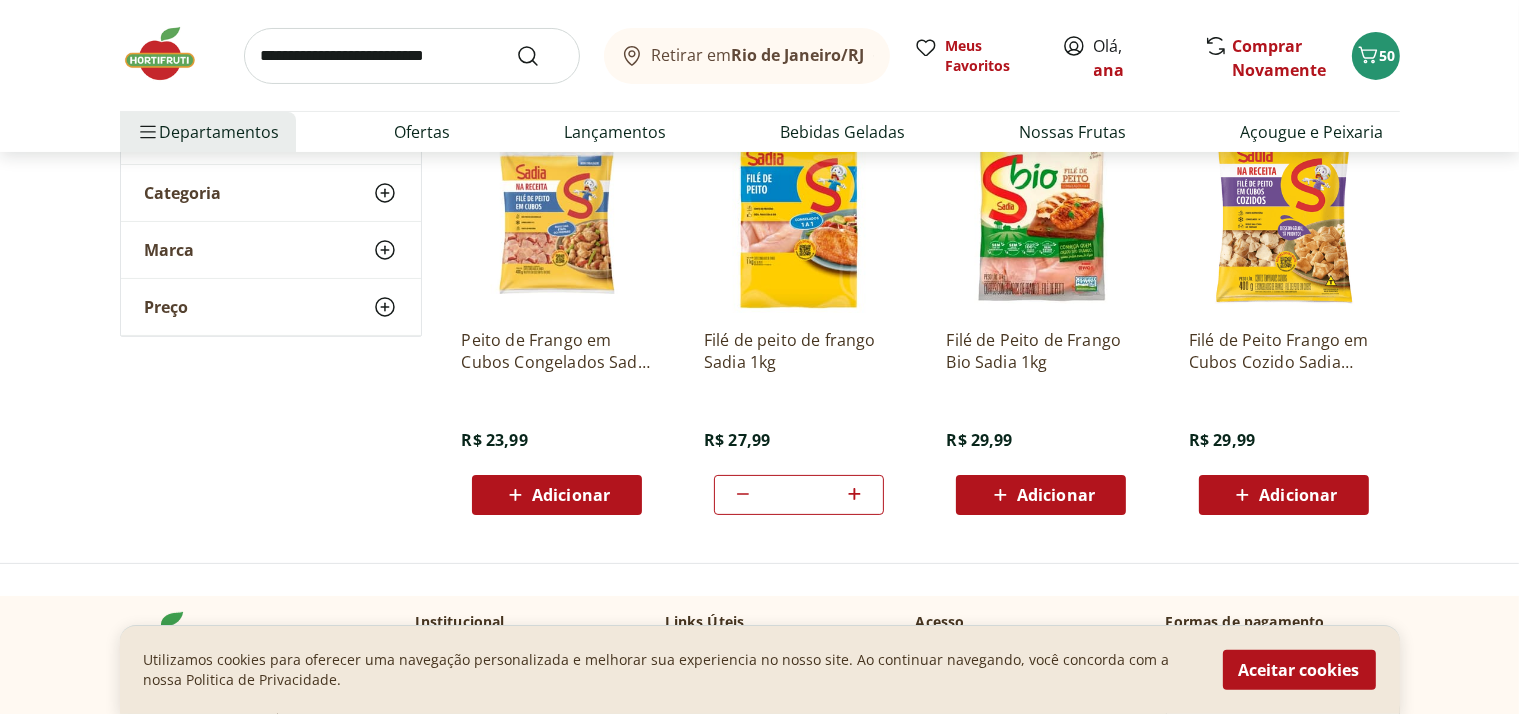 click 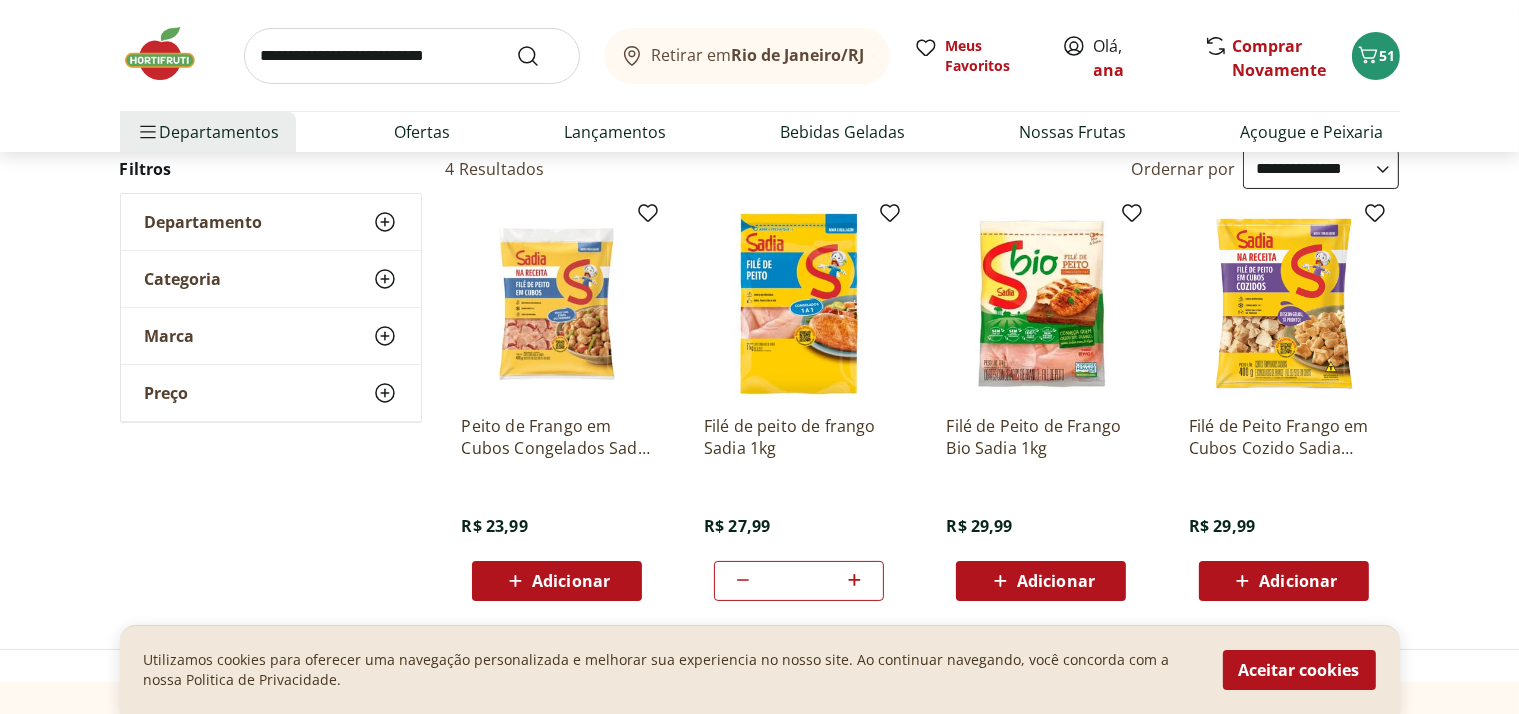 scroll, scrollTop: 0, scrollLeft: 0, axis: both 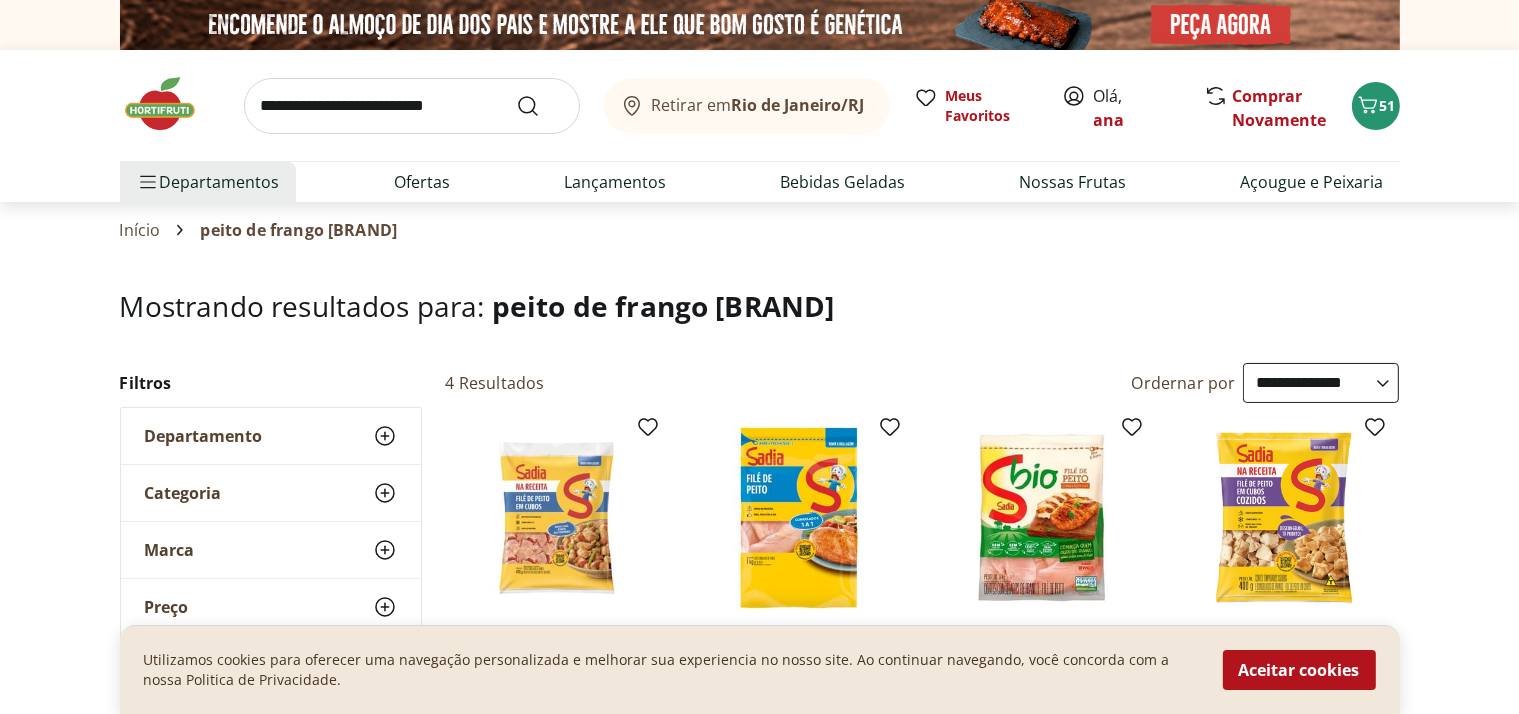 click at bounding box center (412, 106) 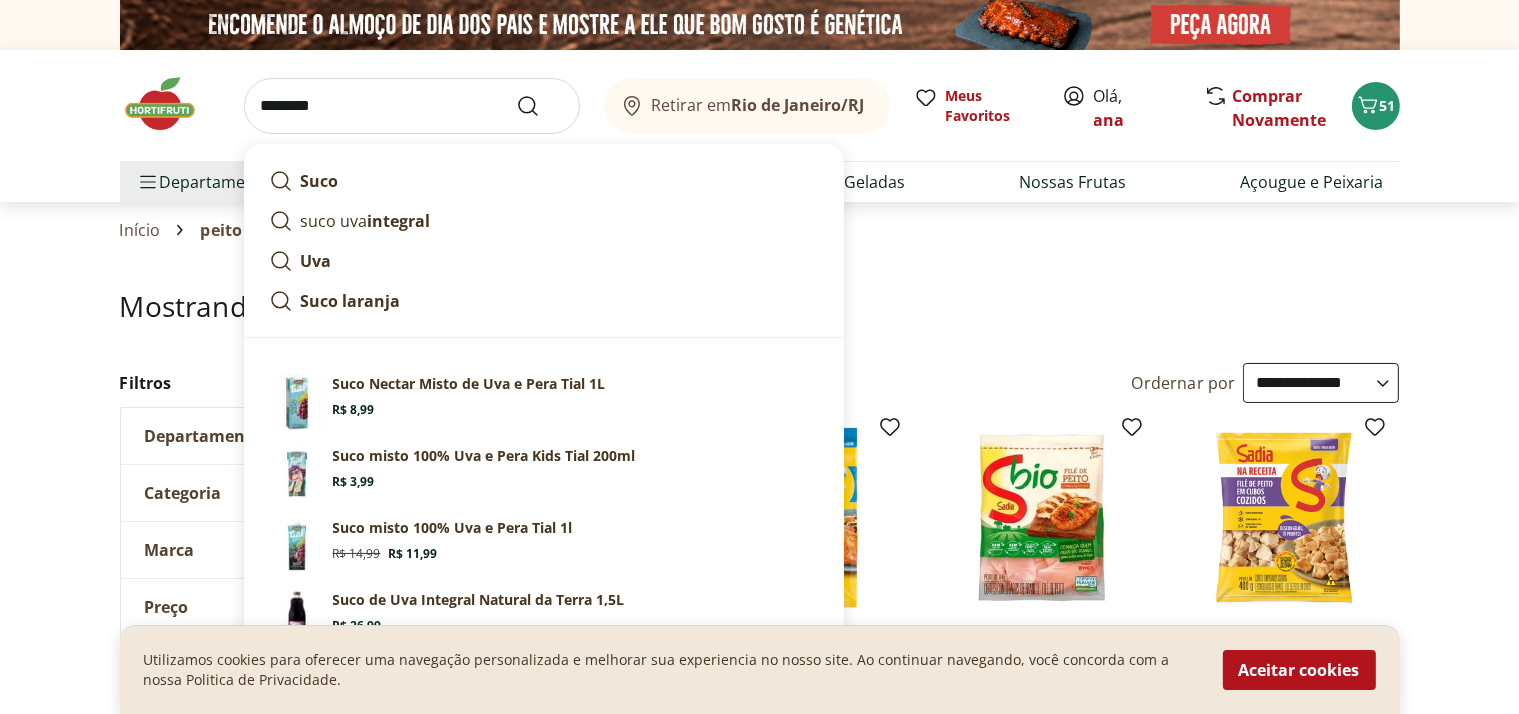 type on "********" 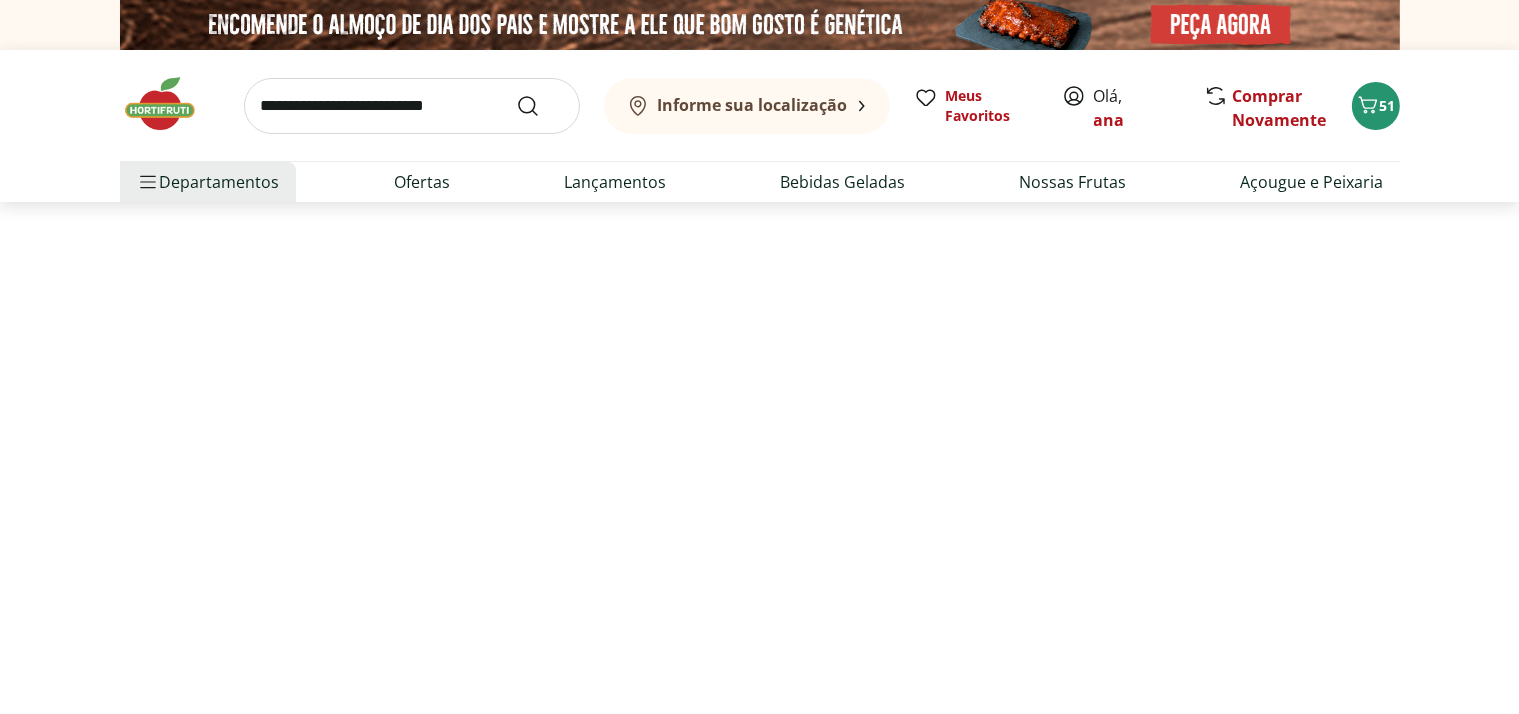 select on "**********" 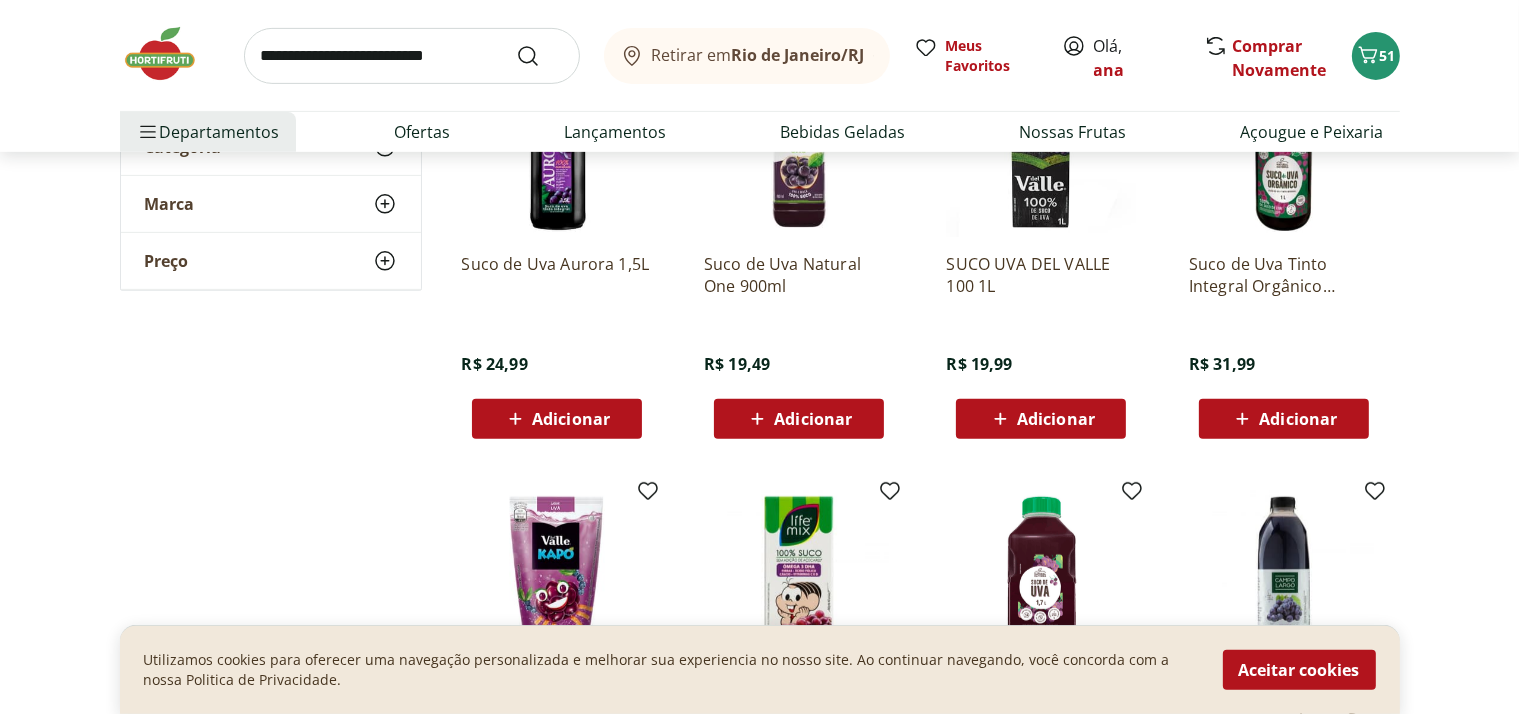 scroll, scrollTop: 700, scrollLeft: 0, axis: vertical 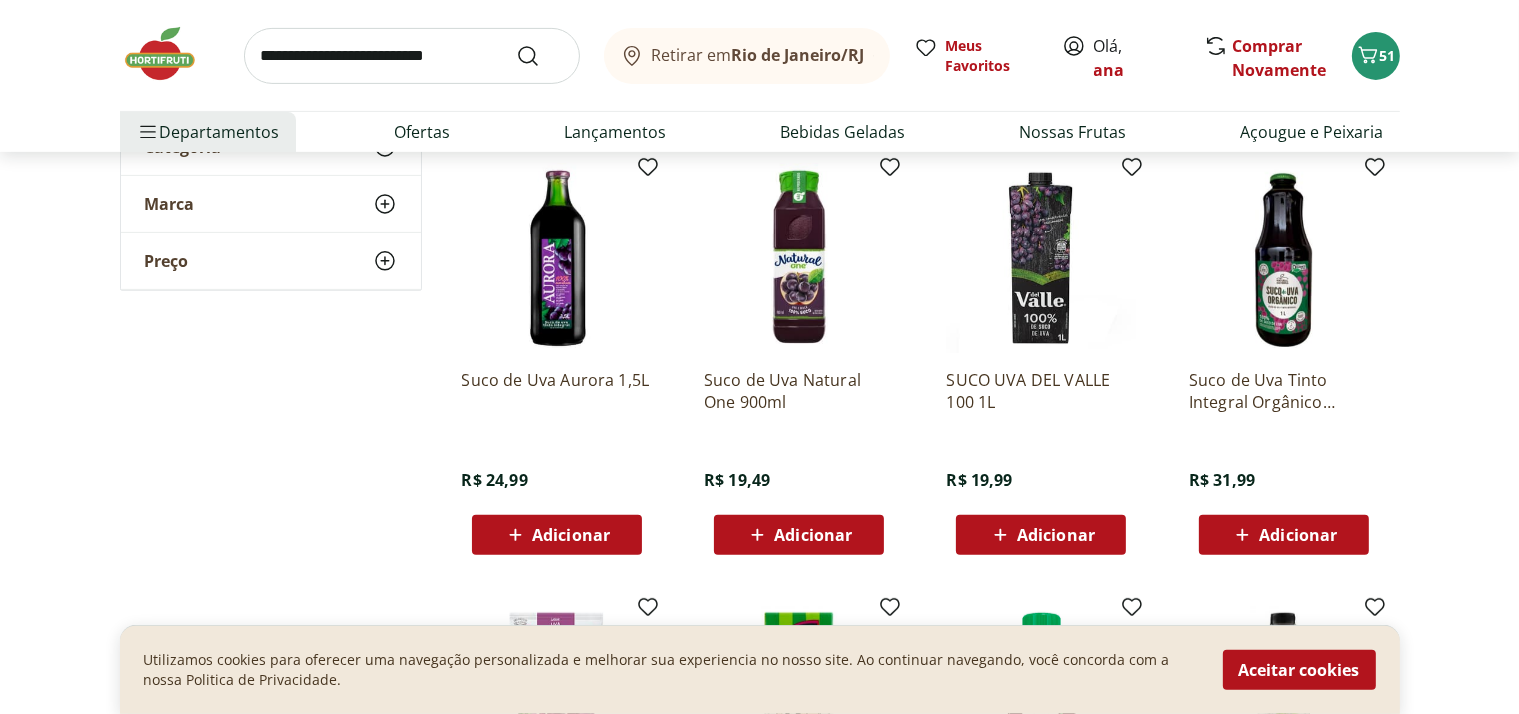 click on "Adicionar" at bounding box center (1056, 535) 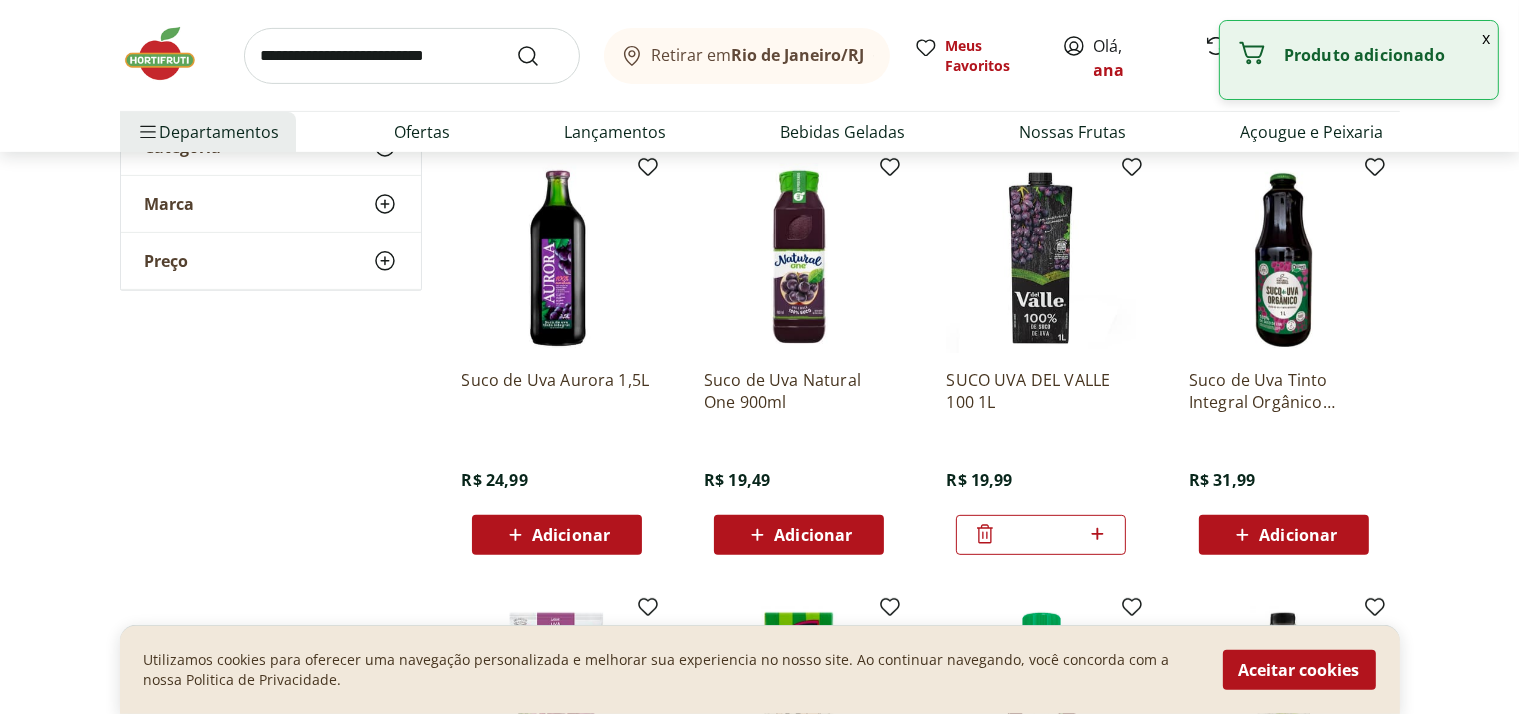 click 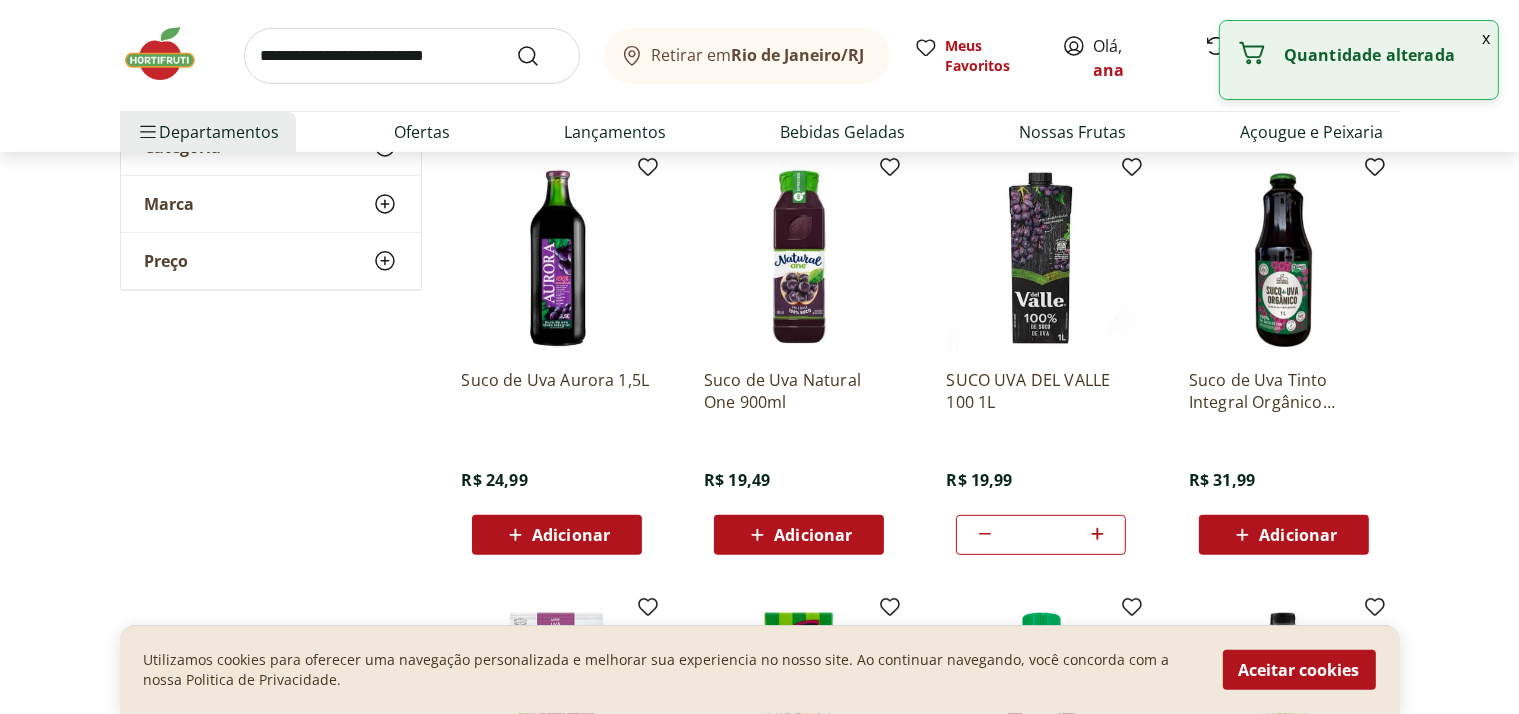 click at bounding box center (412, 56) 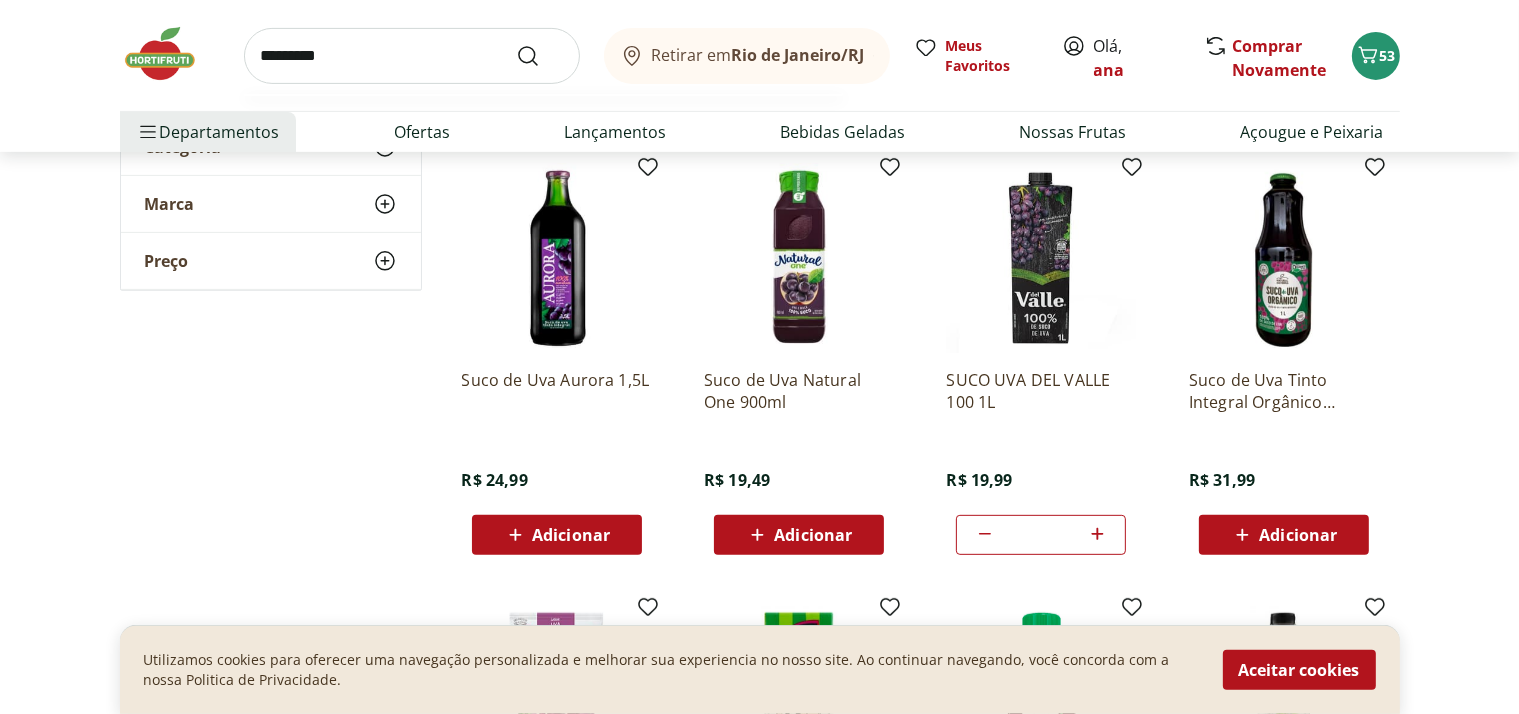 type on "*********" 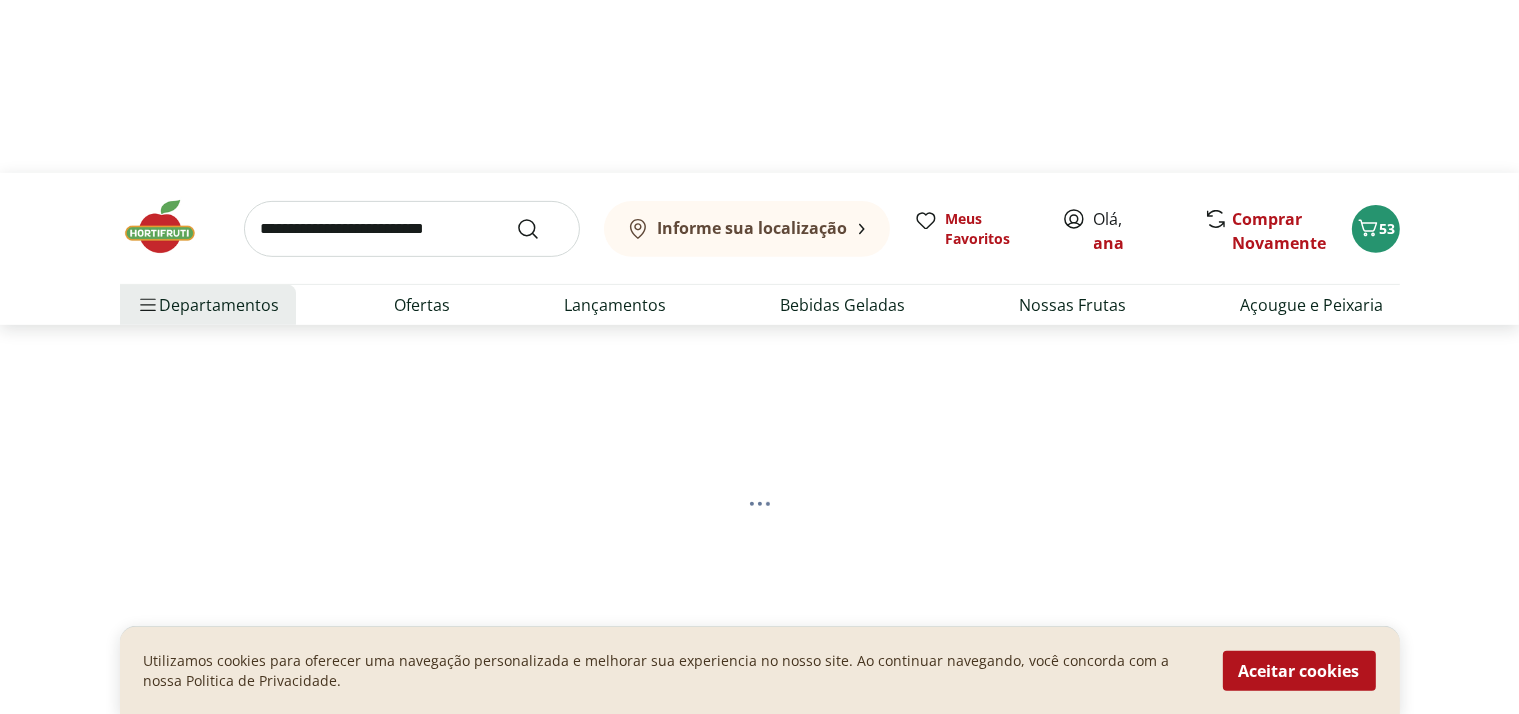 scroll, scrollTop: 0, scrollLeft: 0, axis: both 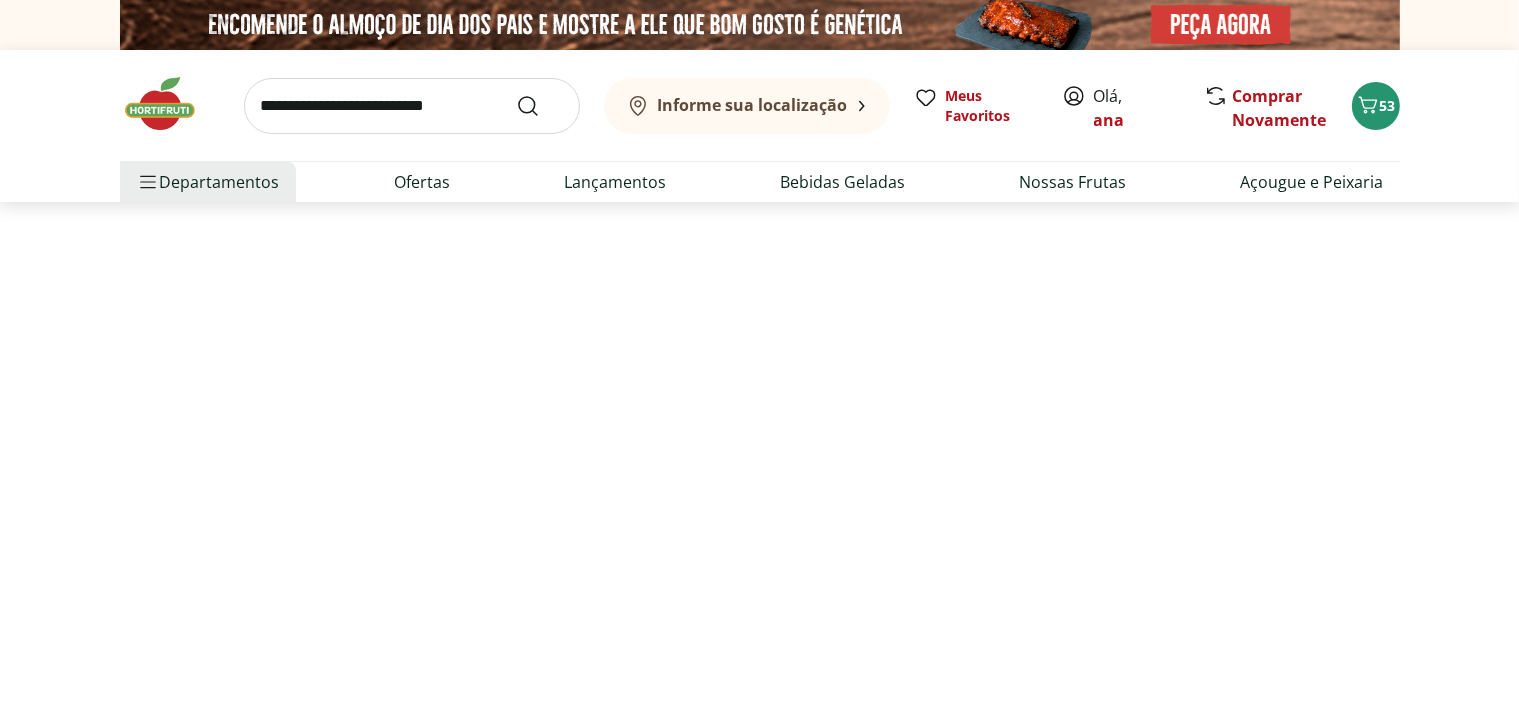 select on "**********" 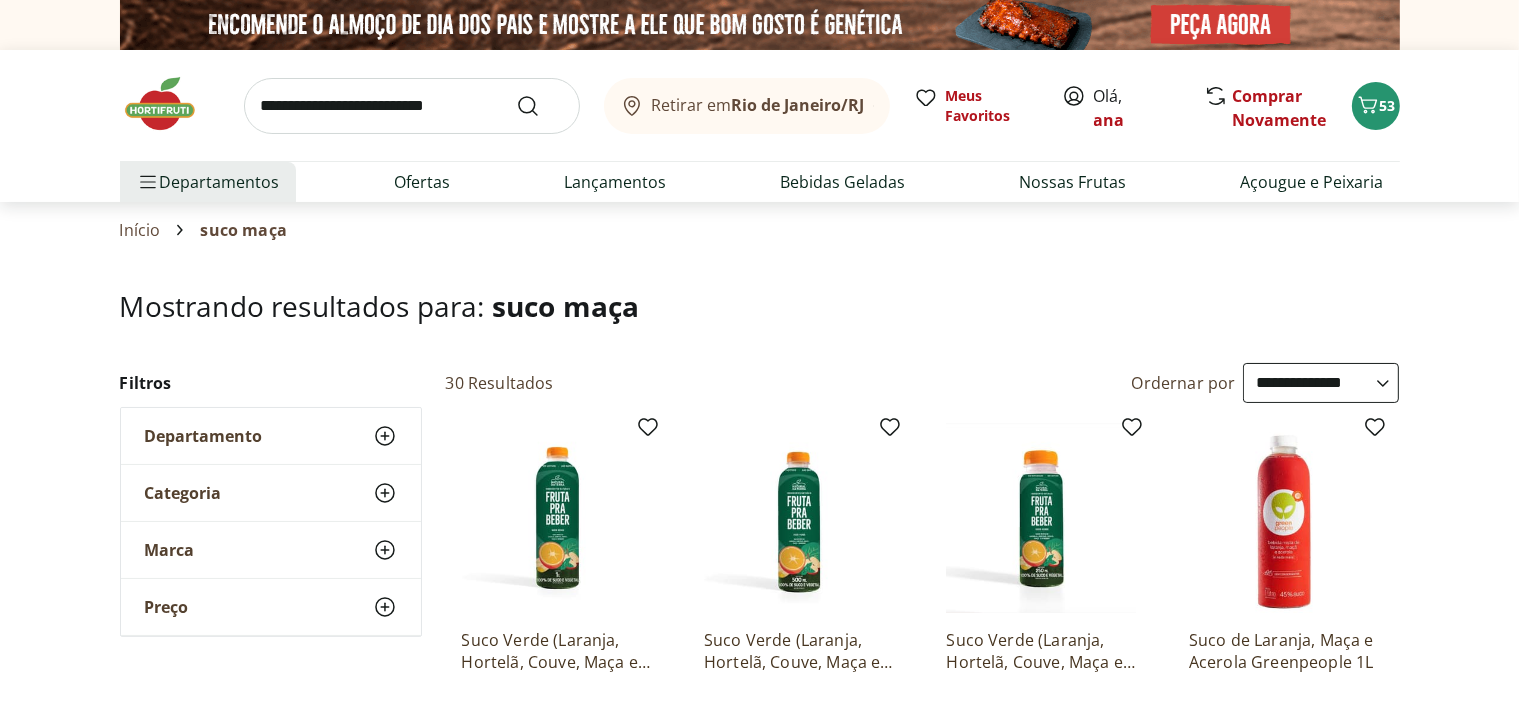 scroll, scrollTop: 600, scrollLeft: 0, axis: vertical 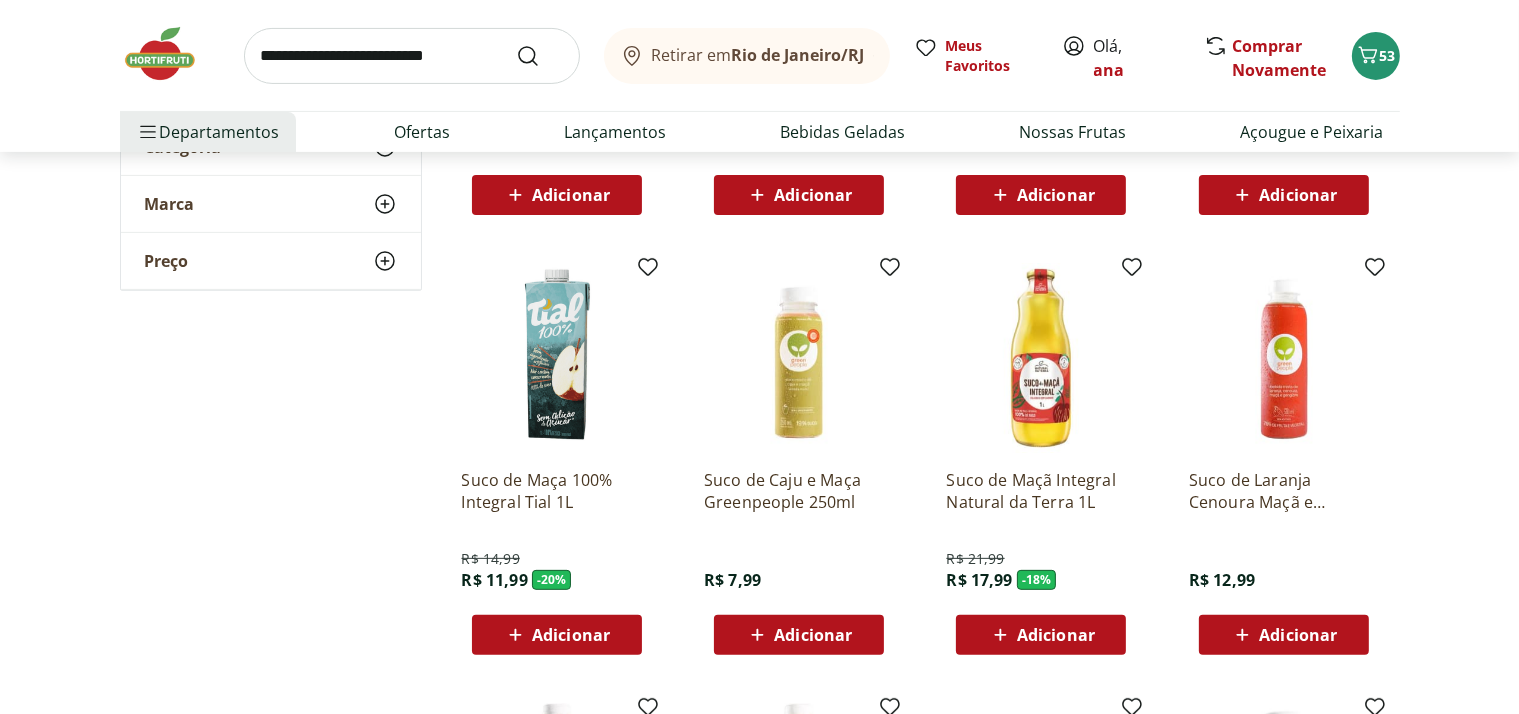 click on "Adicionar" at bounding box center (556, 635) 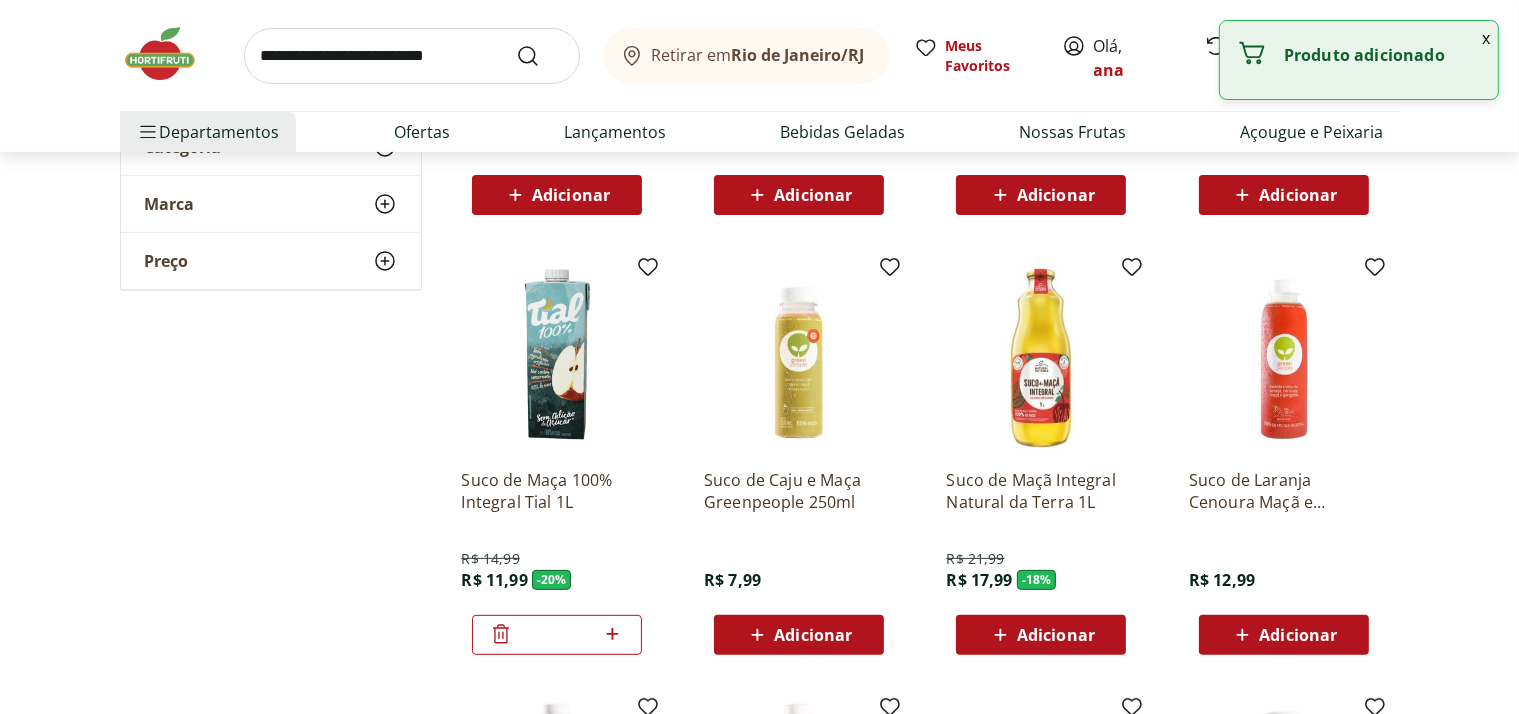 click 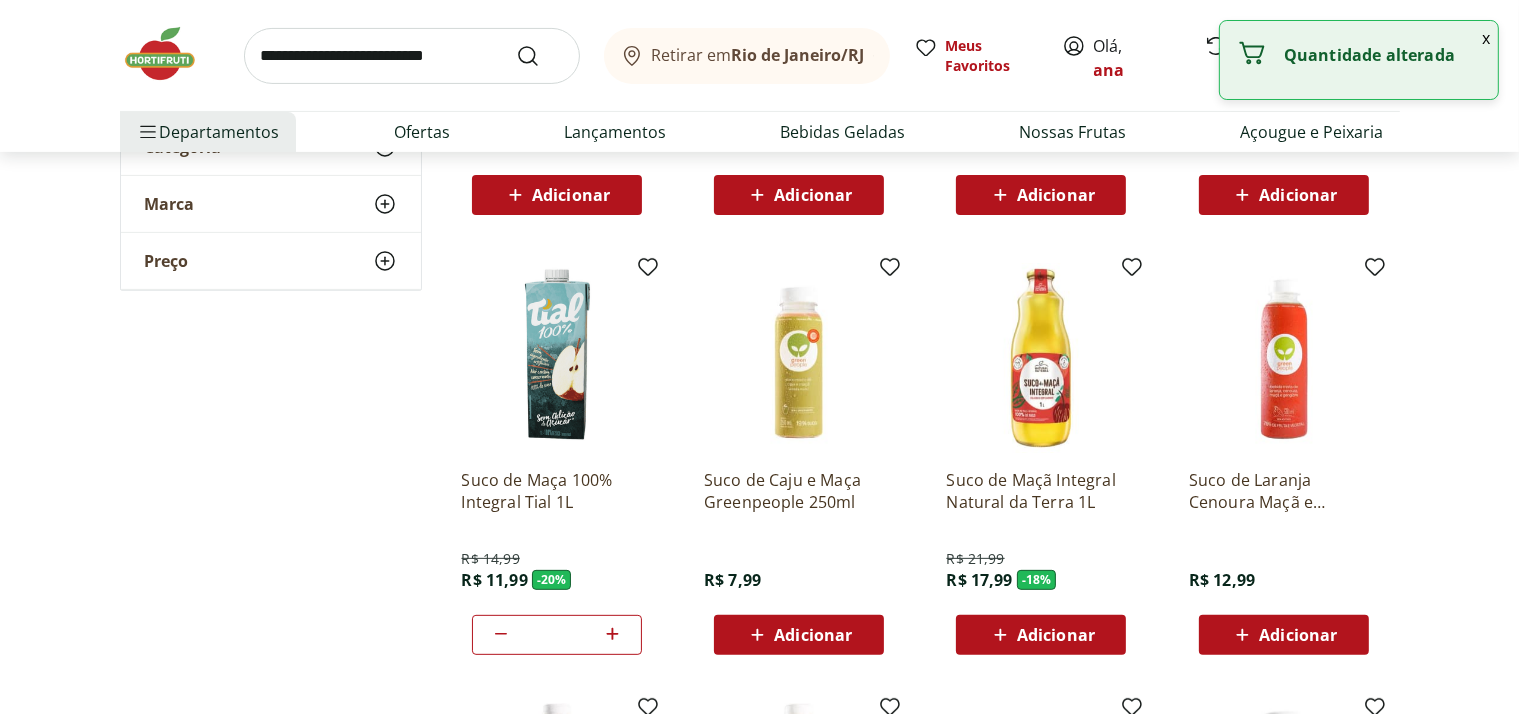 click 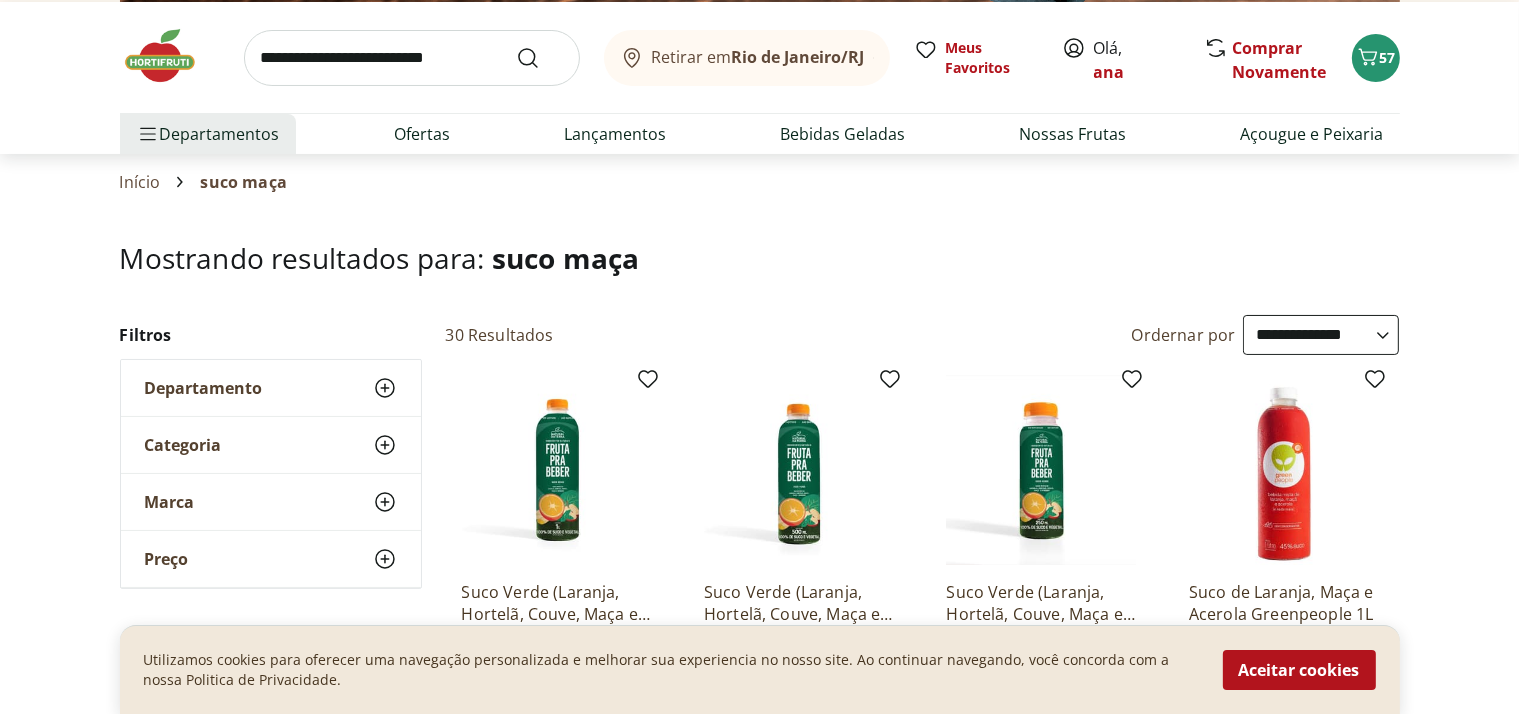scroll, scrollTop: 0, scrollLeft: 0, axis: both 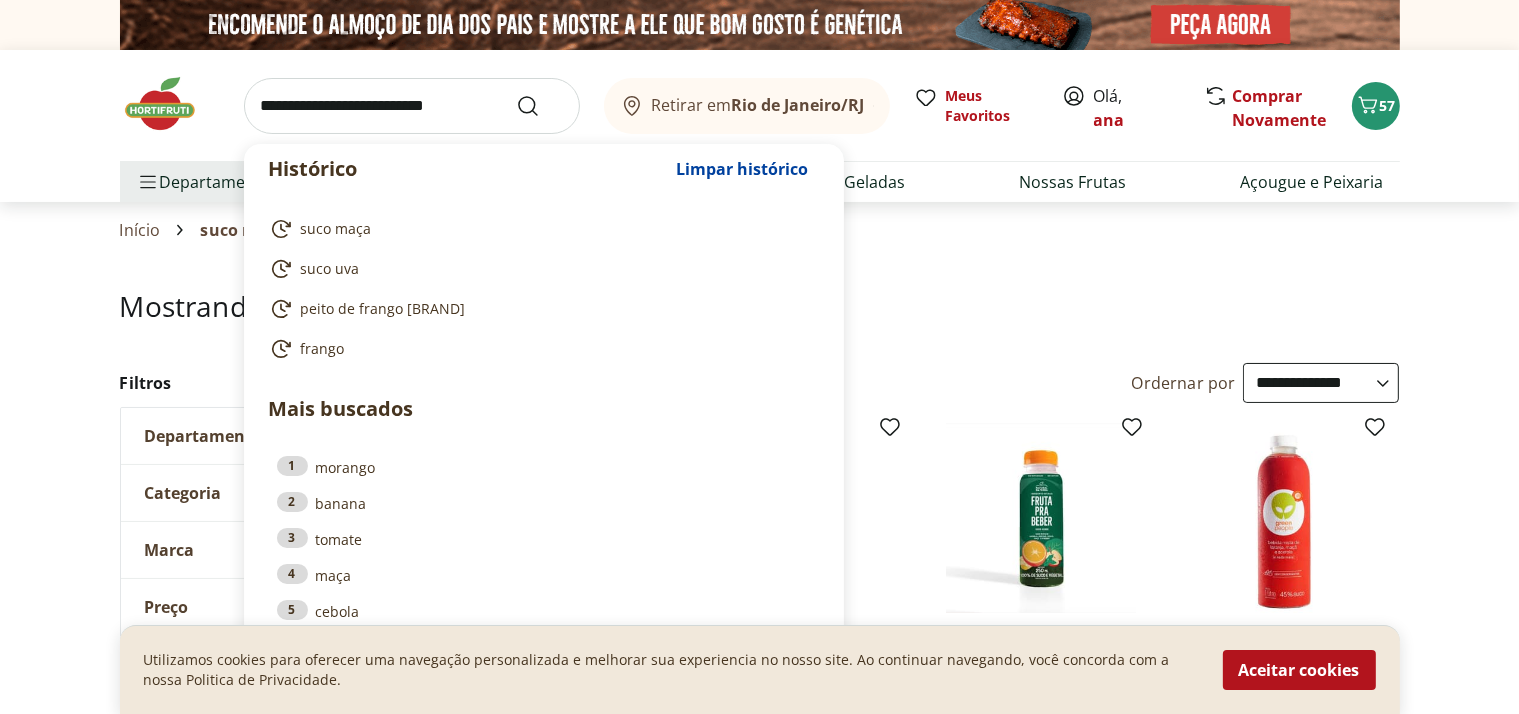 click at bounding box center [412, 106] 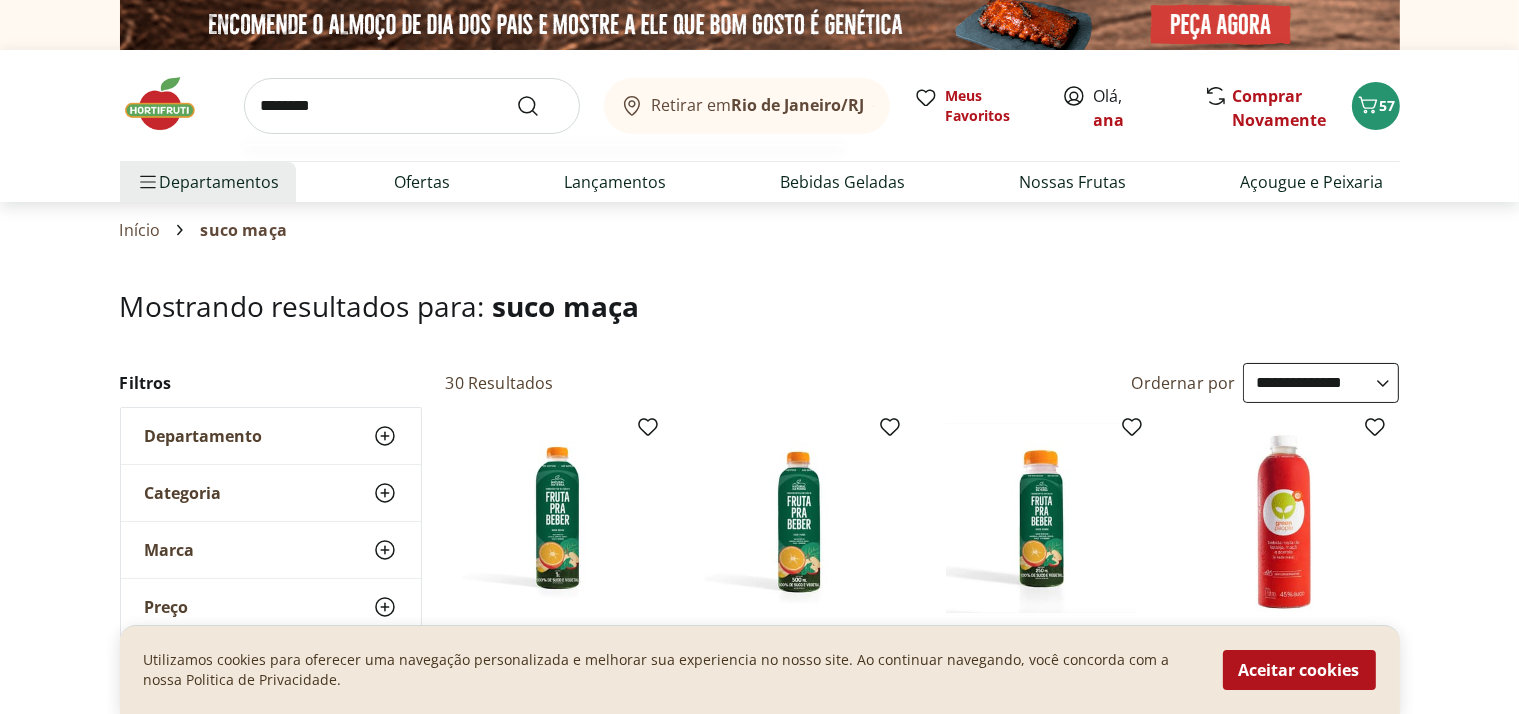 type on "********" 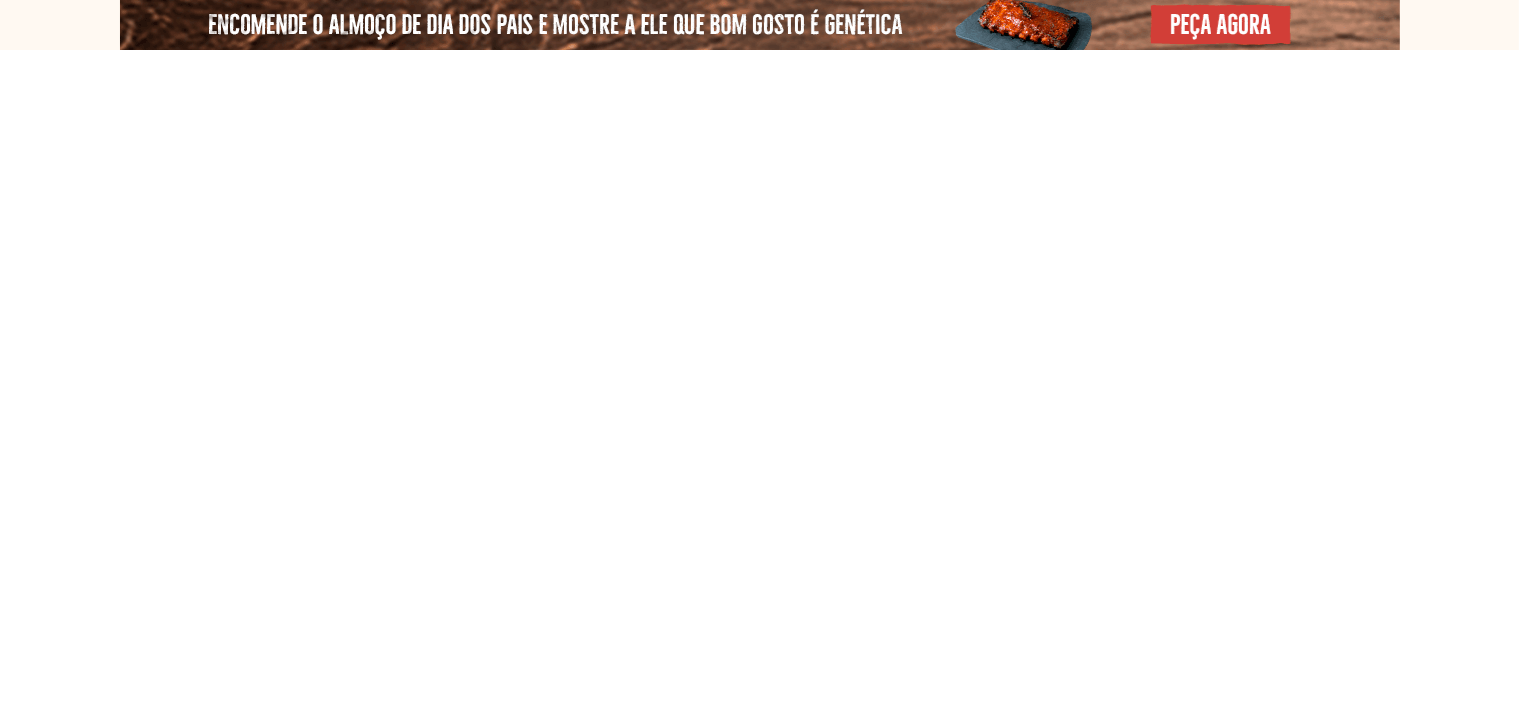 select on "**********" 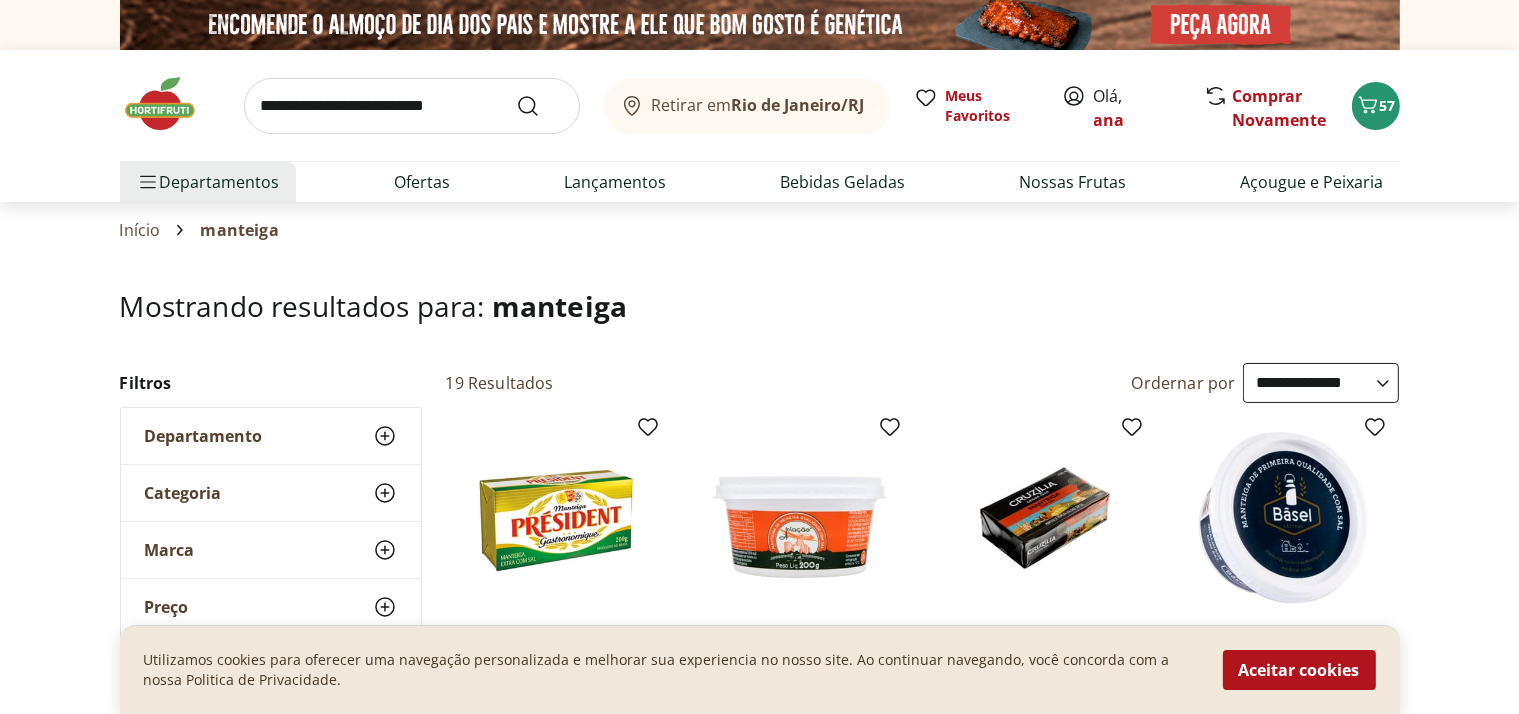 click at bounding box center [412, 106] 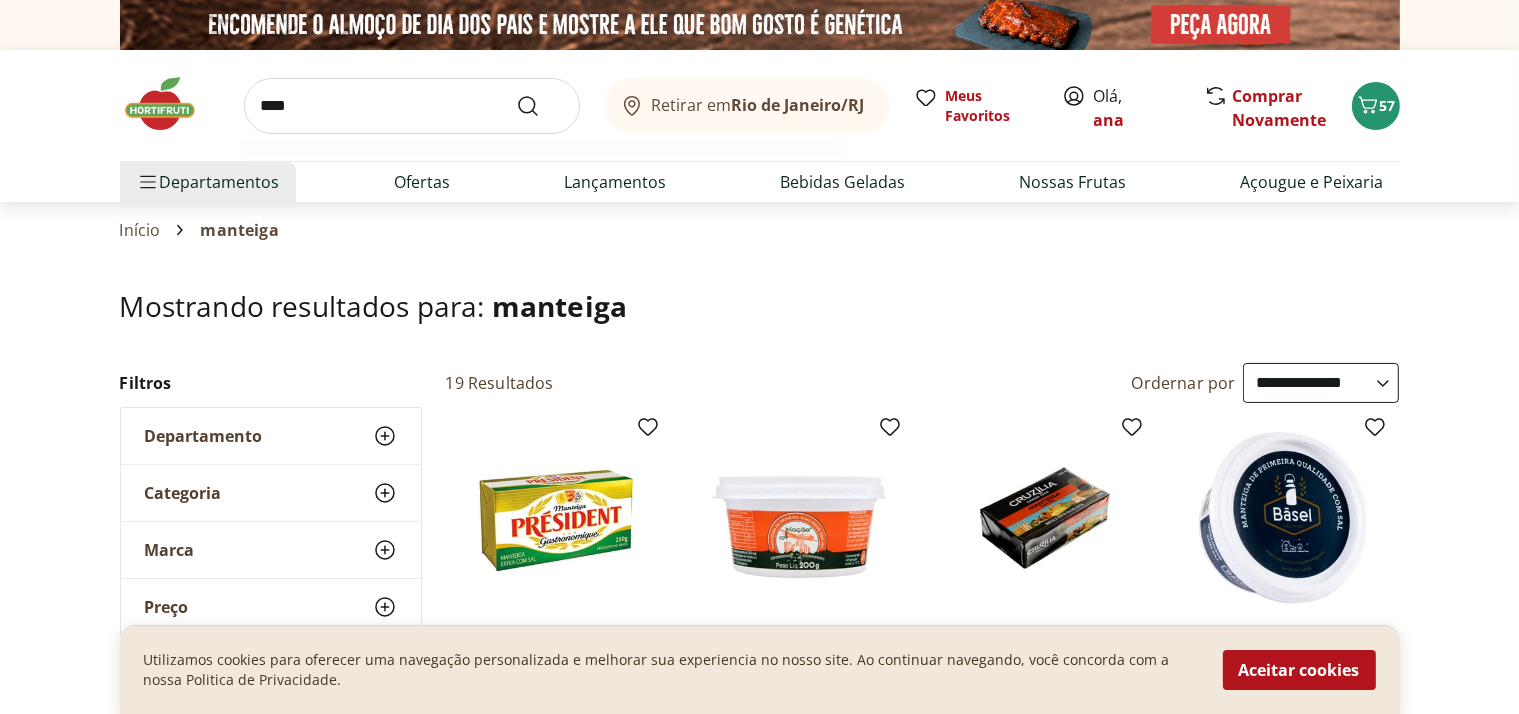 type on "****" 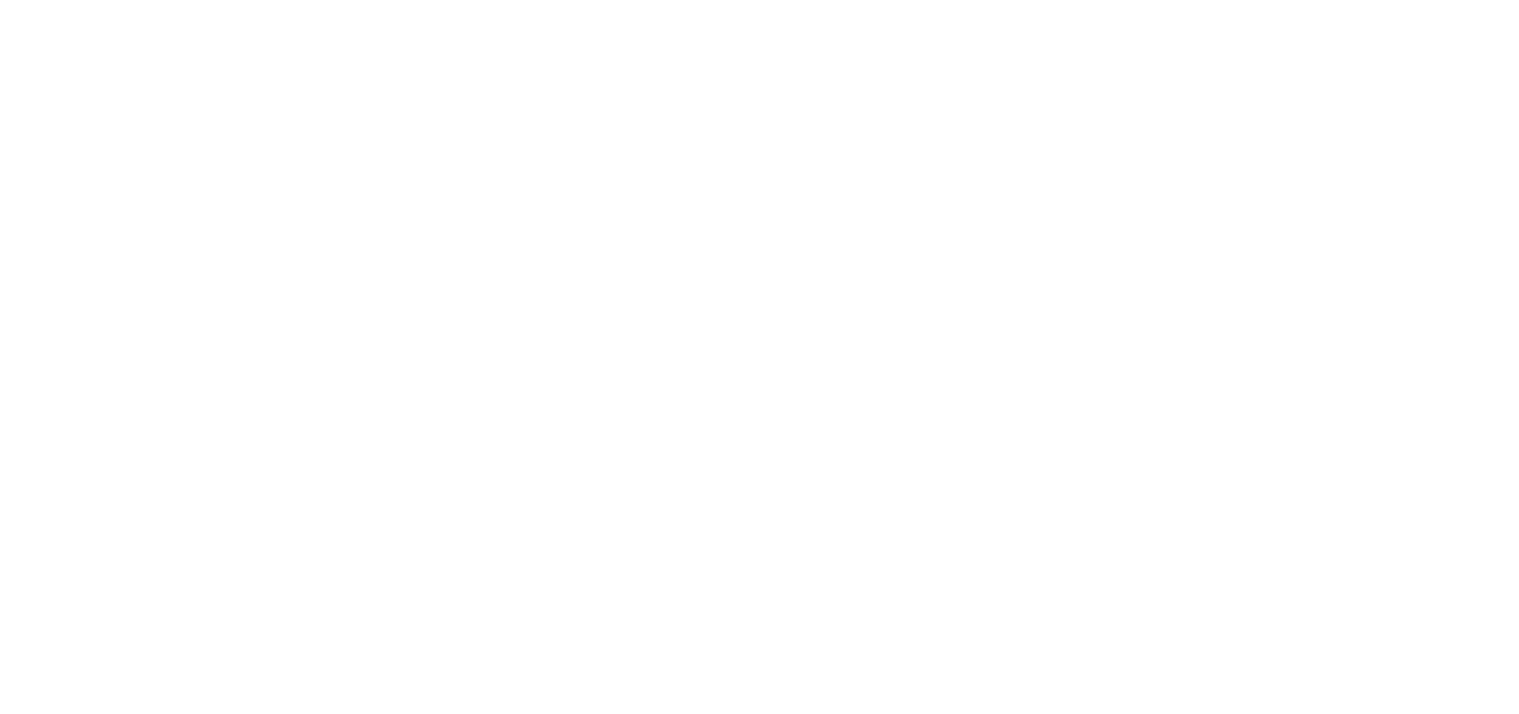 select on "**********" 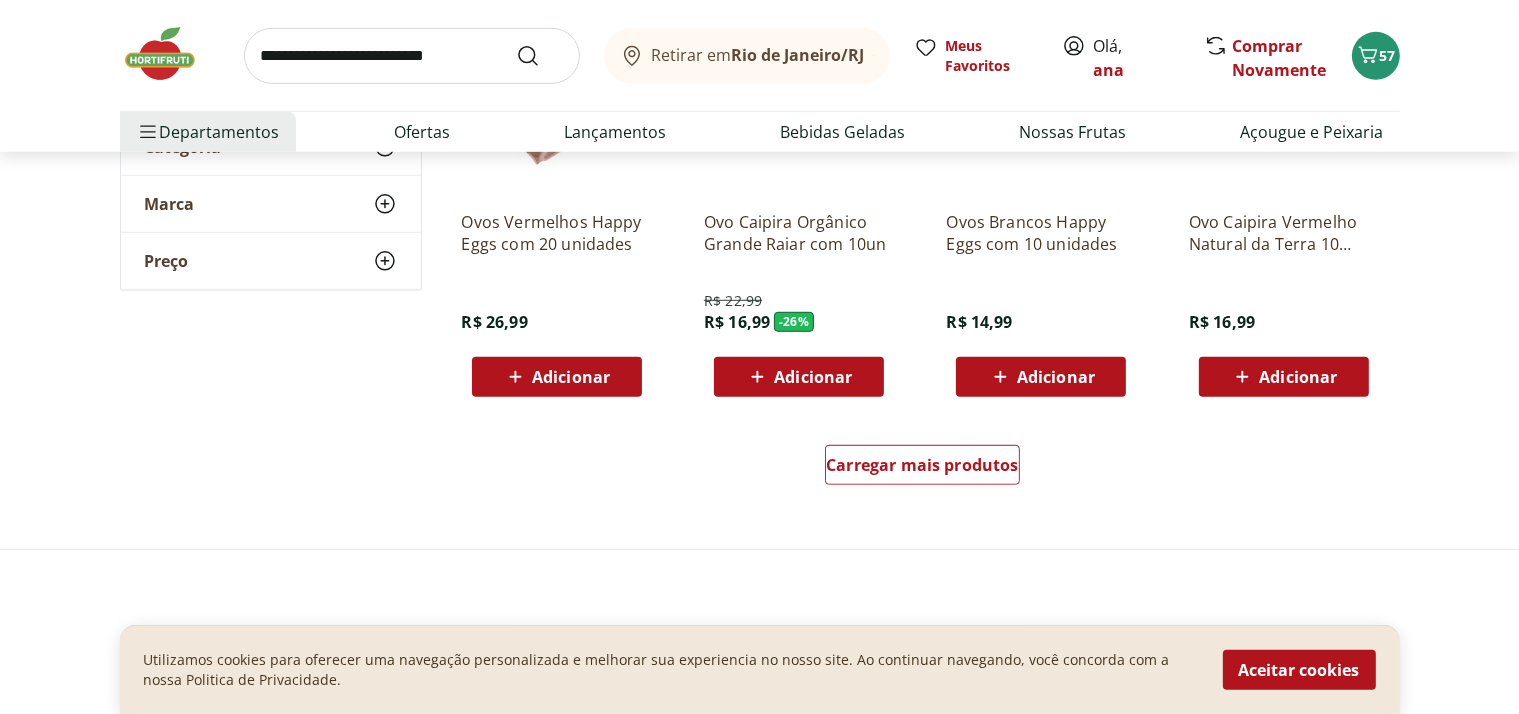 scroll, scrollTop: 1300, scrollLeft: 0, axis: vertical 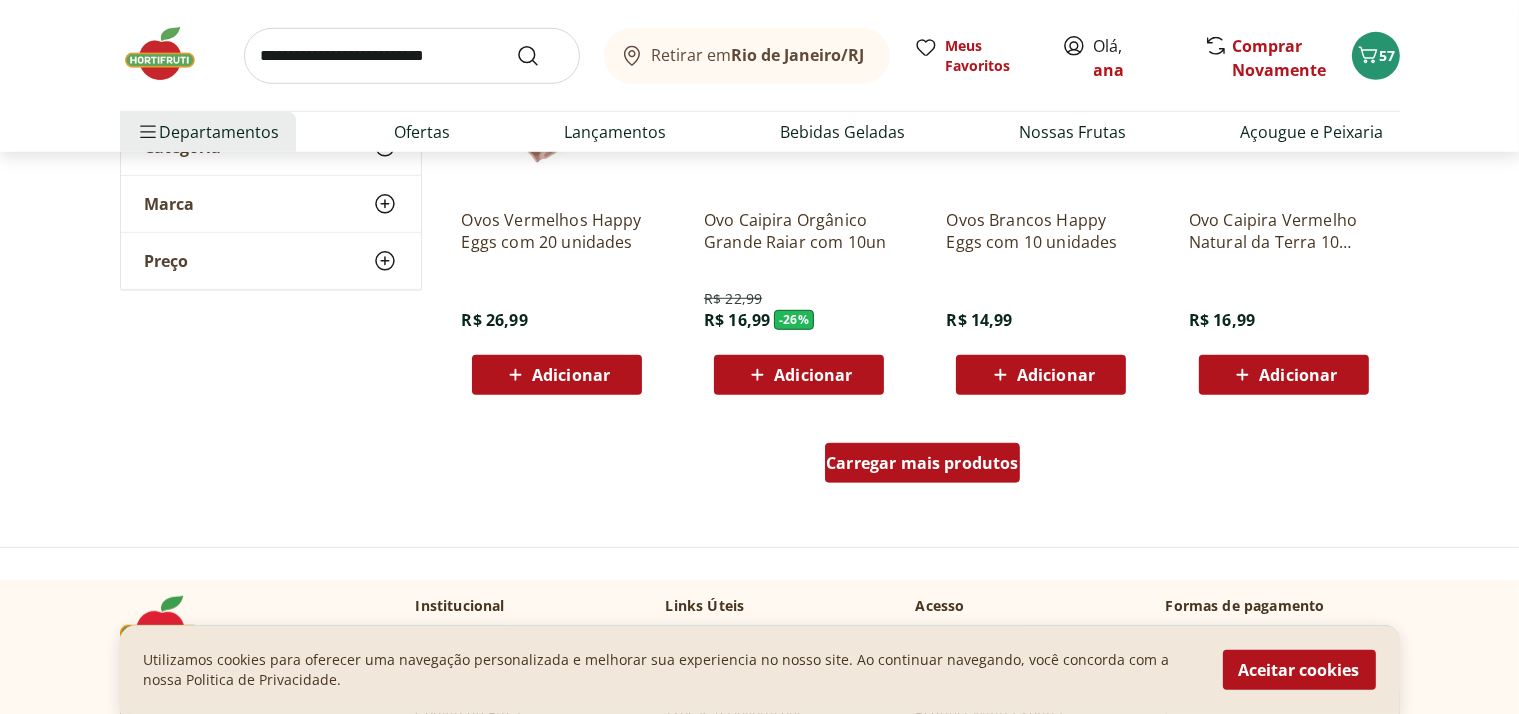 click on "Carregar mais produtos" at bounding box center [922, 463] 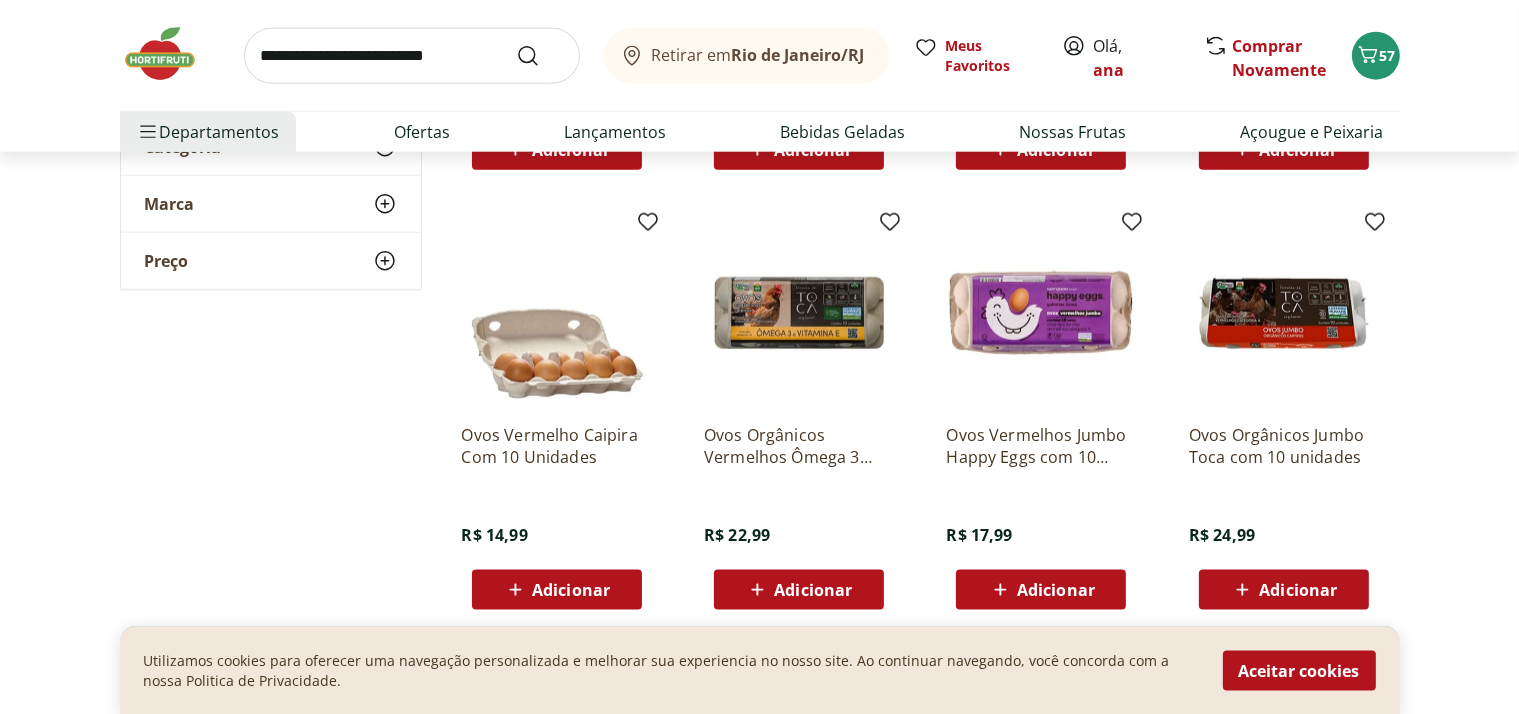 scroll, scrollTop: 2500, scrollLeft: 0, axis: vertical 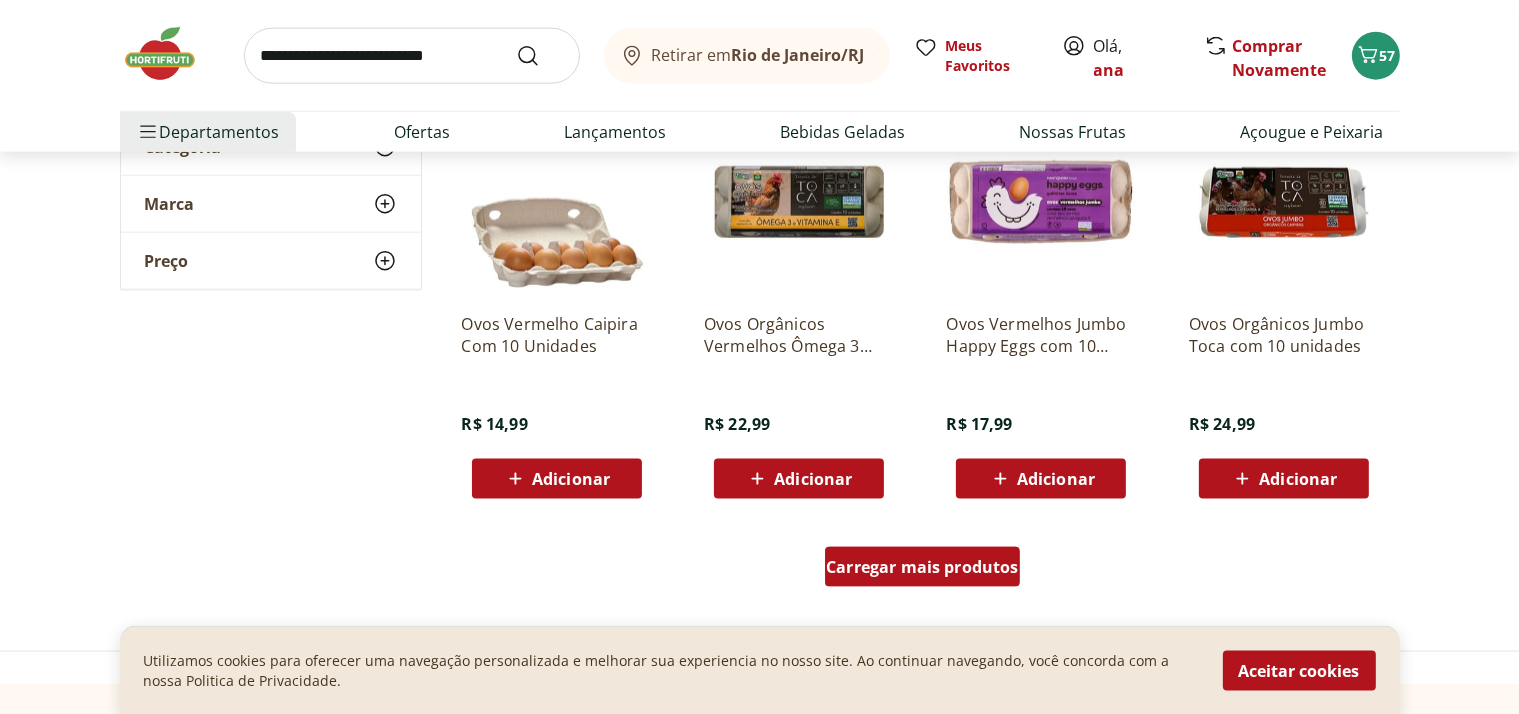 click on "Carregar mais produtos" at bounding box center [922, 567] 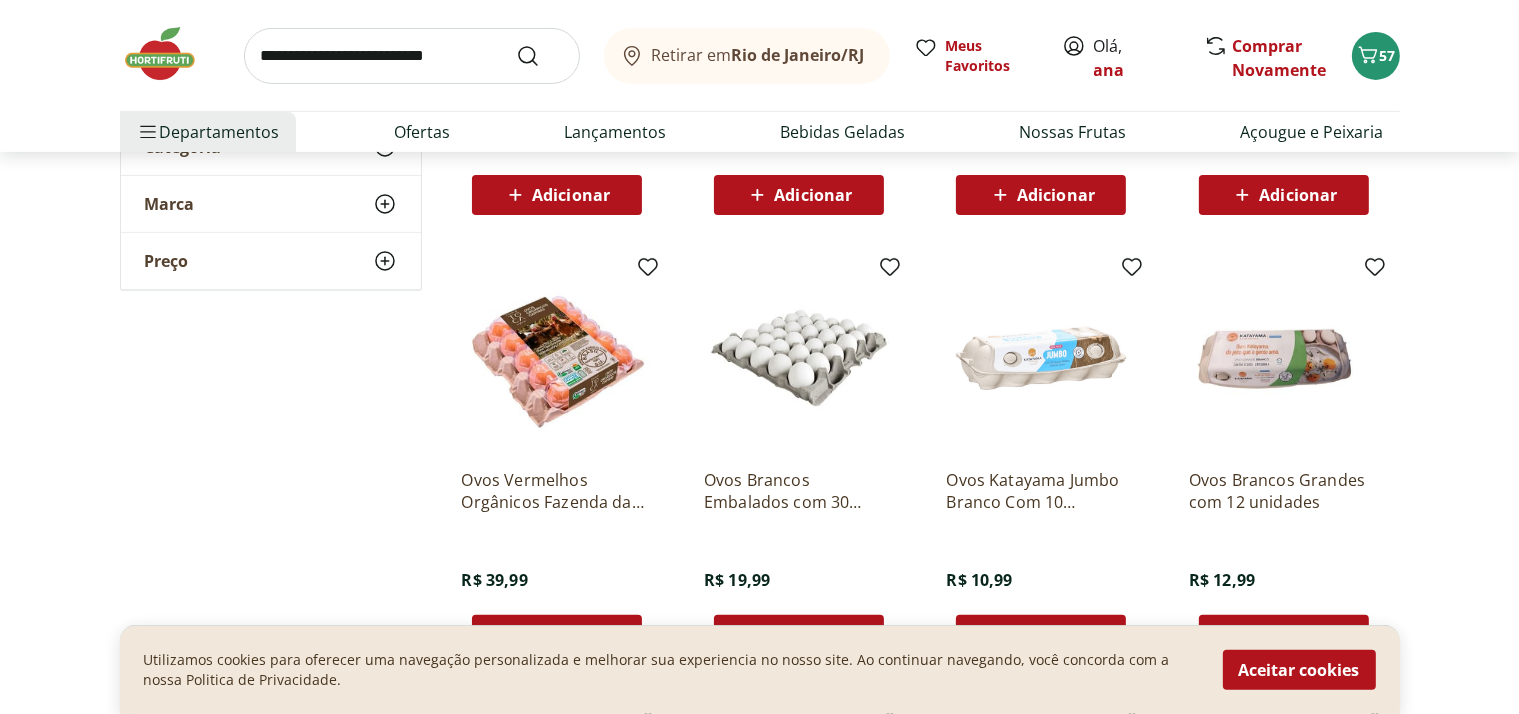 scroll, scrollTop: 900, scrollLeft: 0, axis: vertical 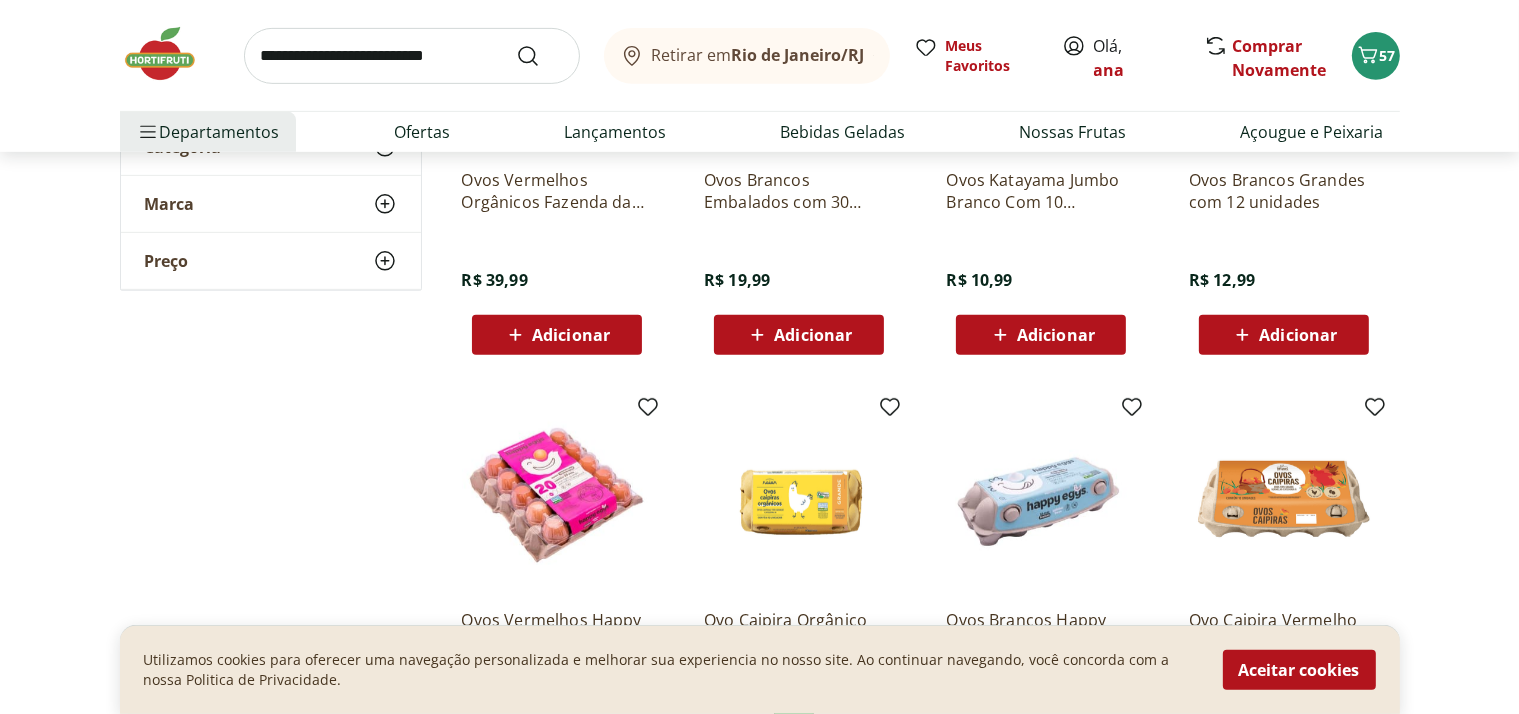 click on "Adicionar" at bounding box center [1056, 335] 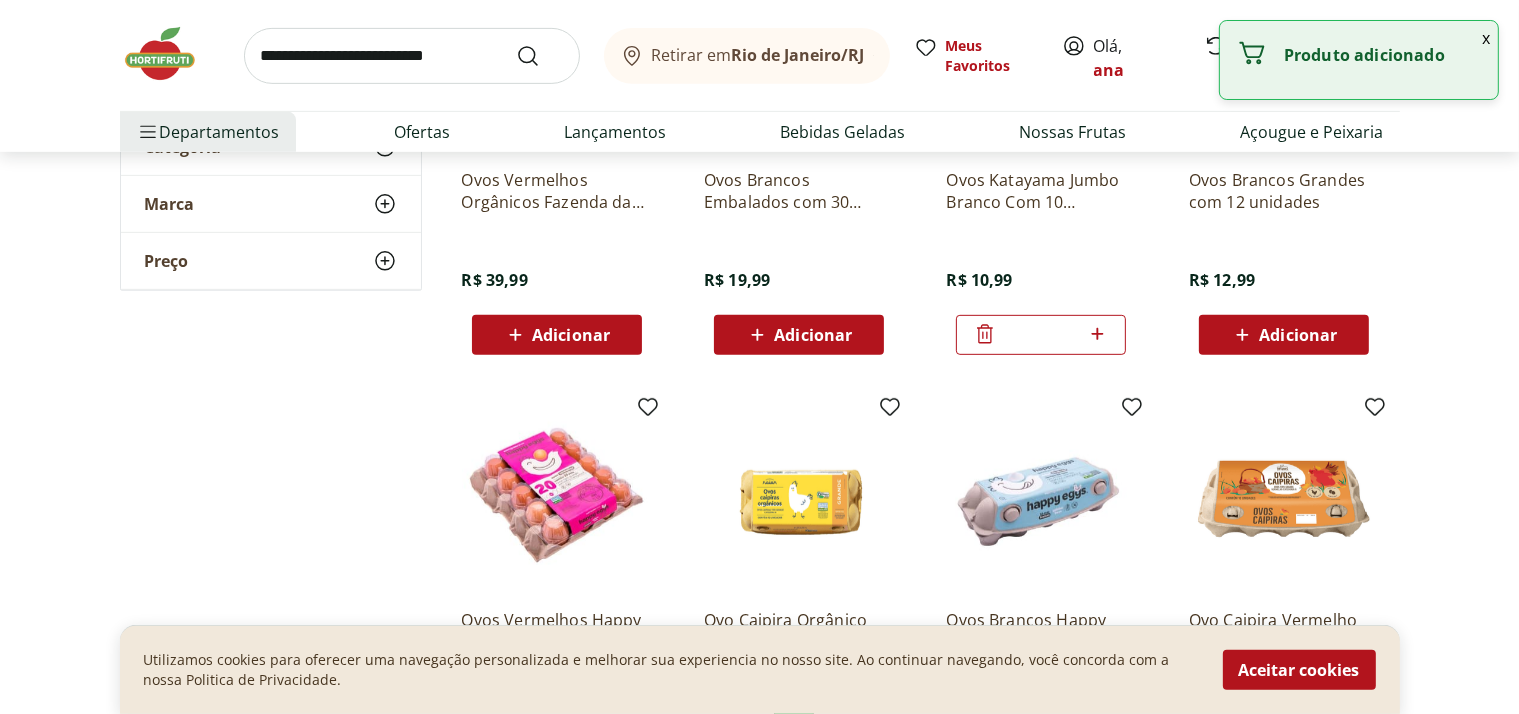 click 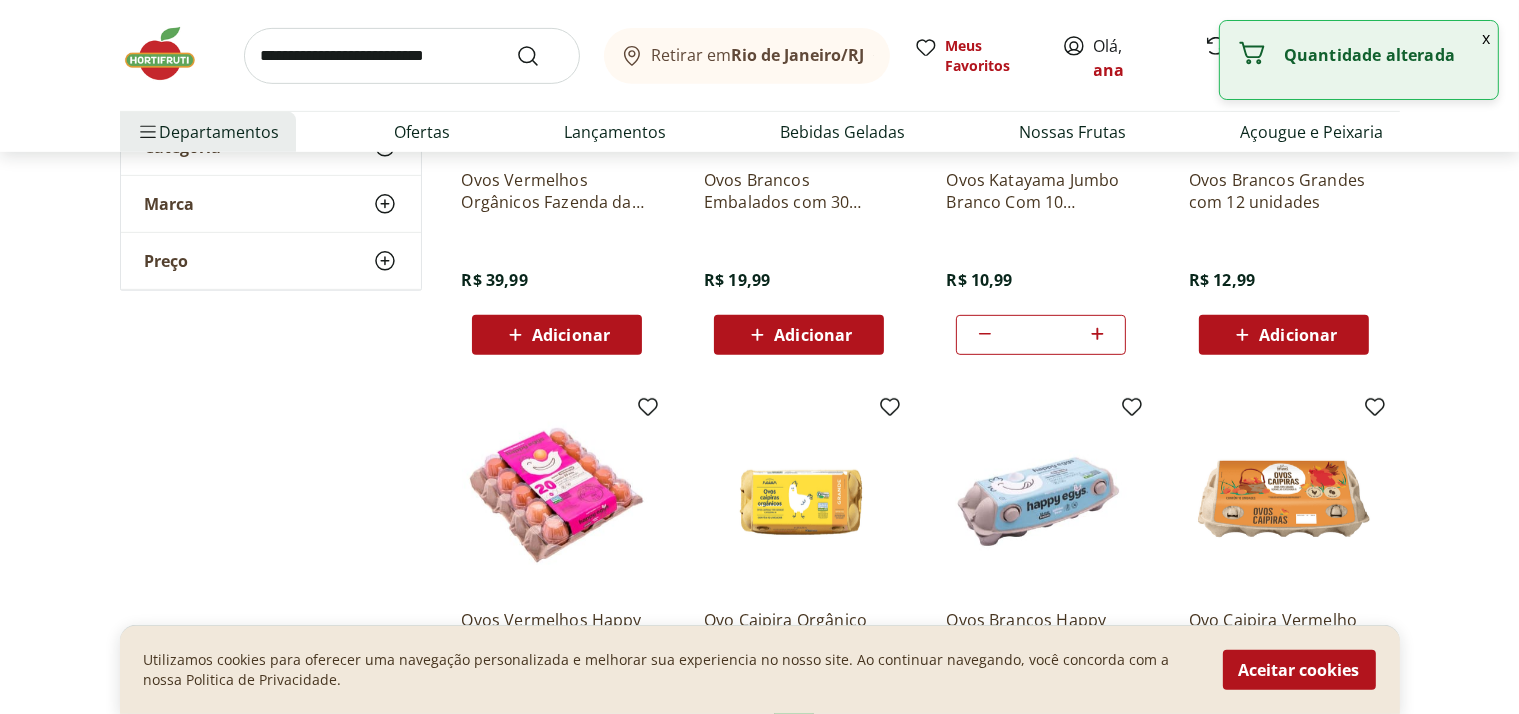 click 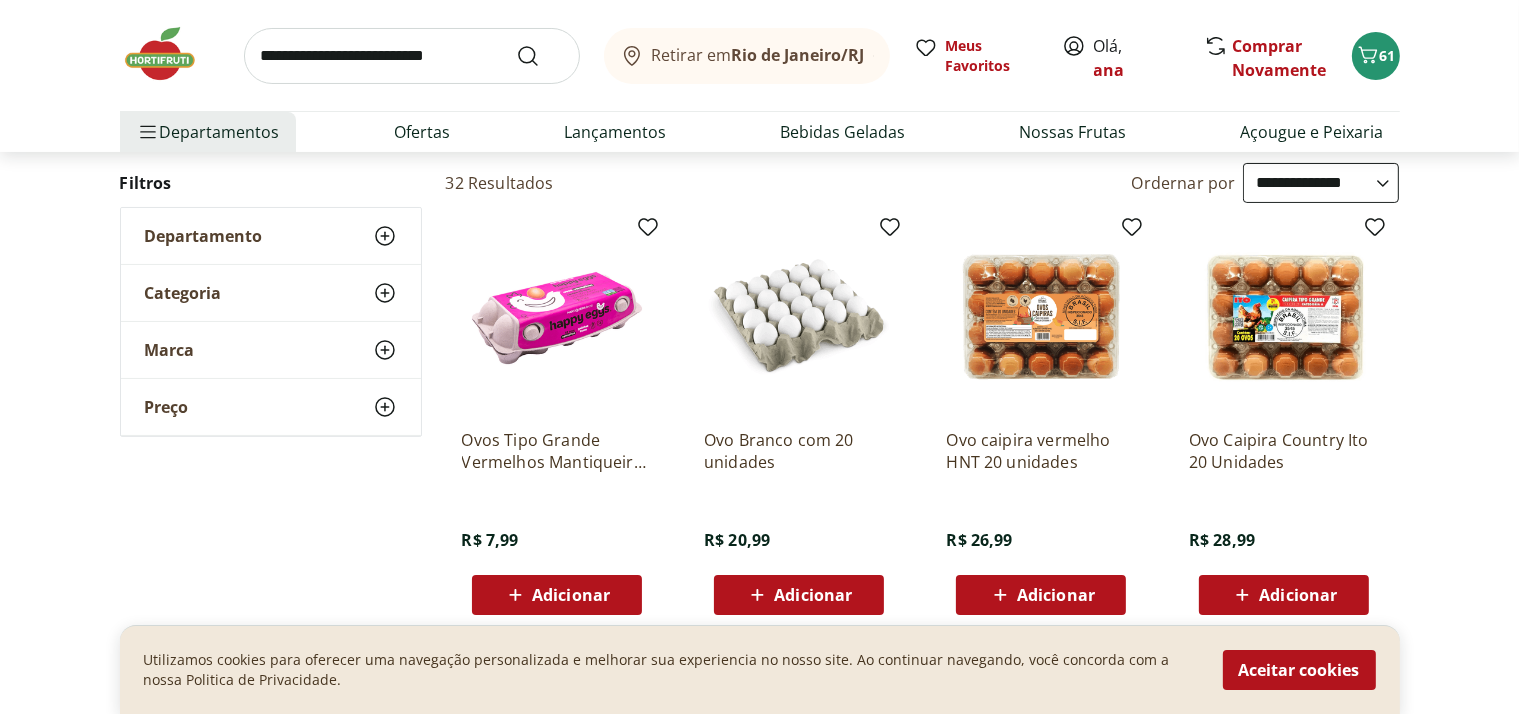 scroll, scrollTop: 0, scrollLeft: 0, axis: both 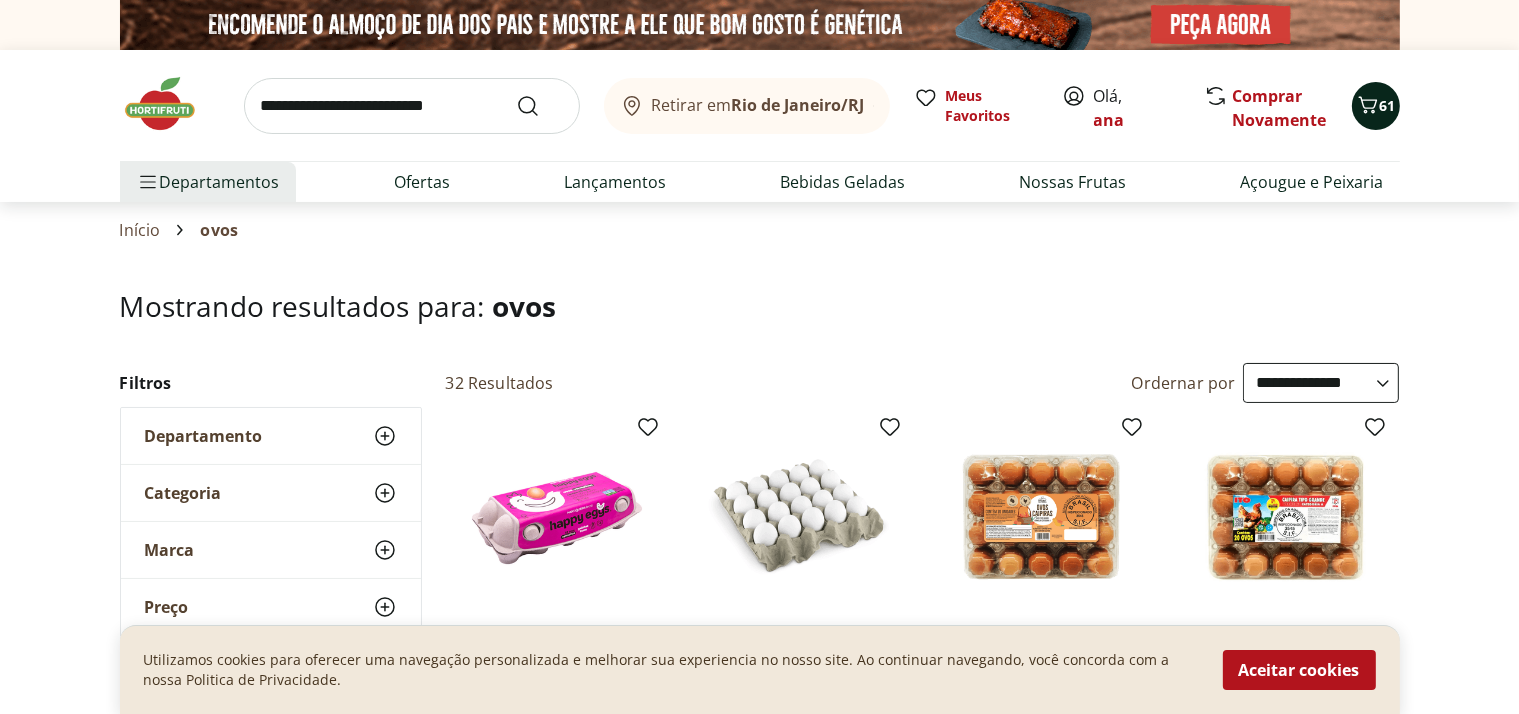 click on "61" at bounding box center [1388, 105] 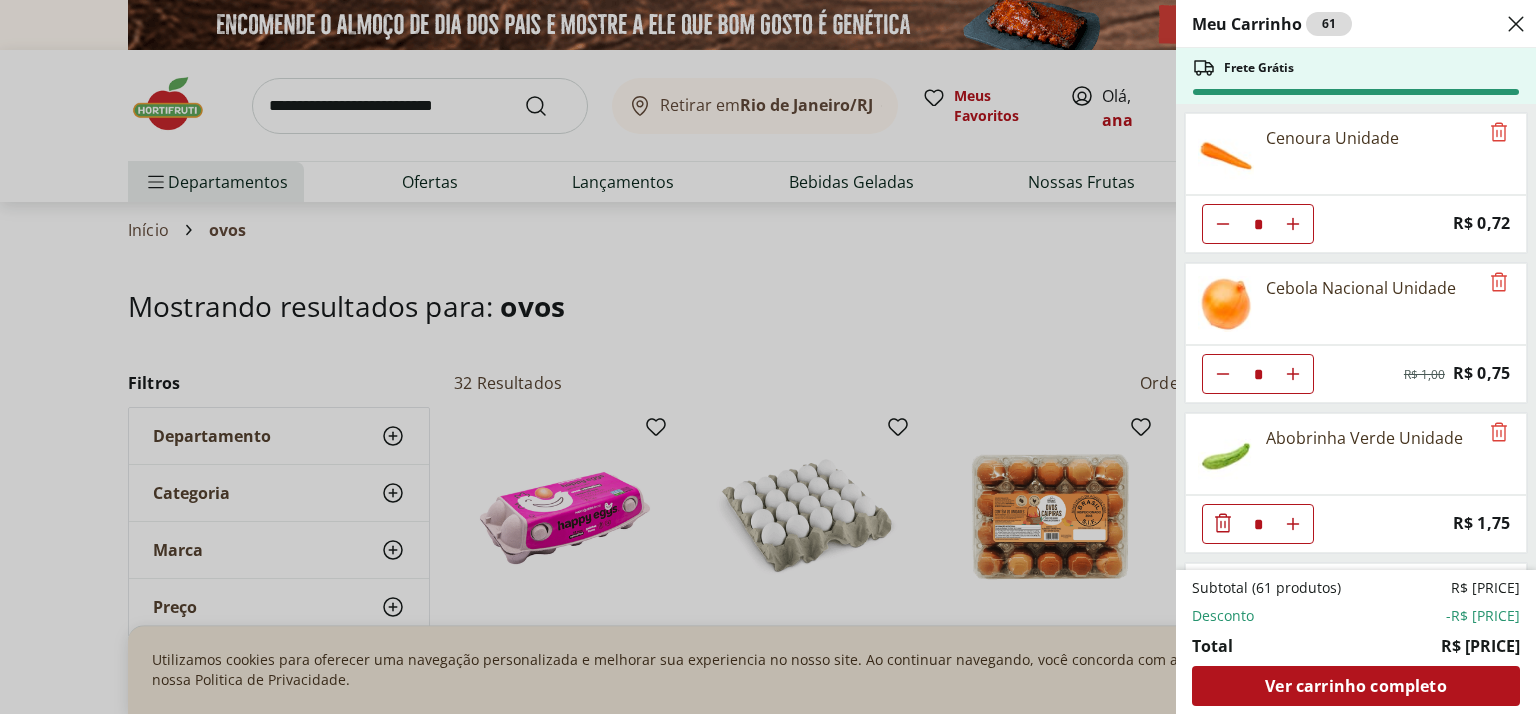 click on "Meu Carrinho 61 Frete Grátis Cenoura Unidade * Price: R$ 0,72 Cebola Nacional Unidade * Original price: R$ 1,00 Price: R$ 0,75 Abobrinha Verde Unidade * Price: R$ 1,75 Limão Tahity Unidade * Price: R$ 0,55 Pimentão Vermelho Unidade * Price: R$ 7,30 Banana Prata Unidade * Price: R$ 2,20 Mexerica Importada Unidade * Price: R$ 2,43 Mostarda Amarela Heinz Squeeze 255G * Price: R$ 18,39 Queijo Tipo Cottage Cruzília 200g * Price: R$ 19,99 Creme de Ricota Light Tirolez 200g * Price: R$ 11,99 Farofa Pouch Tradicional Natural Da Terra 250g * Price: R$ 16,99 Batata Inglesa Unidade * Price: R$ 0,80 Suco Laranja Natural da Terra 1,7L * Price: R$ 29,99 Pepino Japonês Unidade * Price: R$ 1,98 Filé de Salmão Congelado Natural da Terra * Original price: R$ 94,99 Price: R$ 69,99 Mel Silvestre Orgânico Natural Da Terra 200g * Price: R$ 21,99 Azeitona Preta Raiola Azapa 200G * Price: R$ 31,99 Pipoca Artesanal de Caramelo e Flor-de-Sal Mais Pura 100g * Price: R$ 17,99 * Price: R$ 27,99 * Price: * *" at bounding box center [768, 357] 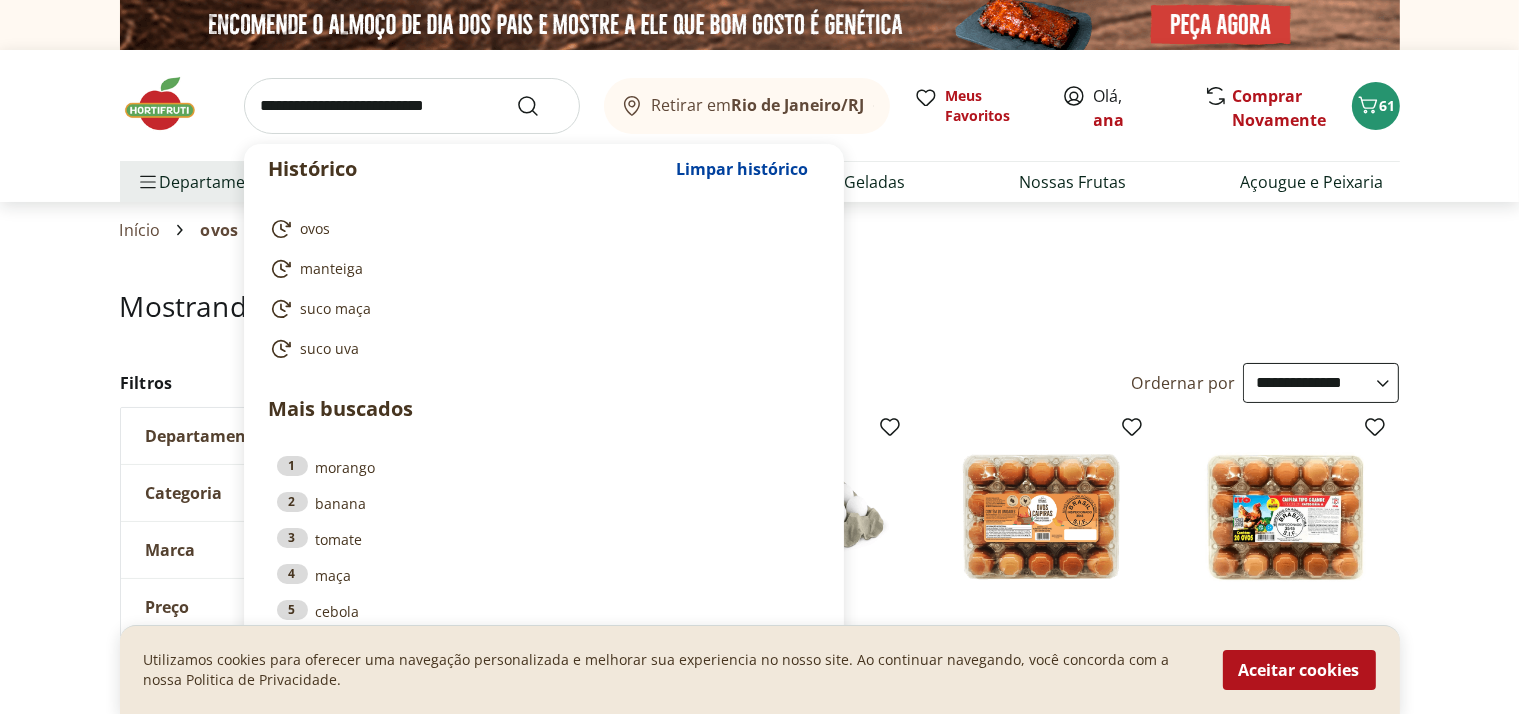 click at bounding box center [412, 106] 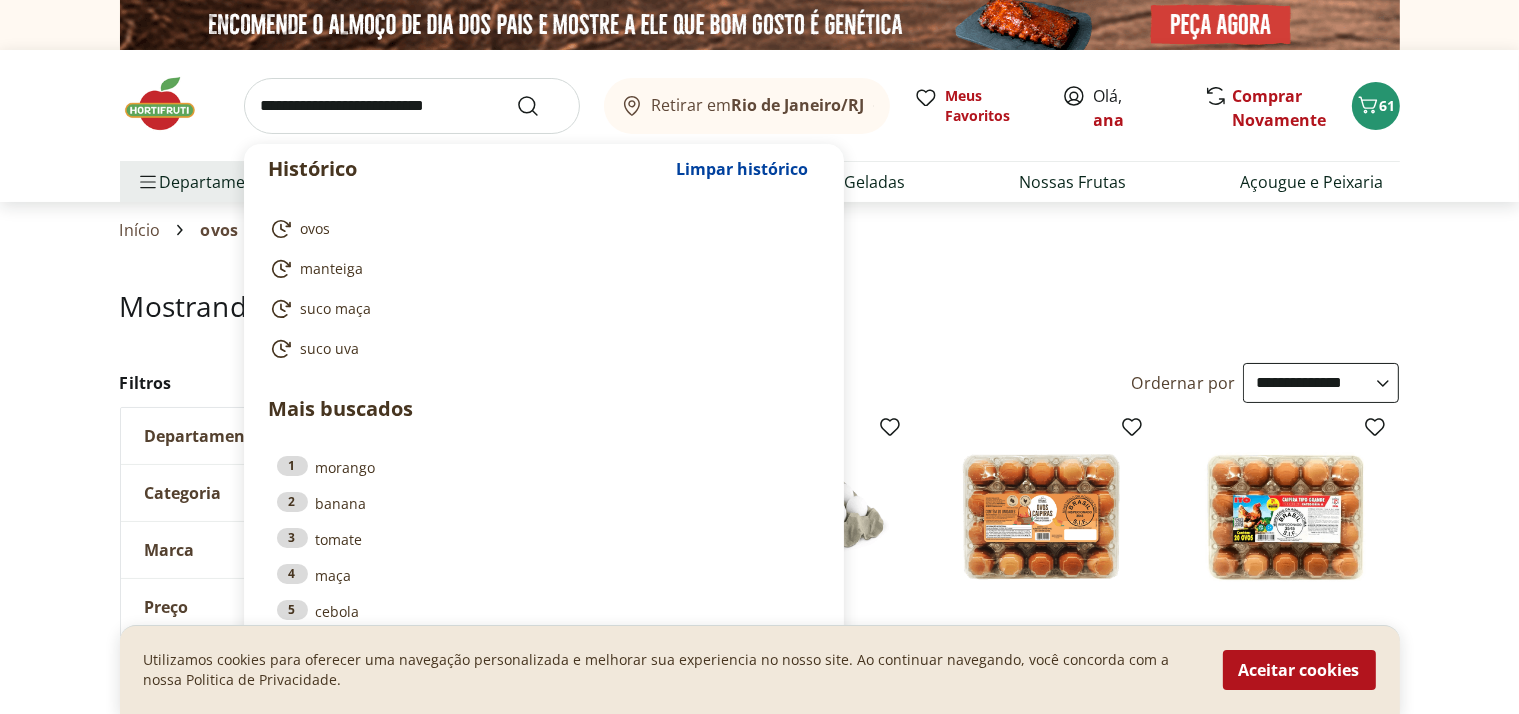 click at bounding box center [170, 104] 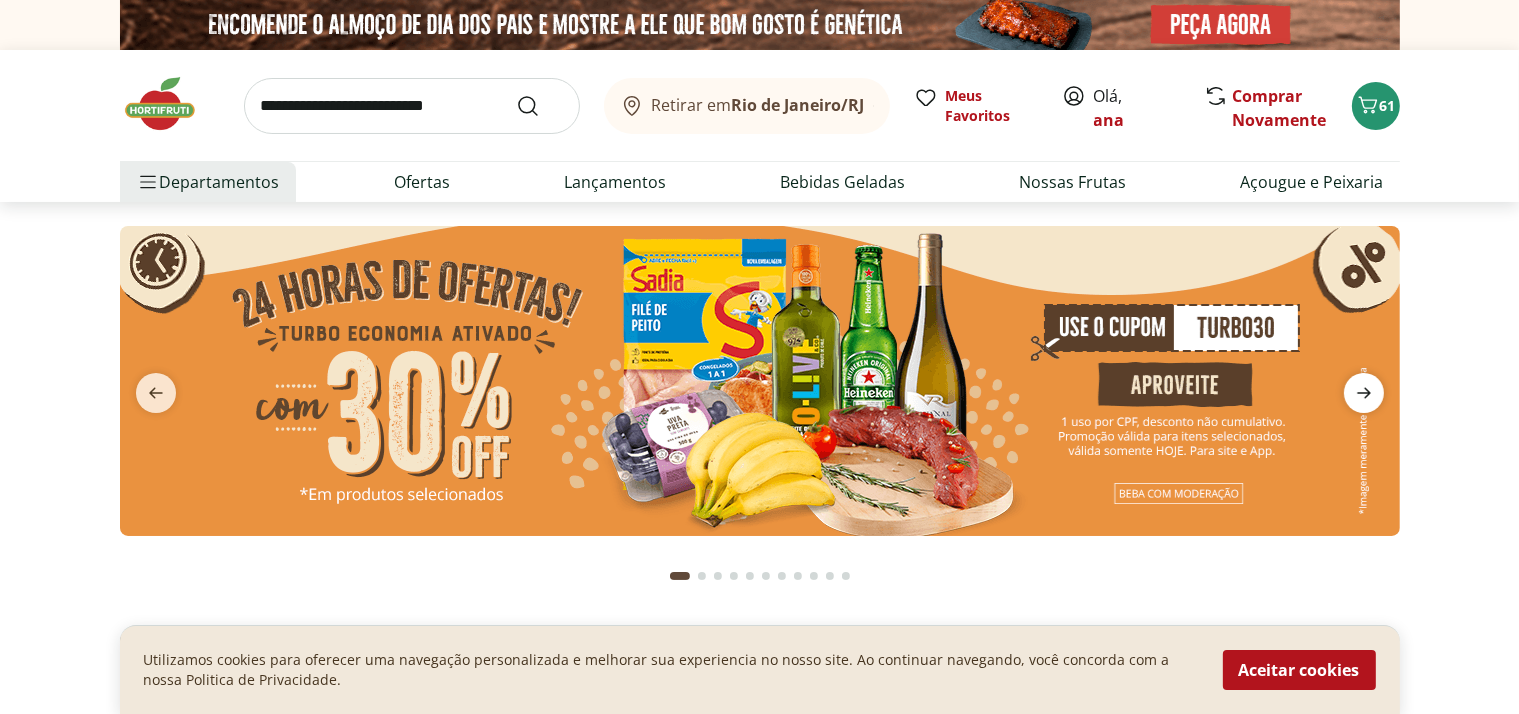 click 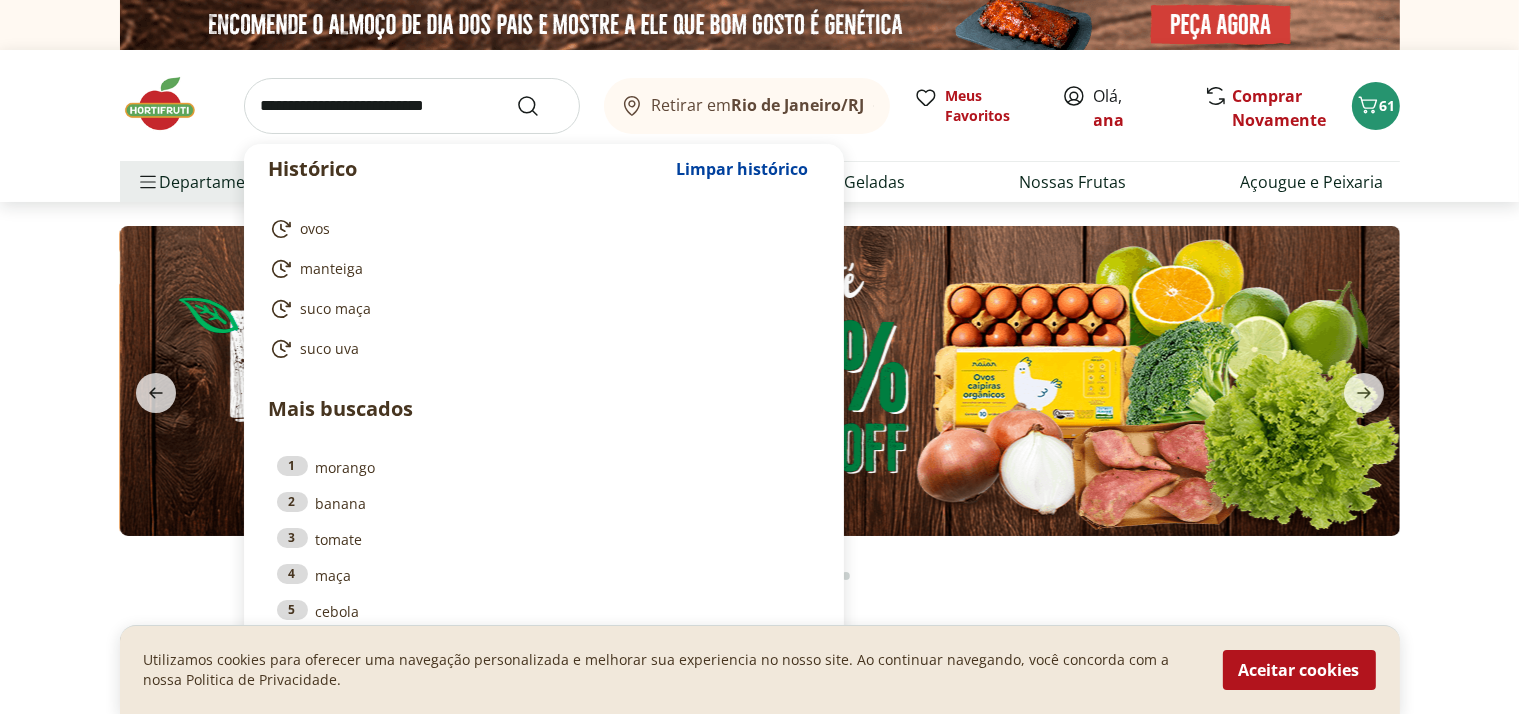 click at bounding box center [412, 106] 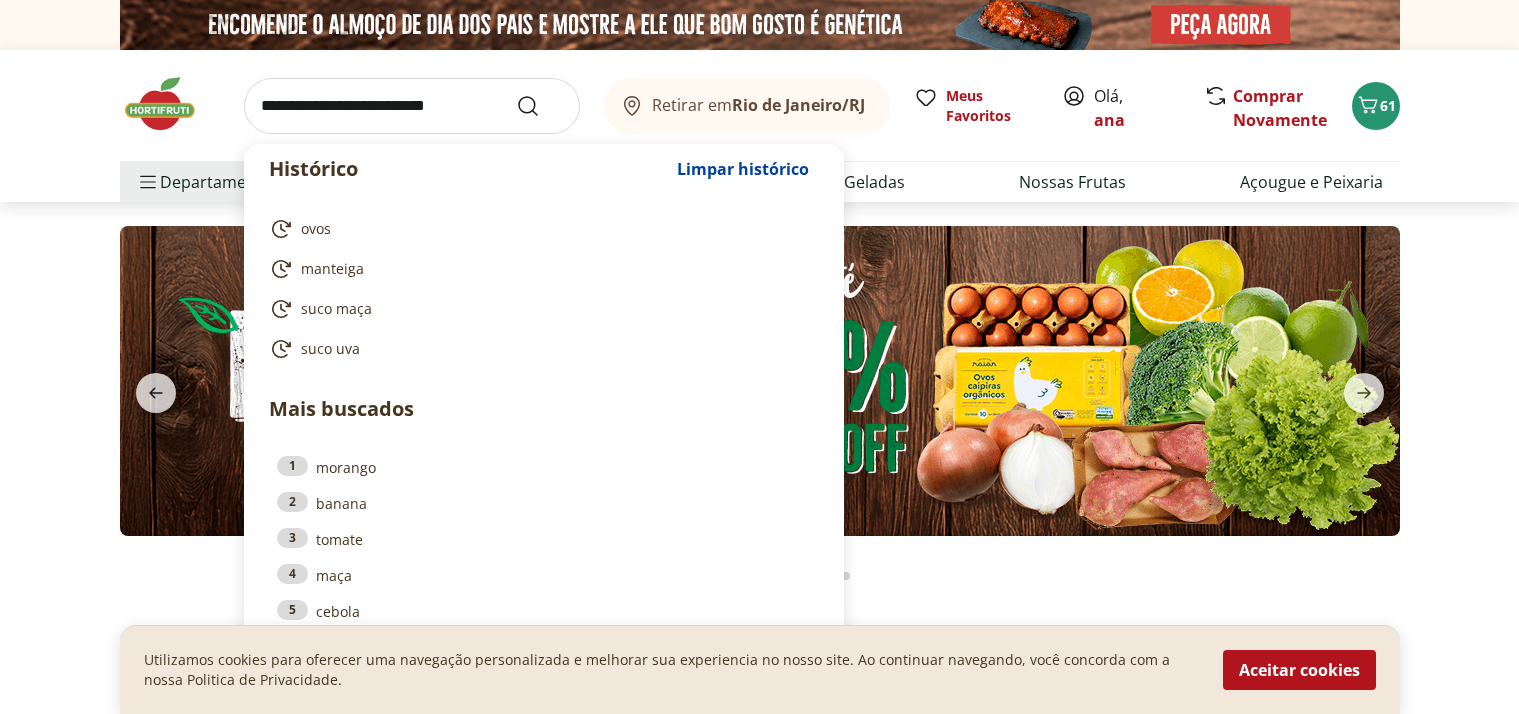 scroll, scrollTop: 0, scrollLeft: 0, axis: both 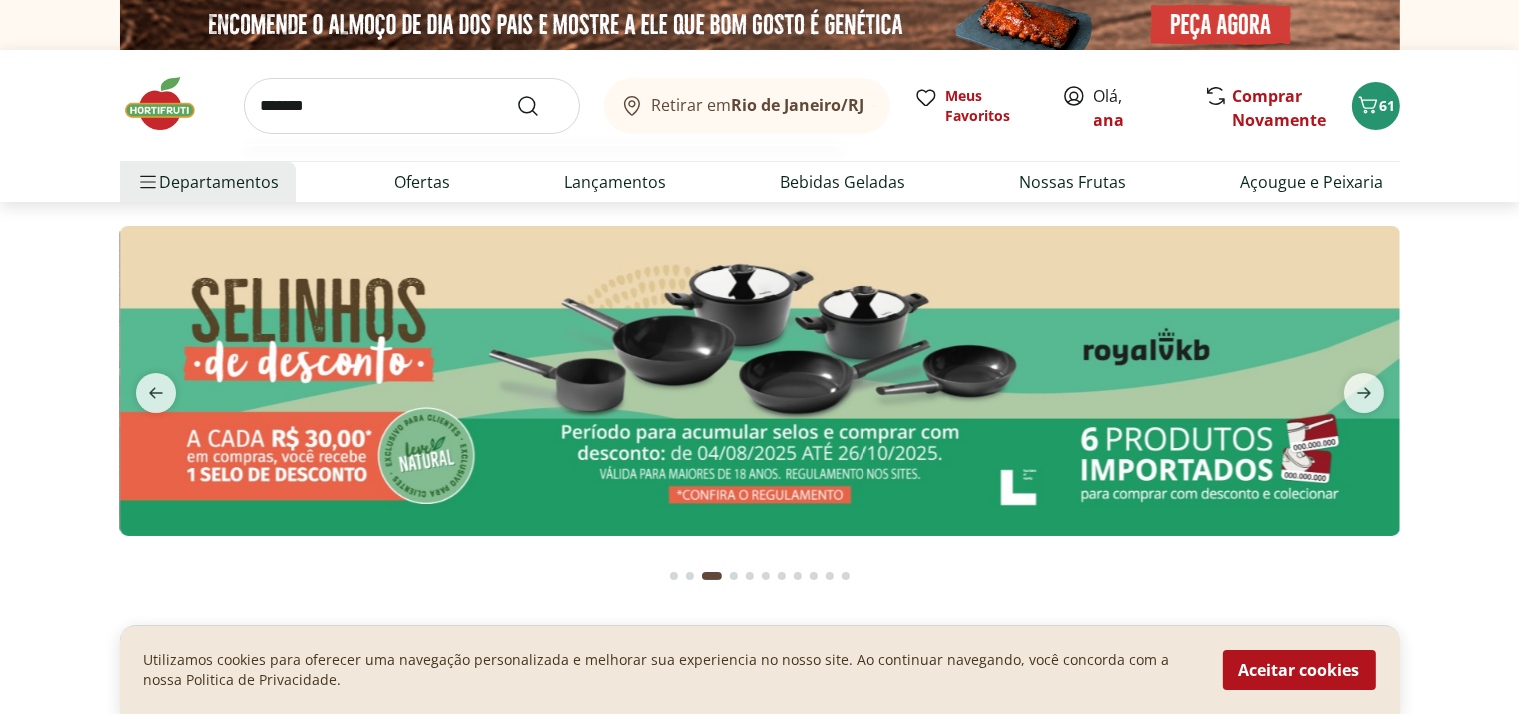 type on "*******" 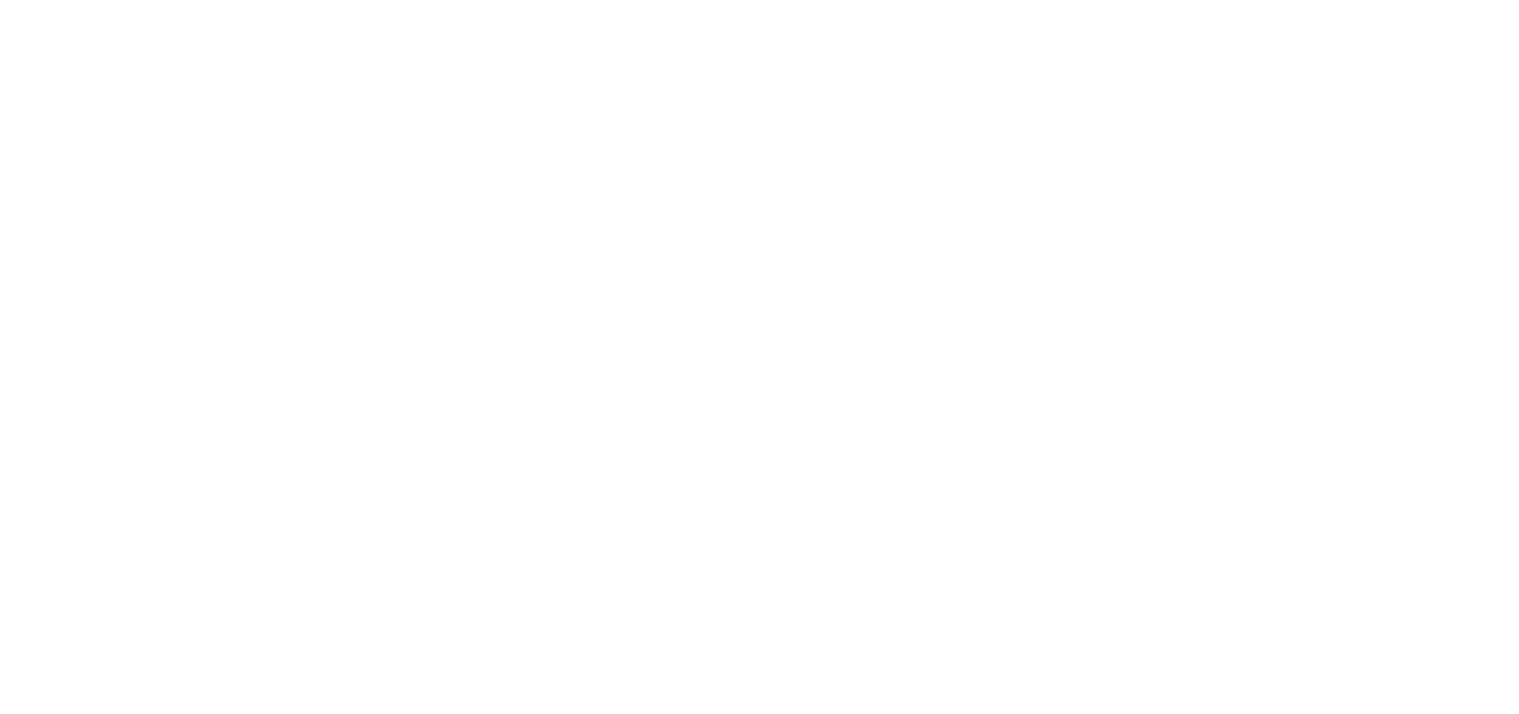 select on "**********" 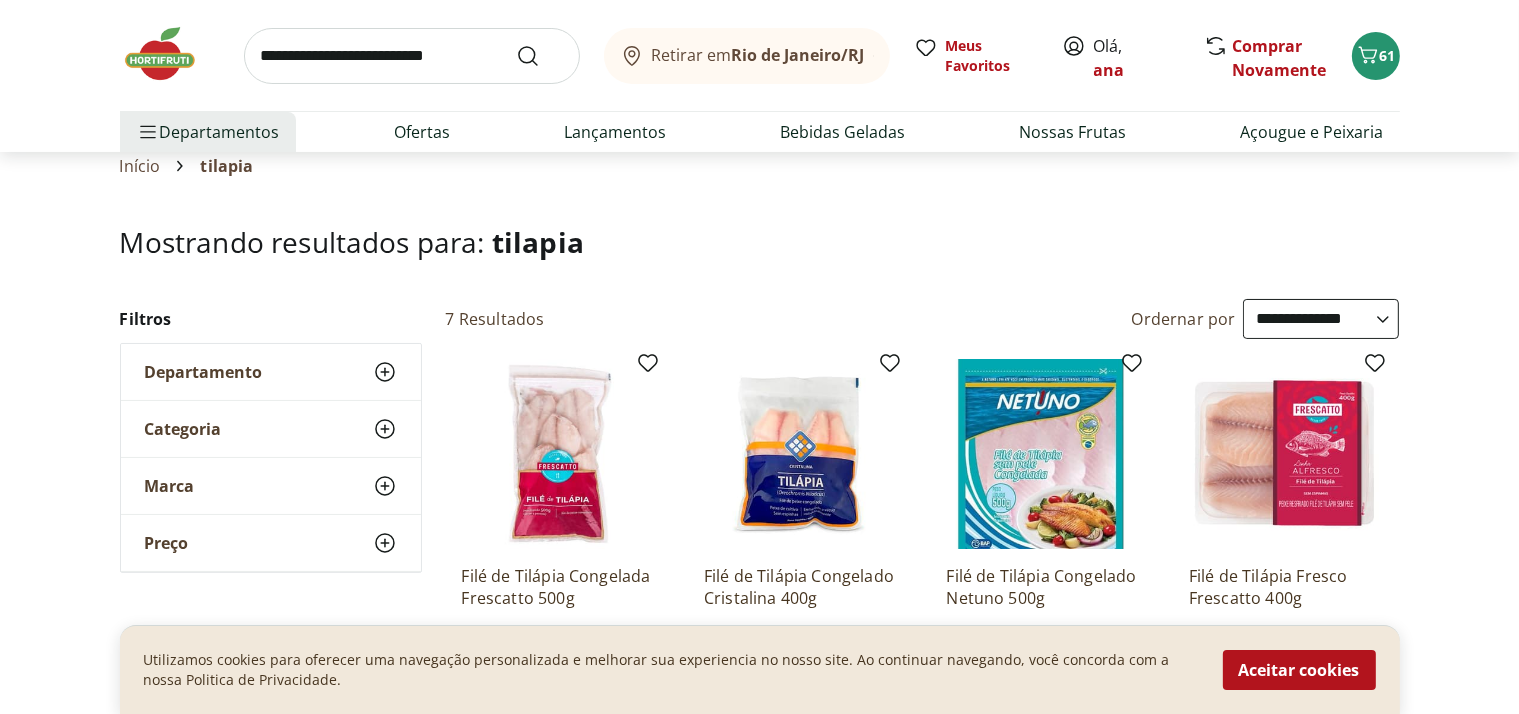 scroll, scrollTop: 0, scrollLeft: 0, axis: both 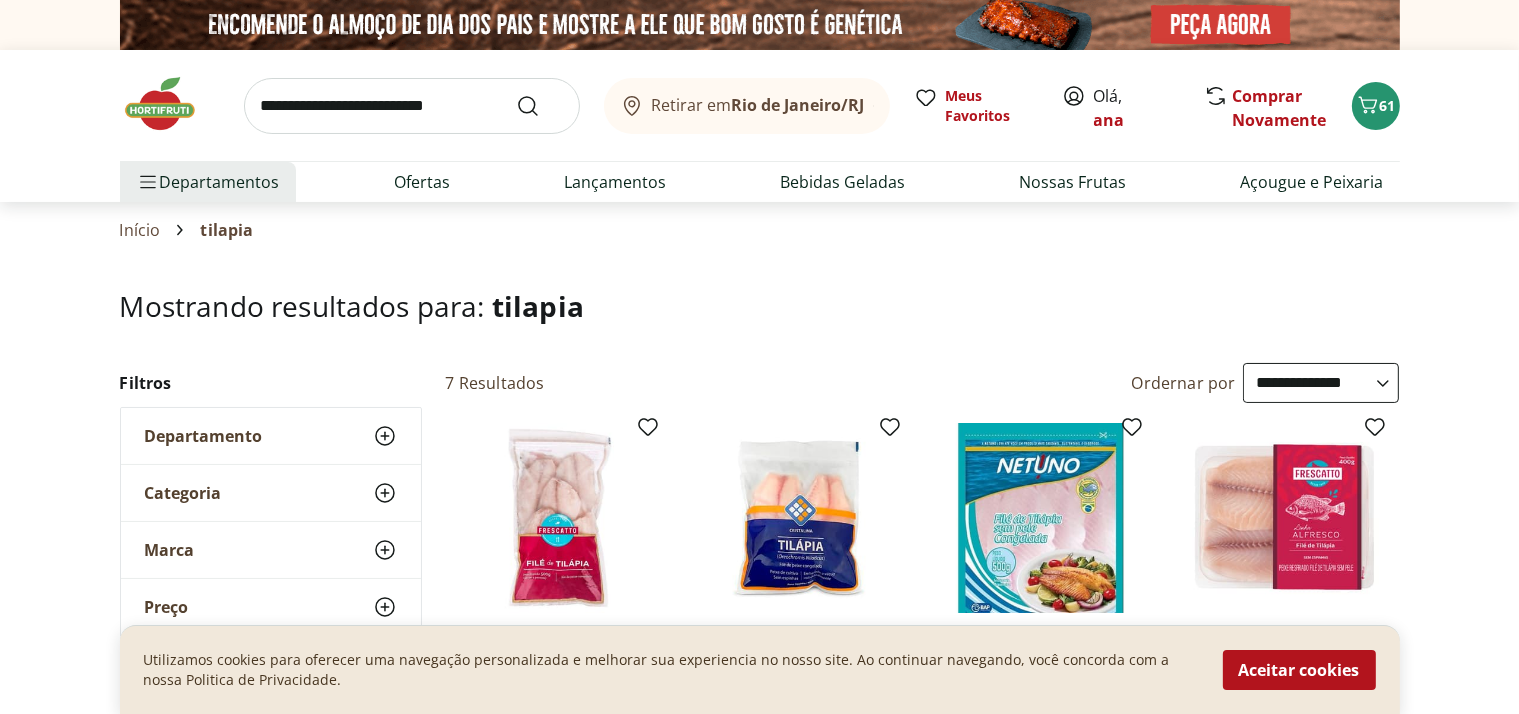 click at bounding box center [412, 106] 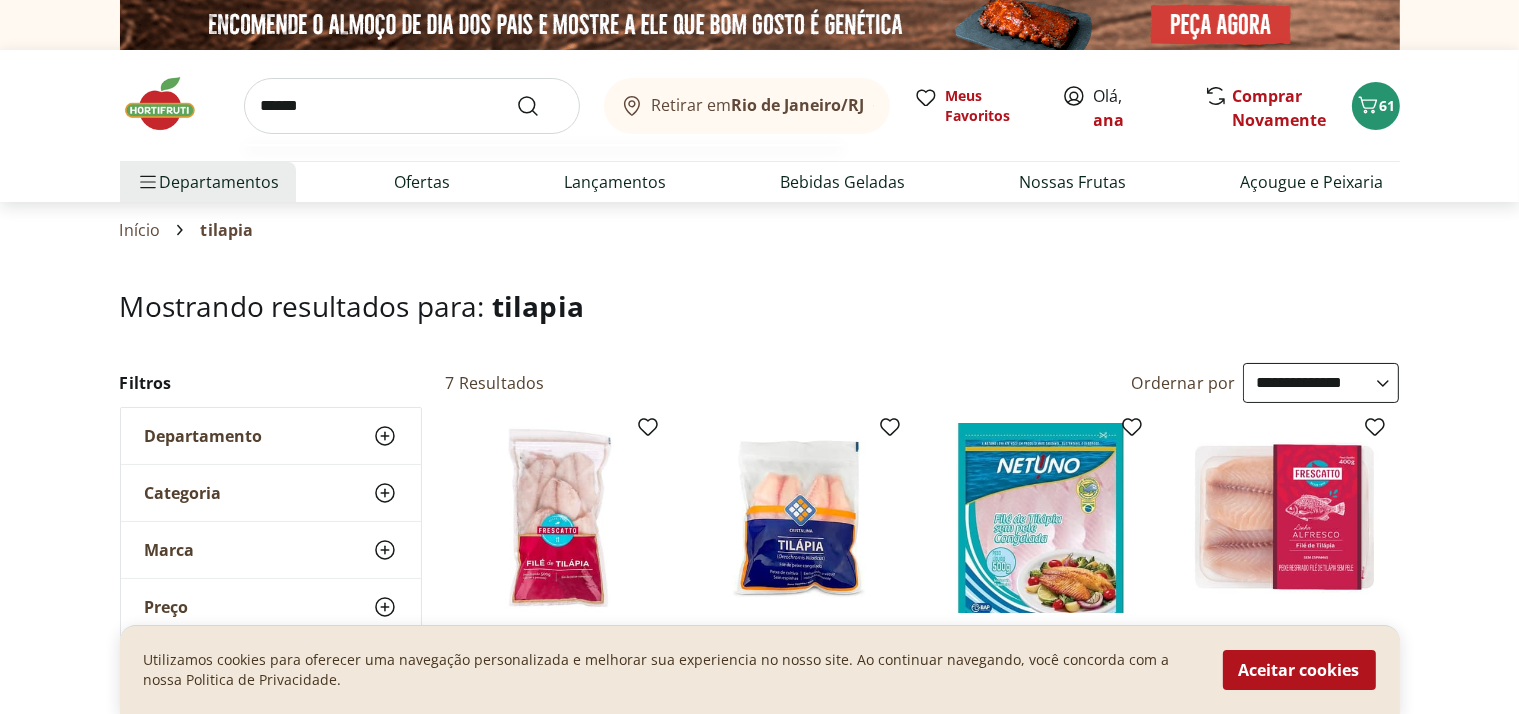 type on "******" 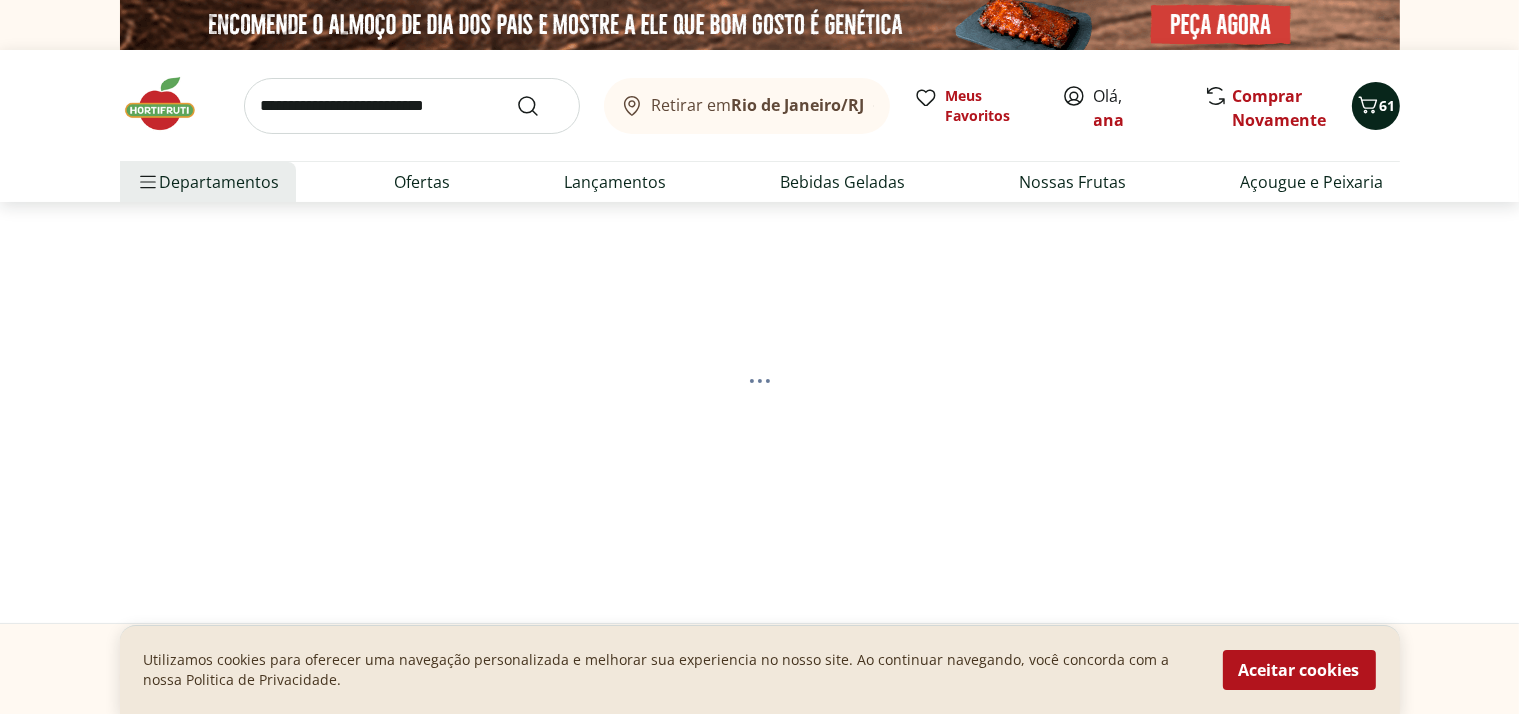 select on "**********" 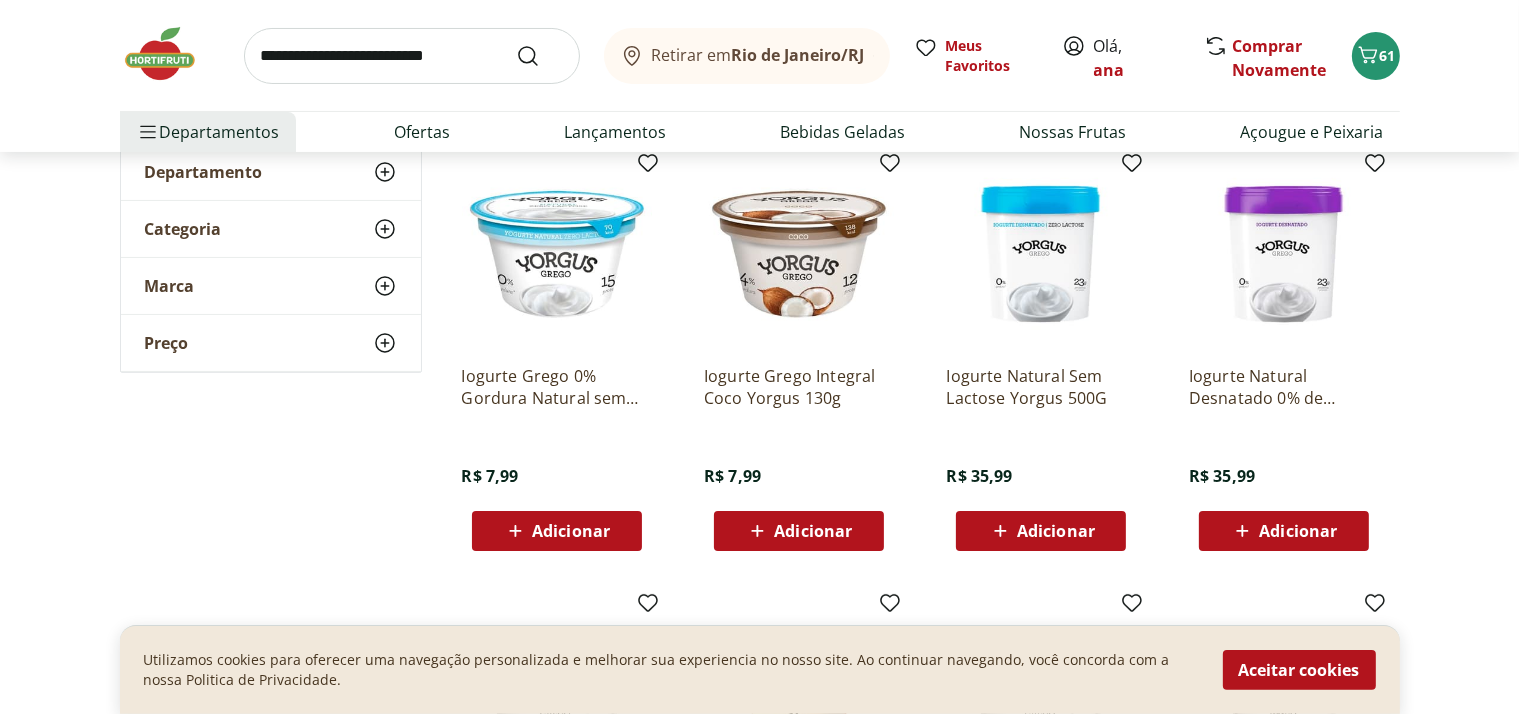 scroll, scrollTop: 300, scrollLeft: 0, axis: vertical 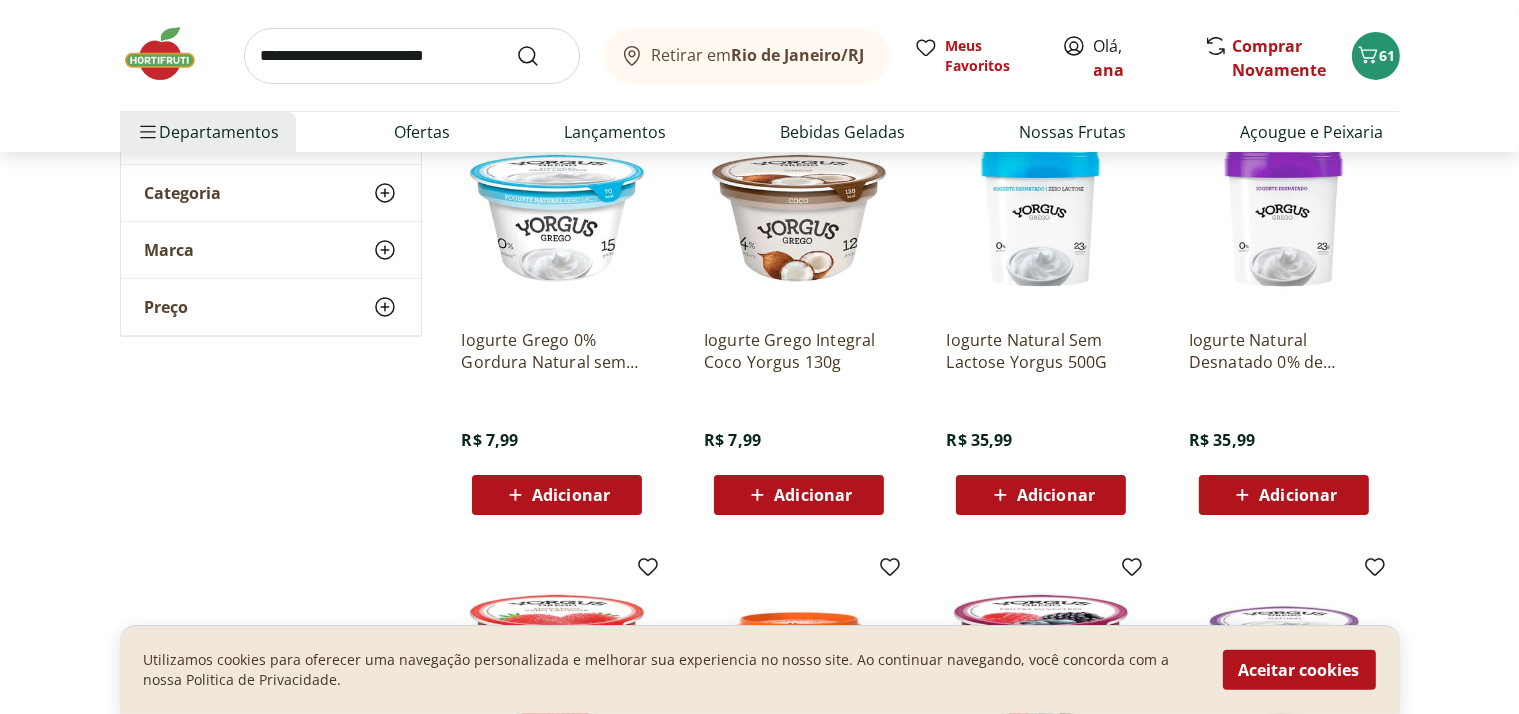 click on "Adicionar" at bounding box center (571, 495) 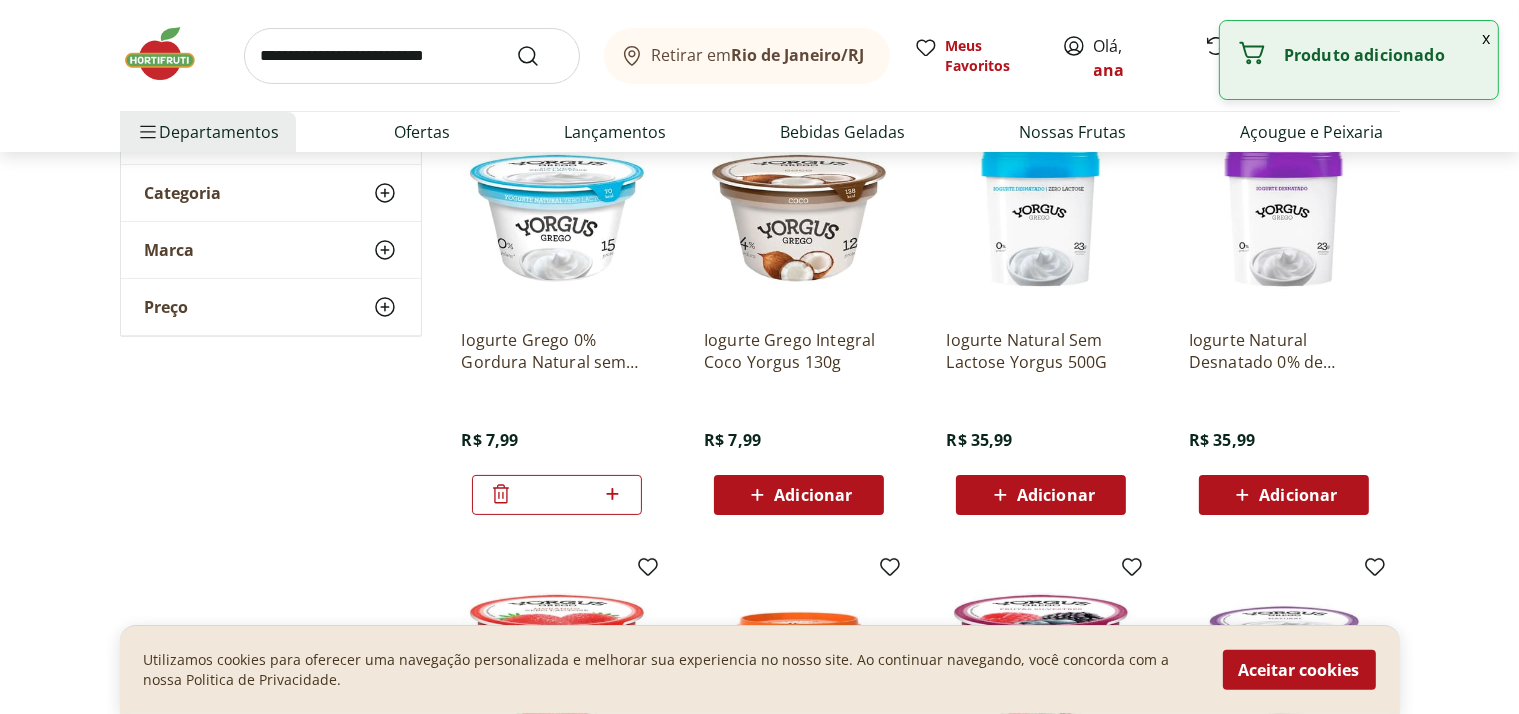 click 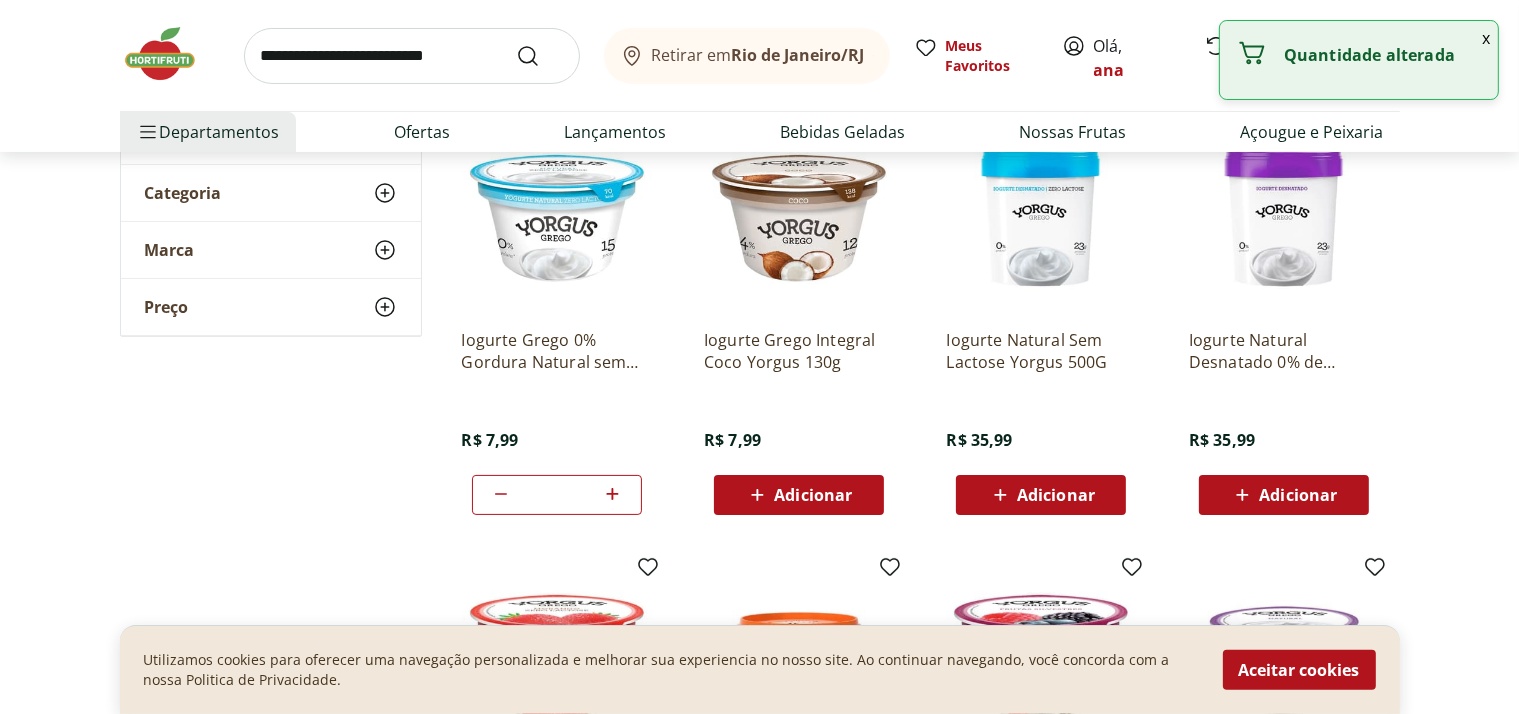 click 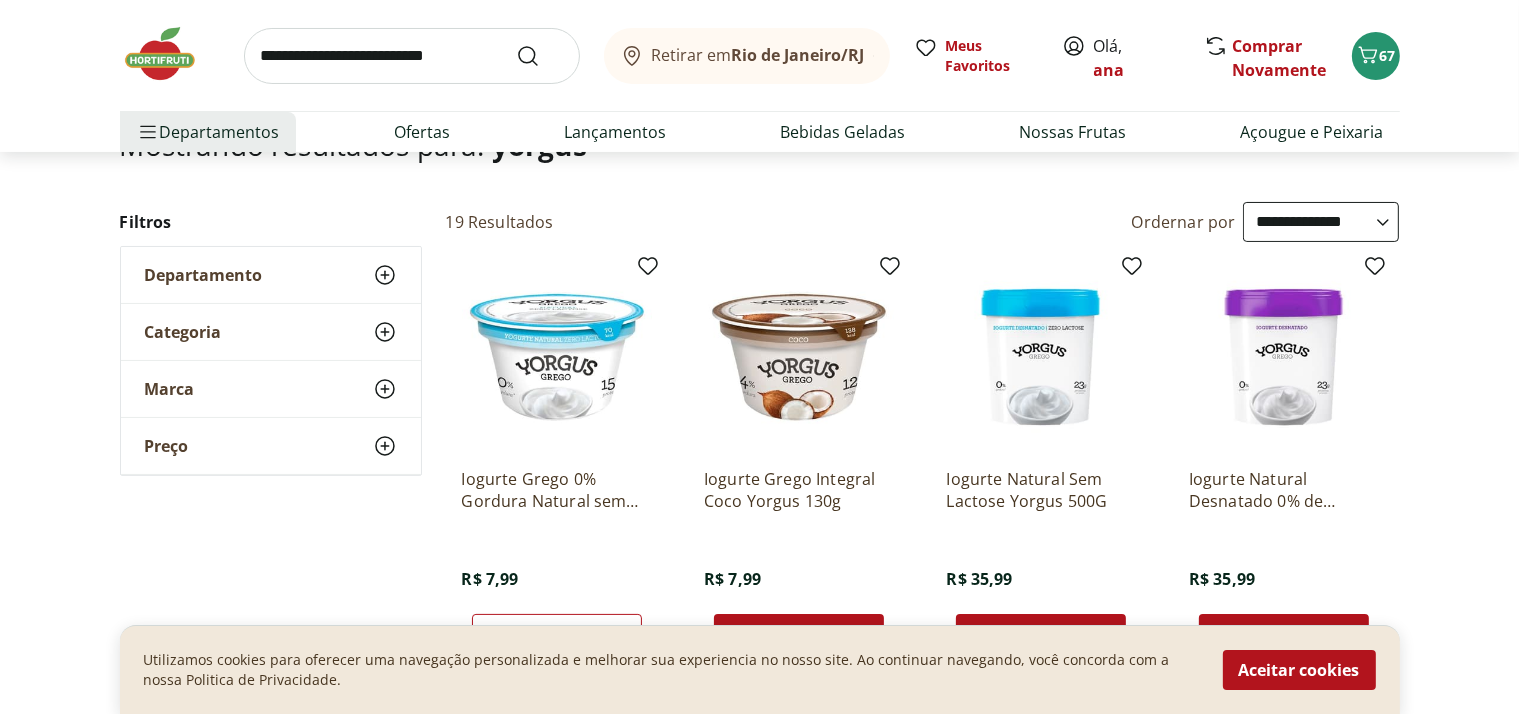 scroll, scrollTop: 0, scrollLeft: 0, axis: both 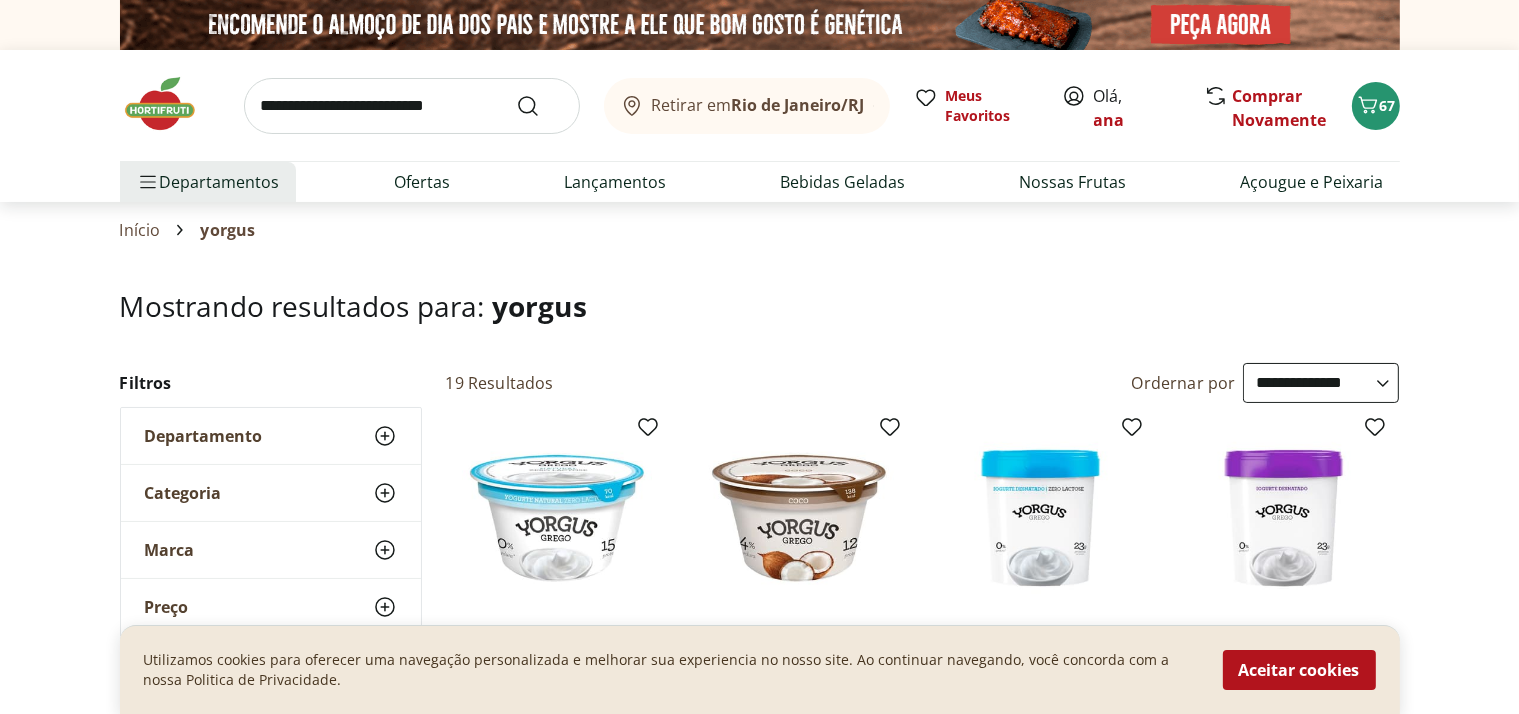 click at bounding box center (170, 104) 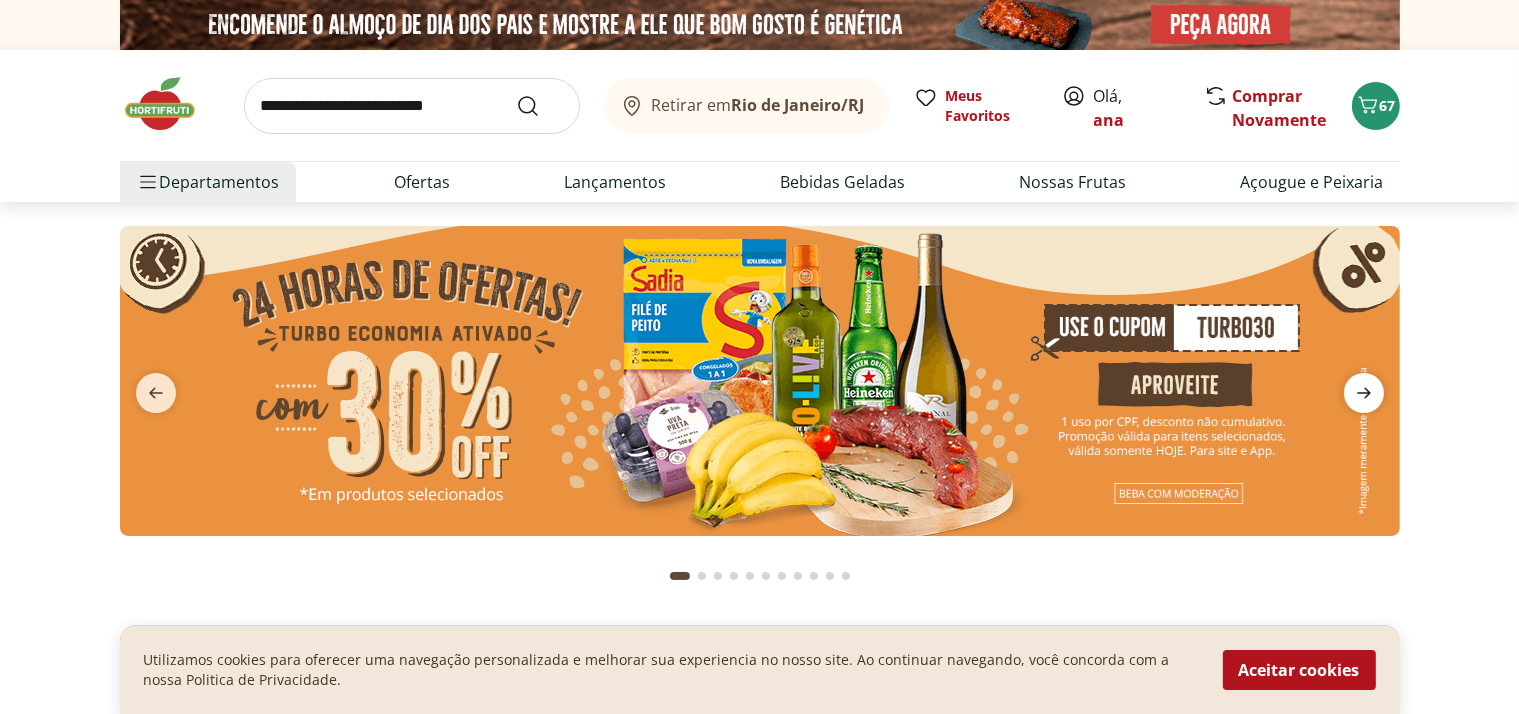 click 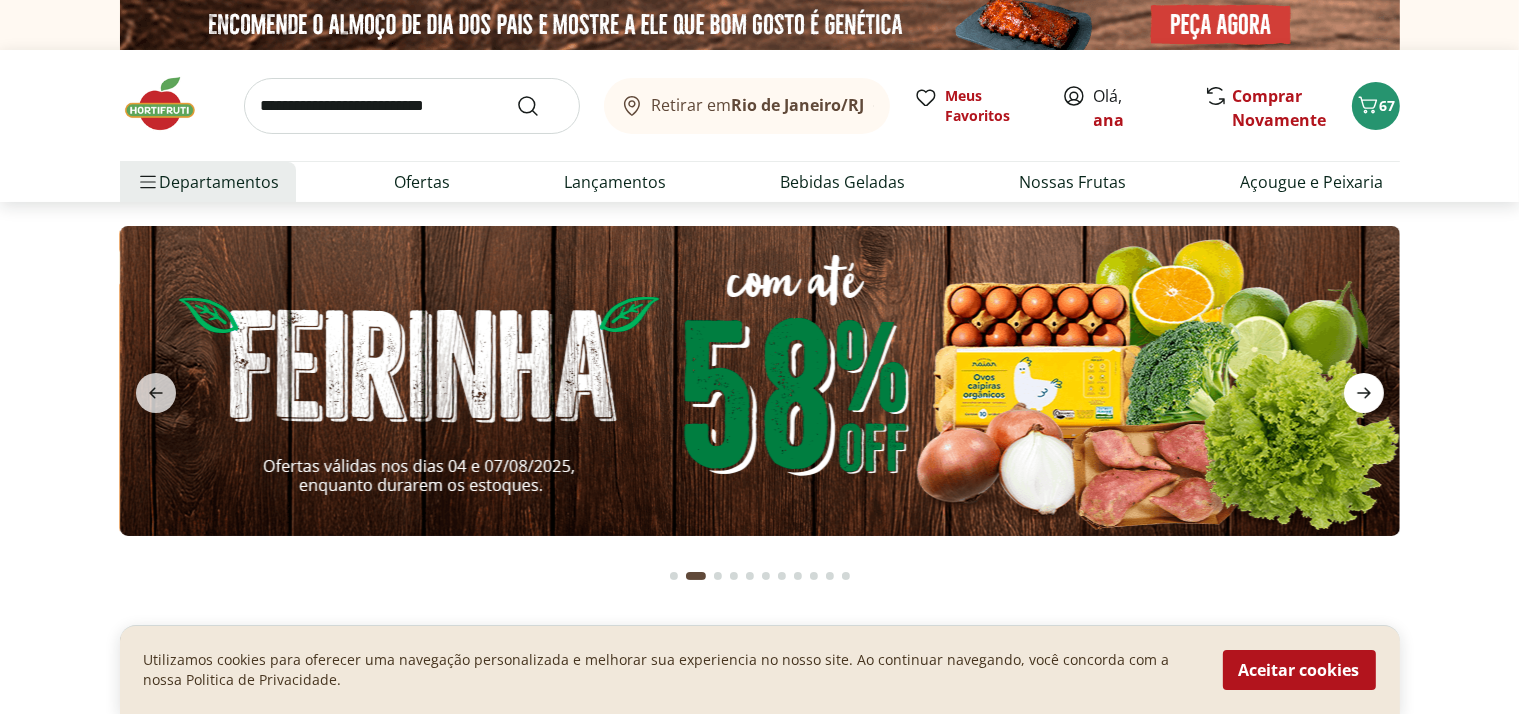 click 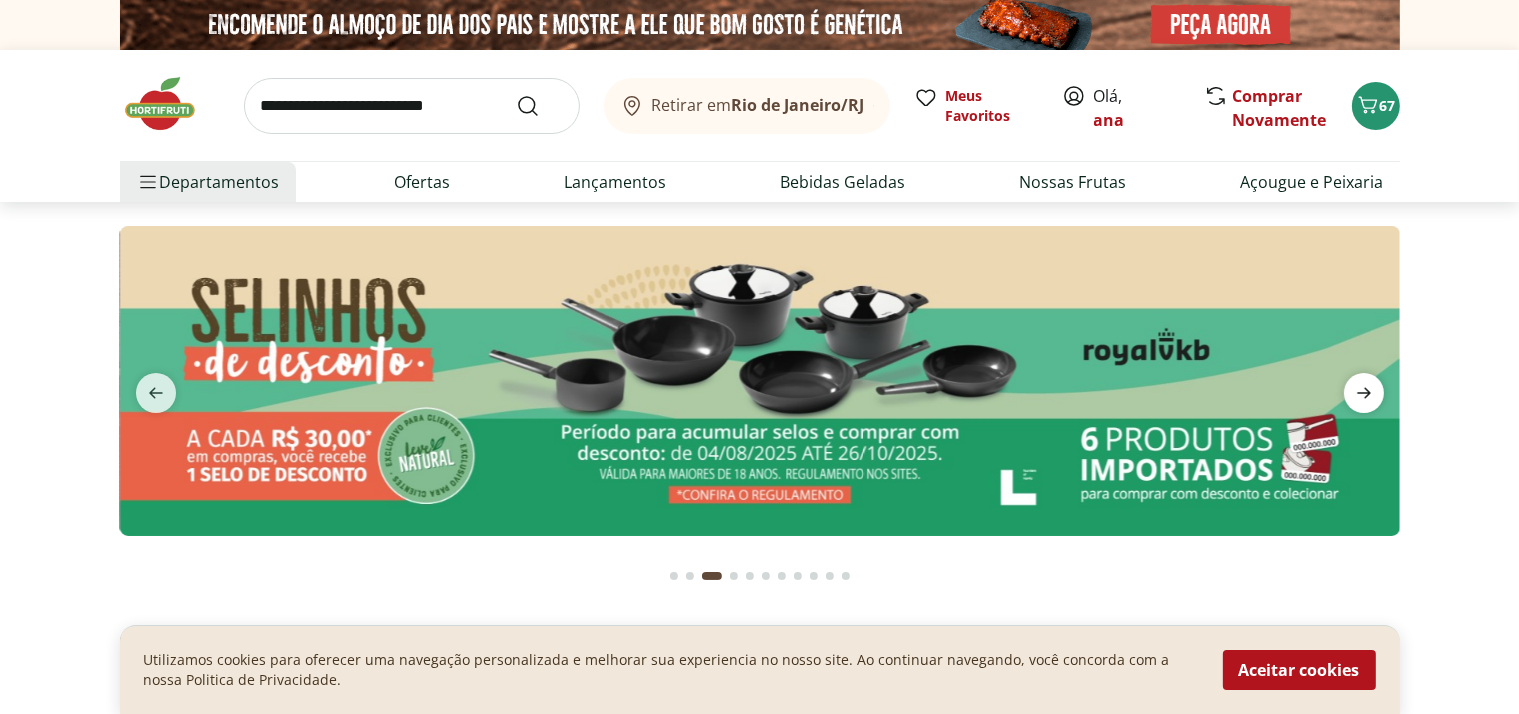 click 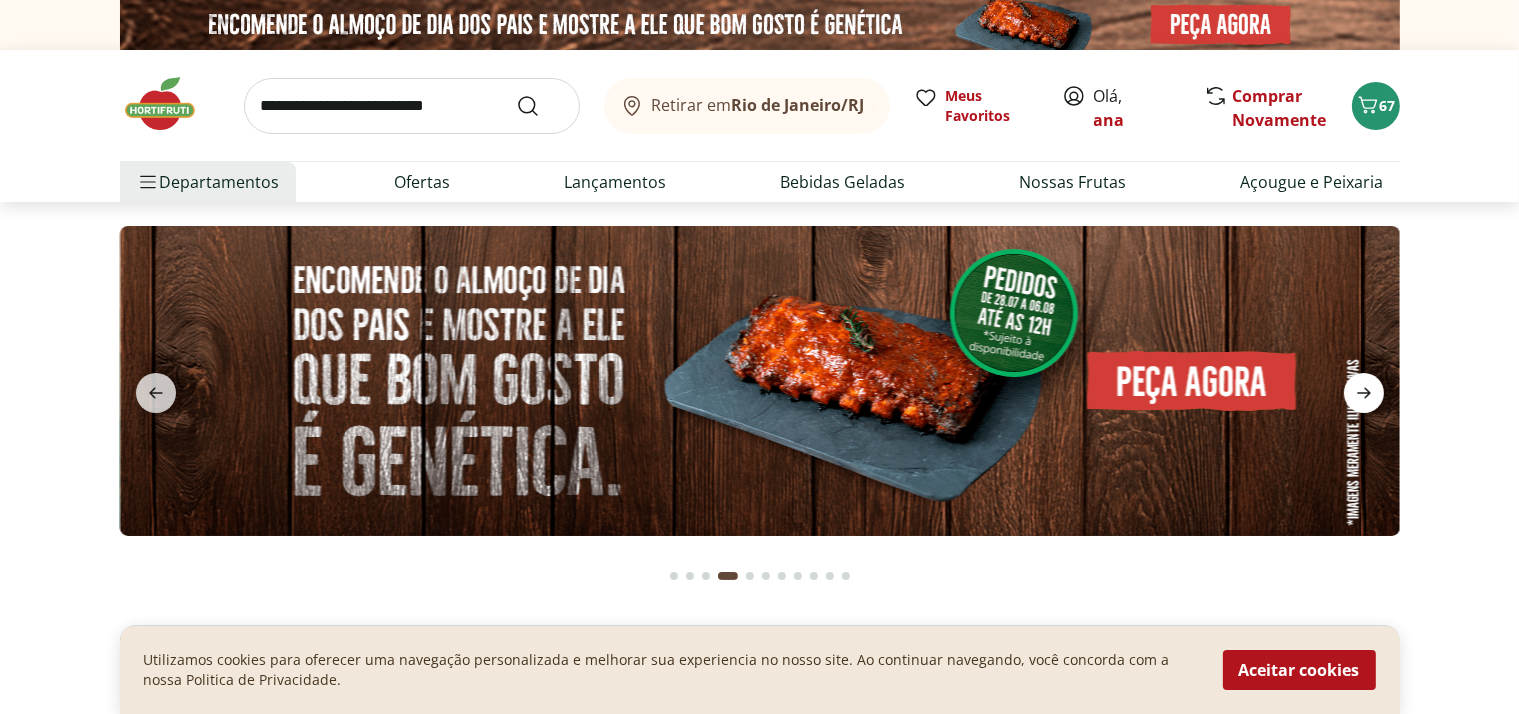 click 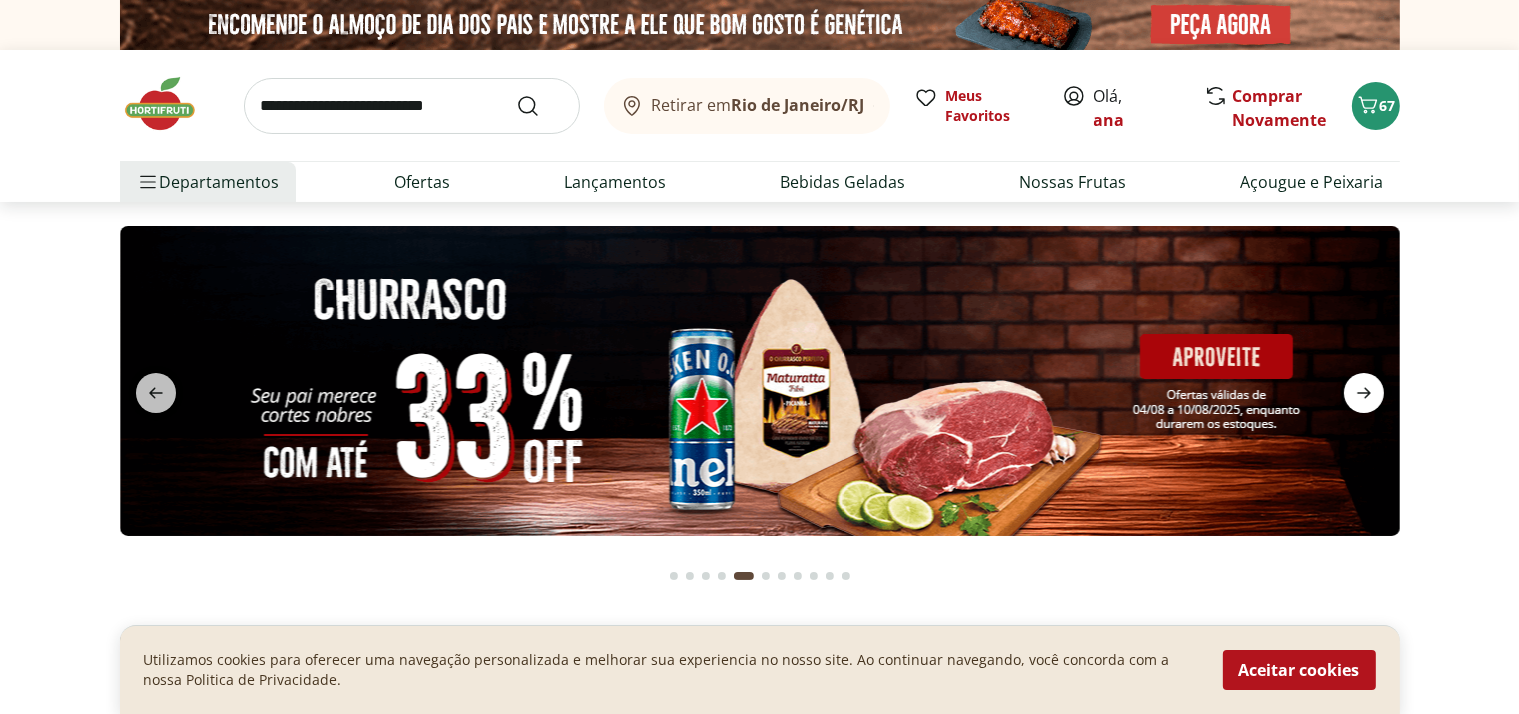 click 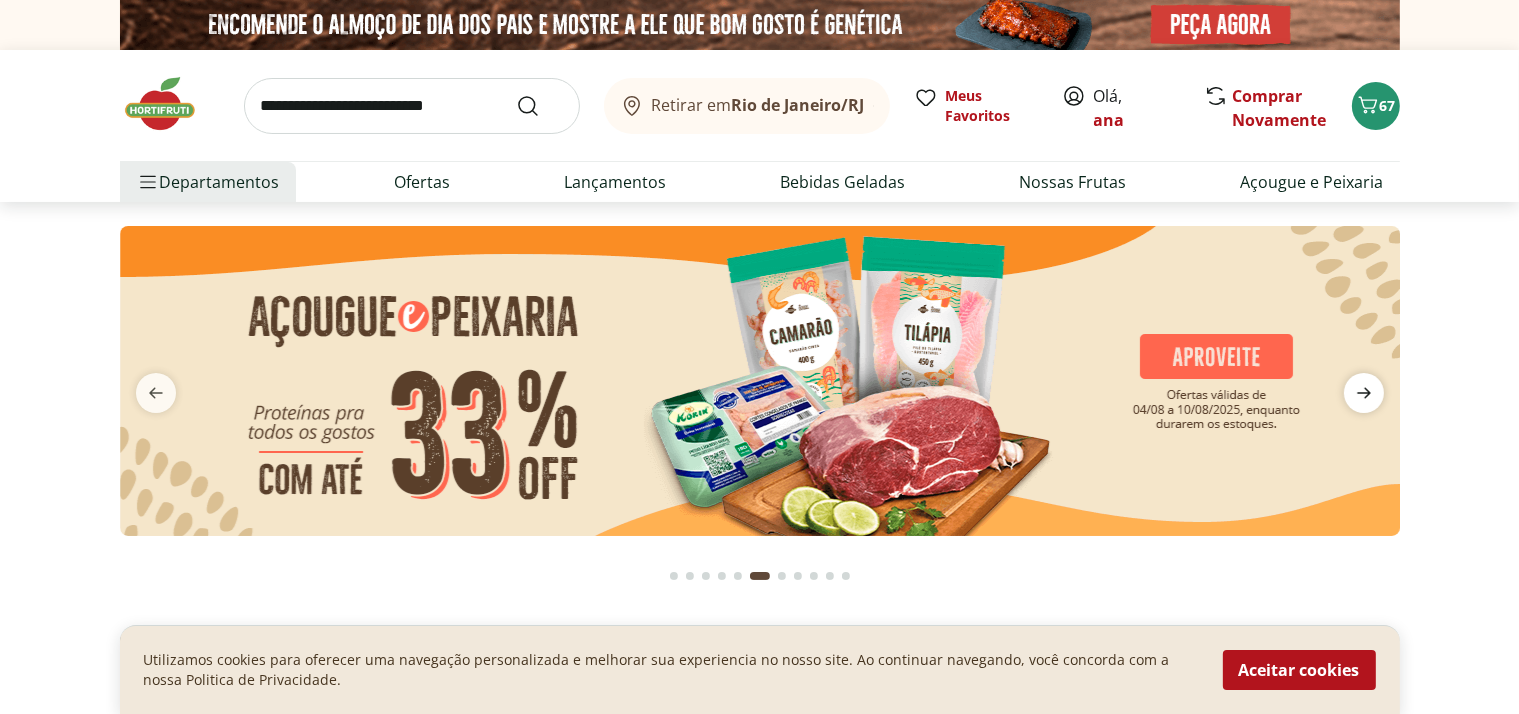 click 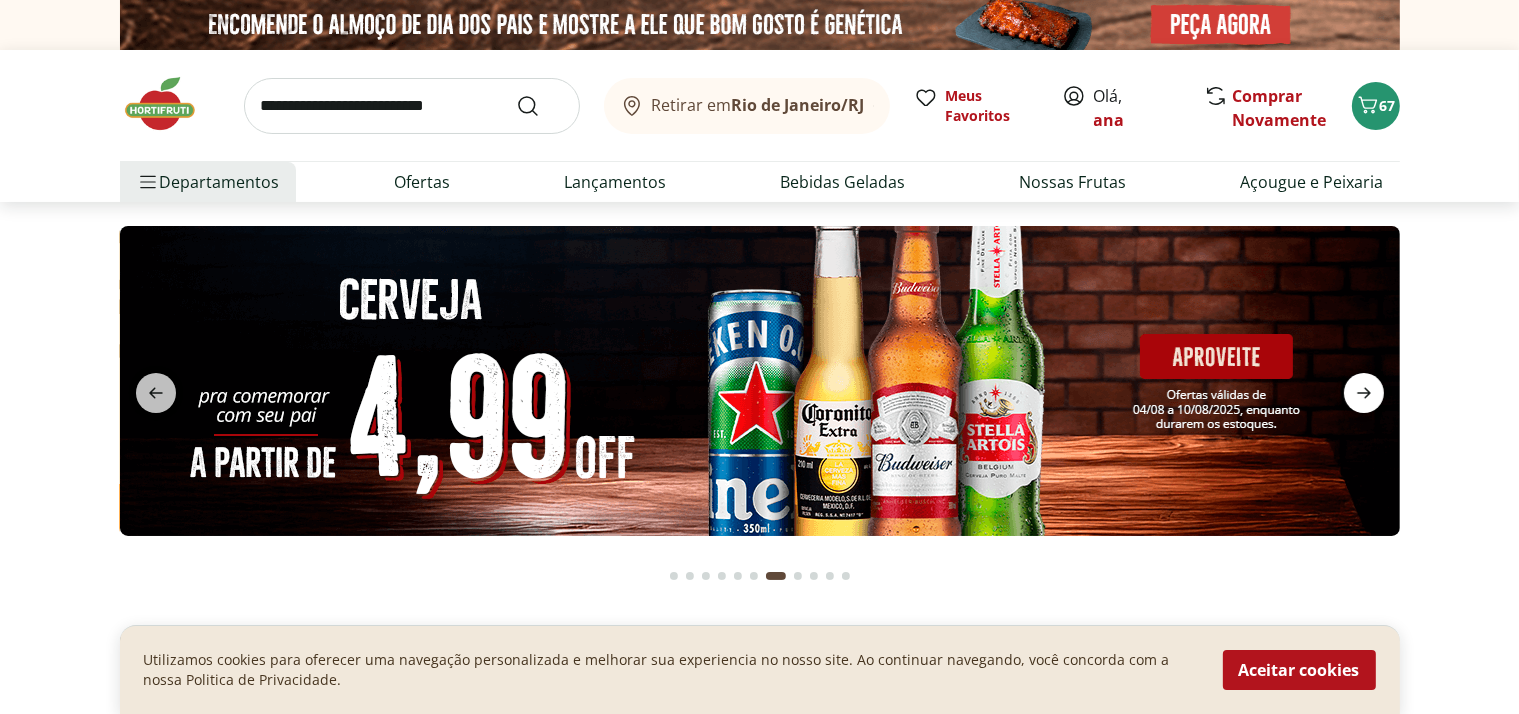 click 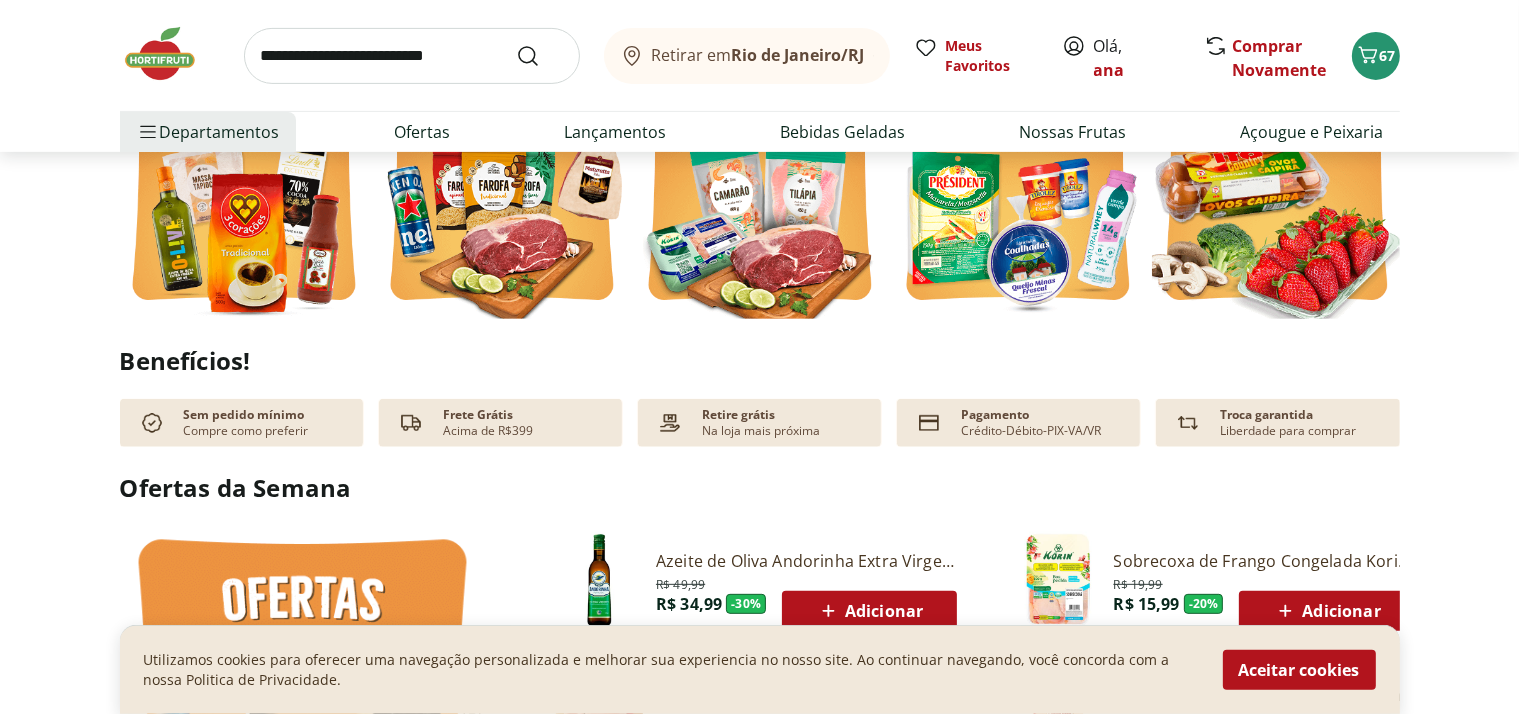 scroll, scrollTop: 600, scrollLeft: 0, axis: vertical 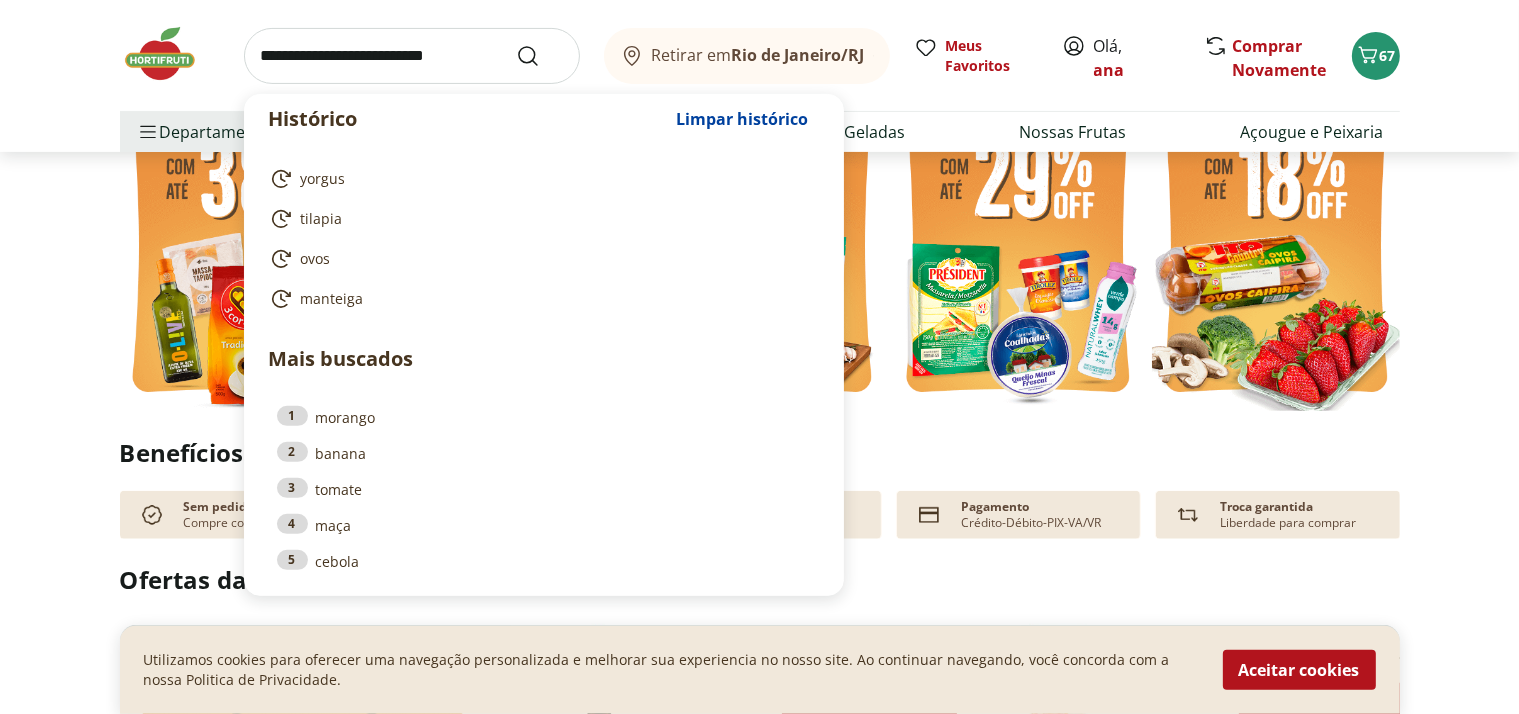 click at bounding box center [412, 56] 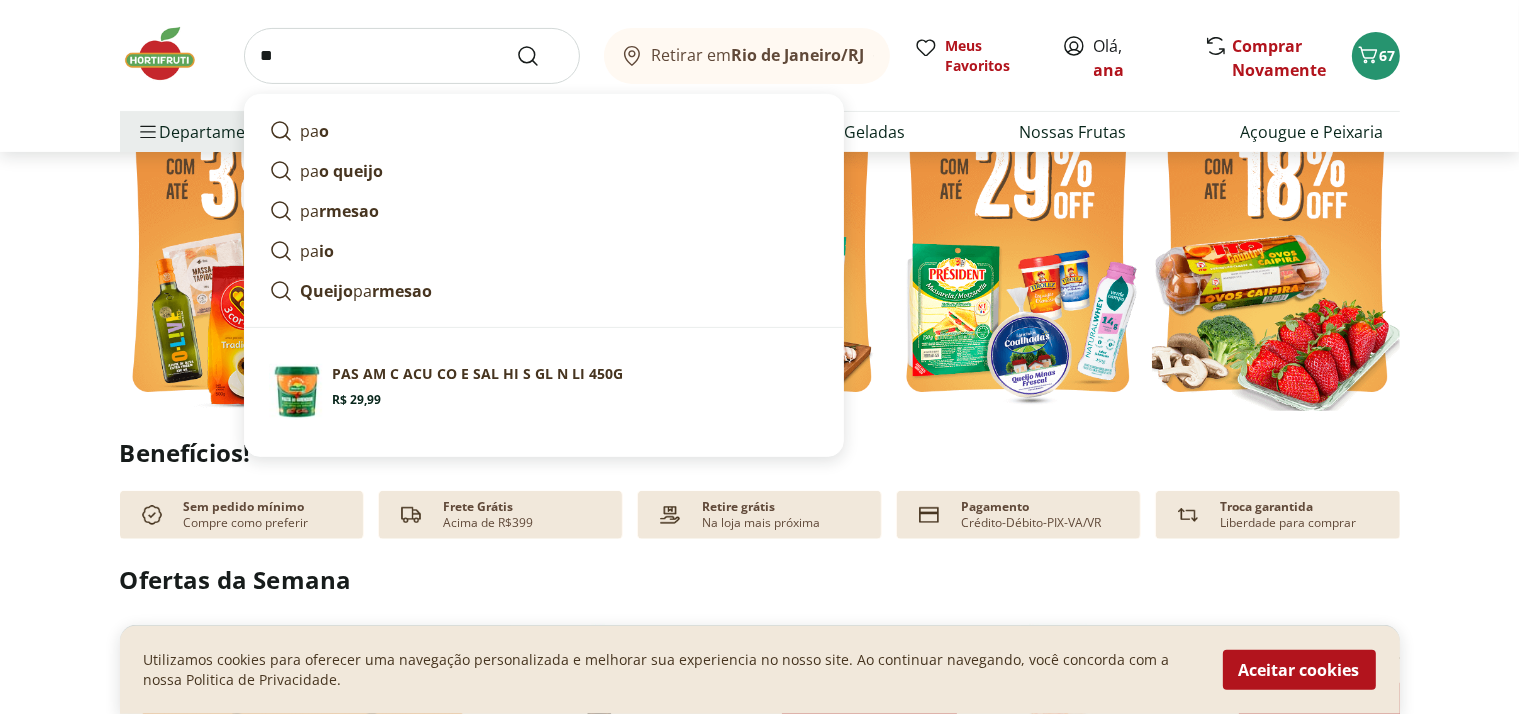 type on "*" 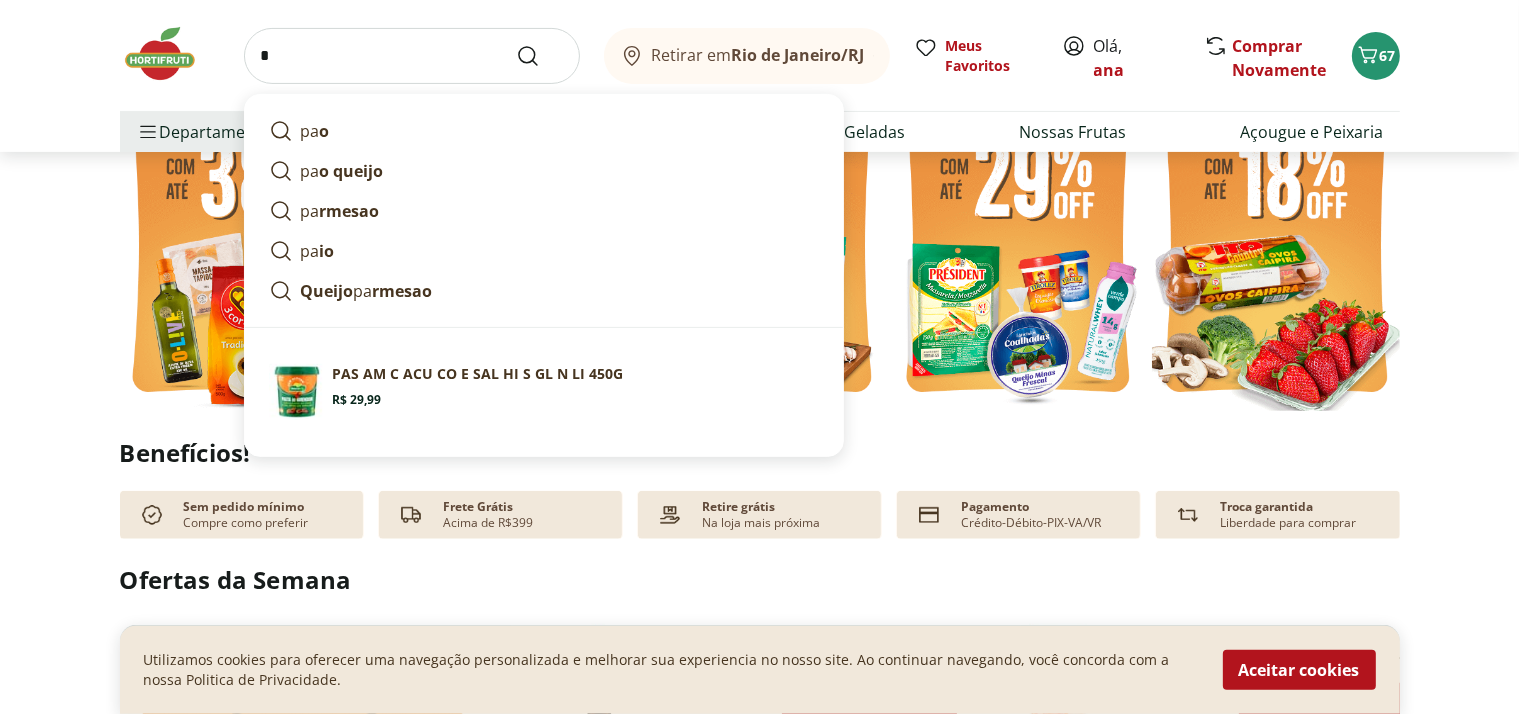 type 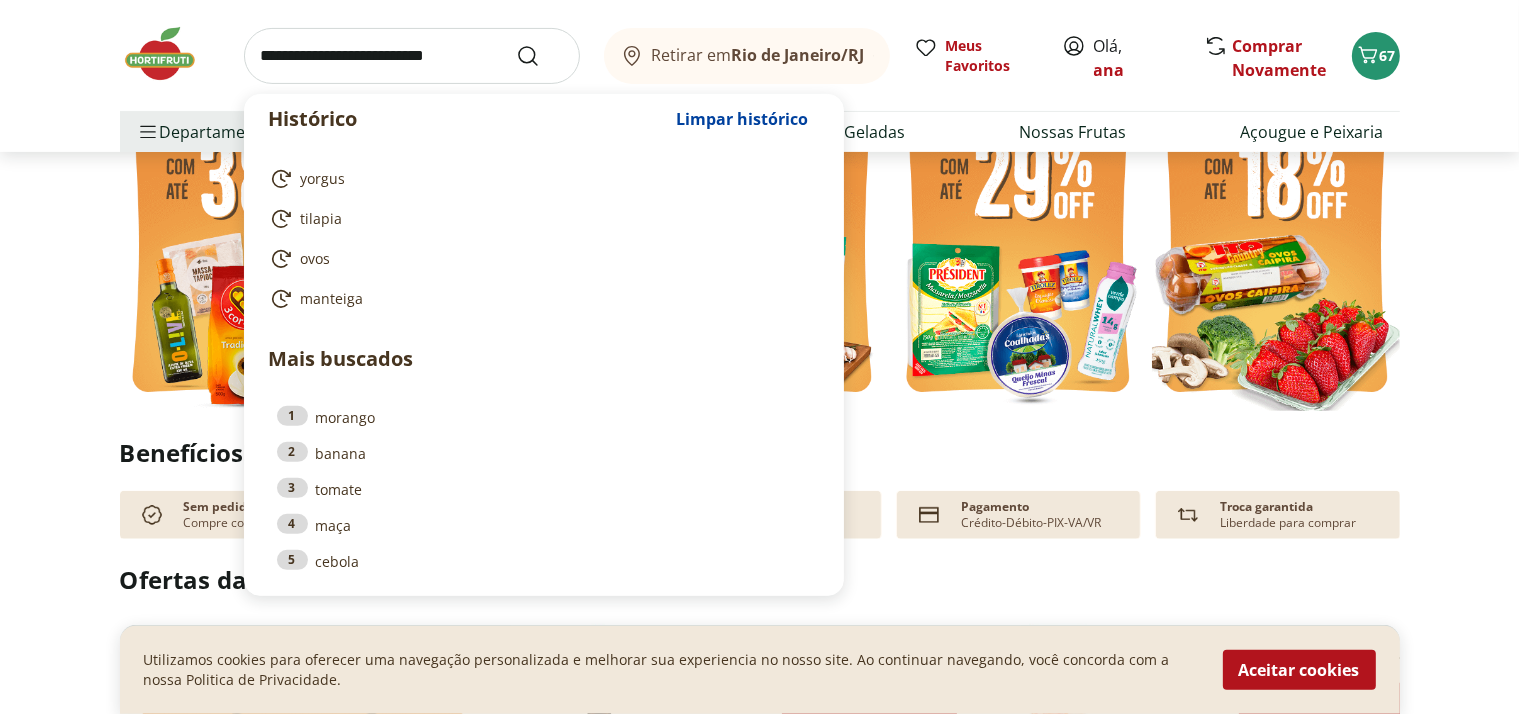 click on "Confira nossos descontos exclusivos" at bounding box center [759, 219] 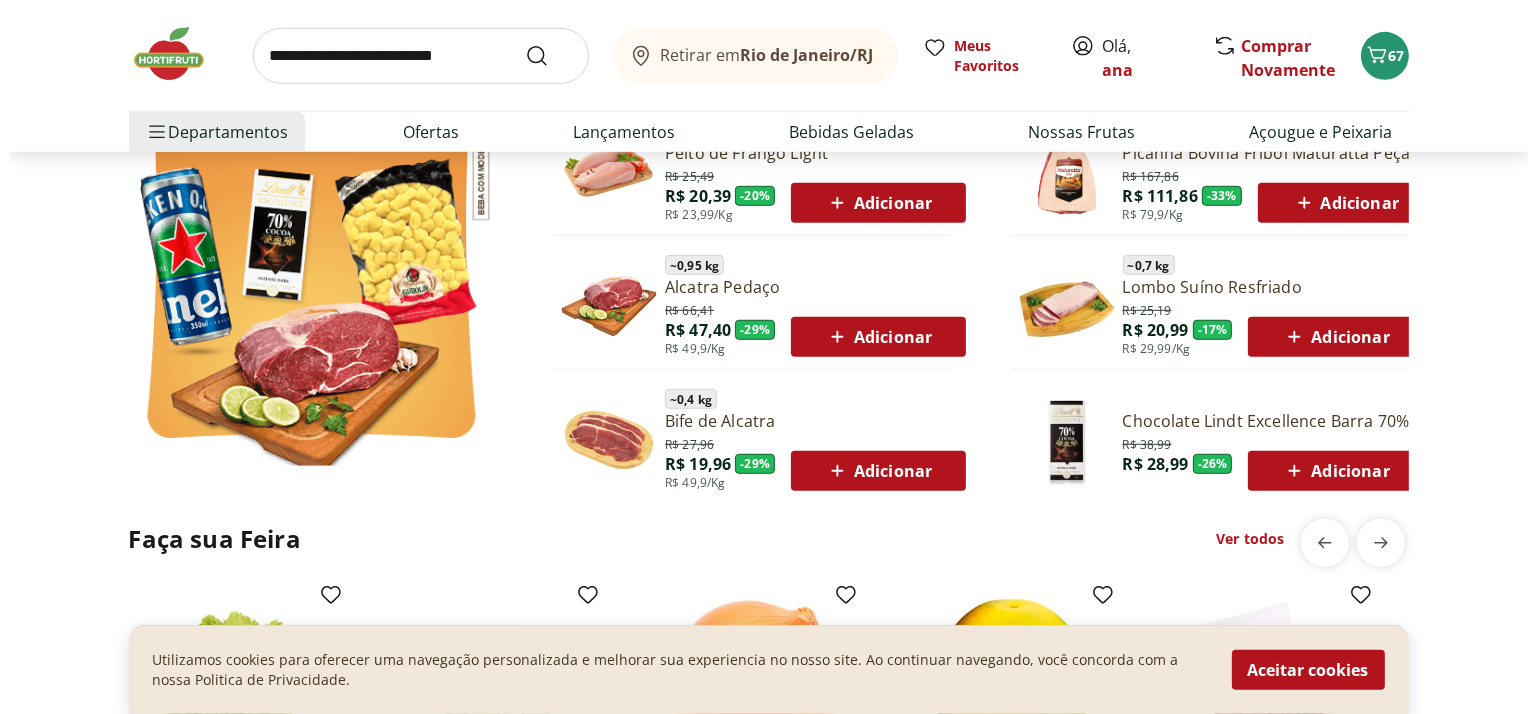 scroll, scrollTop: 1000, scrollLeft: 0, axis: vertical 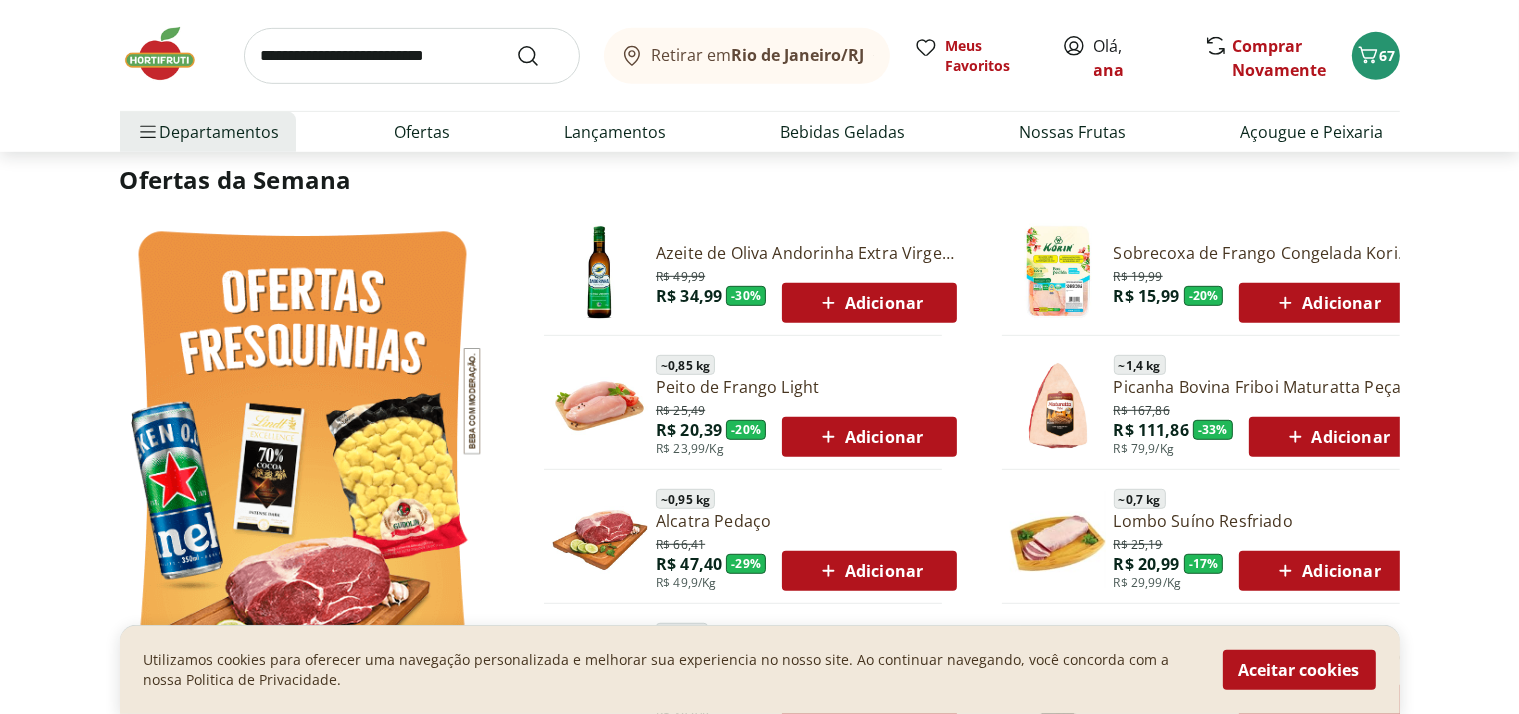 click on "Adicionar" at bounding box center (869, 303) 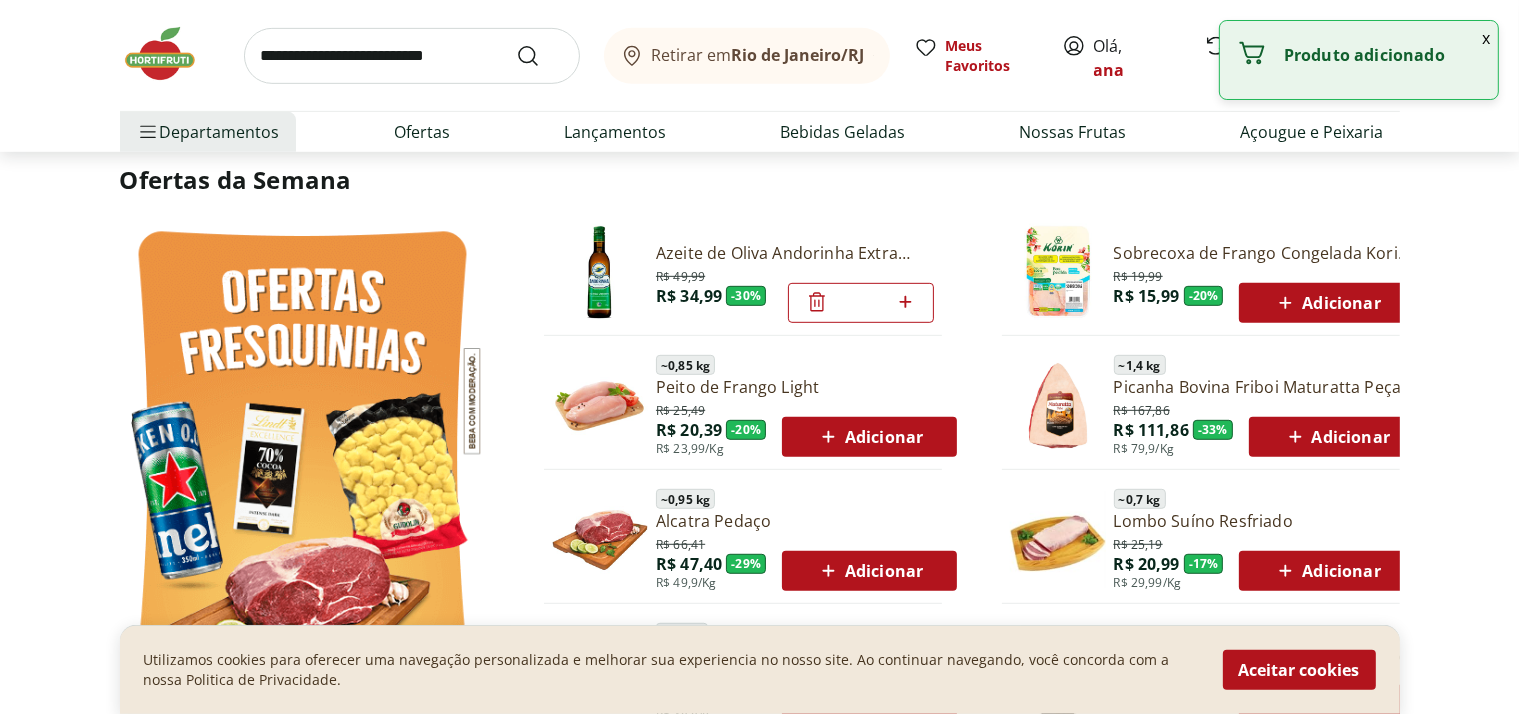 click 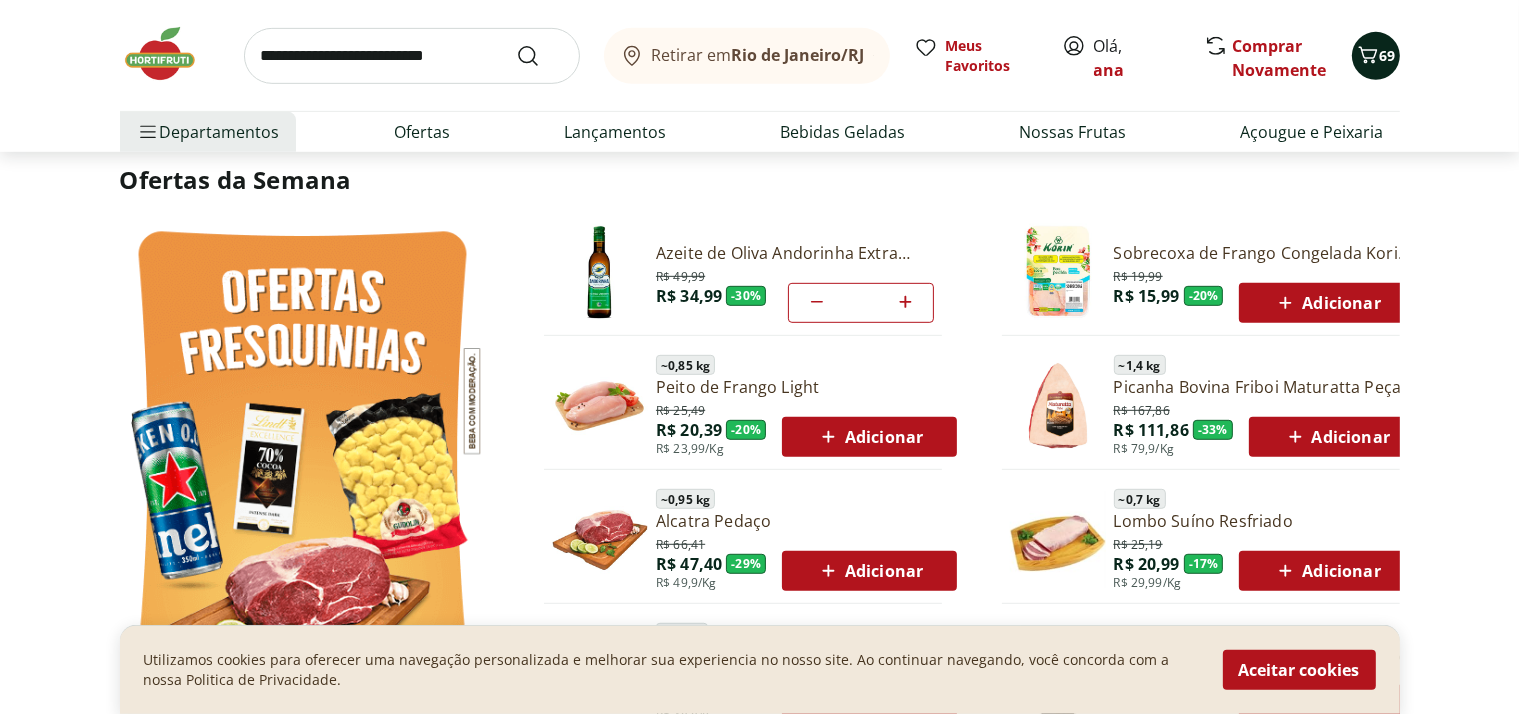 click 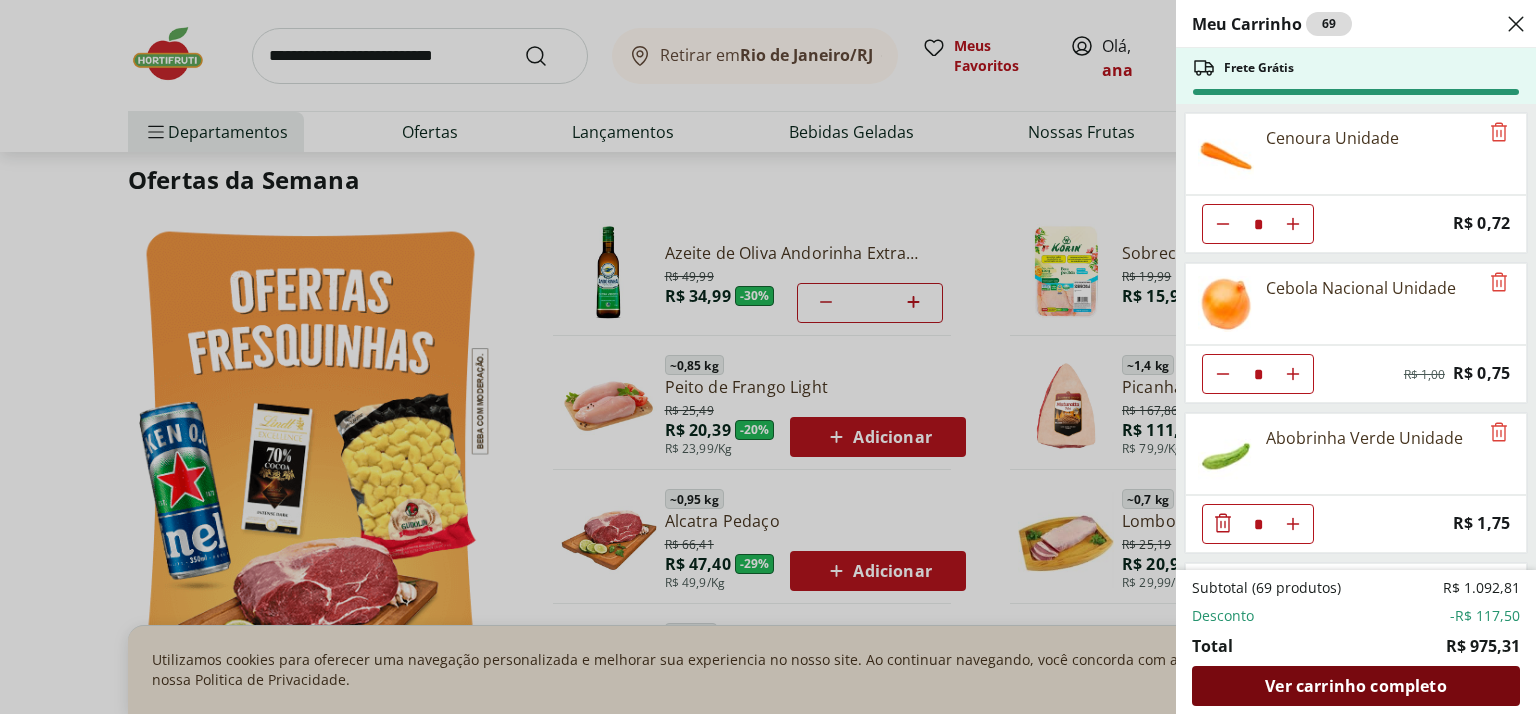 click on "Ver carrinho completo" at bounding box center [1355, 686] 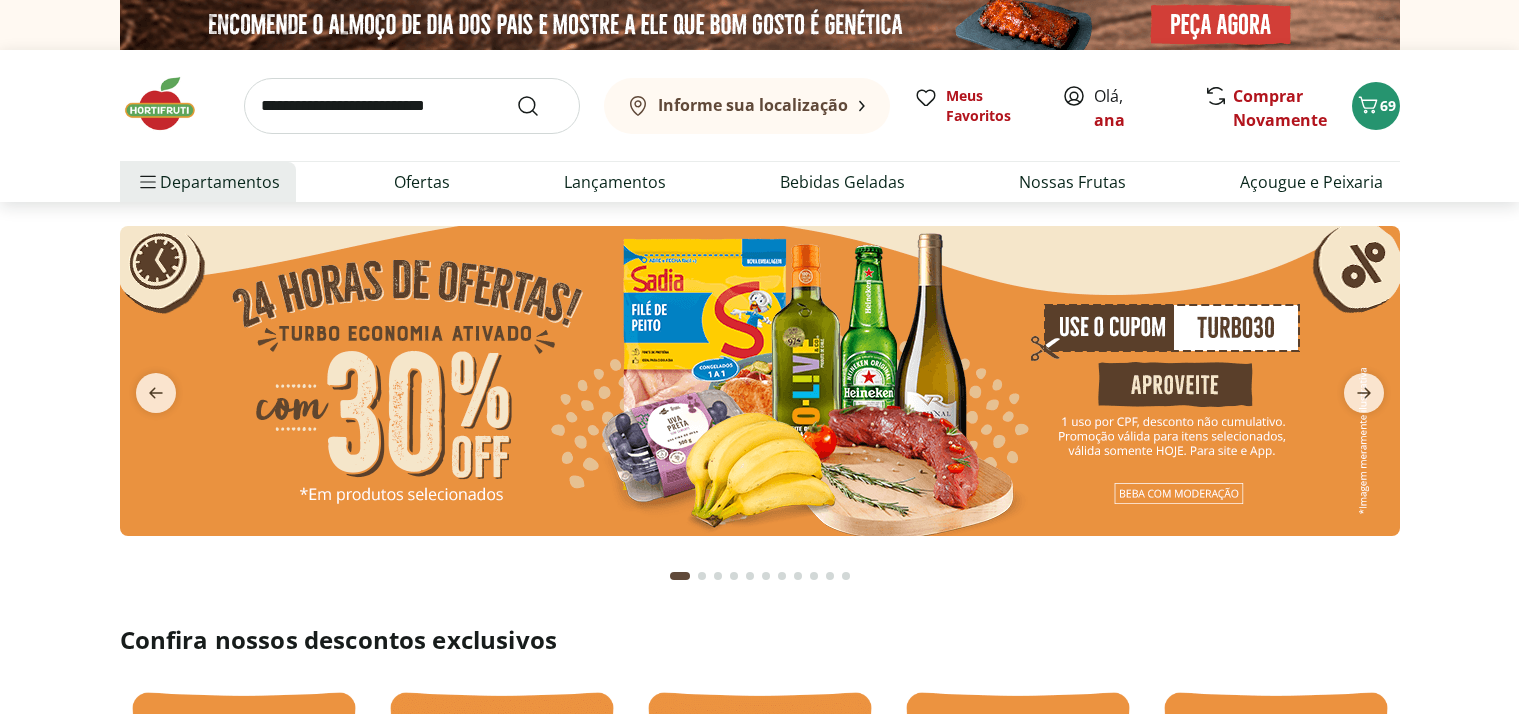 scroll, scrollTop: 0, scrollLeft: 0, axis: both 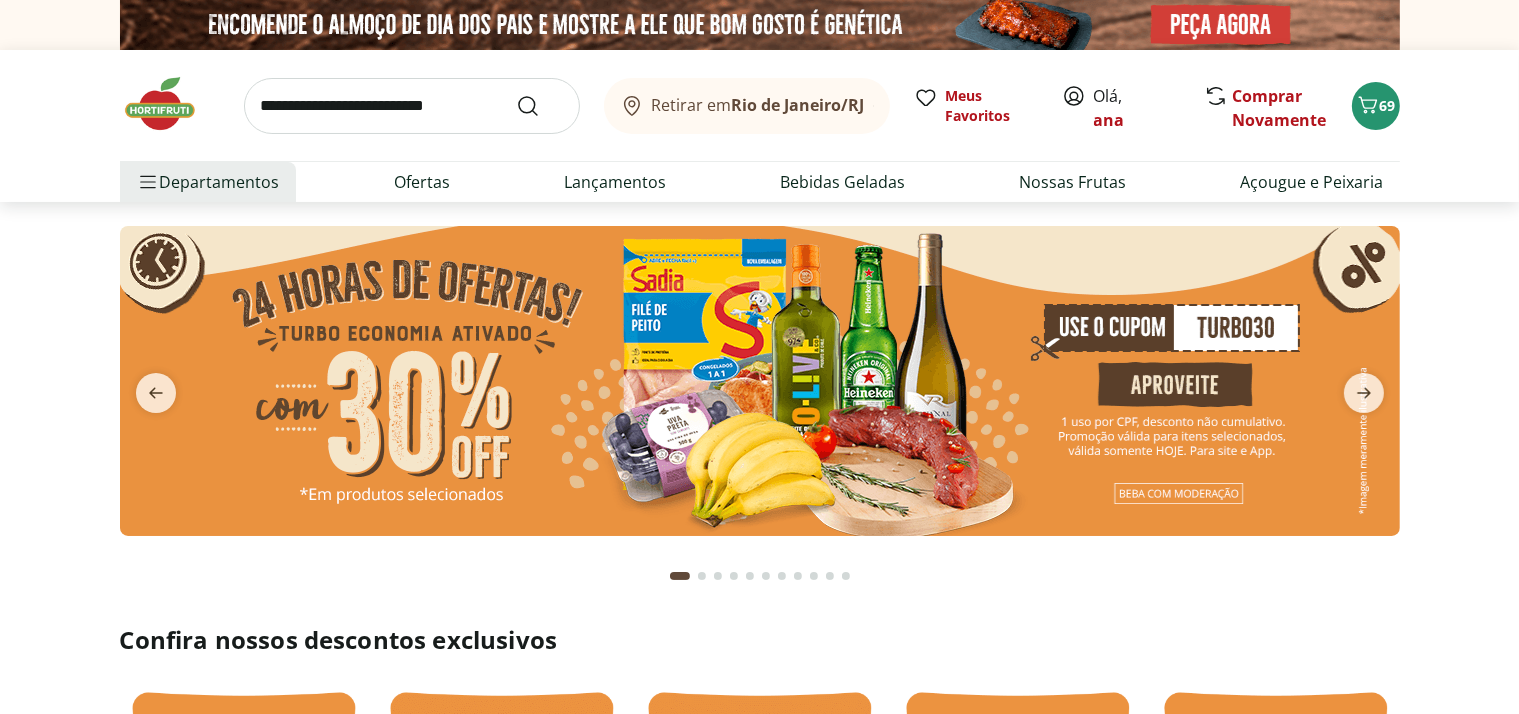 click at bounding box center (760, 381) 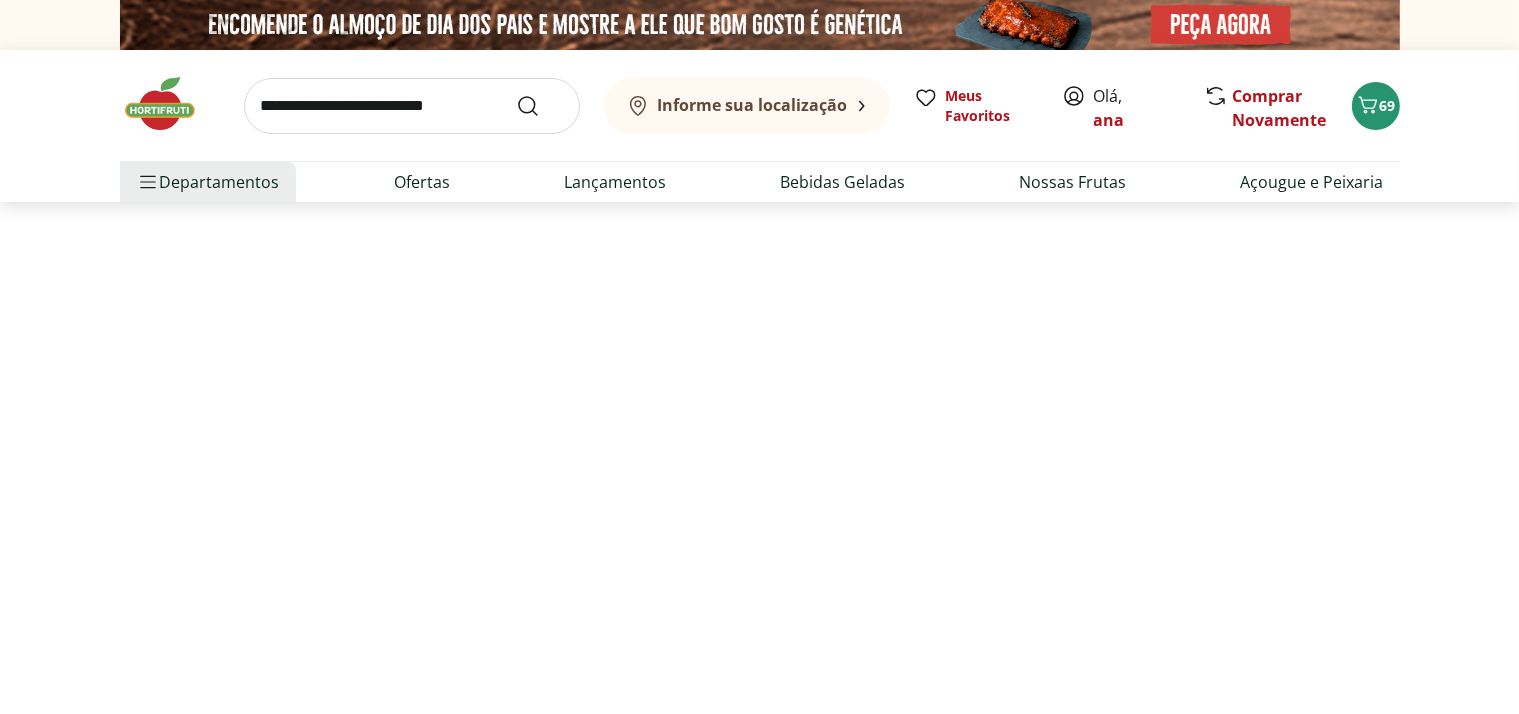 select on "**********" 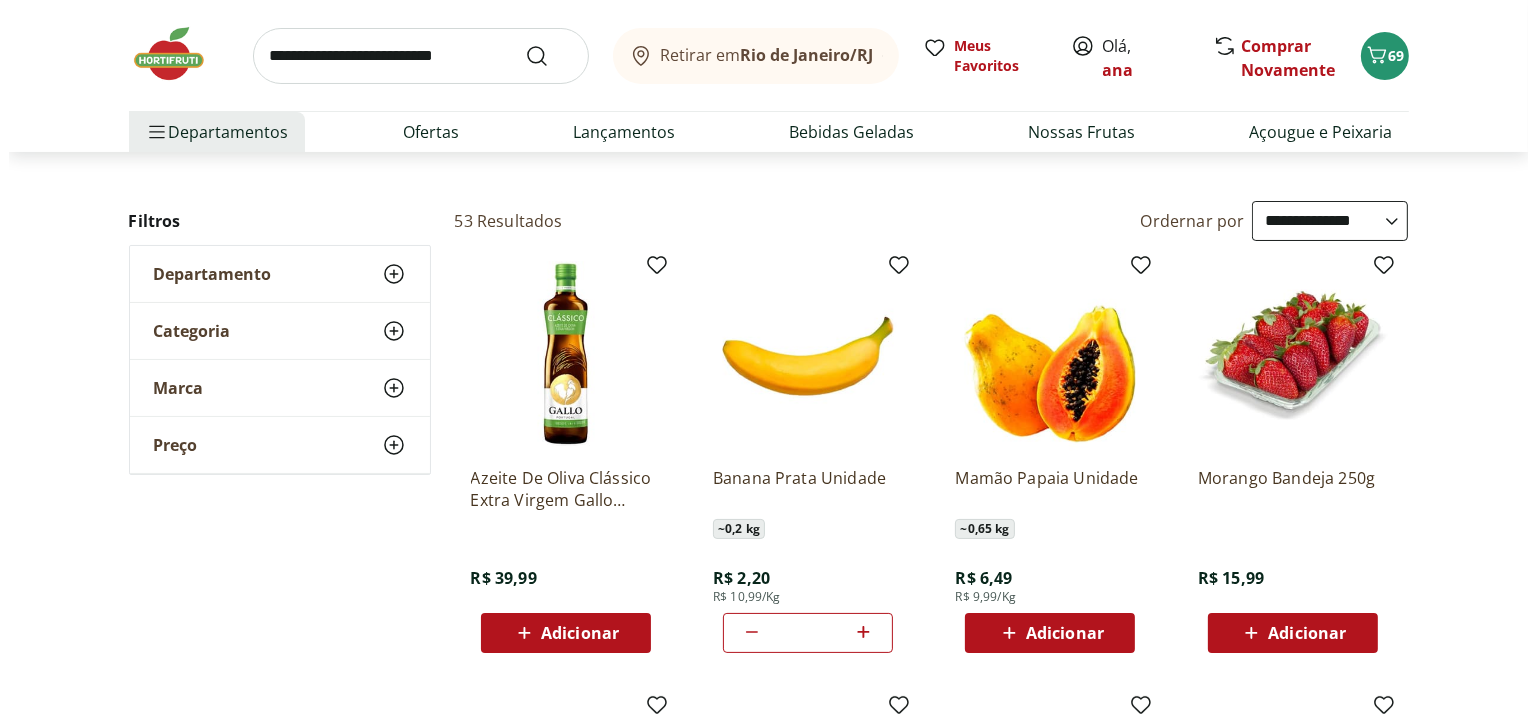 scroll, scrollTop: 100, scrollLeft: 0, axis: vertical 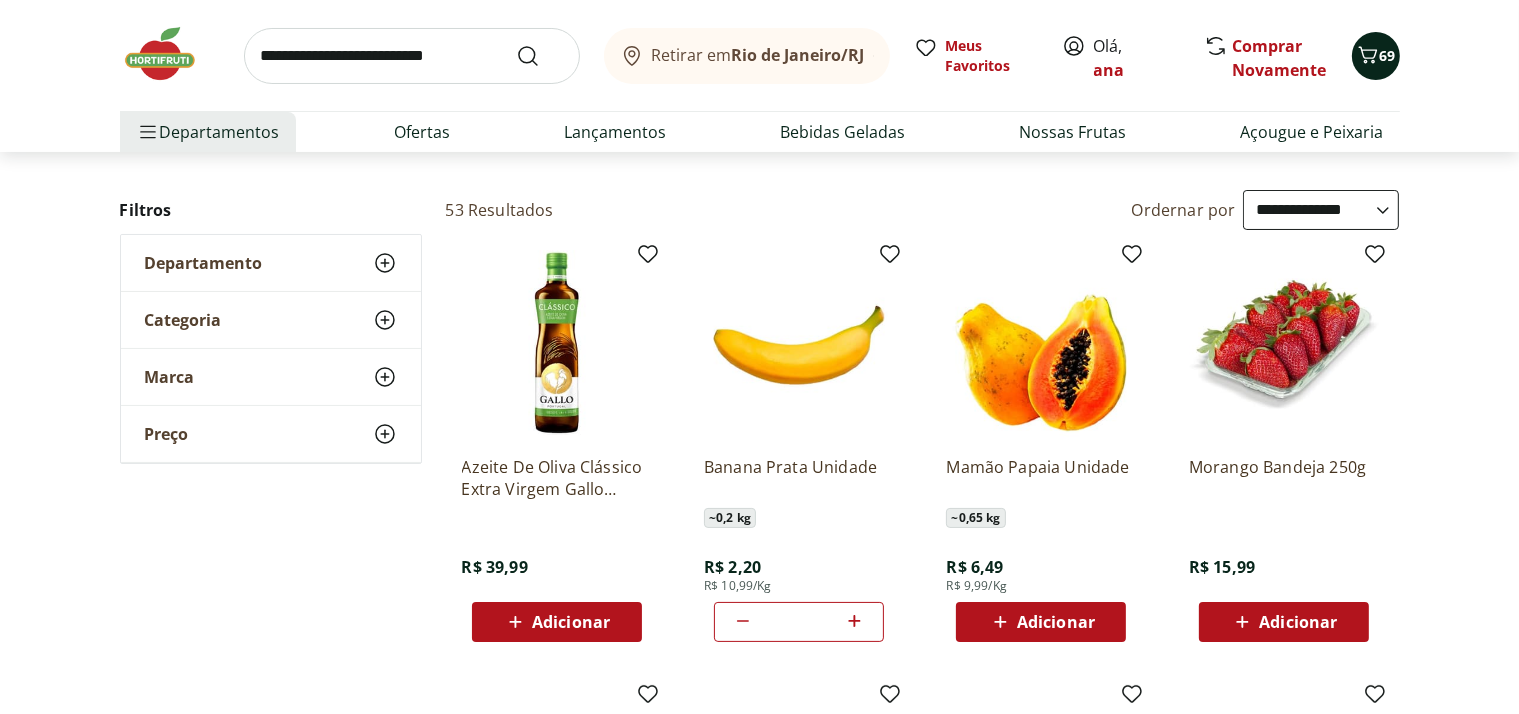 click on "69" at bounding box center (1388, 55) 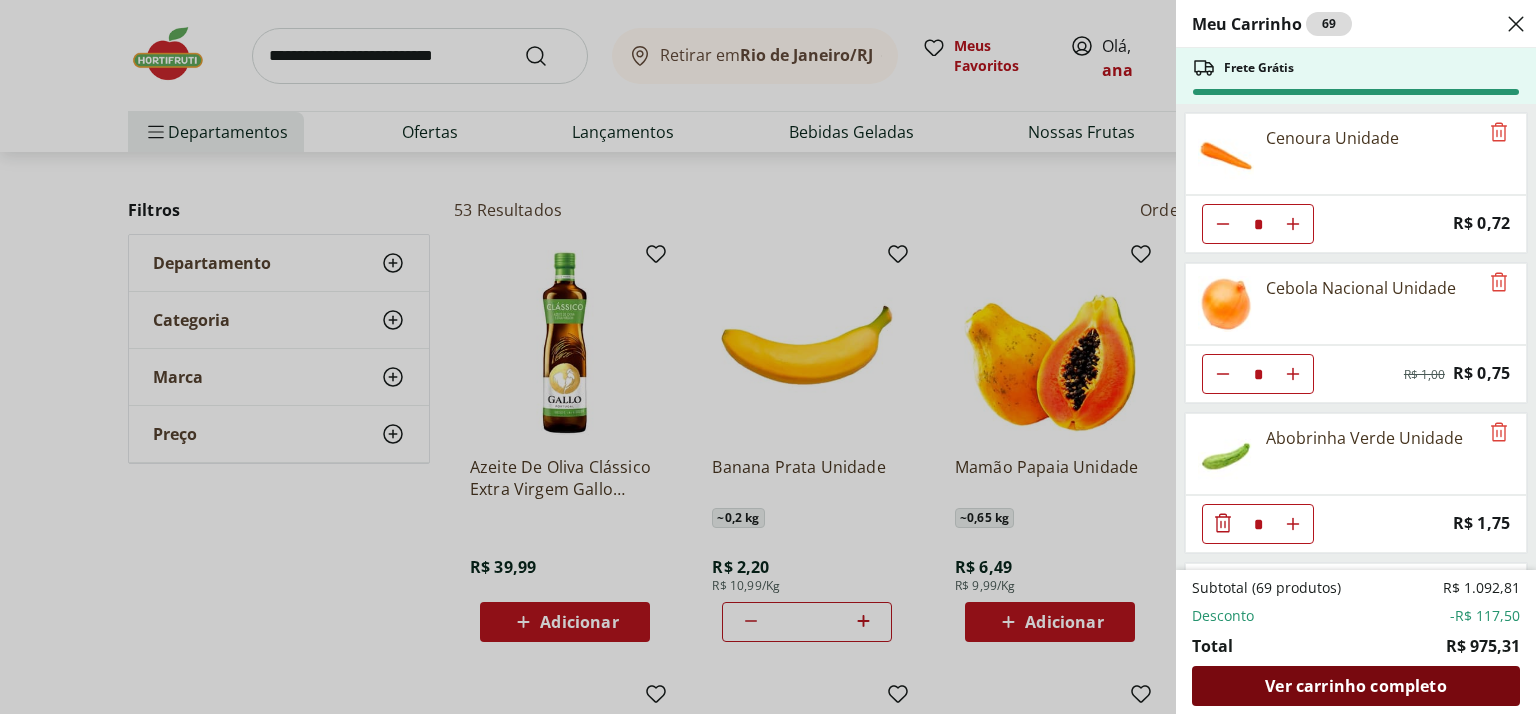 click on "Ver carrinho completo" at bounding box center (1355, 686) 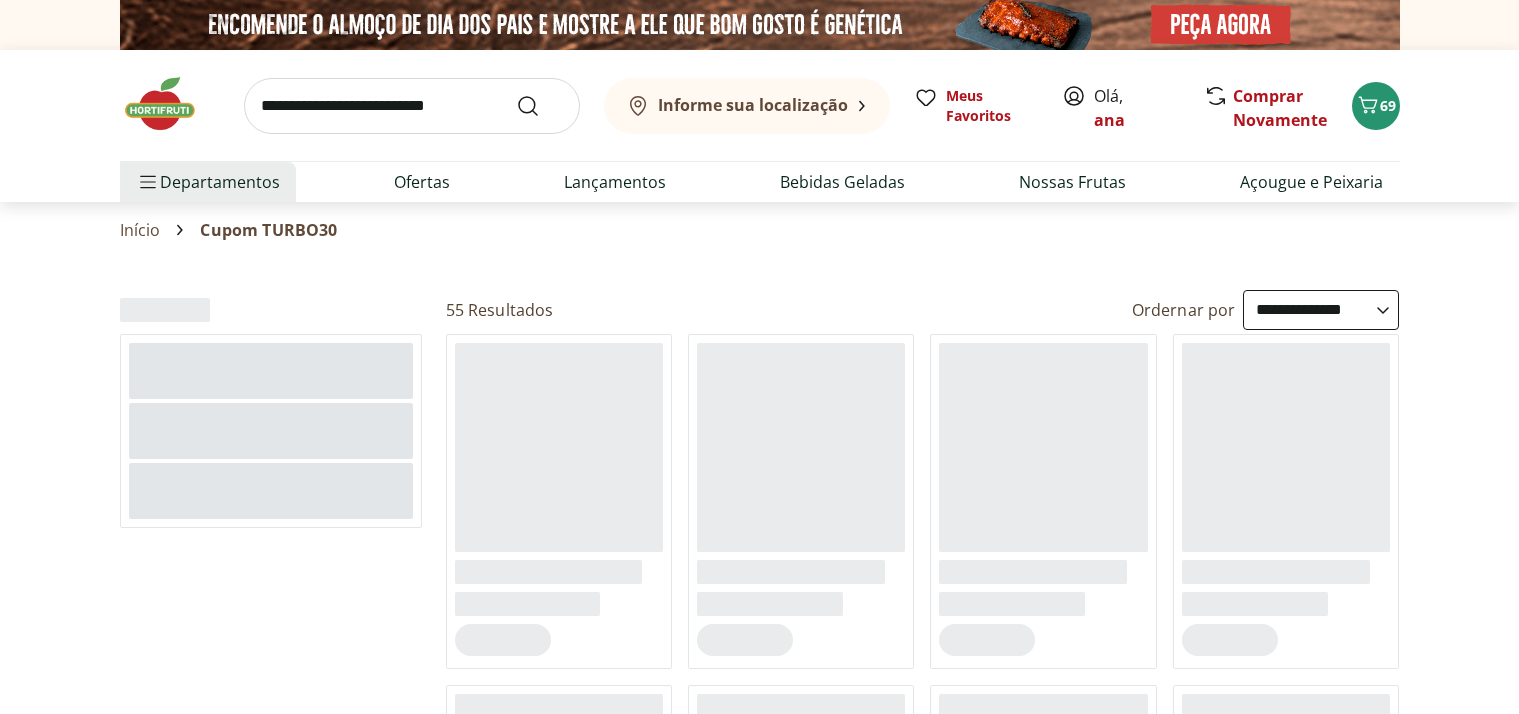 select on "**********" 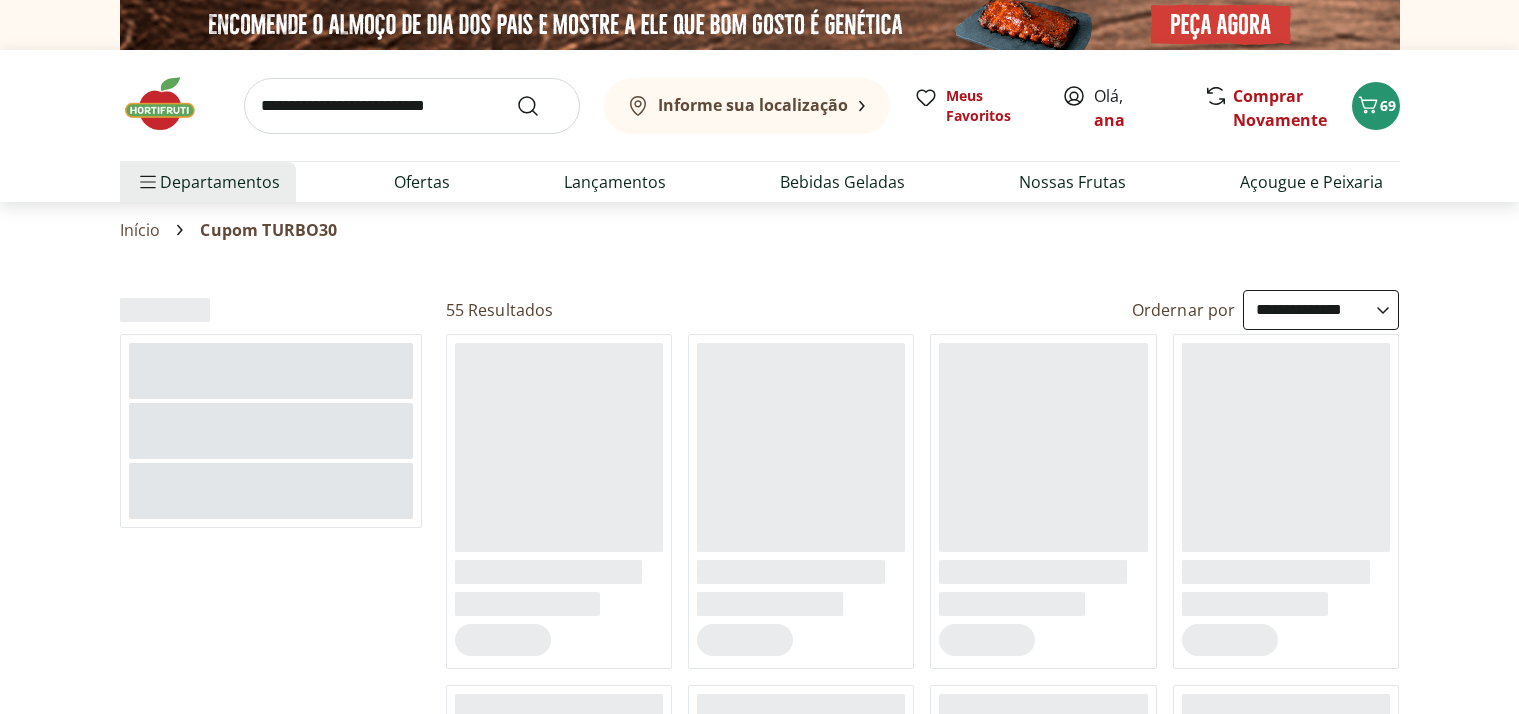 scroll, scrollTop: 0, scrollLeft: 0, axis: both 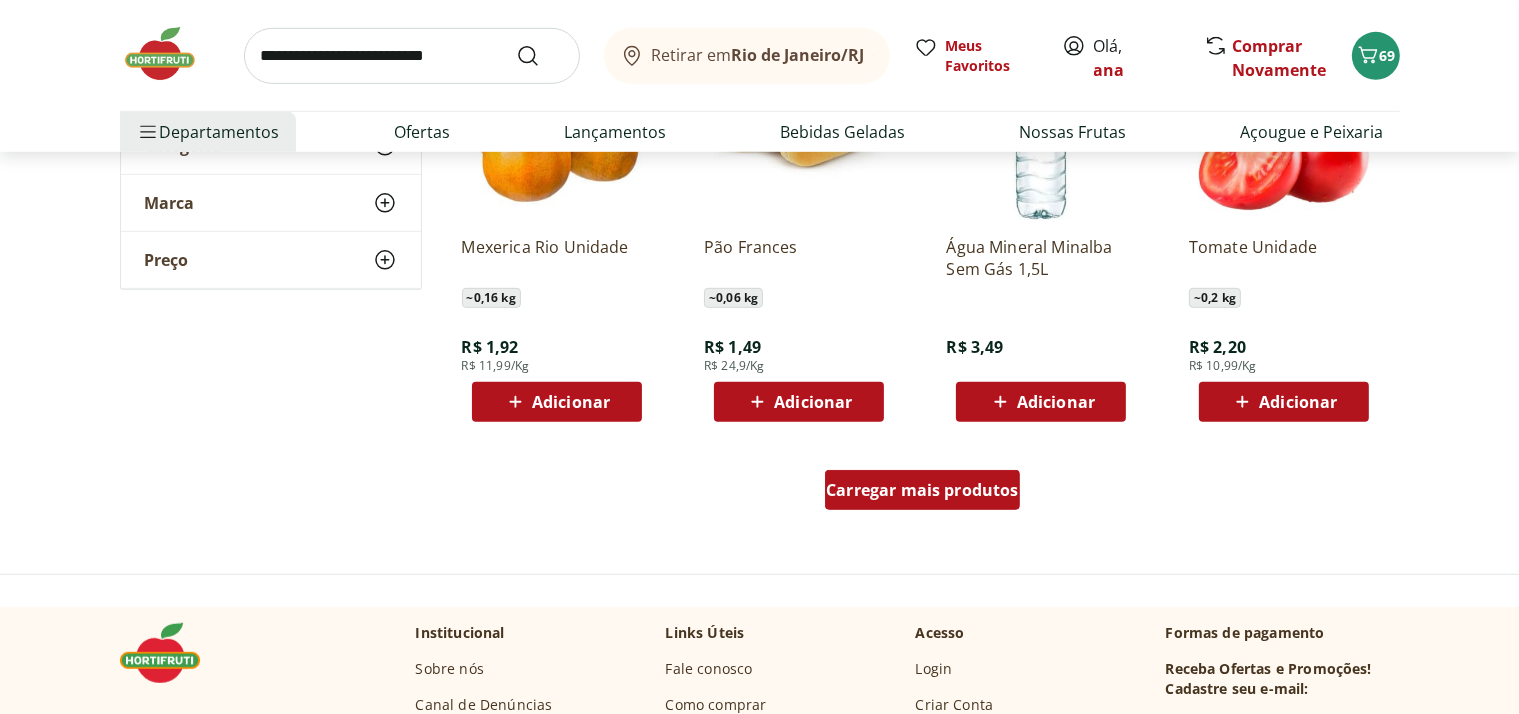 click on "Carregar mais produtos" at bounding box center [922, 490] 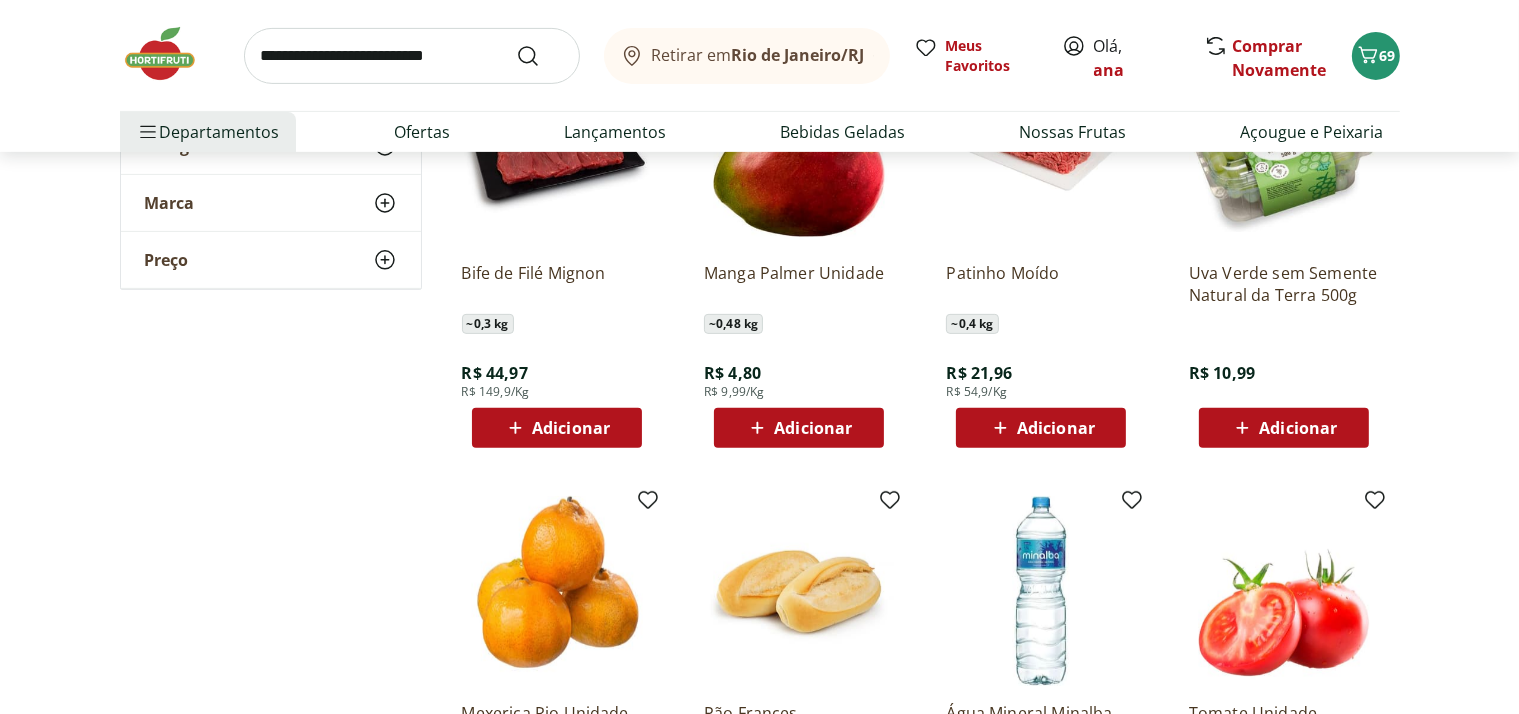 scroll, scrollTop: 600, scrollLeft: 0, axis: vertical 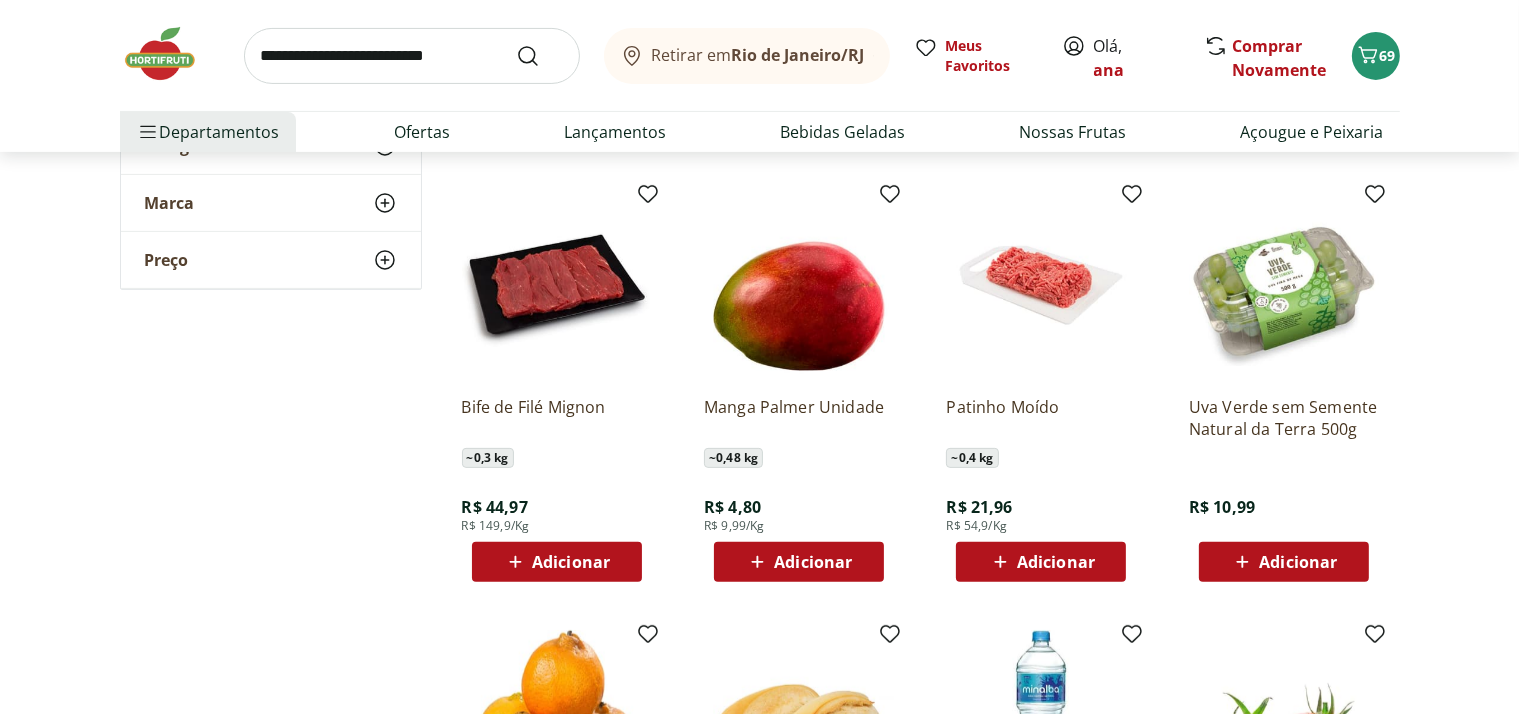 click on "Adicionar" at bounding box center (1284, 562) 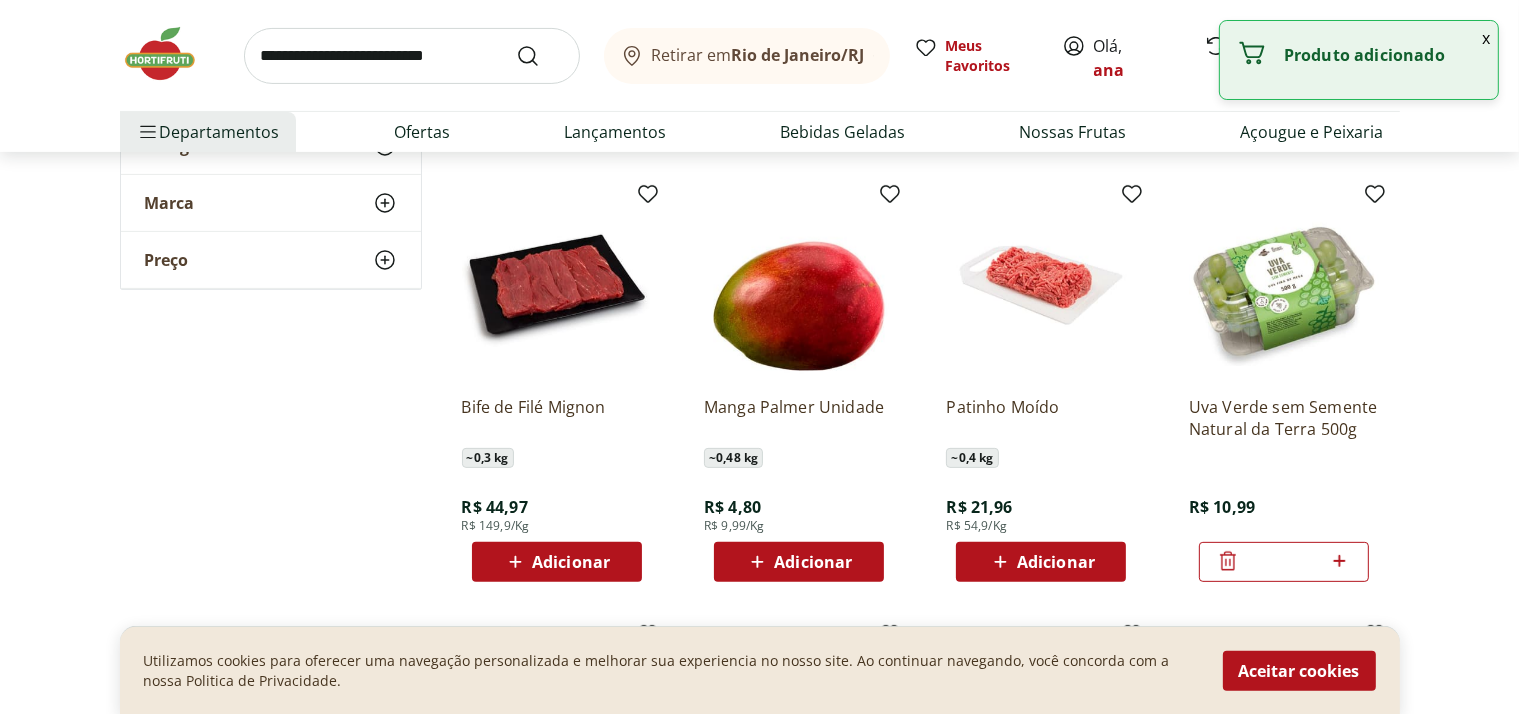 click 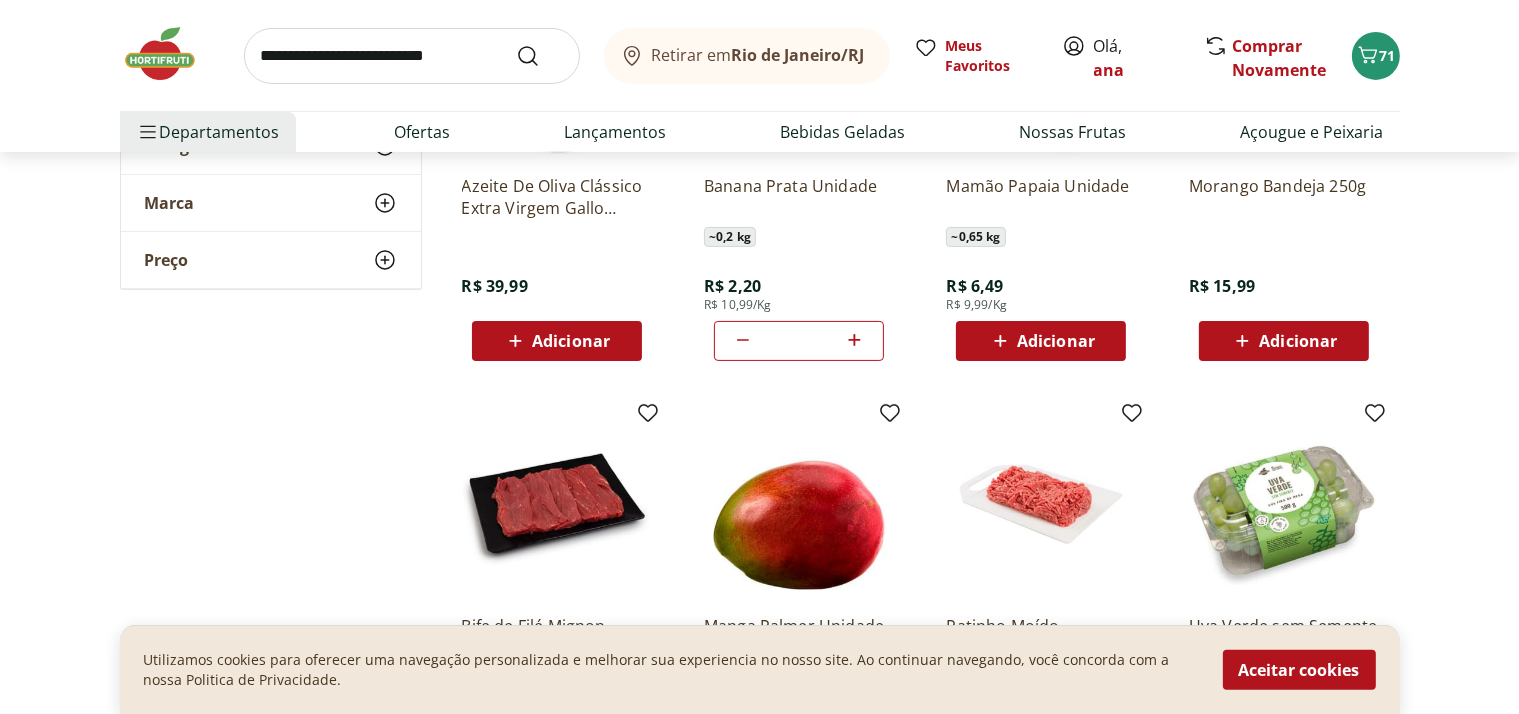 scroll, scrollTop: 400, scrollLeft: 0, axis: vertical 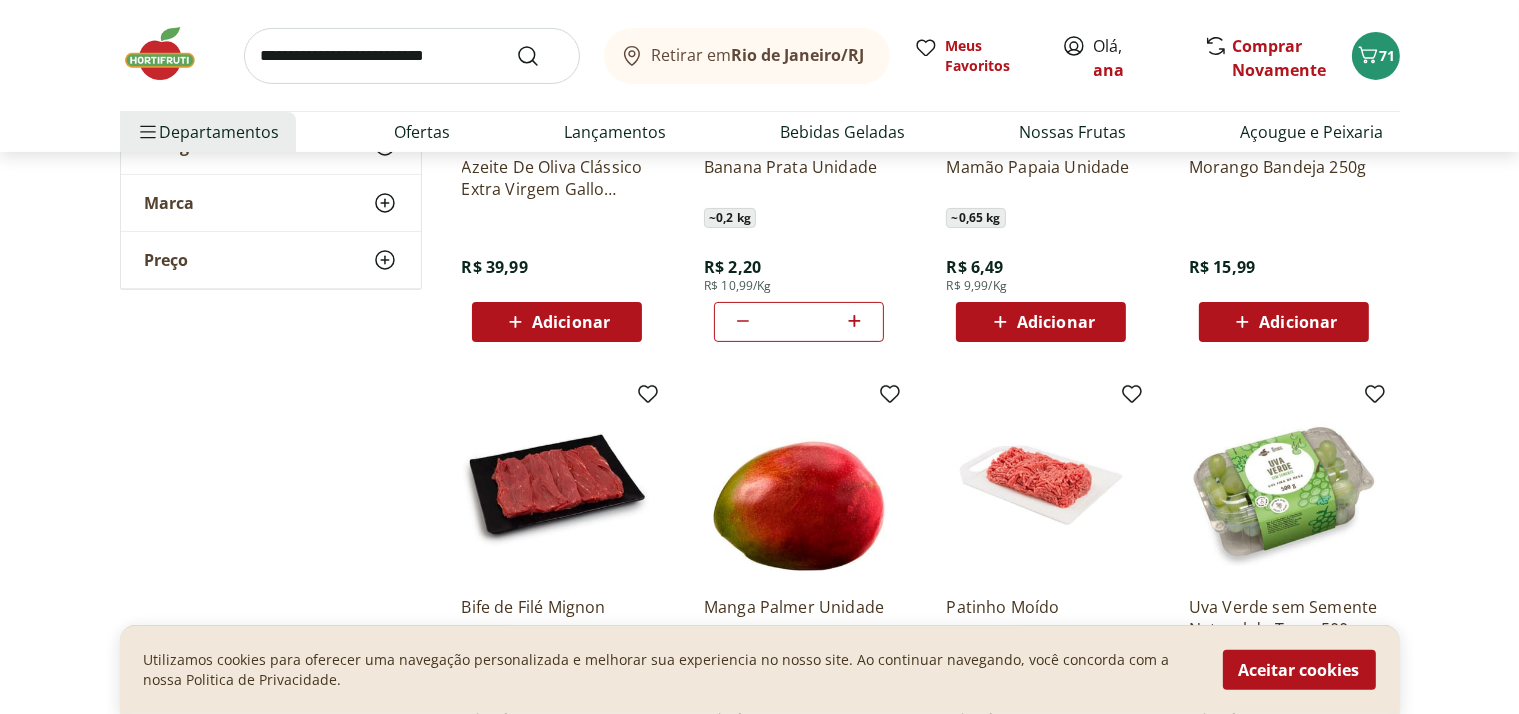 click on "Adicionar" at bounding box center [571, 322] 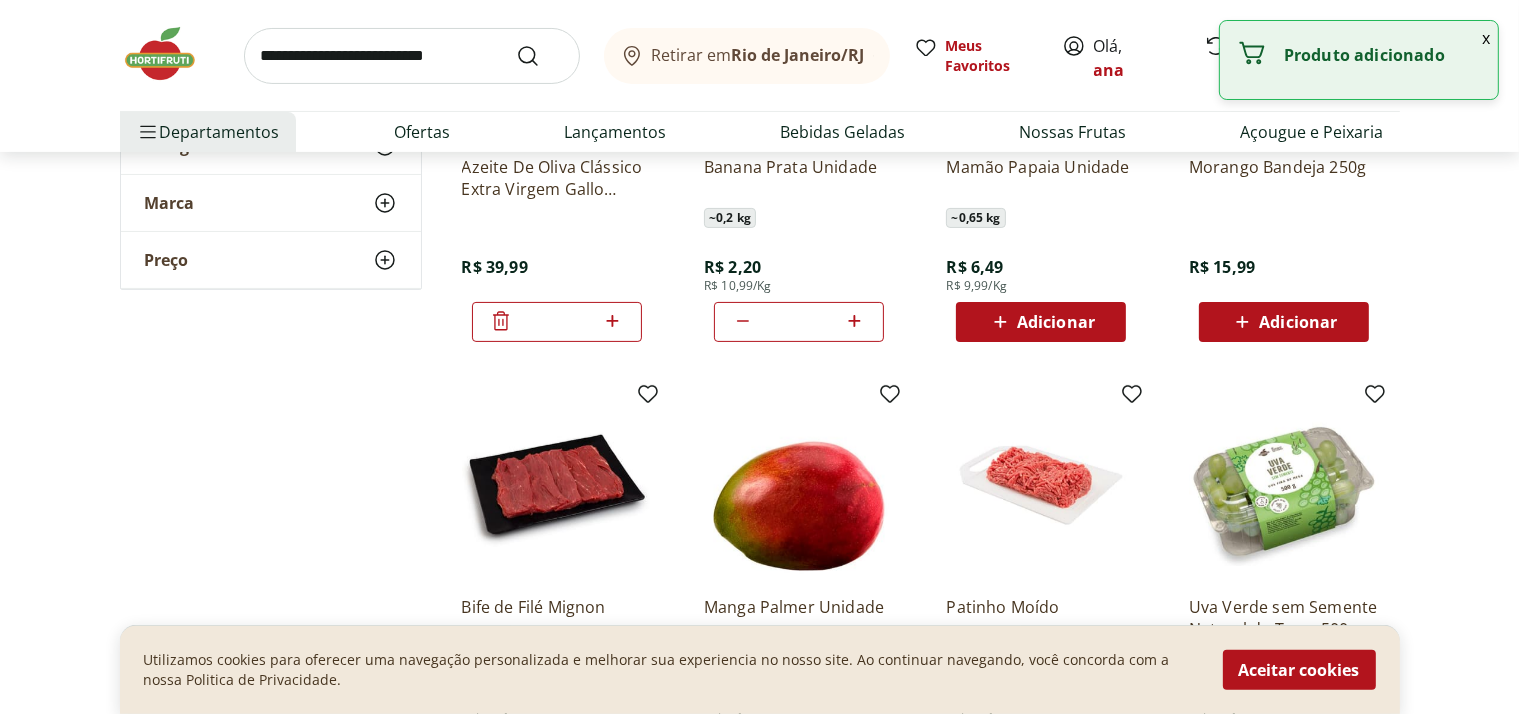click 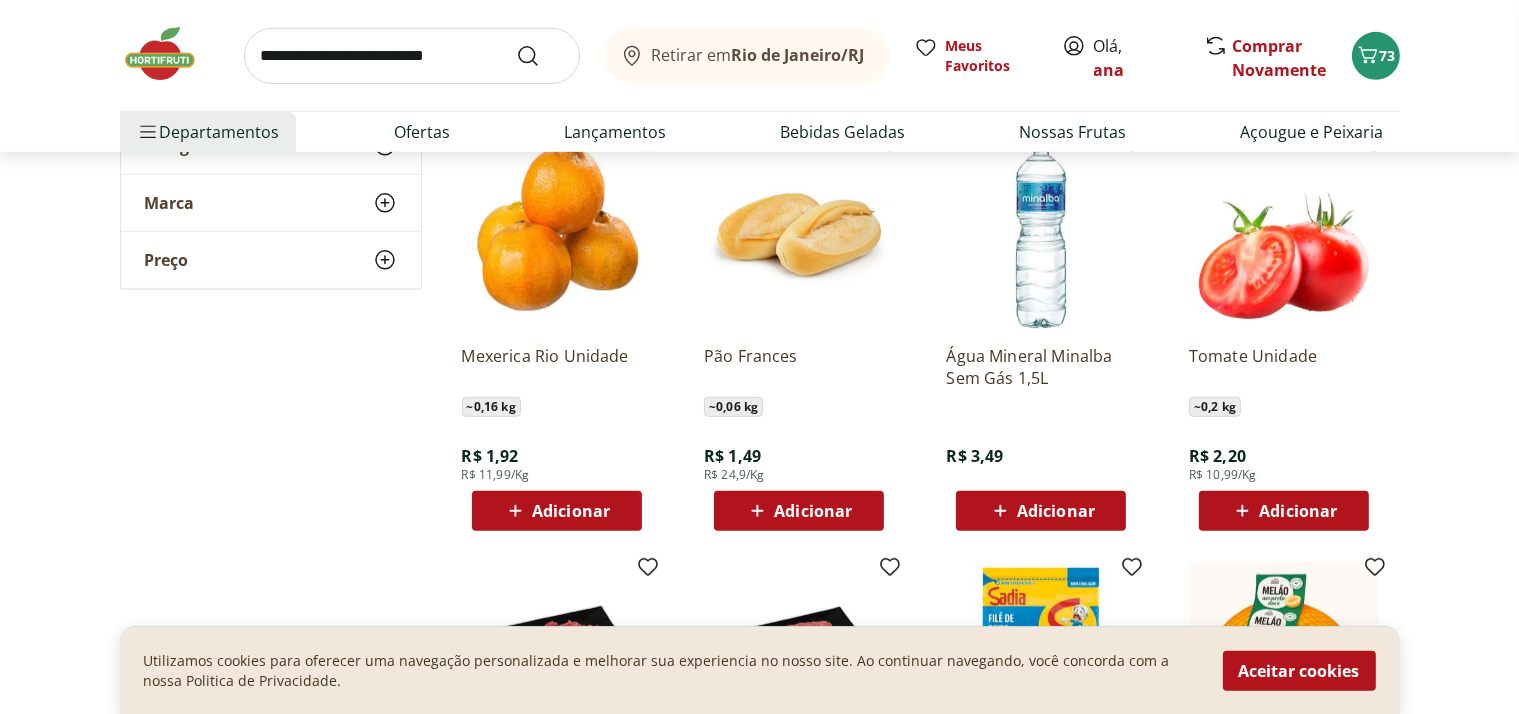 scroll, scrollTop: 1200, scrollLeft: 0, axis: vertical 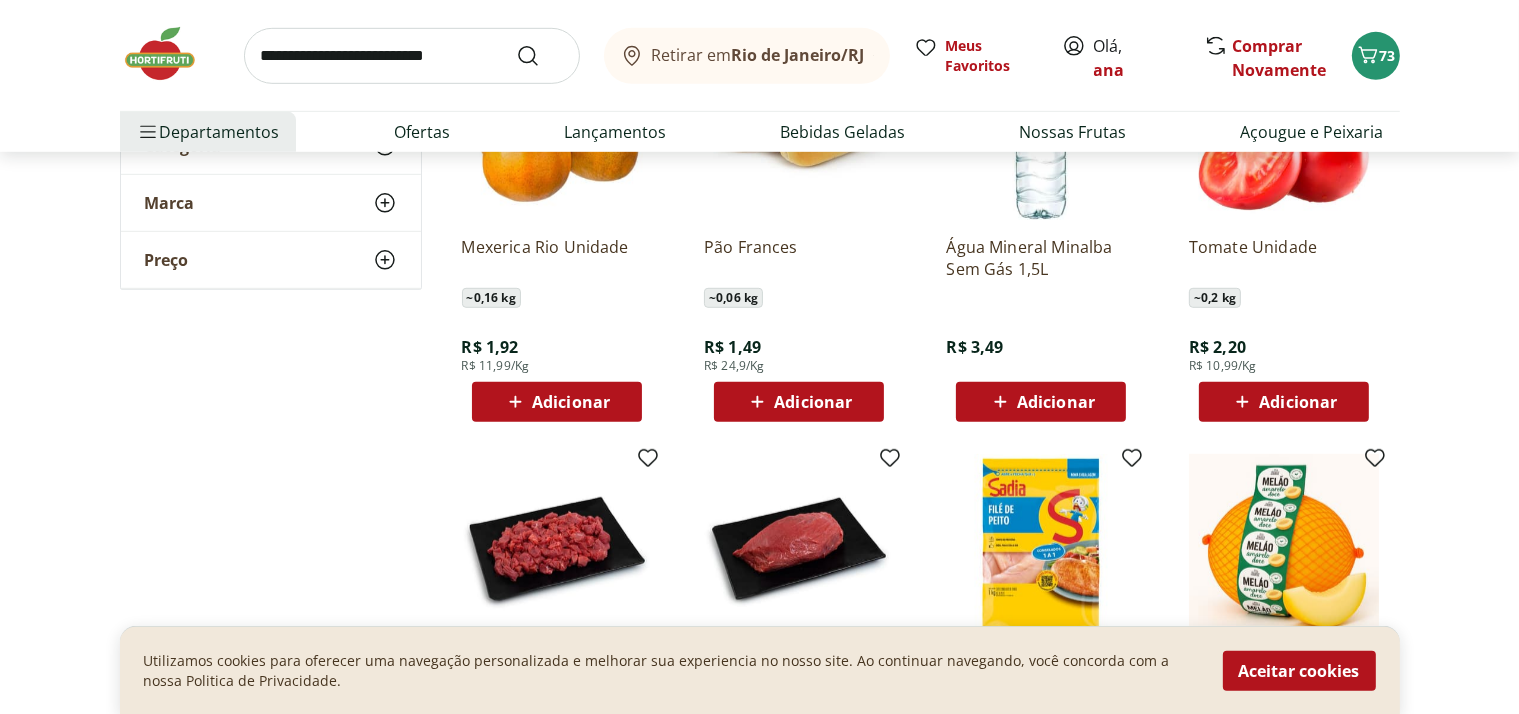 click on "Adicionar" at bounding box center [813, 402] 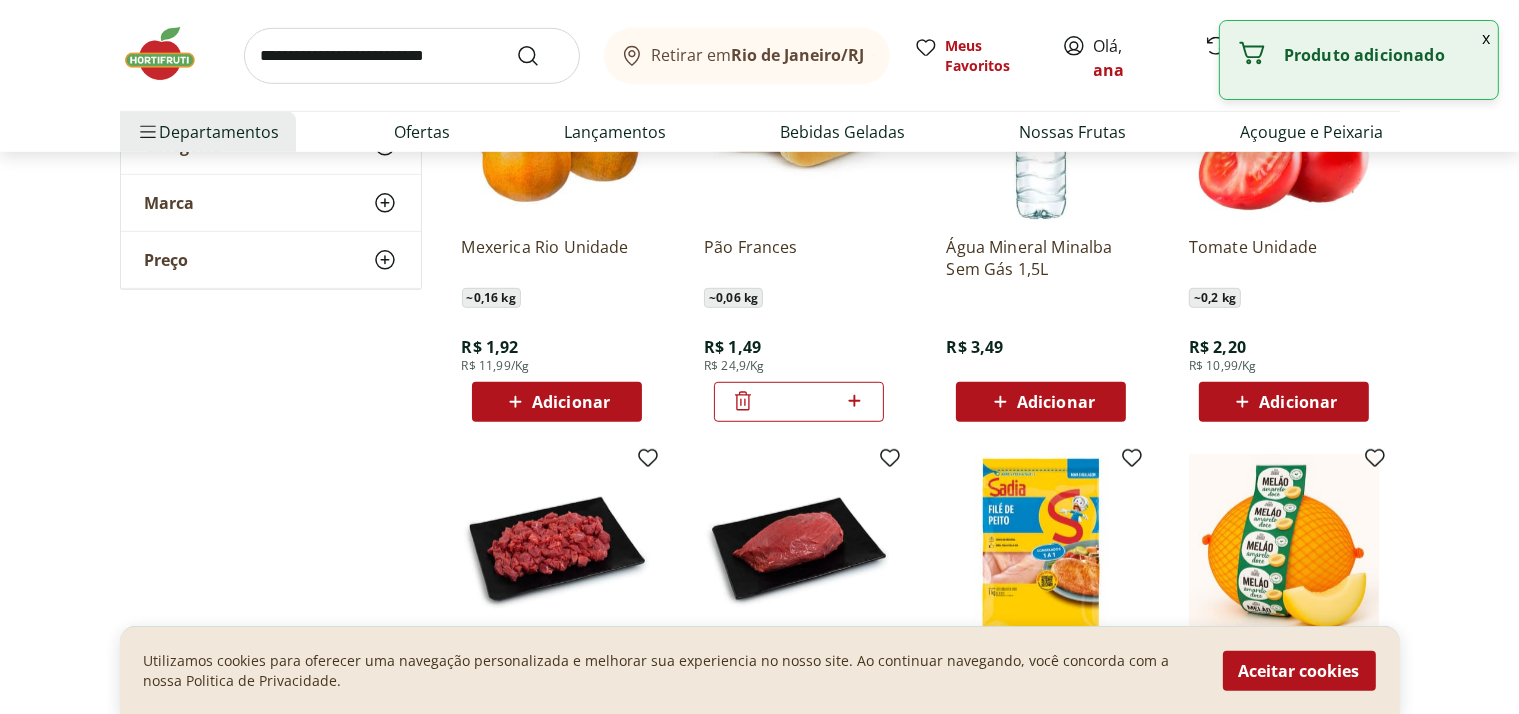 click 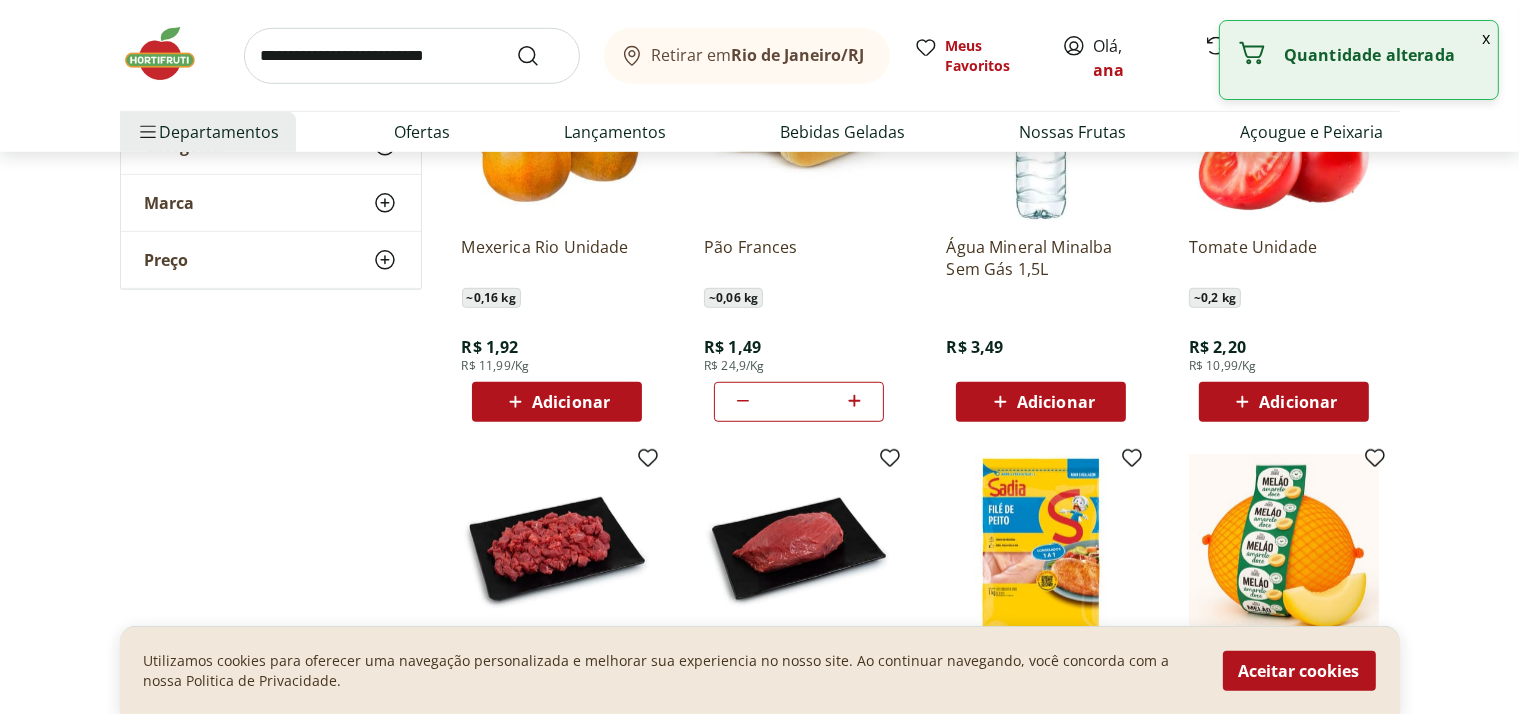 click 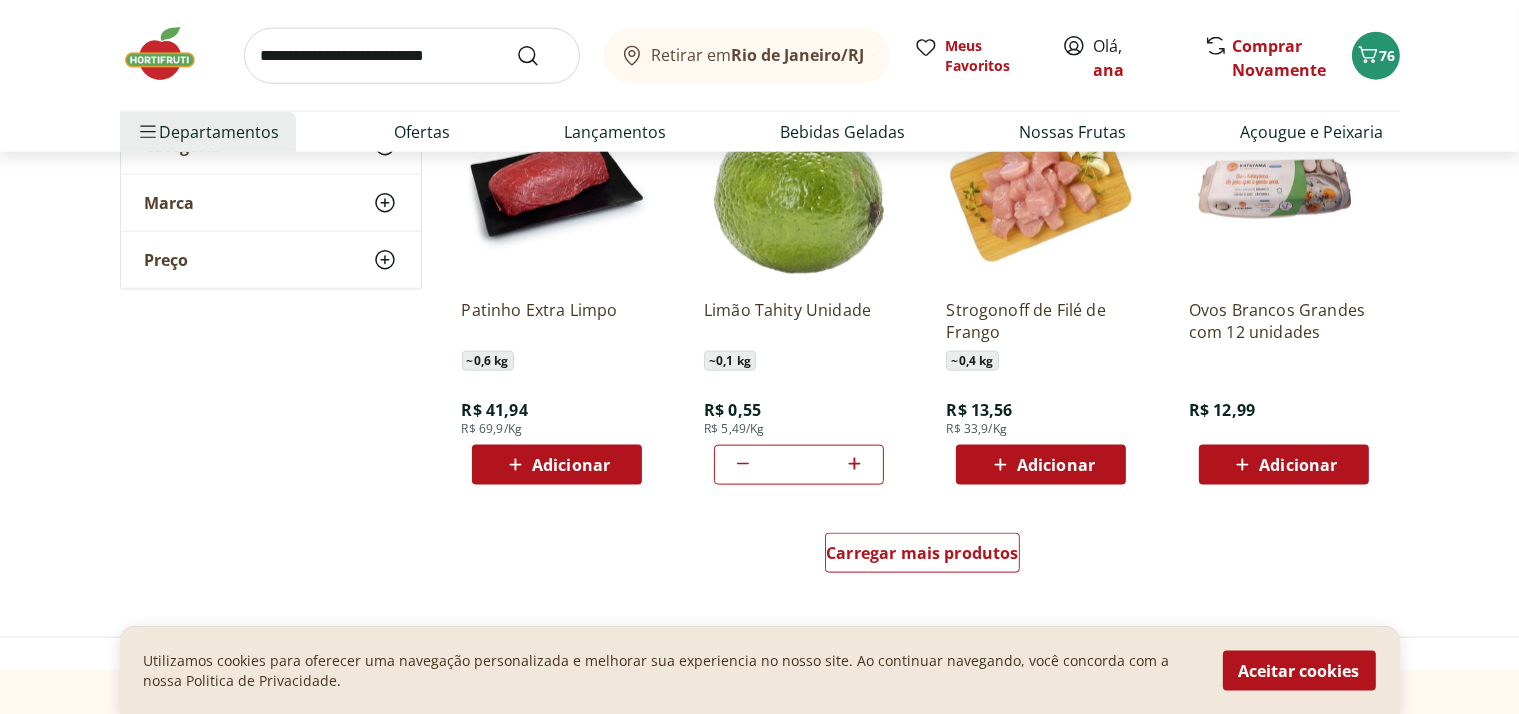 scroll, scrollTop: 2600, scrollLeft: 0, axis: vertical 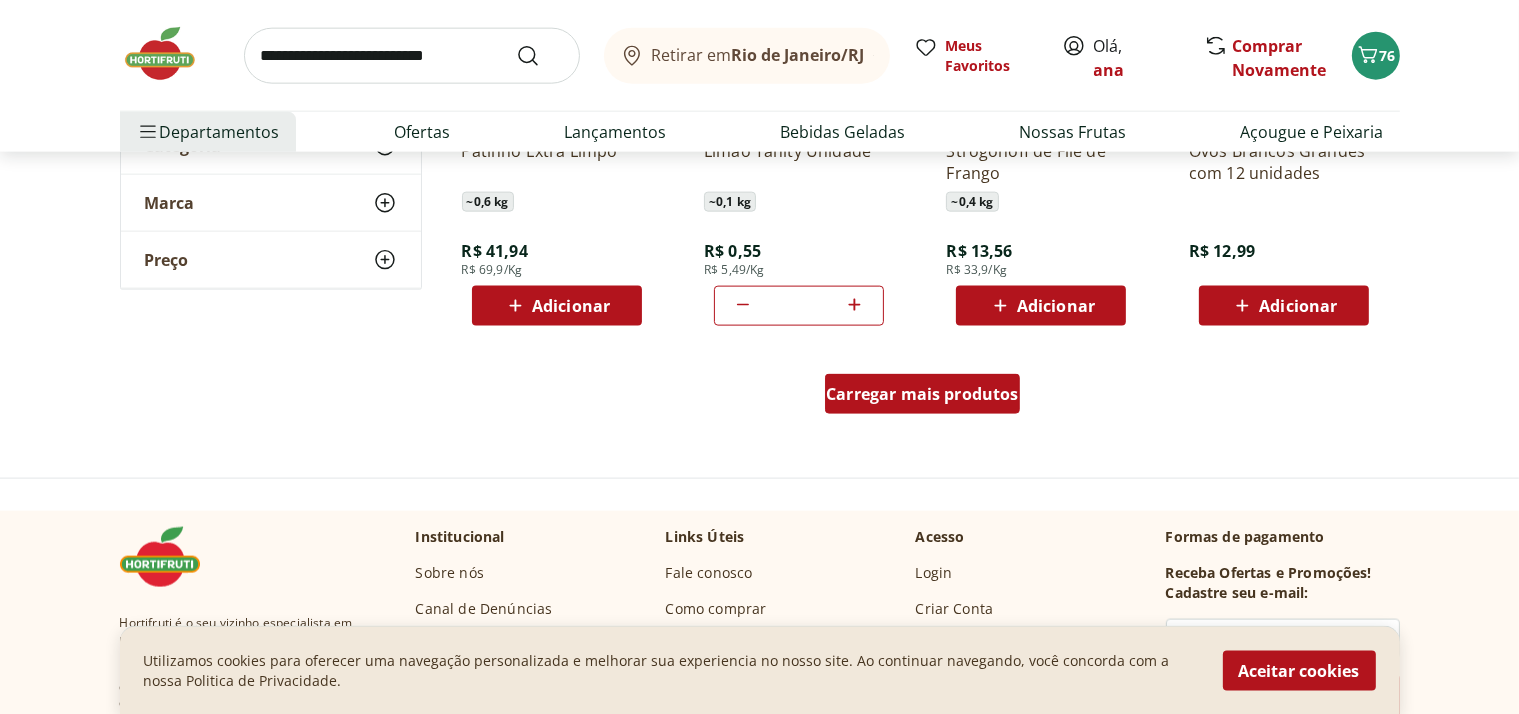 click on "Carregar mais produtos" at bounding box center (922, 394) 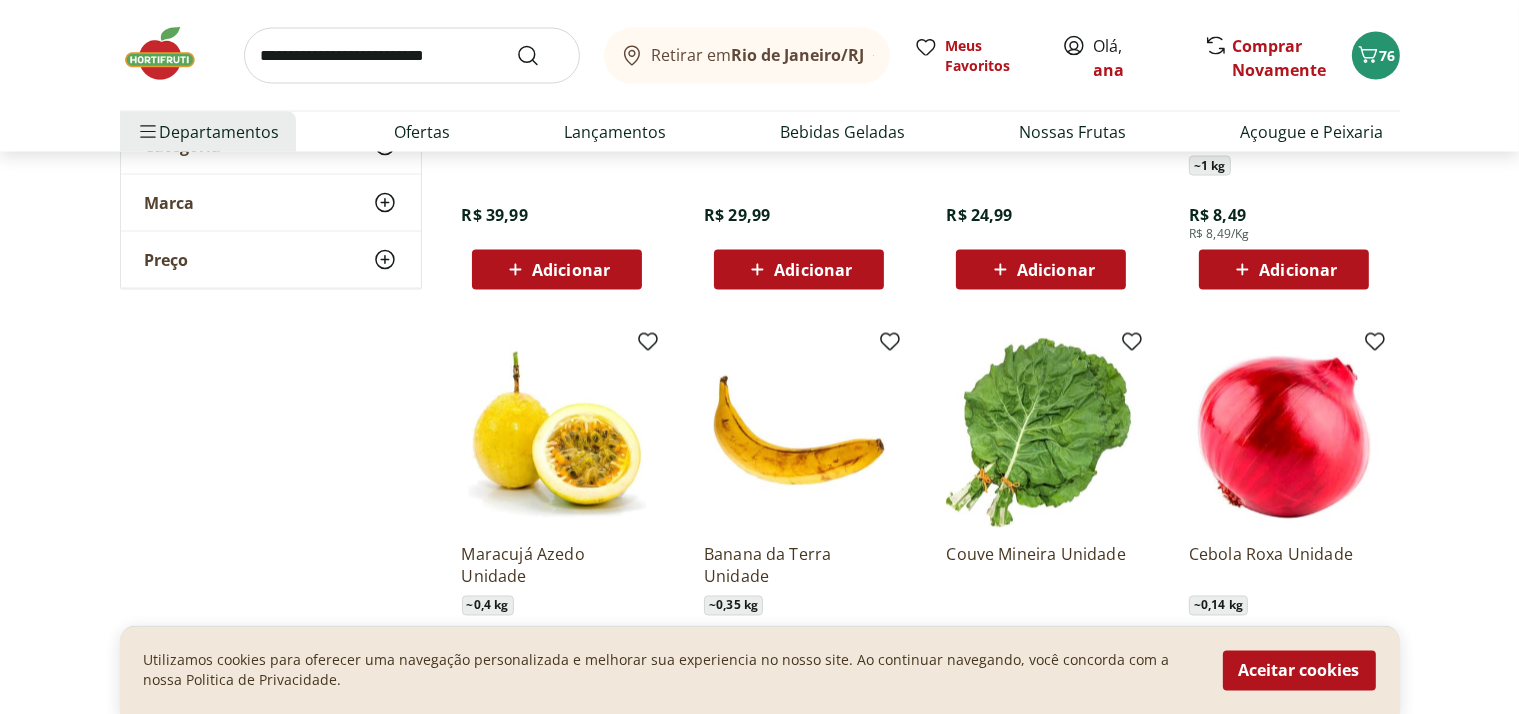 scroll, scrollTop: 3900, scrollLeft: 0, axis: vertical 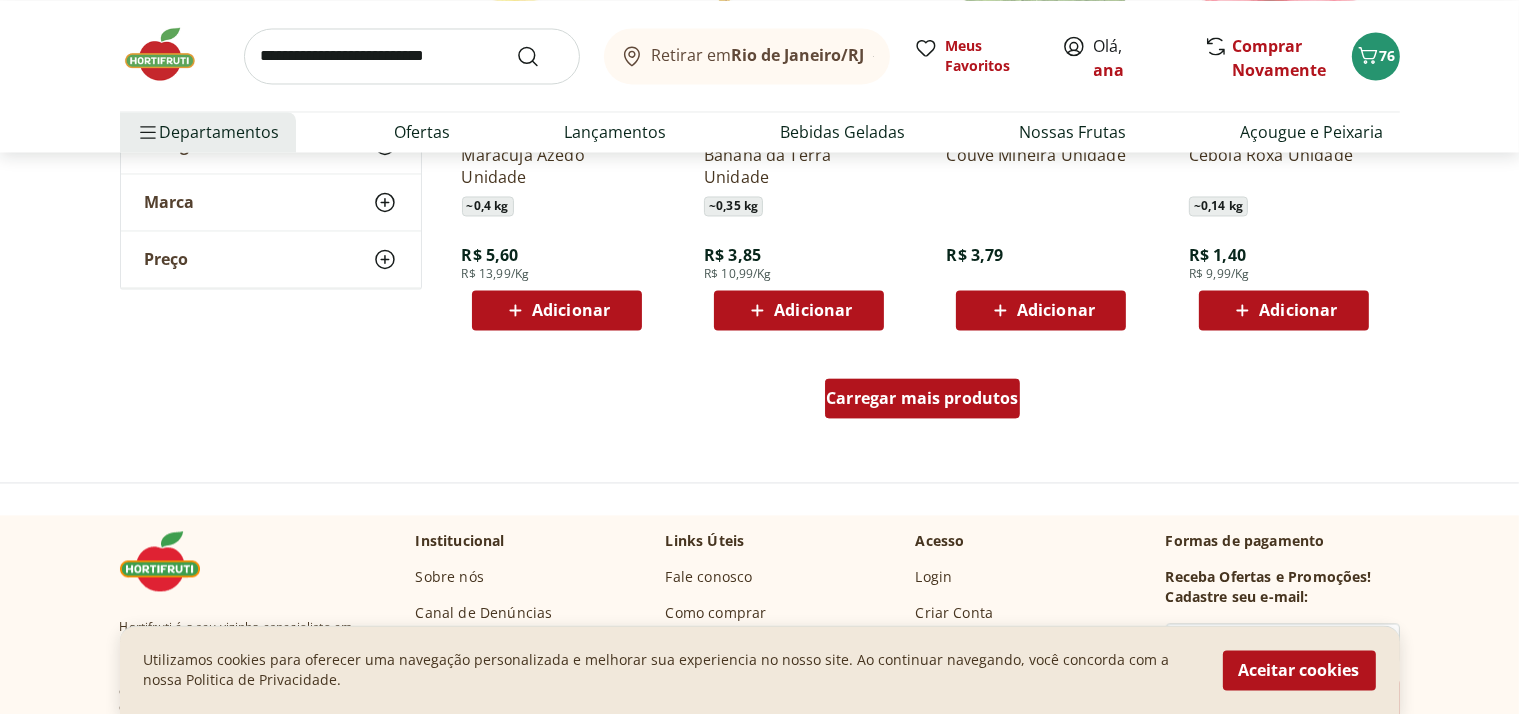 click on "Carregar mais produtos" at bounding box center (922, 398) 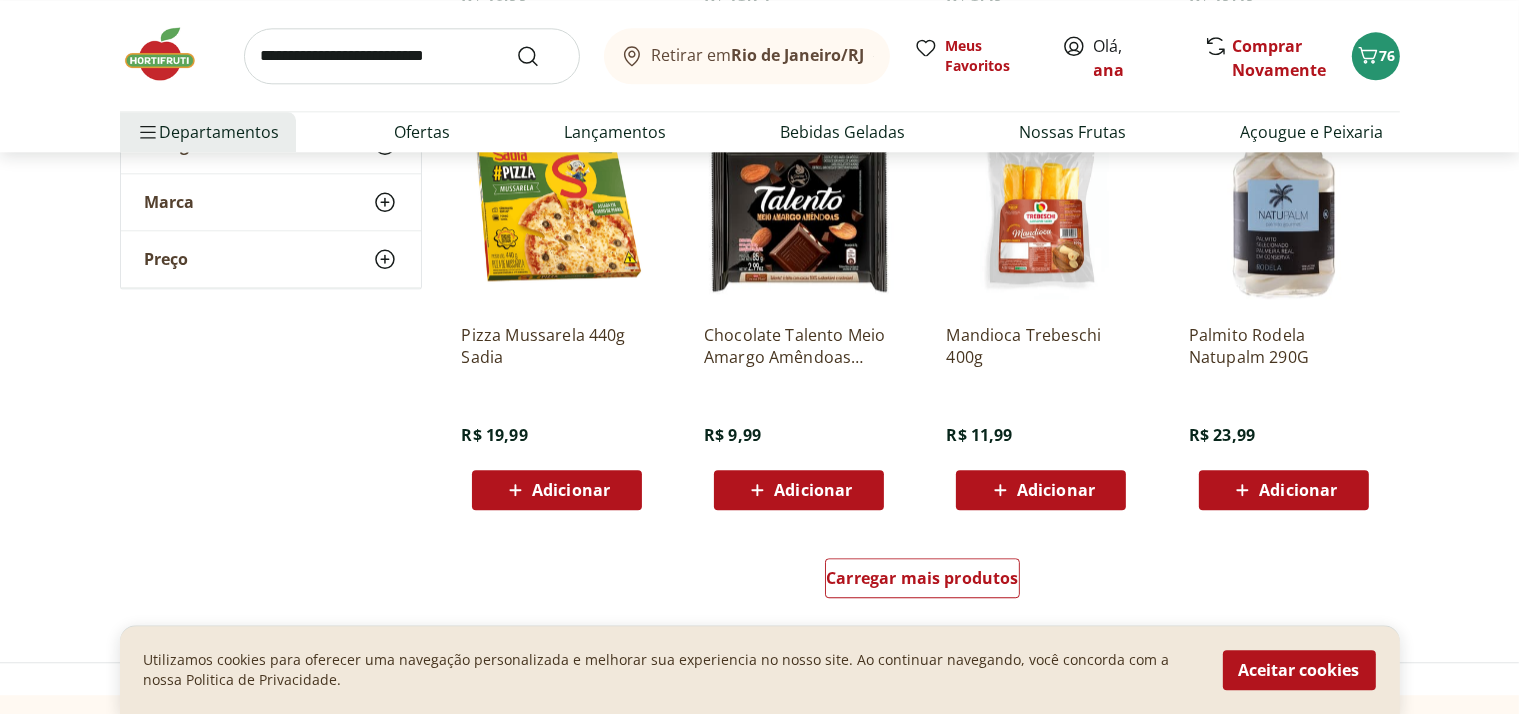 scroll, scrollTop: 5300, scrollLeft: 0, axis: vertical 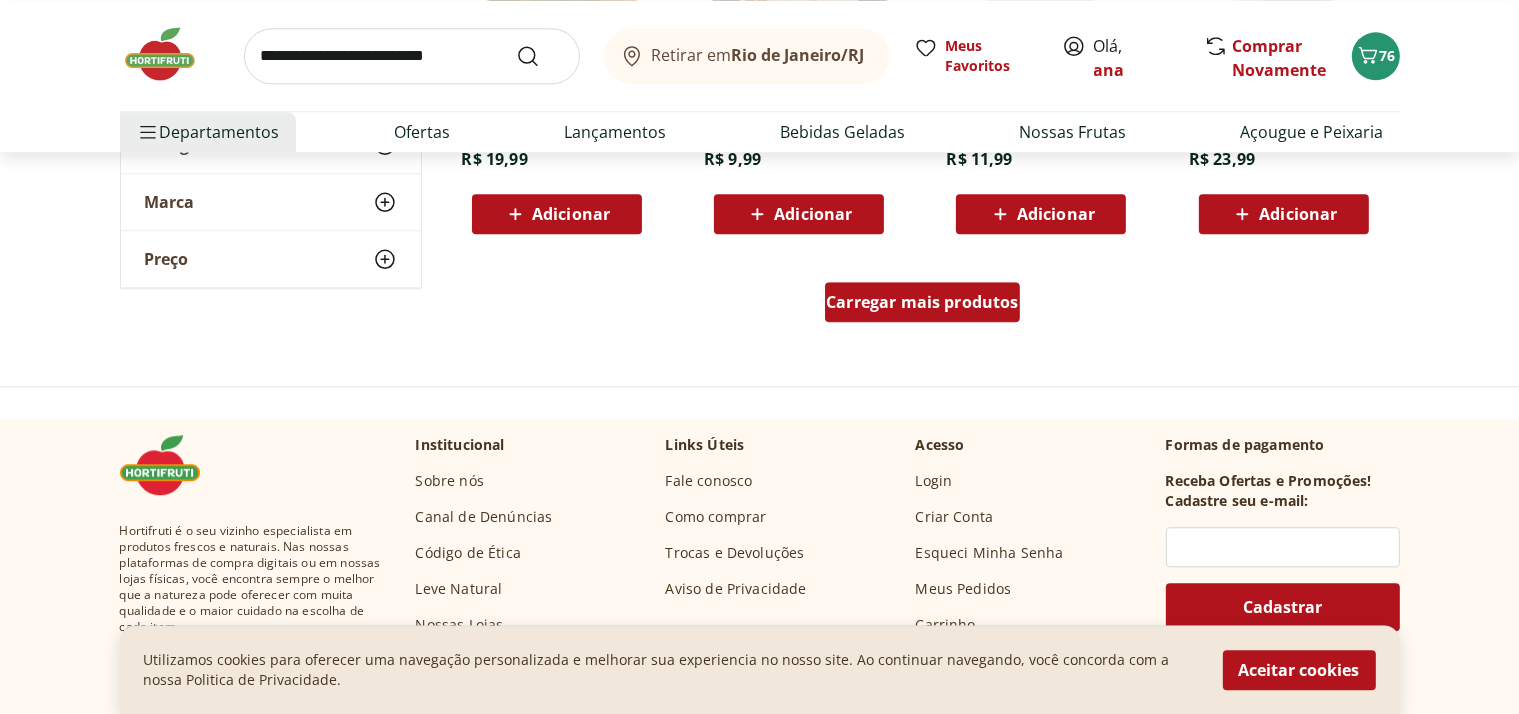 click on "Carregar mais produtos" at bounding box center (922, 302) 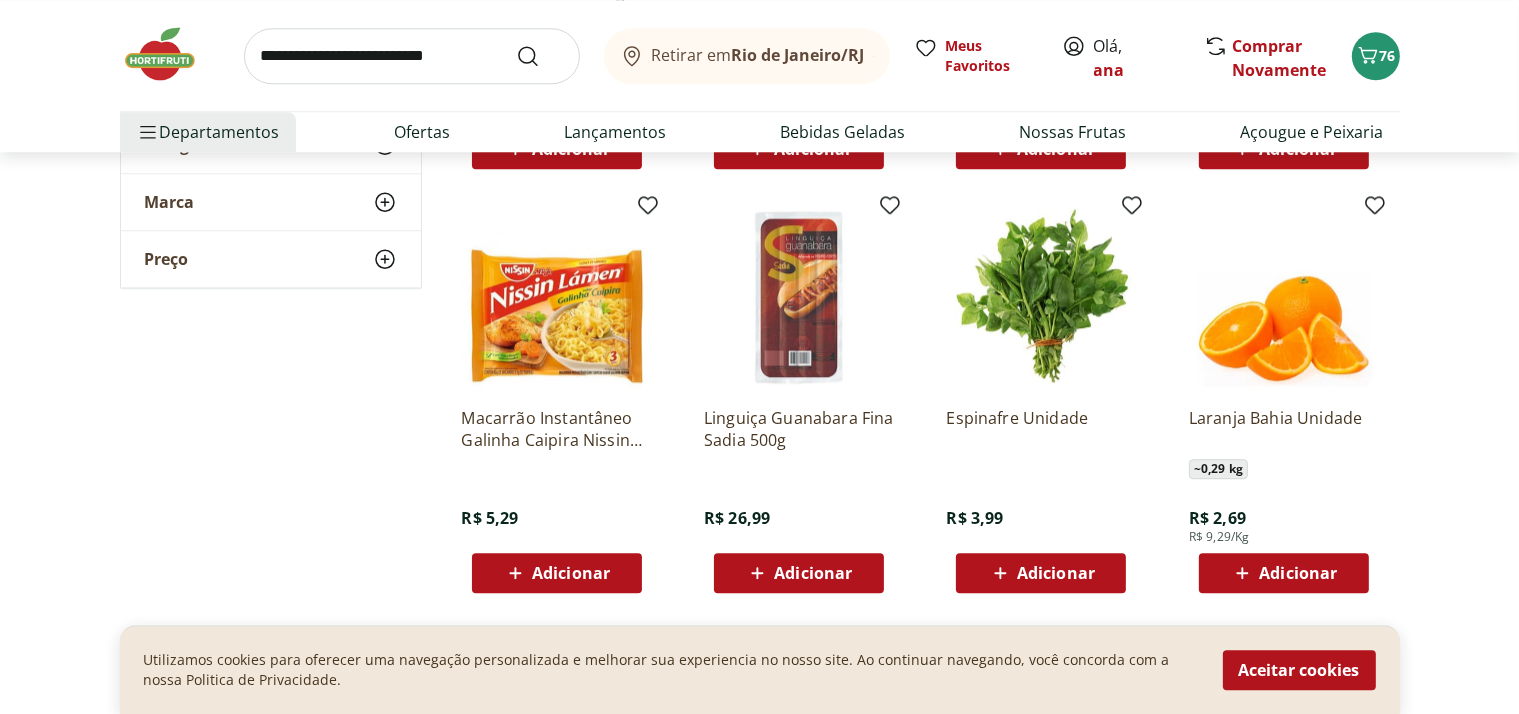 scroll, scrollTop: 5400, scrollLeft: 0, axis: vertical 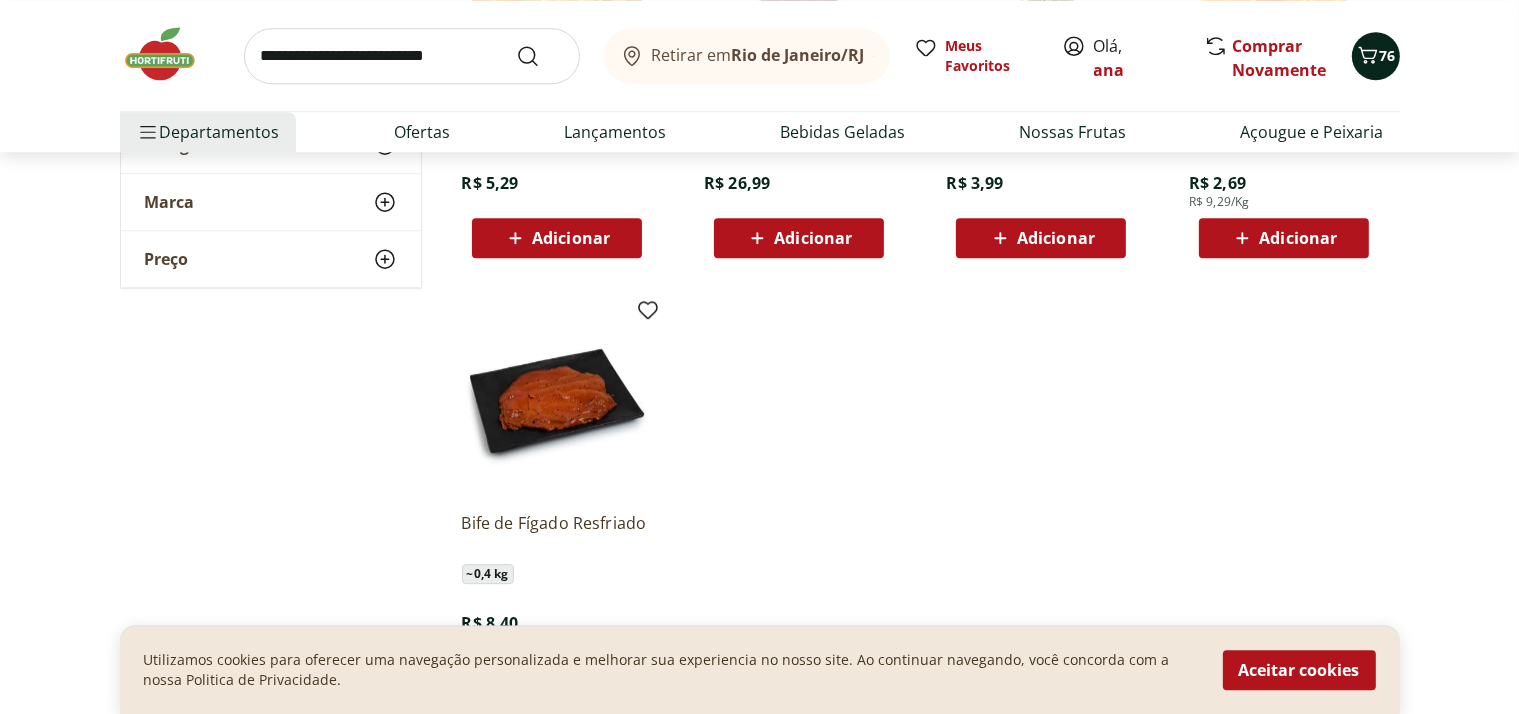 click 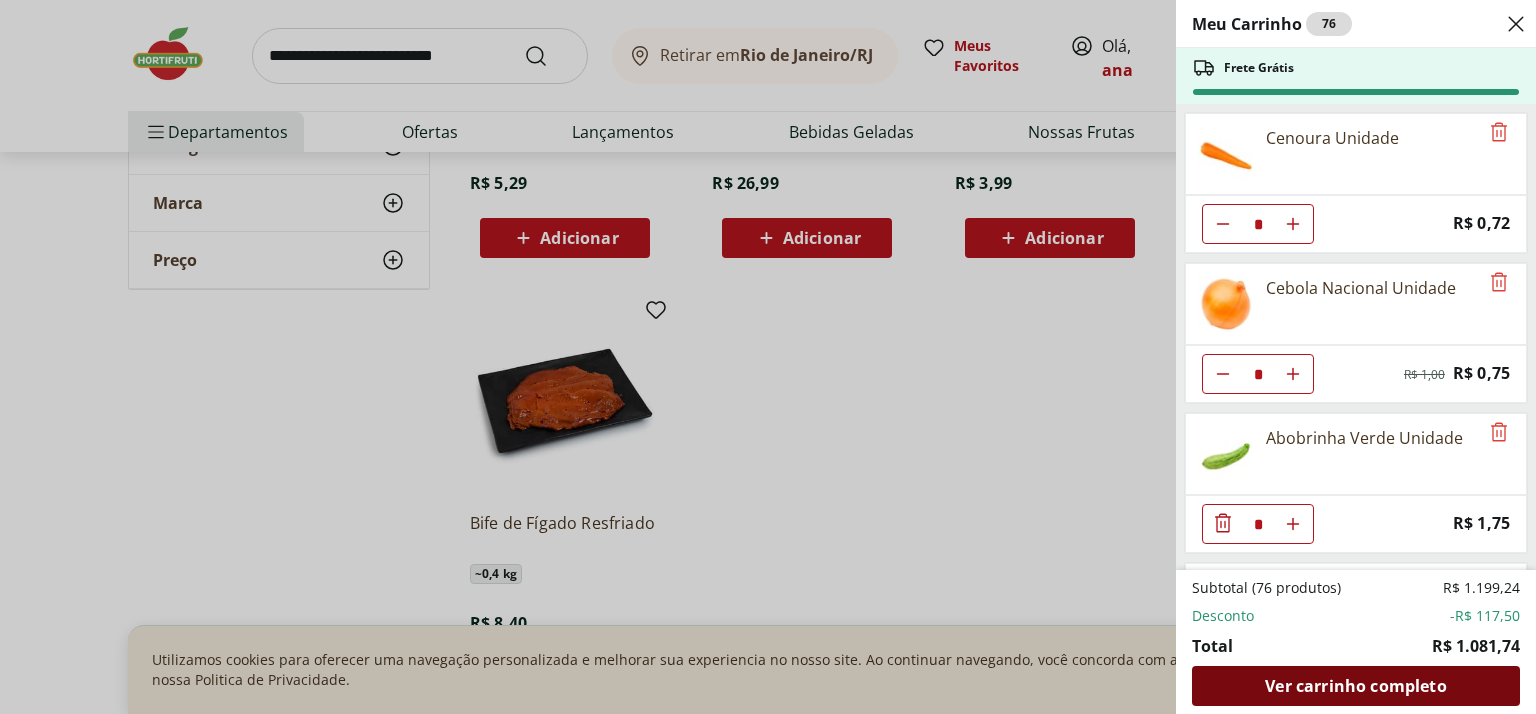 click on "Ver carrinho completo" at bounding box center (1355, 686) 